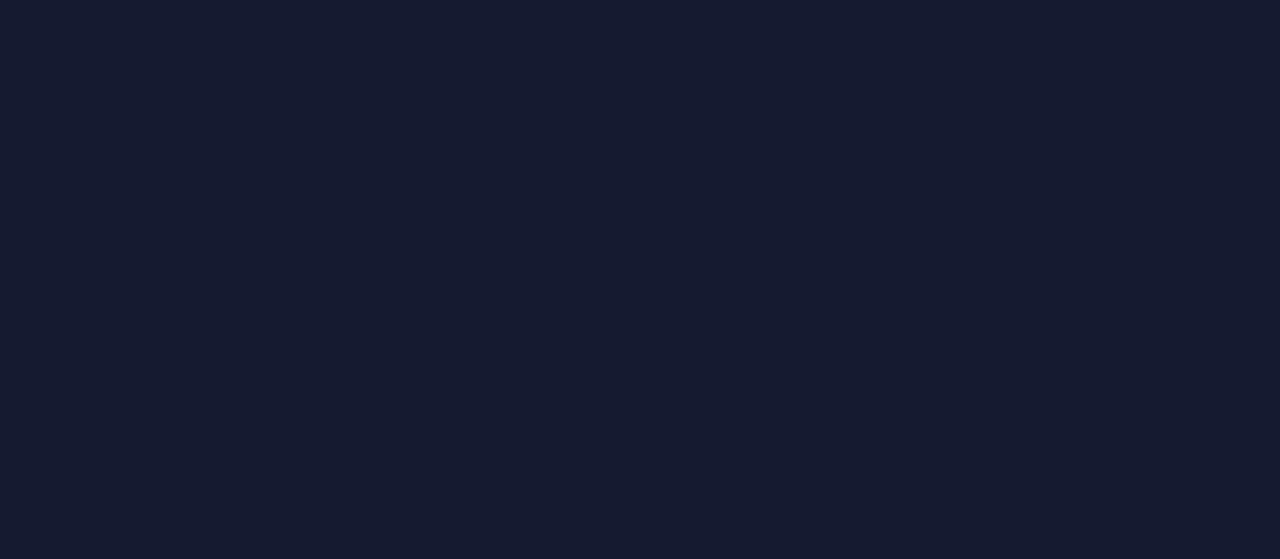 scroll, scrollTop: 0, scrollLeft: 0, axis: both 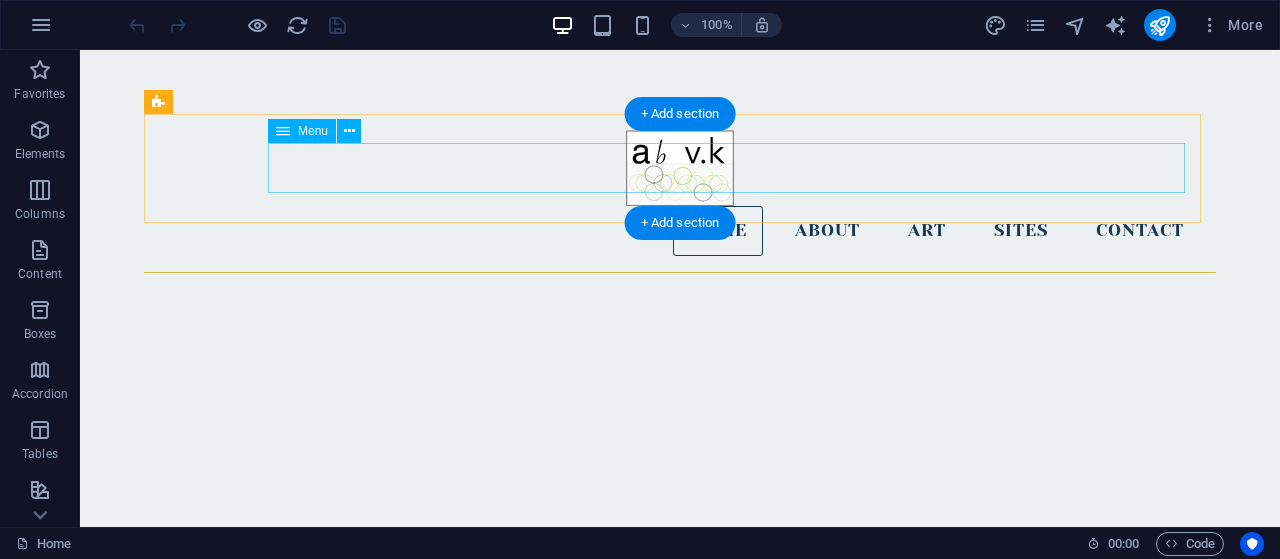 click on "Home About Art Sites Contact" at bounding box center [680, 231] 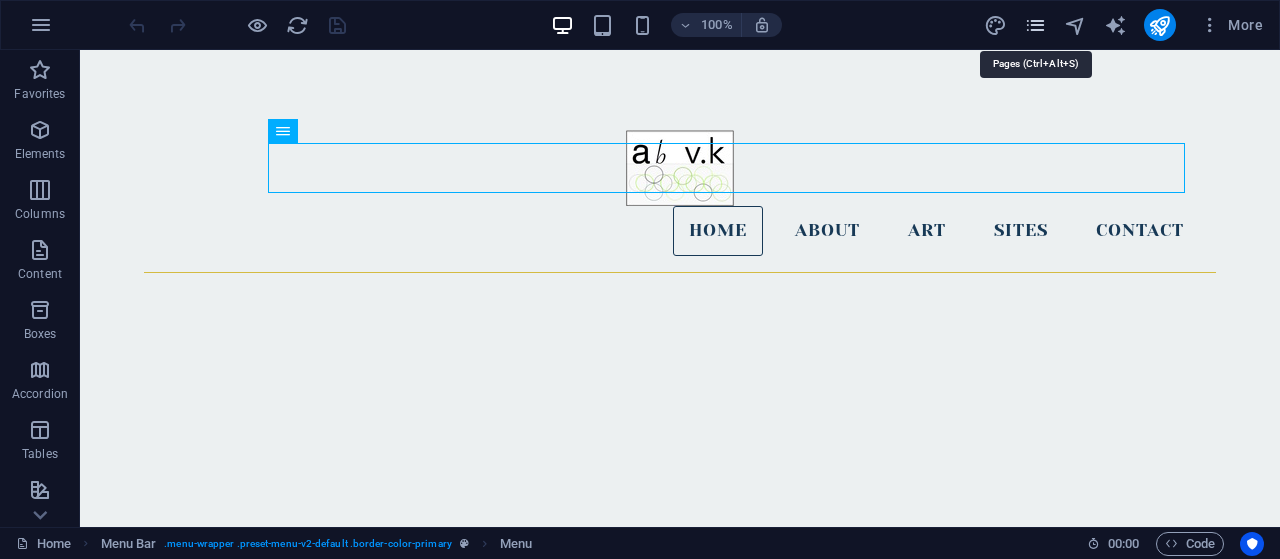 click at bounding box center [1035, 25] 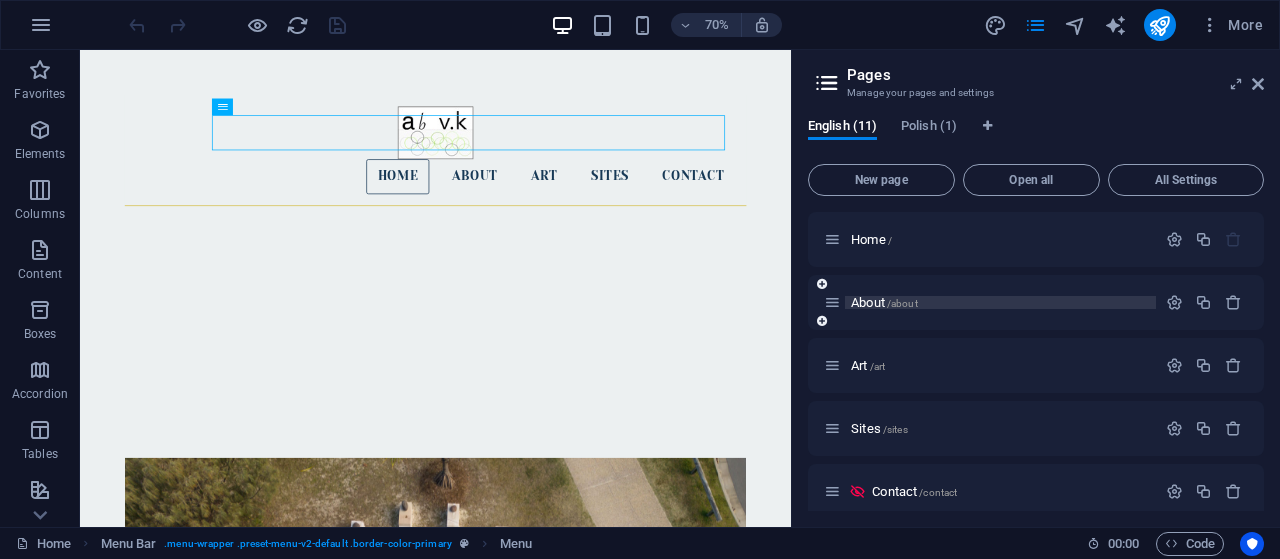 click on "About /about" at bounding box center [884, 302] 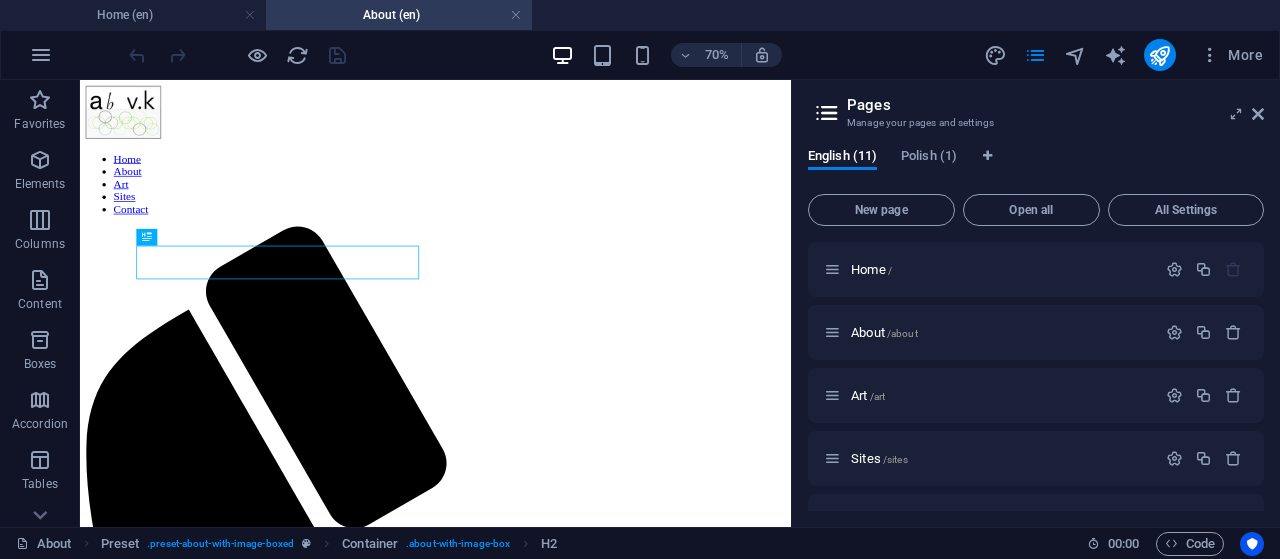 scroll, scrollTop: 0, scrollLeft: 0, axis: both 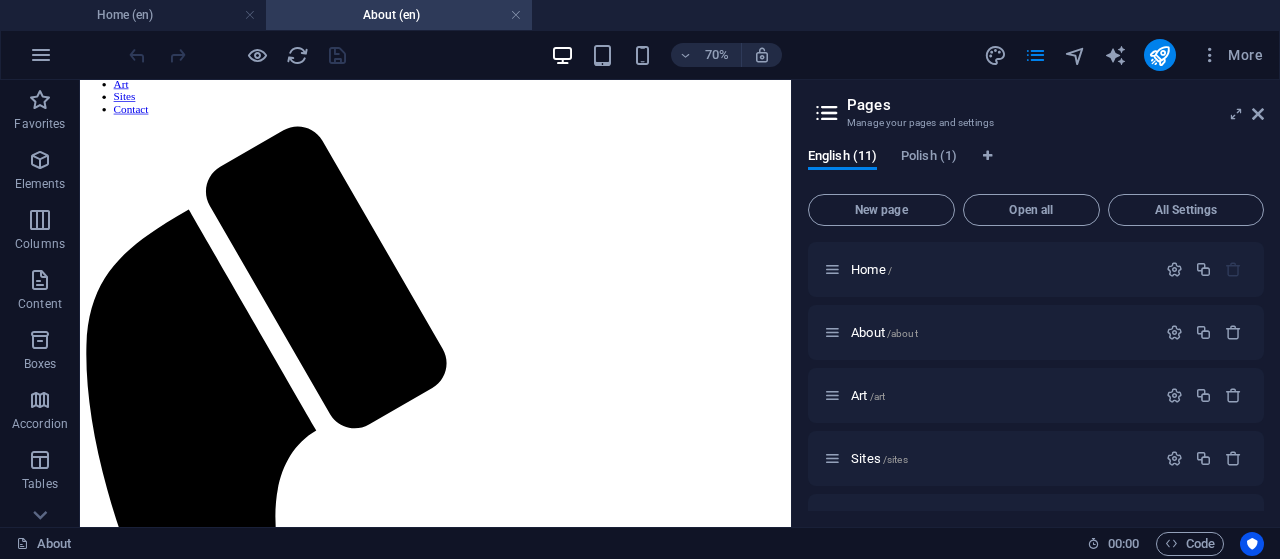 drag, startPoint x: 1086, startPoint y: 388, endPoint x: 871, endPoint y: 334, distance: 221.67769 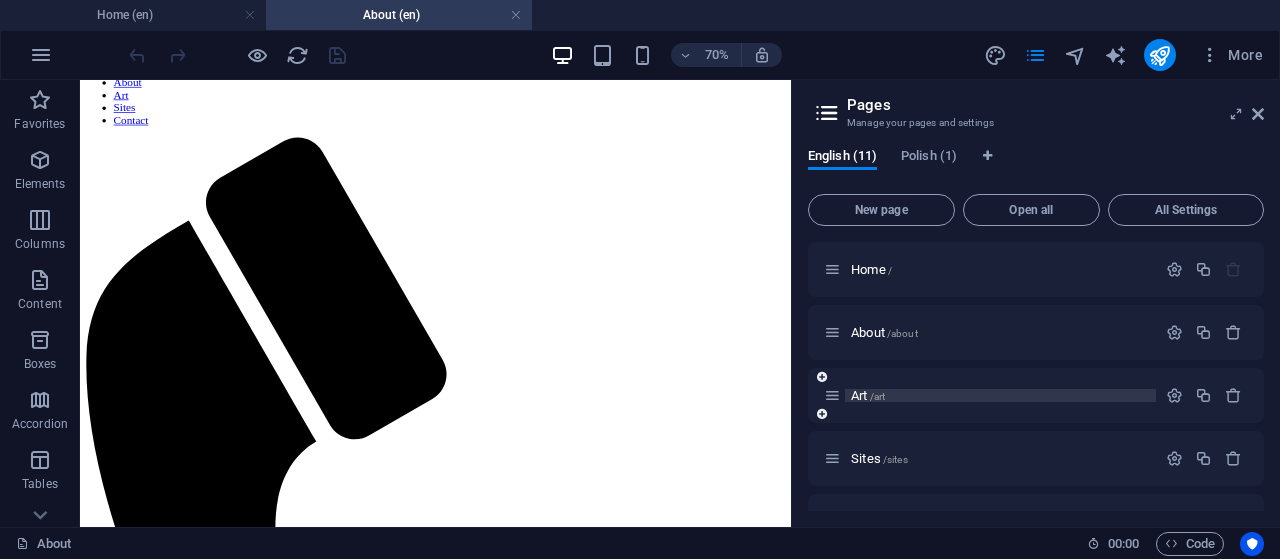 click on "Art /art" at bounding box center [868, 395] 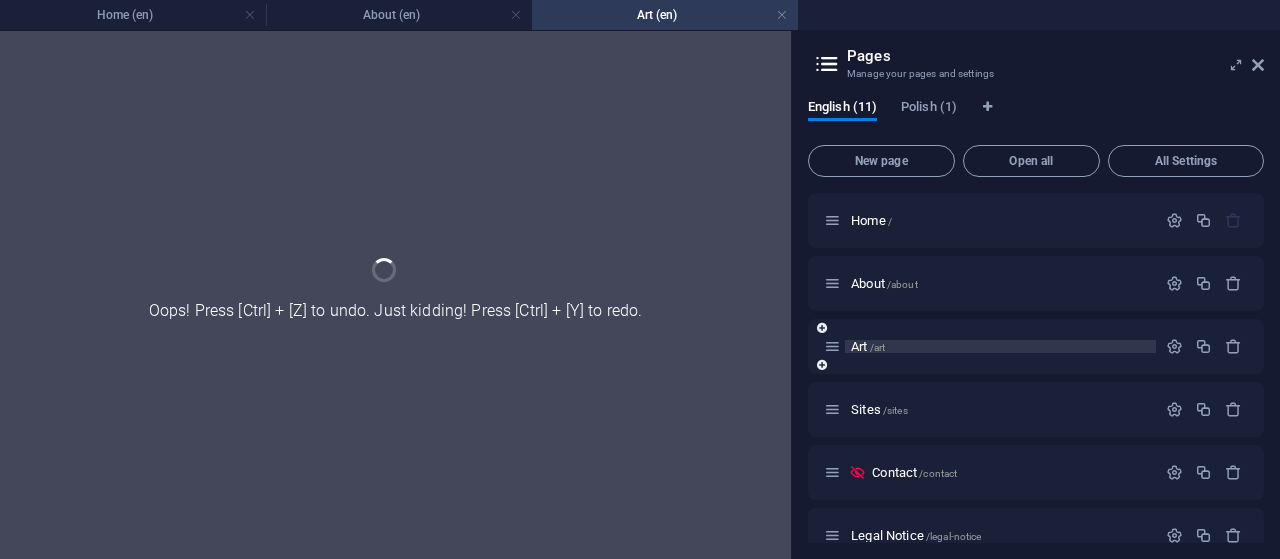 scroll, scrollTop: 0, scrollLeft: 0, axis: both 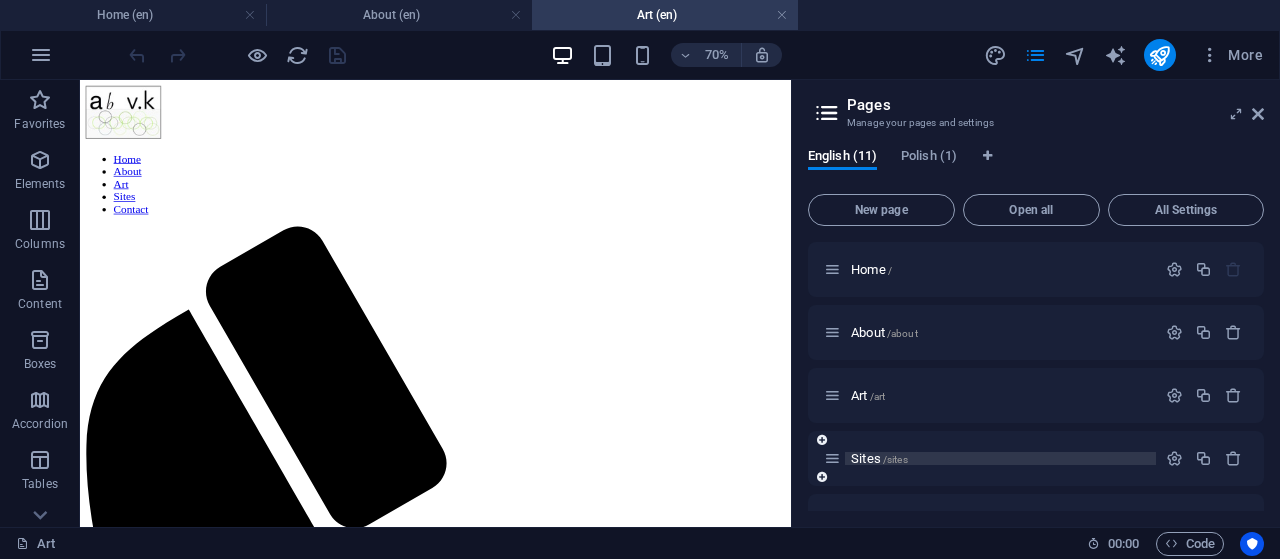 click on "Sites /sites" at bounding box center (879, 458) 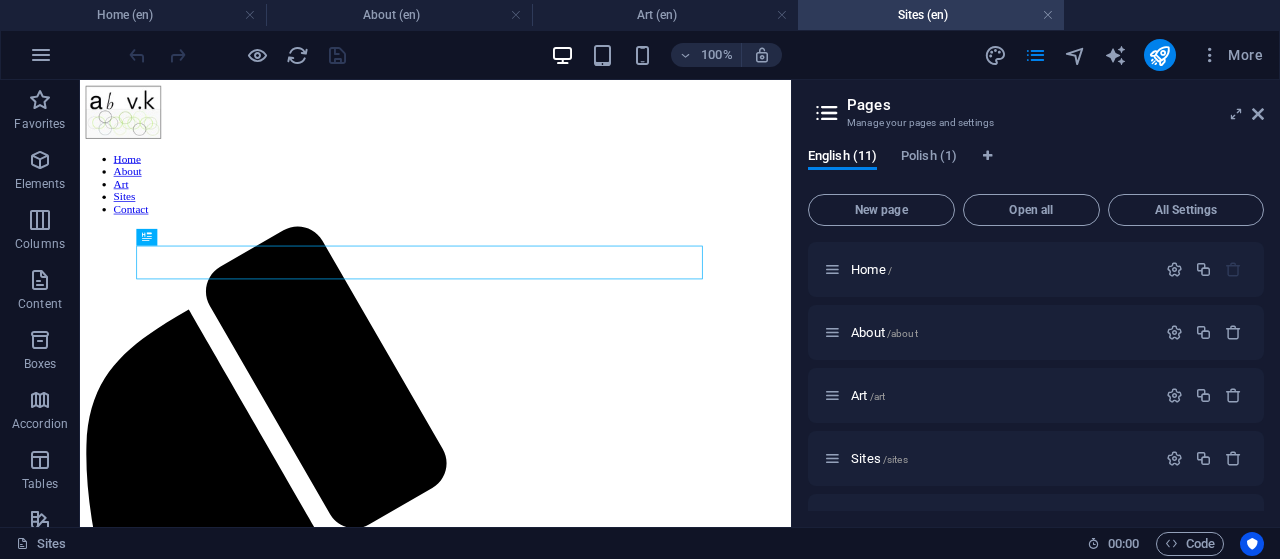 scroll, scrollTop: 0, scrollLeft: 0, axis: both 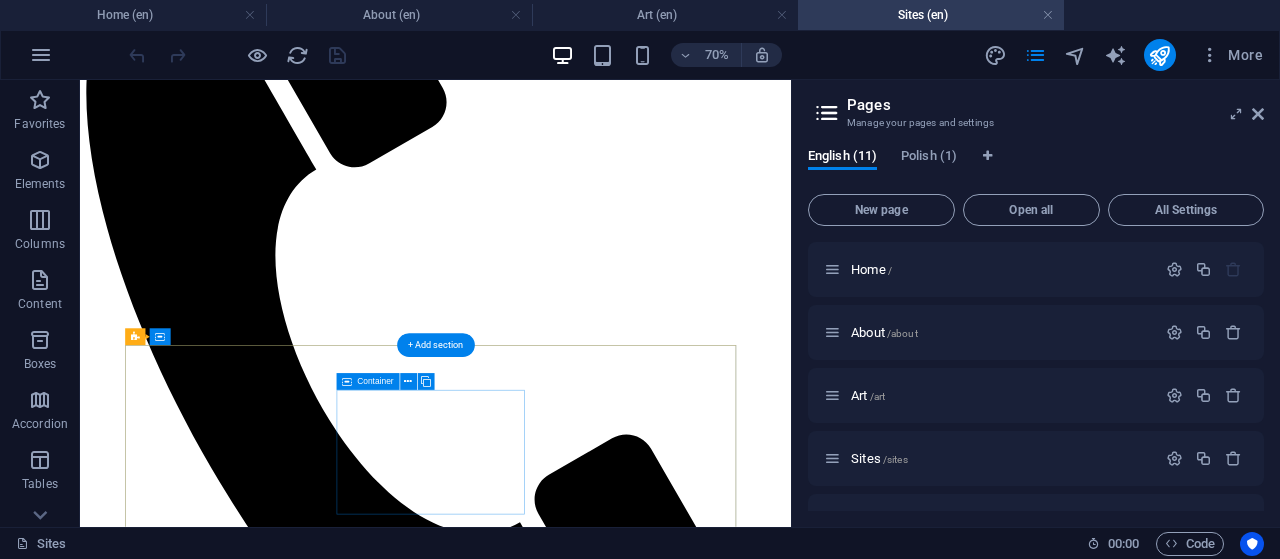 click on "Paste clipboard" at bounding box center [642, 4037] 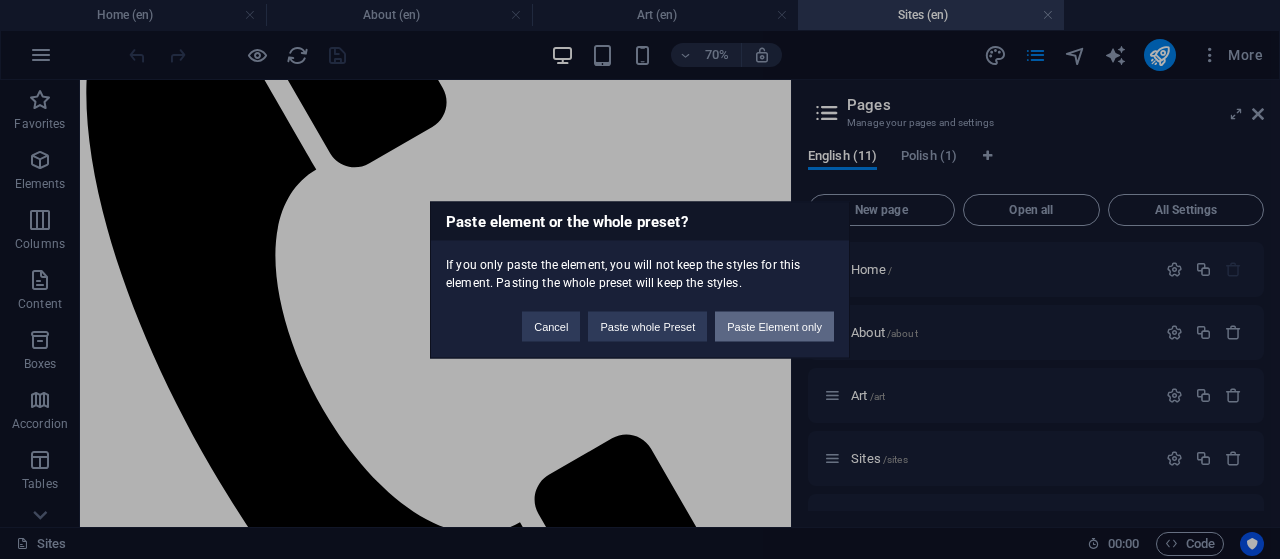 click on "Paste Element only" at bounding box center (774, 326) 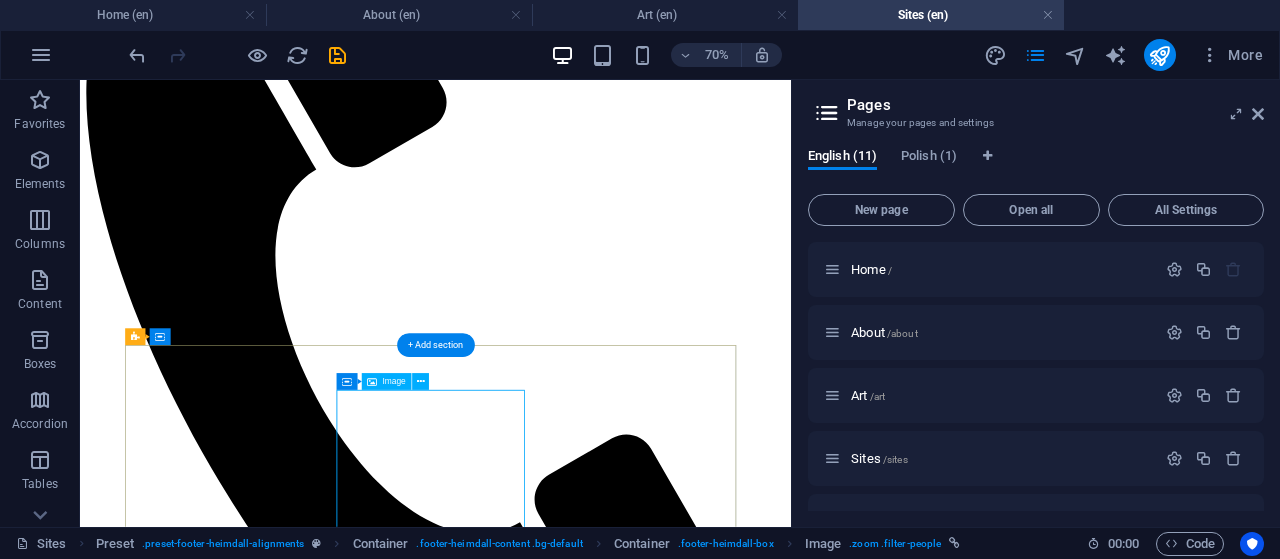 click at bounding box center (588, 4438) 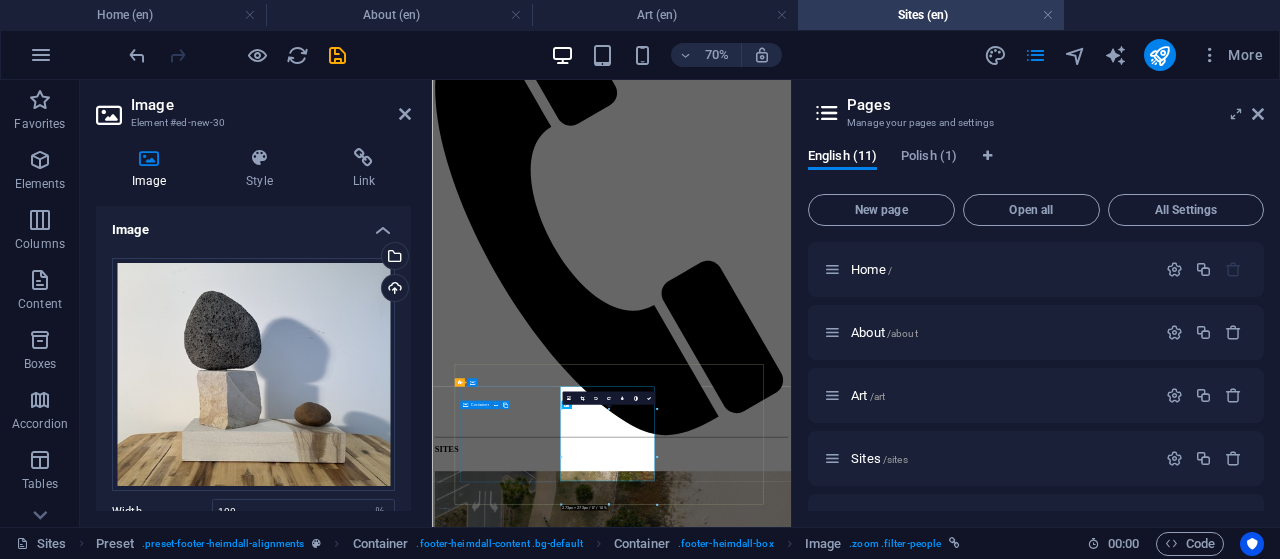 scroll, scrollTop: 82, scrollLeft: 0, axis: vertical 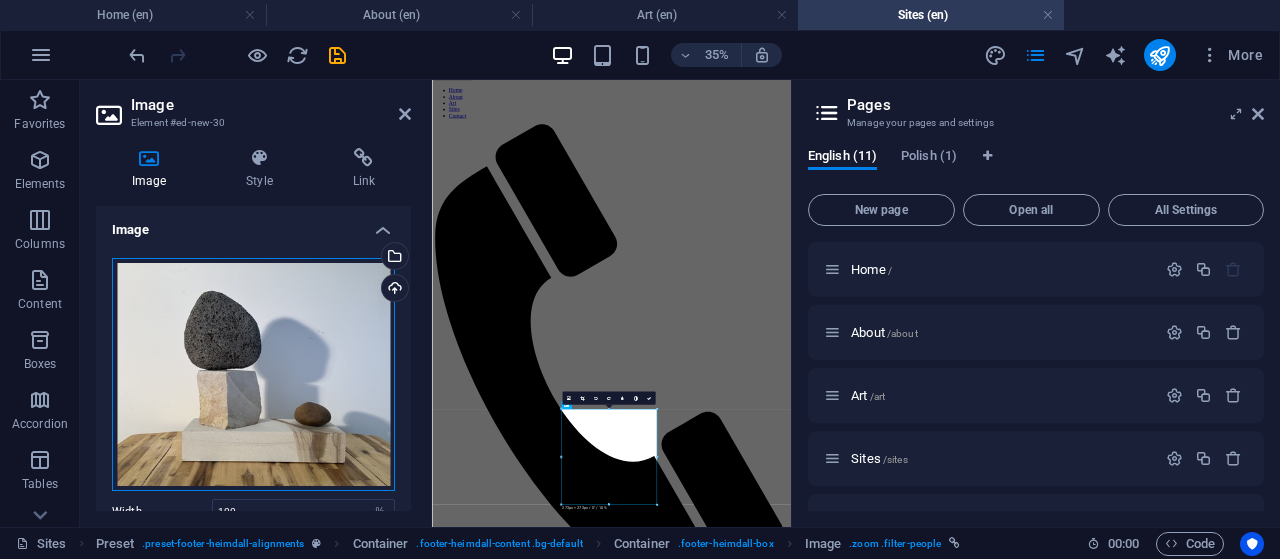 click on "Drag files here, click to choose files or select files from Files or our free stock photos & videos" at bounding box center (253, 374) 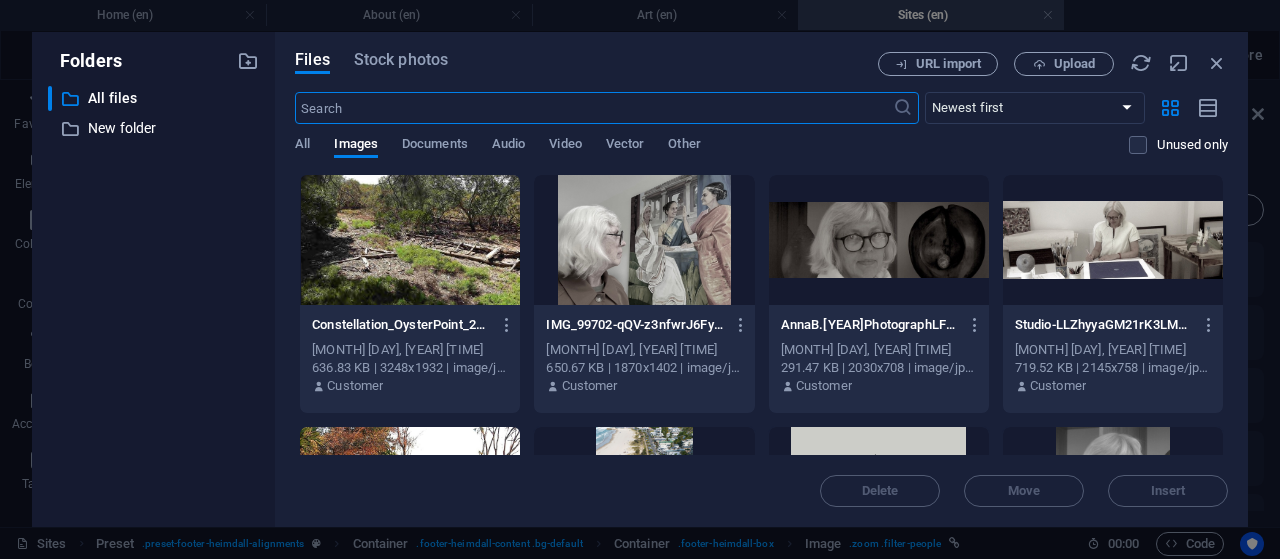 scroll, scrollTop: 1269, scrollLeft: 0, axis: vertical 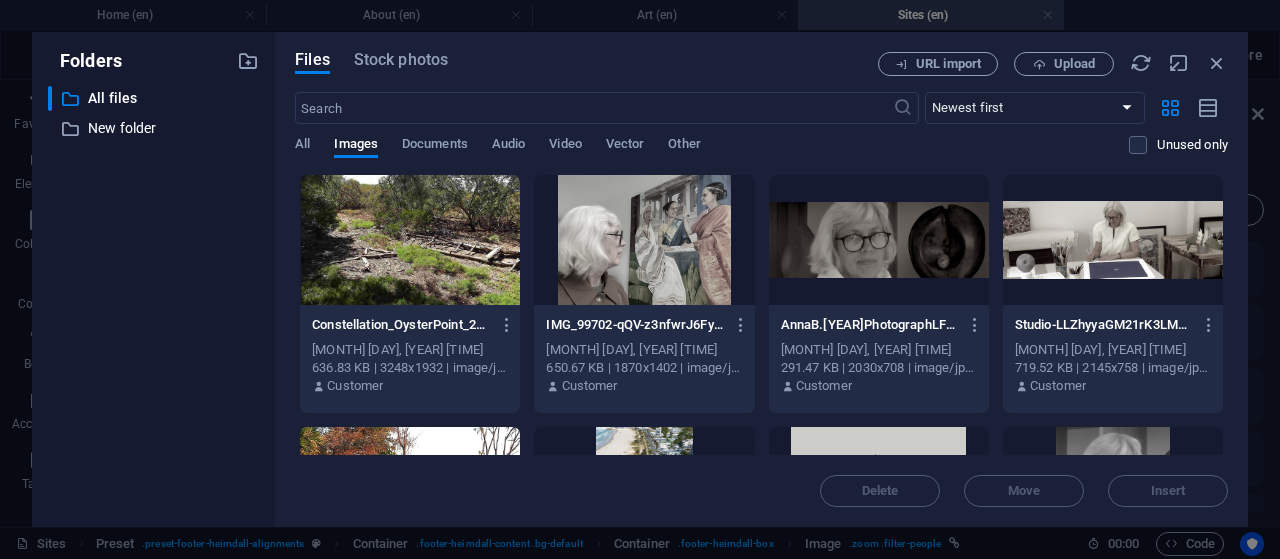 drag, startPoint x: 1228, startPoint y: 200, endPoint x: 1229, endPoint y: 237, distance: 37.01351 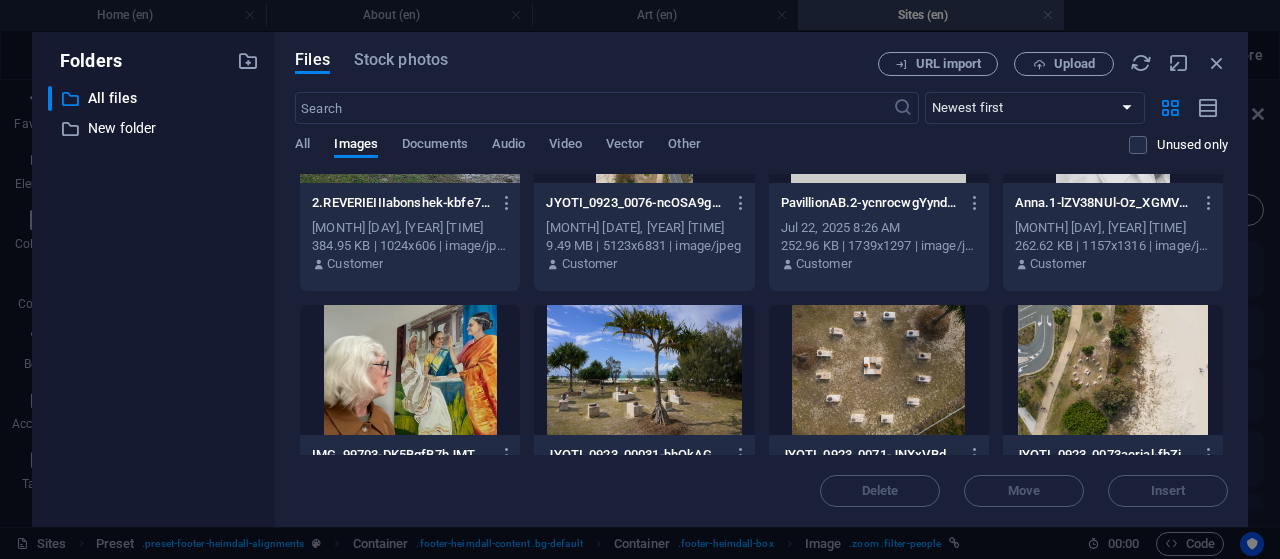 scroll, scrollTop: 399, scrollLeft: 0, axis: vertical 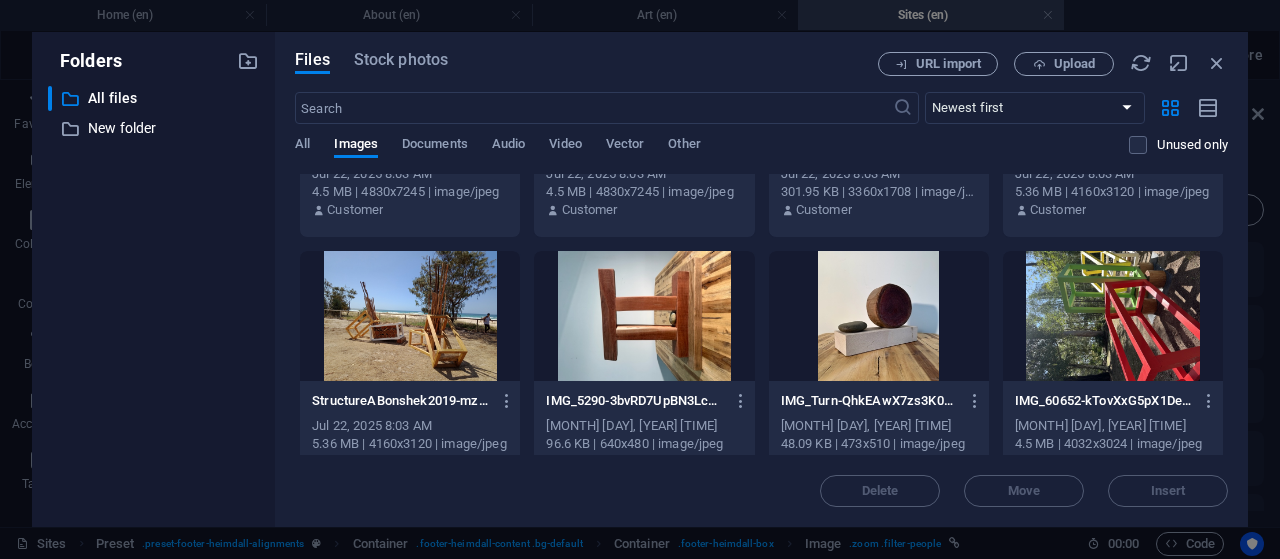 click at bounding box center (410, 316) 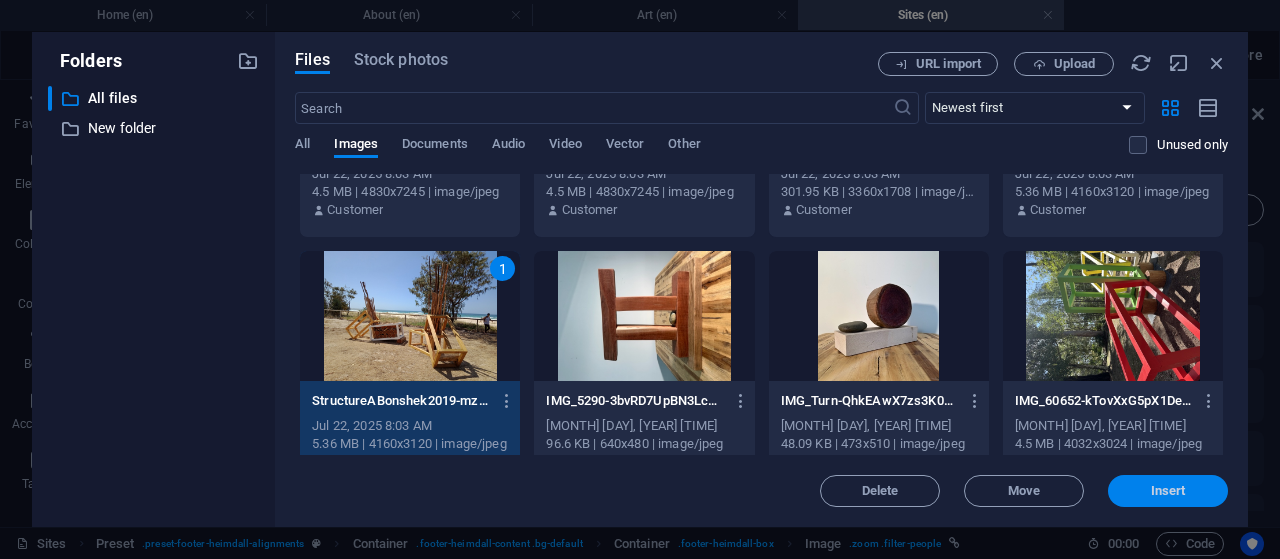 click on "Insert" at bounding box center [1168, 491] 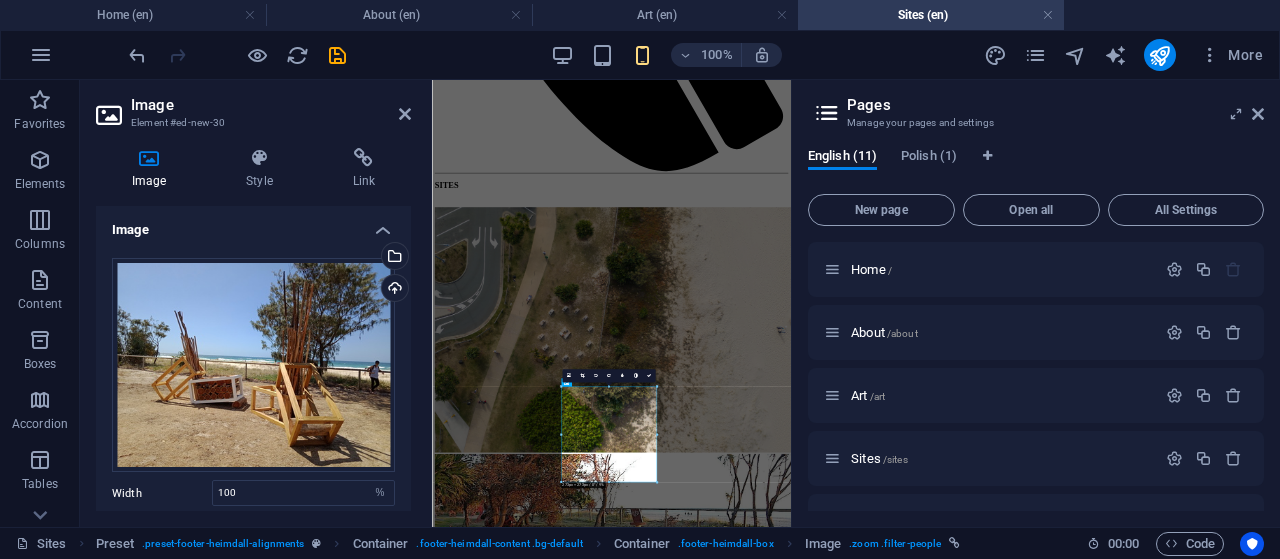 scroll, scrollTop: 146, scrollLeft: 0, axis: vertical 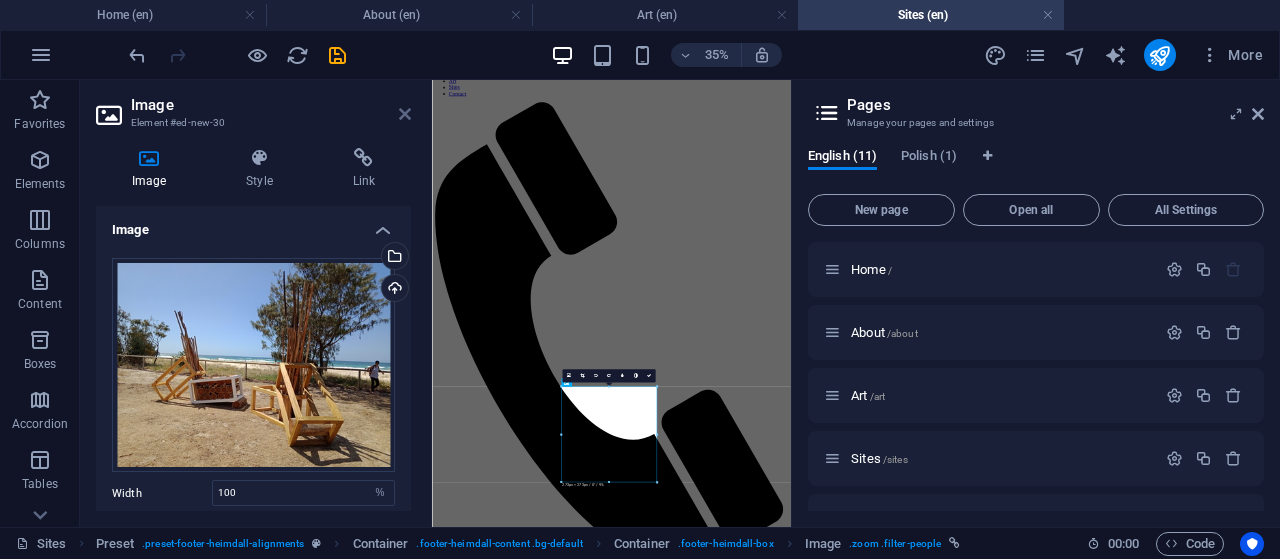 click at bounding box center (405, 114) 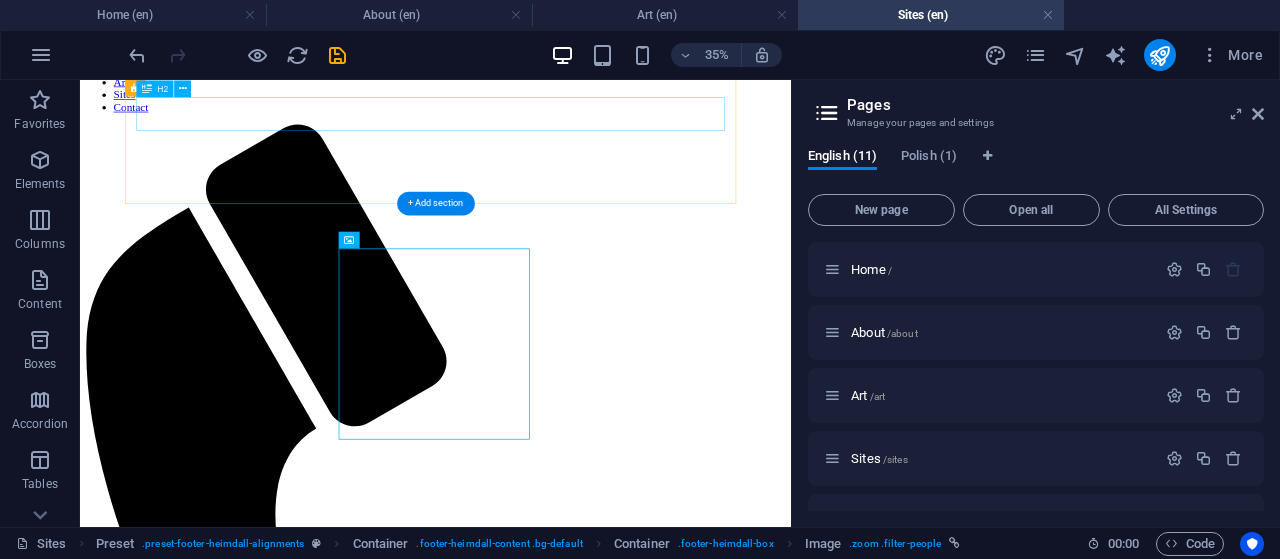 scroll, scrollTop: 781, scrollLeft: 0, axis: vertical 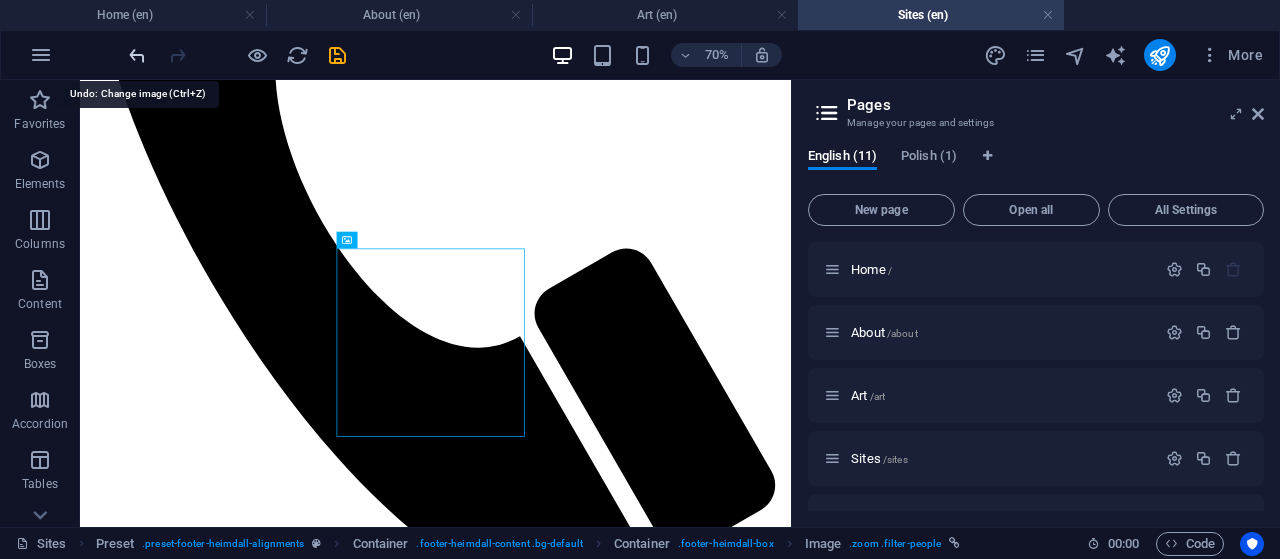 click at bounding box center (137, 55) 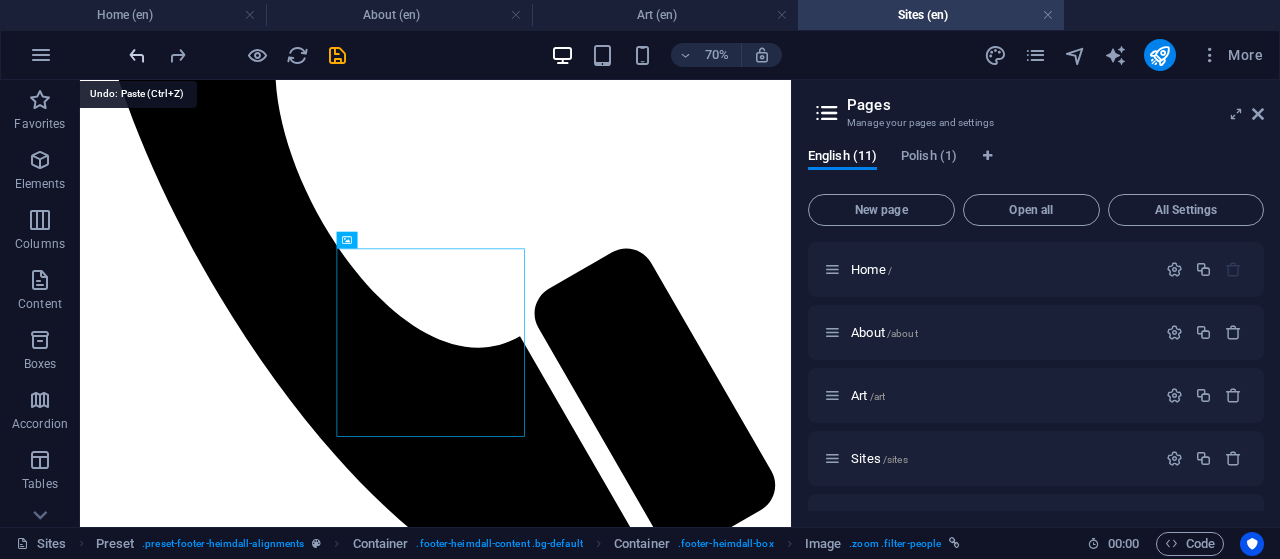 click at bounding box center [137, 55] 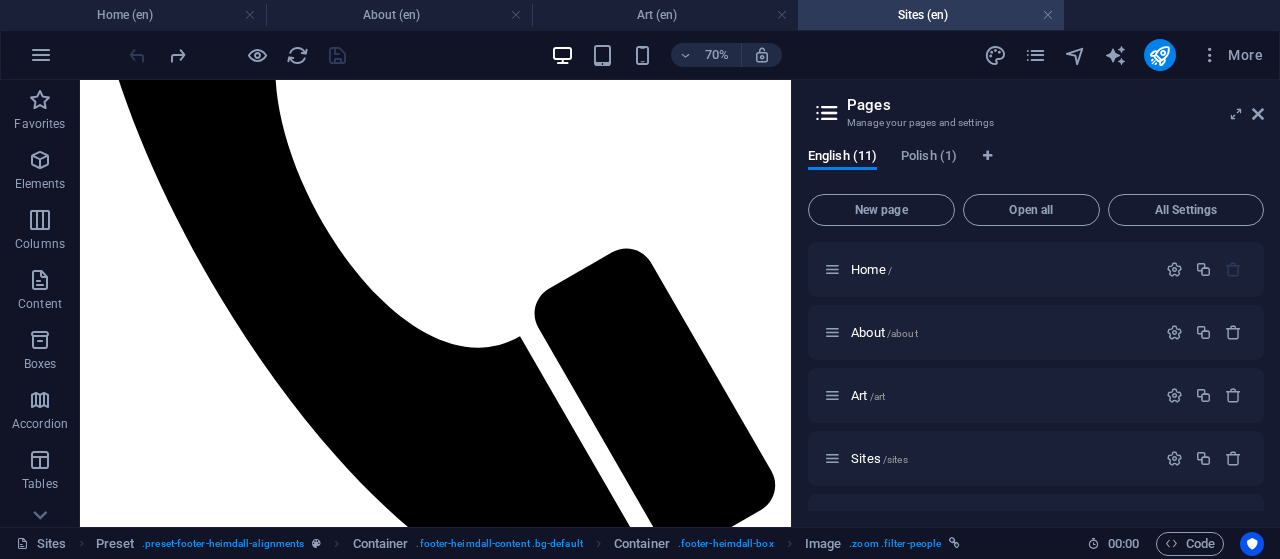 scroll, scrollTop: 626, scrollLeft: 0, axis: vertical 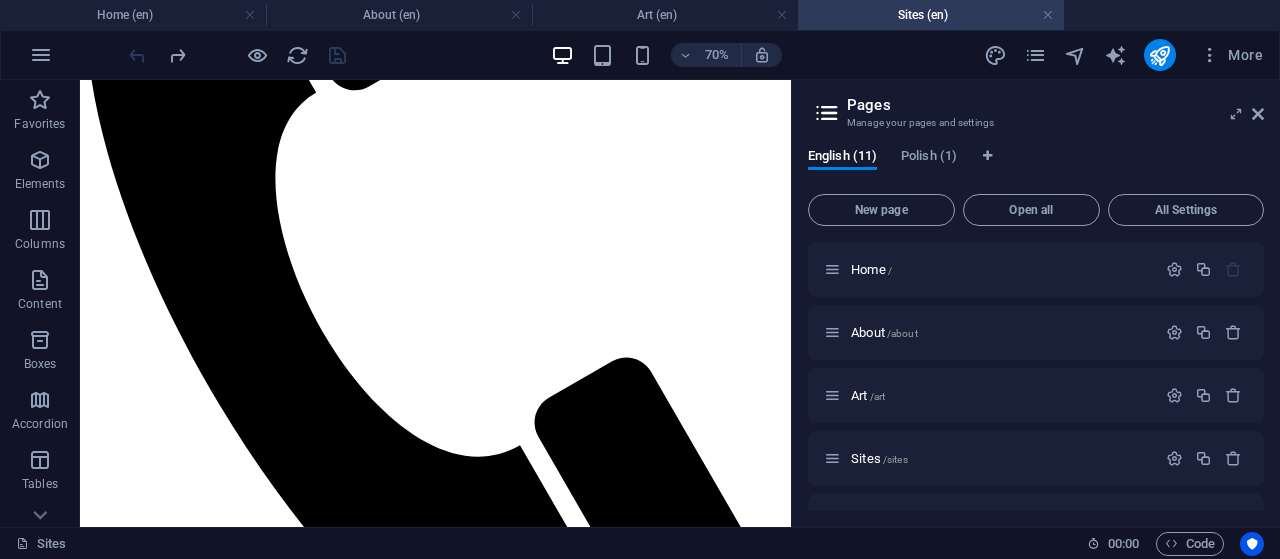 click at bounding box center (237, 55) 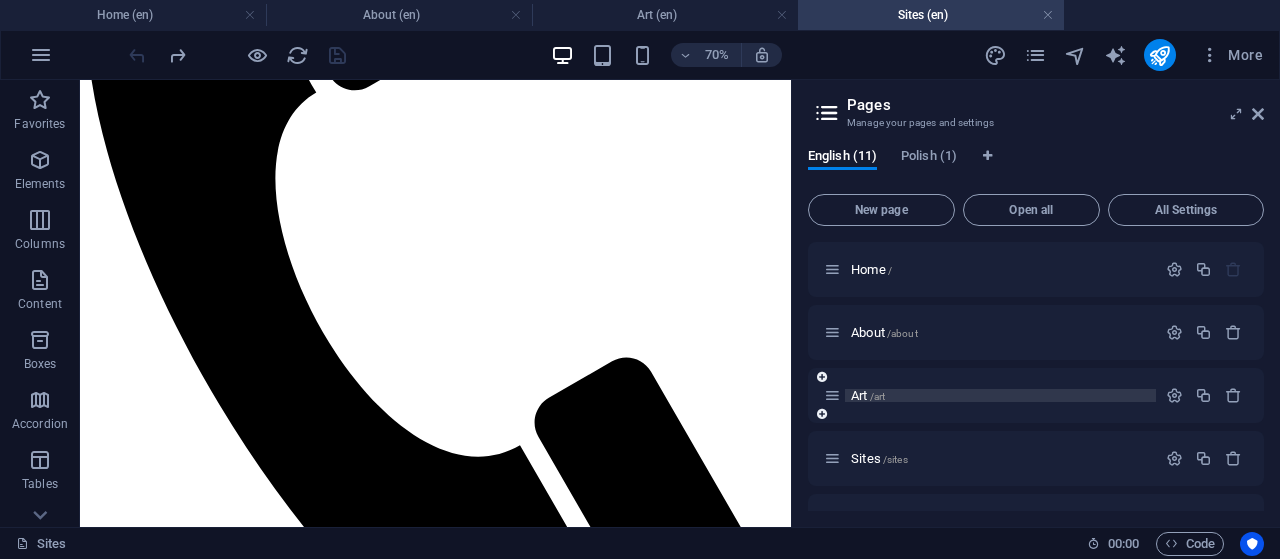 click on "Art /art" at bounding box center [868, 395] 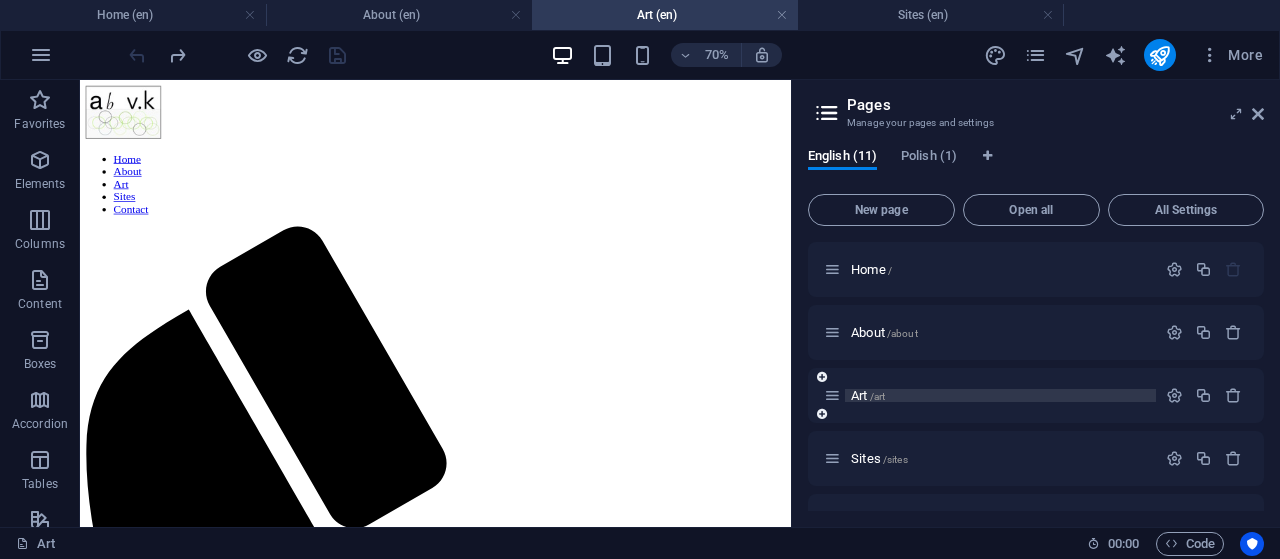 scroll, scrollTop: 0, scrollLeft: 0, axis: both 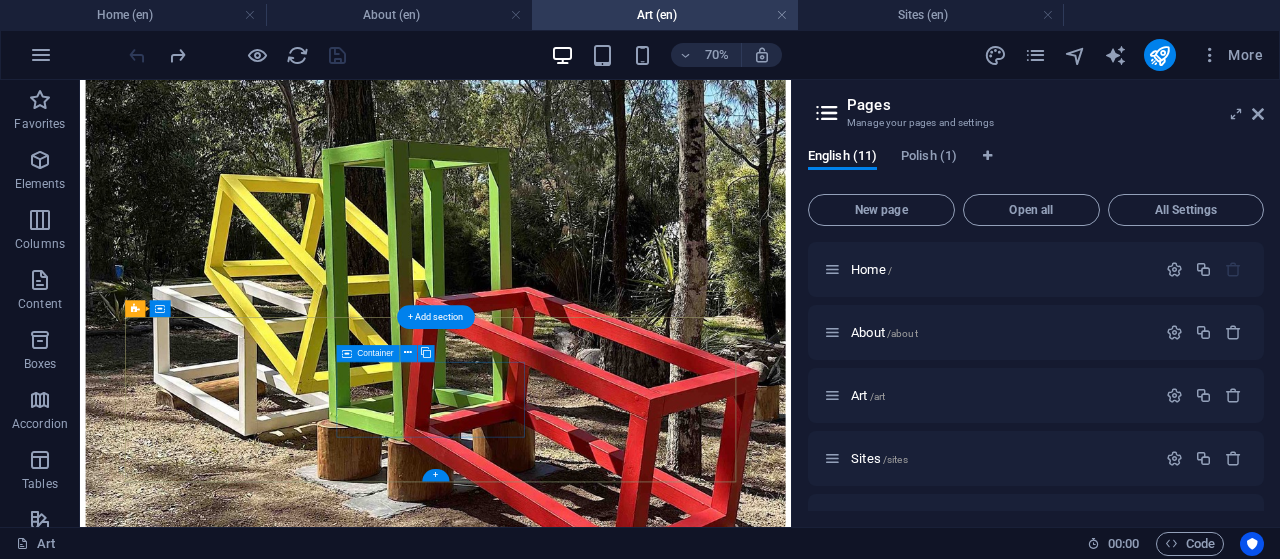 click on "Social" at bounding box center (588, 20577) 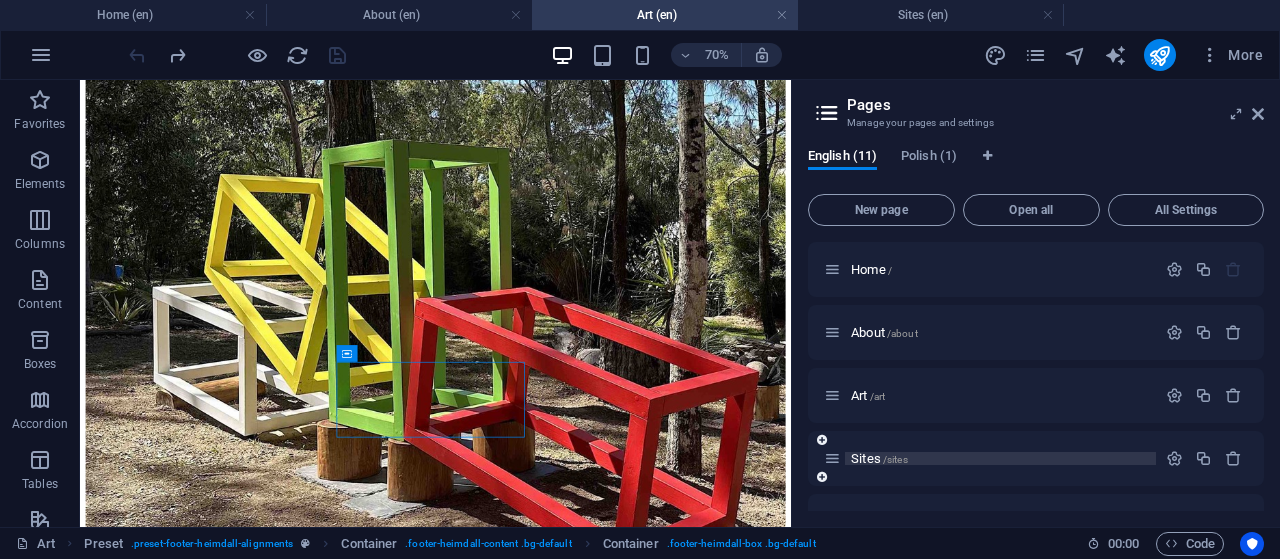 click on "Sites /sites" at bounding box center [879, 458] 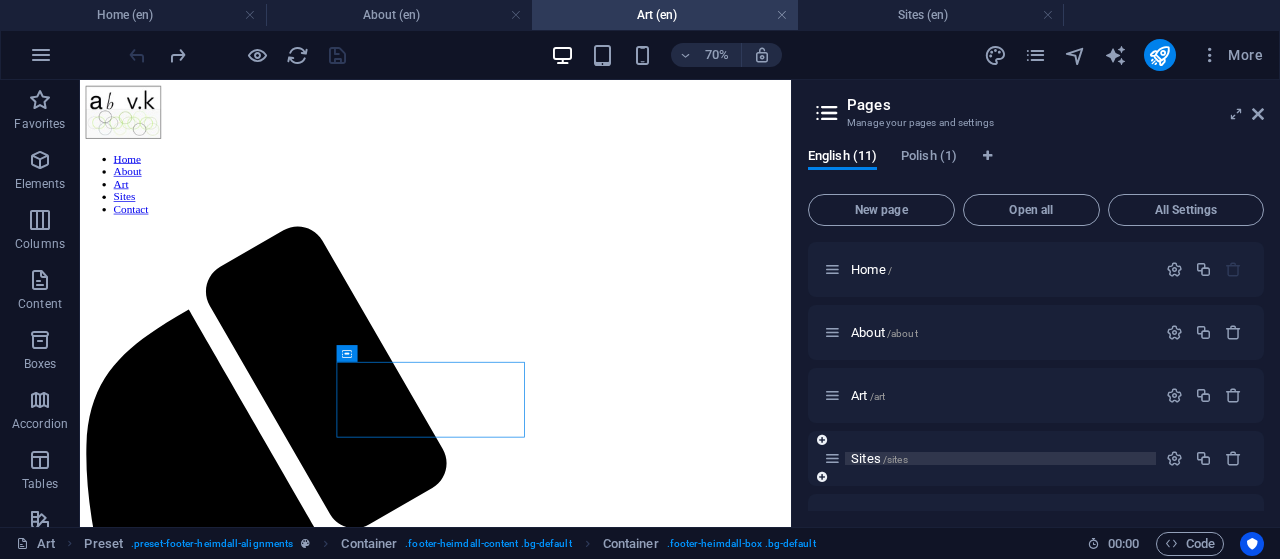 scroll, scrollTop: 626, scrollLeft: 0, axis: vertical 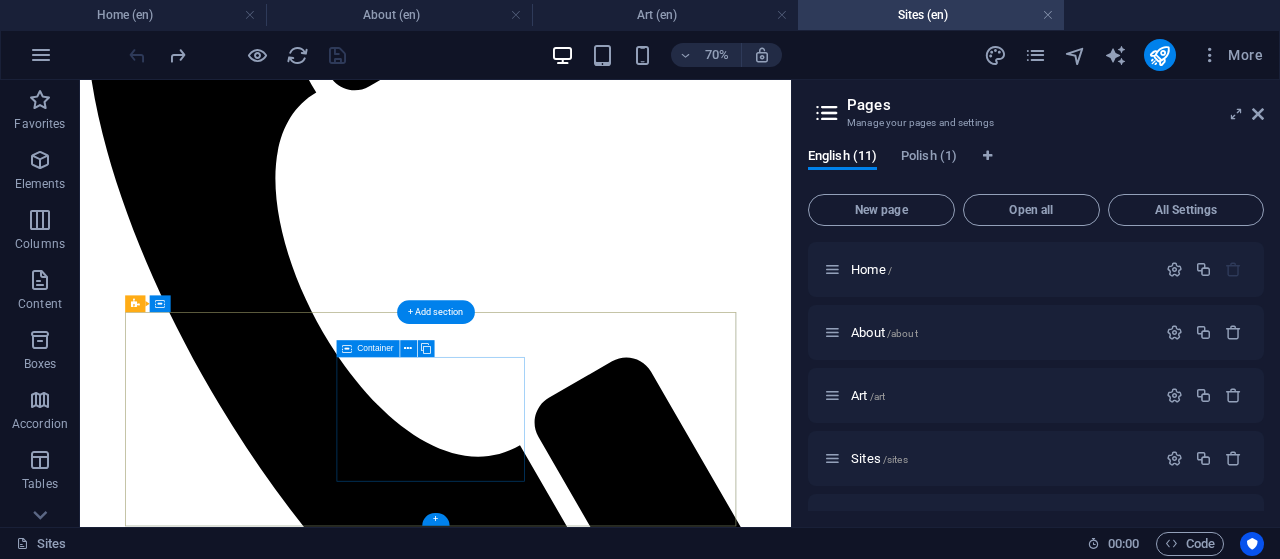click on "Drop content here or  Add elements  Paste clipboard" at bounding box center [588, 3896] 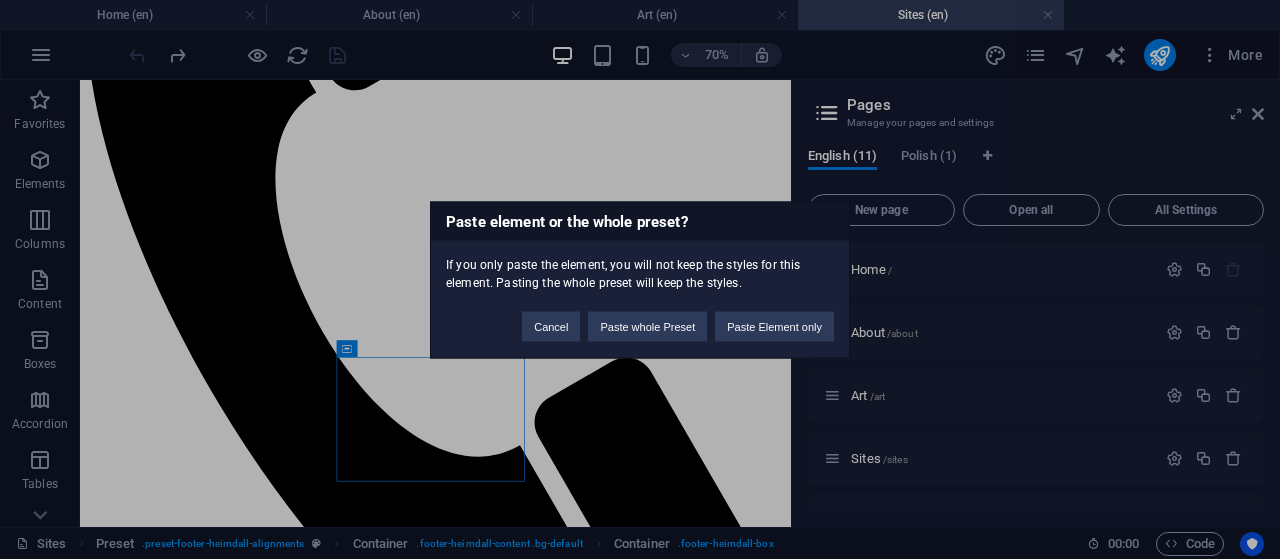 type 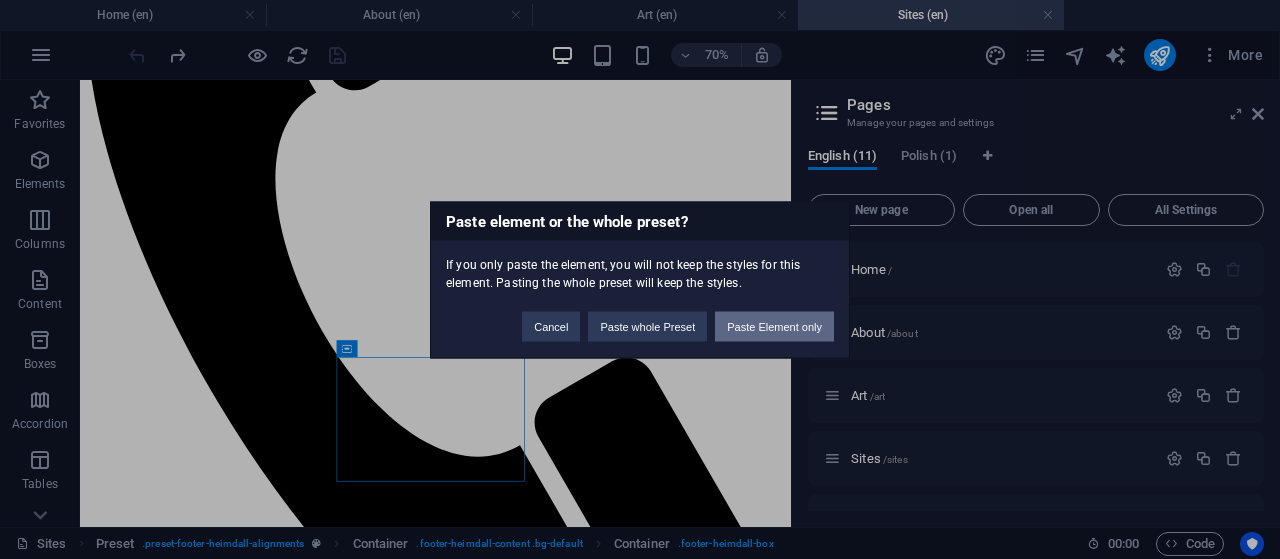 click on "Paste Element only" at bounding box center (774, 326) 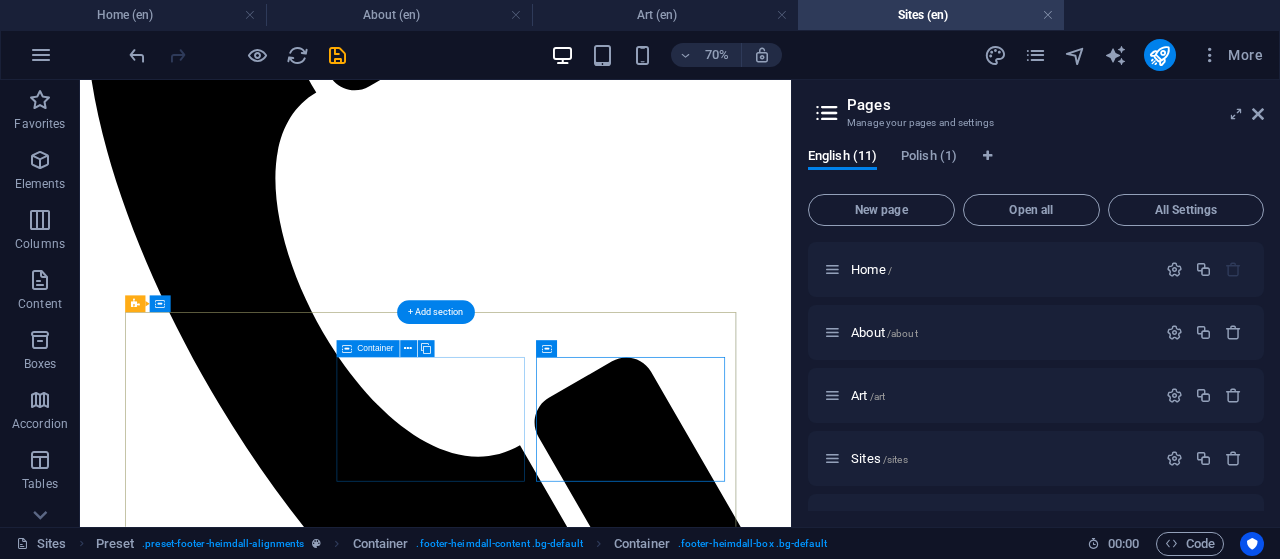 click on "Drop content here or  Add elements  Paste clipboard" at bounding box center (588, 3896) 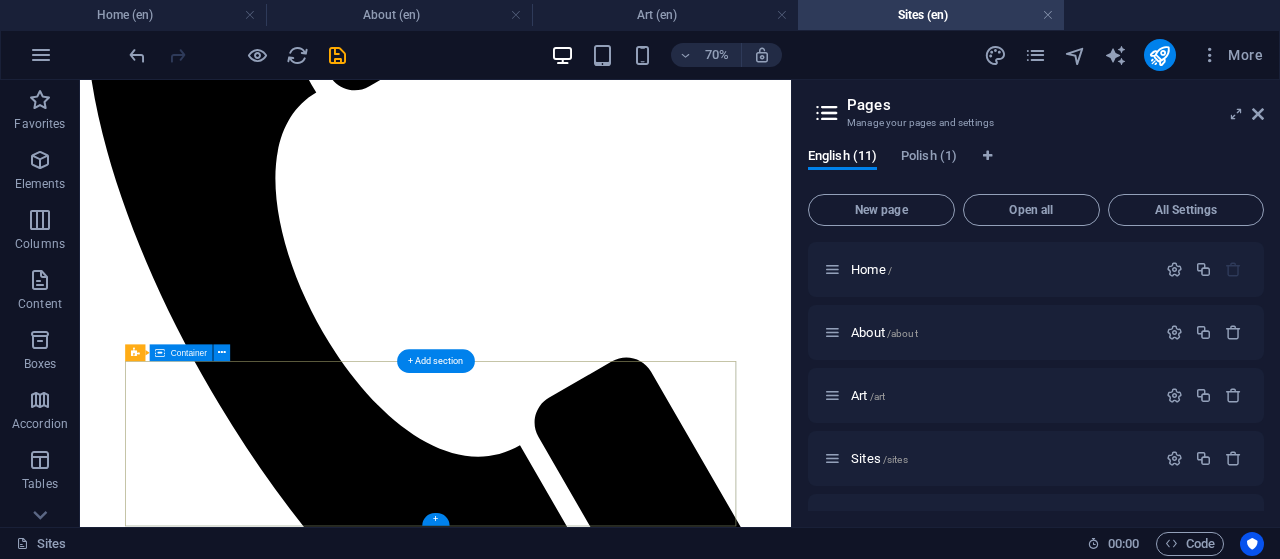 scroll, scrollTop: 556, scrollLeft: 0, axis: vertical 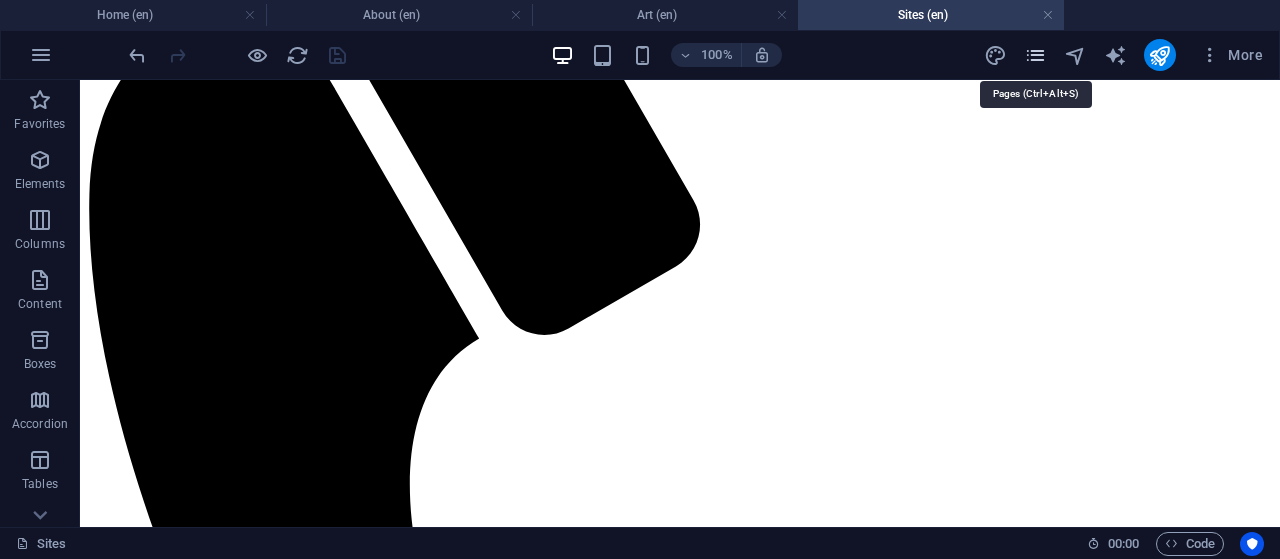 click at bounding box center (1035, 55) 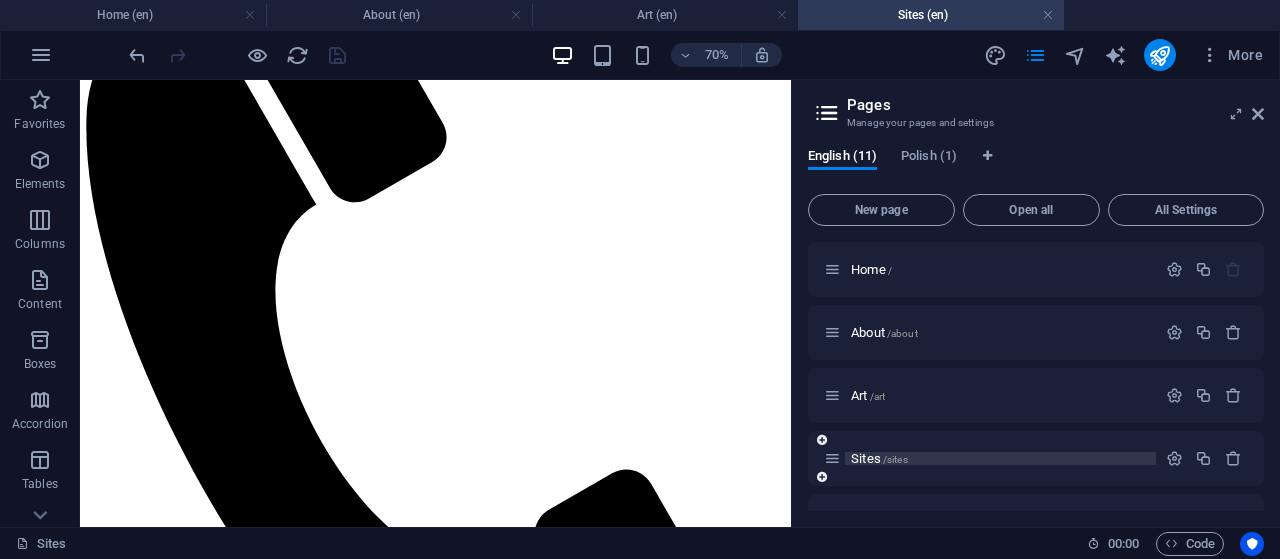 click on "Sites /sites" at bounding box center [879, 458] 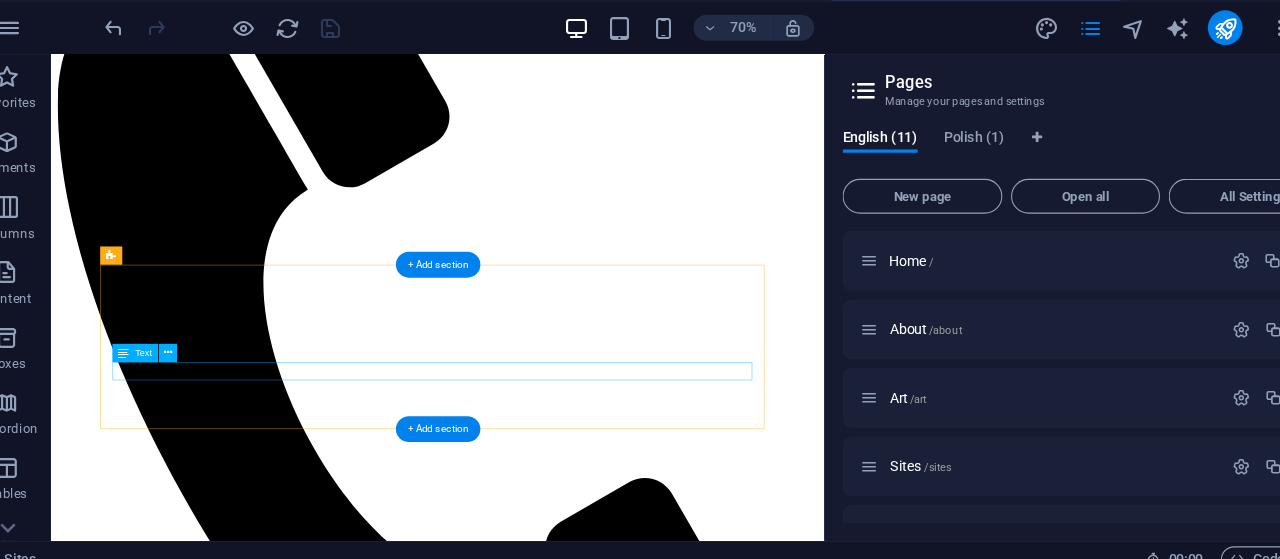 click on "2" at bounding box center [559, 3891] 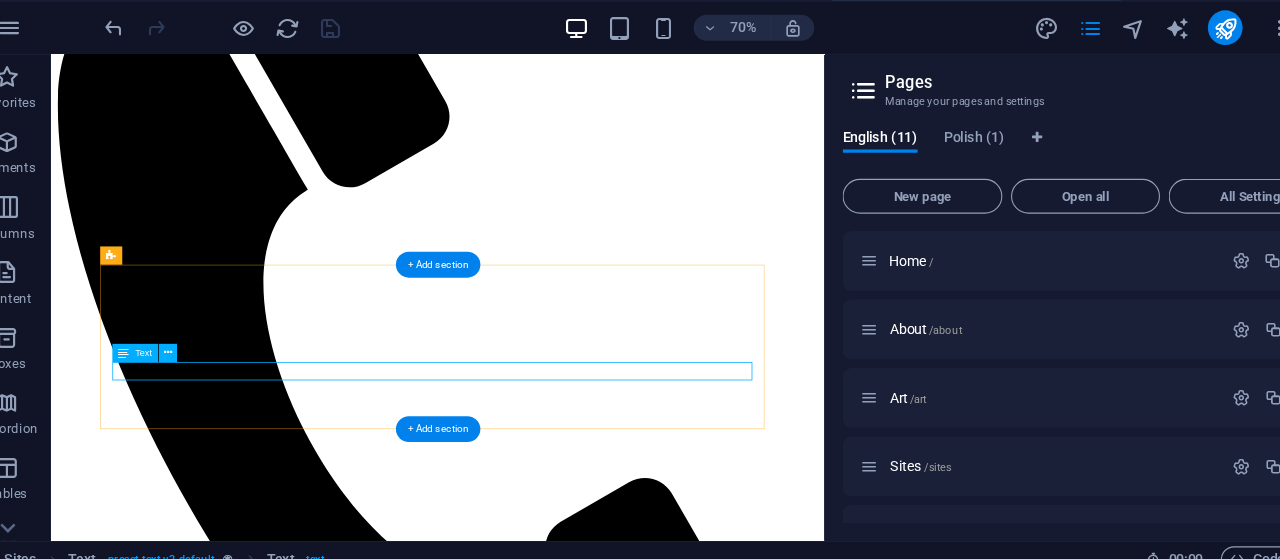 click on "2" at bounding box center (559, 3891) 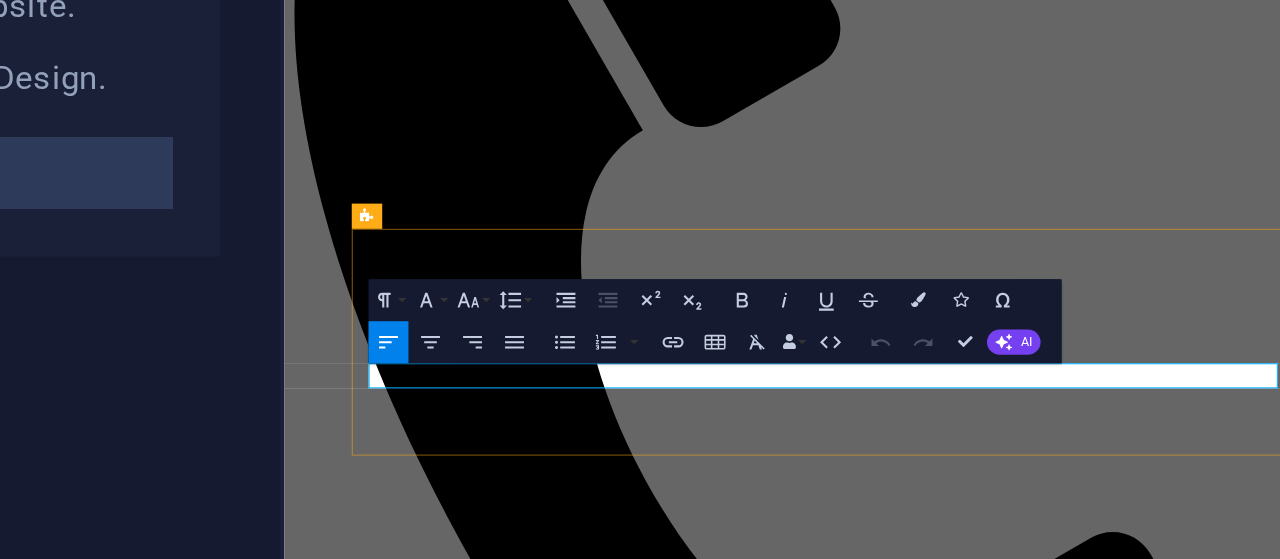 click on "2" at bounding box center (796, 3766) 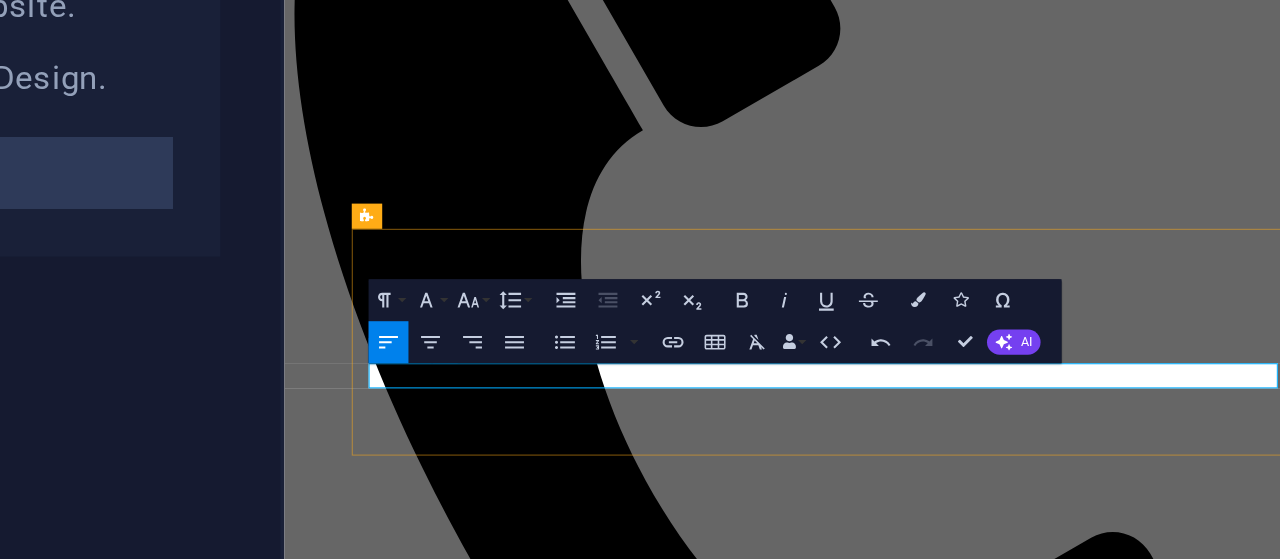 type 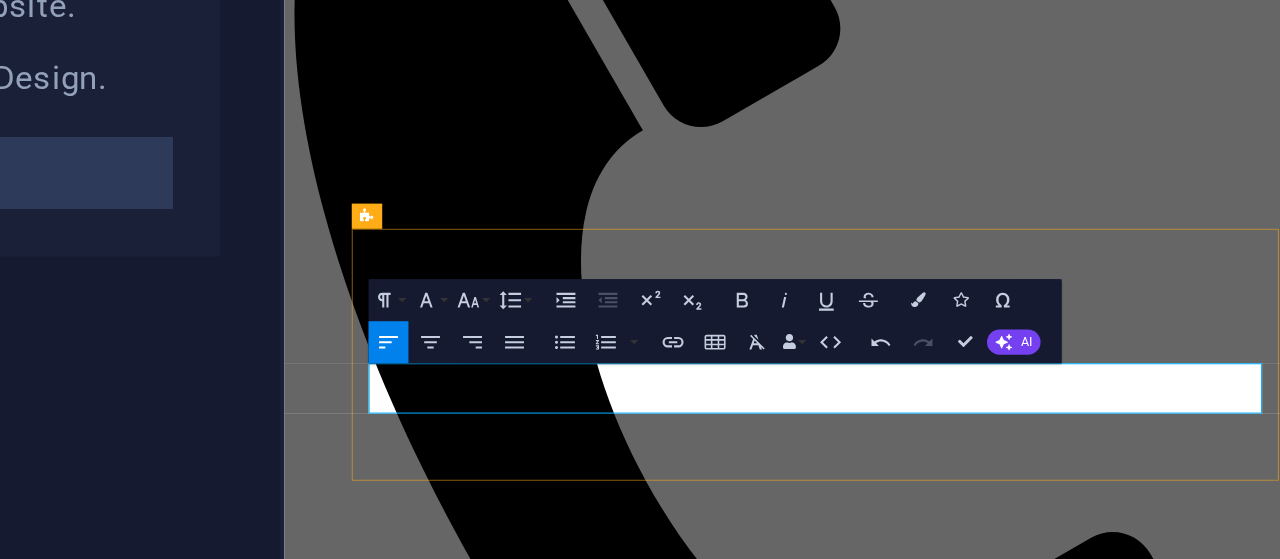 click on "[YEAR] Play, [EVENT] Scu;lpture Festival, [CITY], [COUNTRY]" at bounding box center (796, 3800) 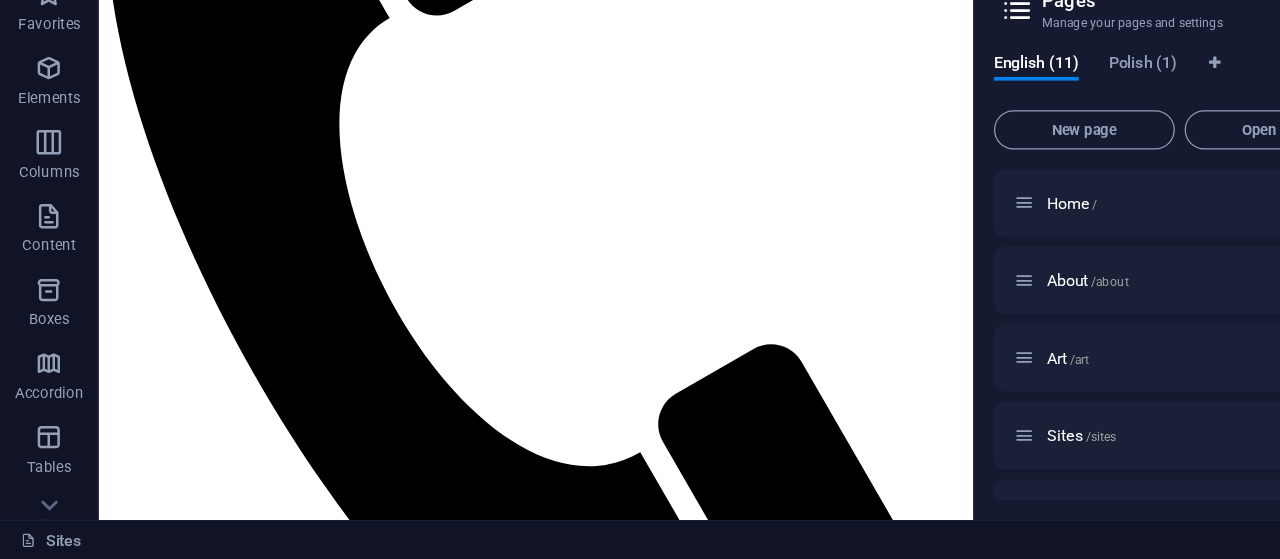 scroll, scrollTop: 0, scrollLeft: 0, axis: both 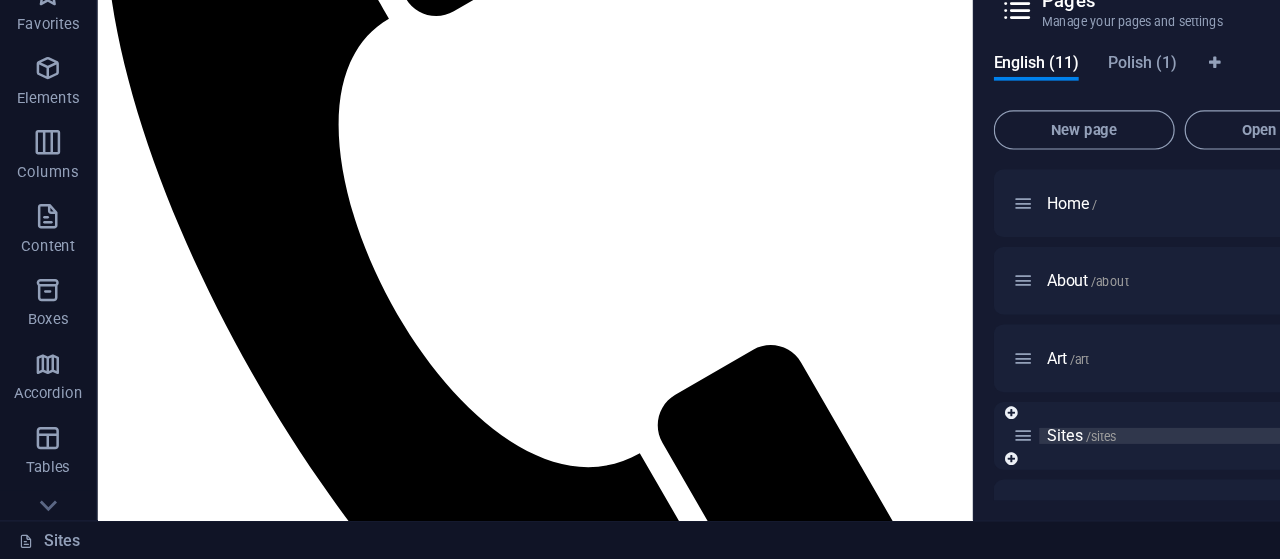 click on "Sites /sites" at bounding box center [879, 458] 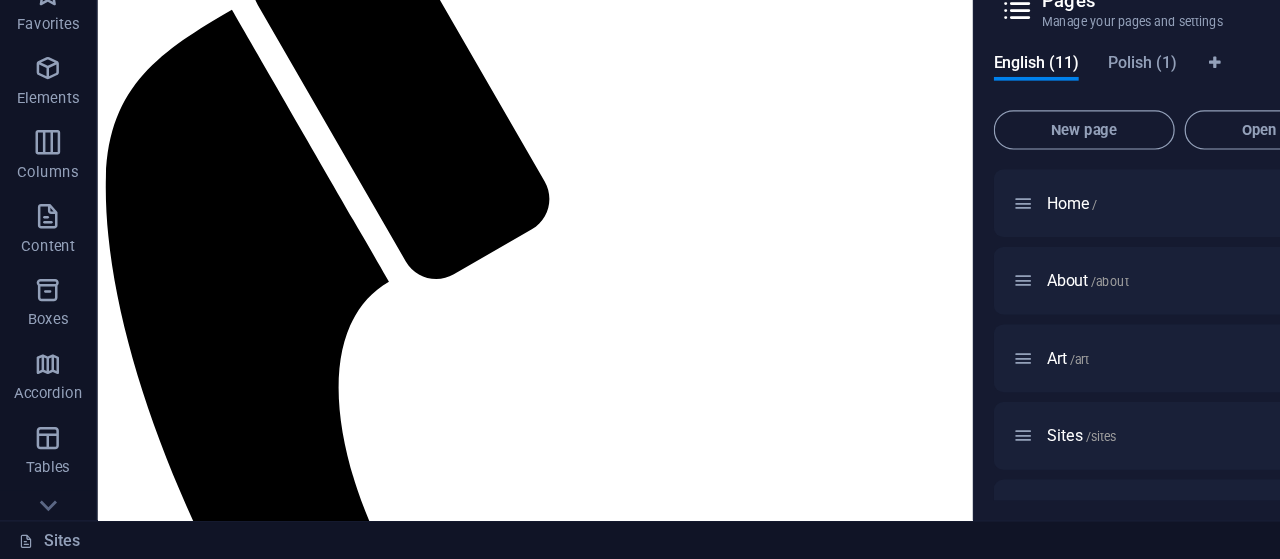 scroll, scrollTop: 280, scrollLeft: 0, axis: vertical 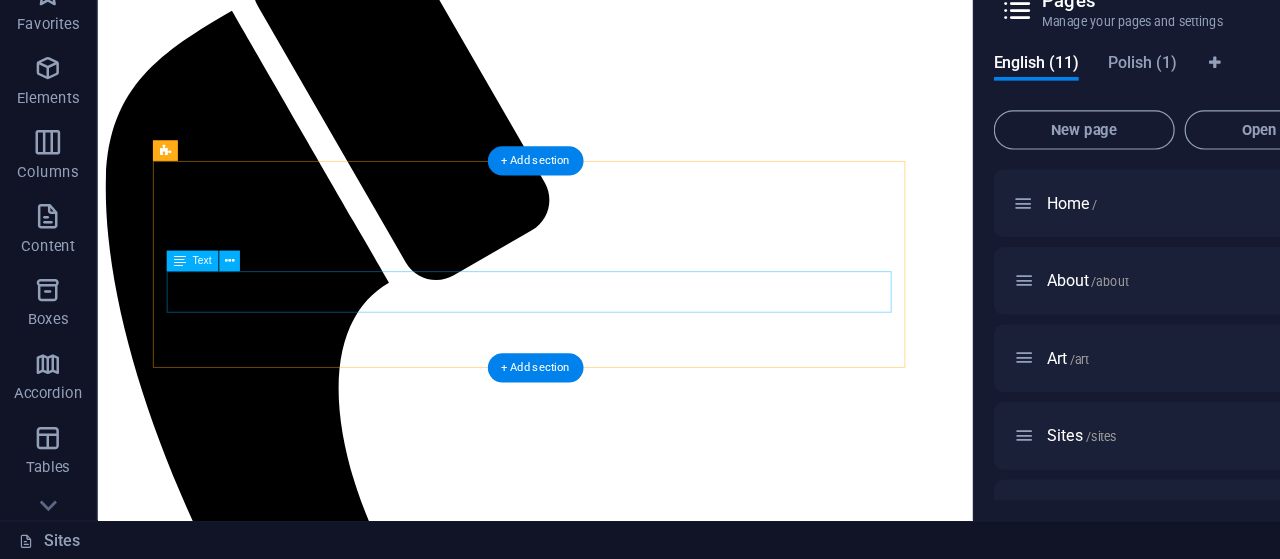 click on "At beach, bush, and mangrove, Anna Bonshek's art projects honour materiality and the living presence and ever-evolving story of place." at bounding box center (605, 3876) 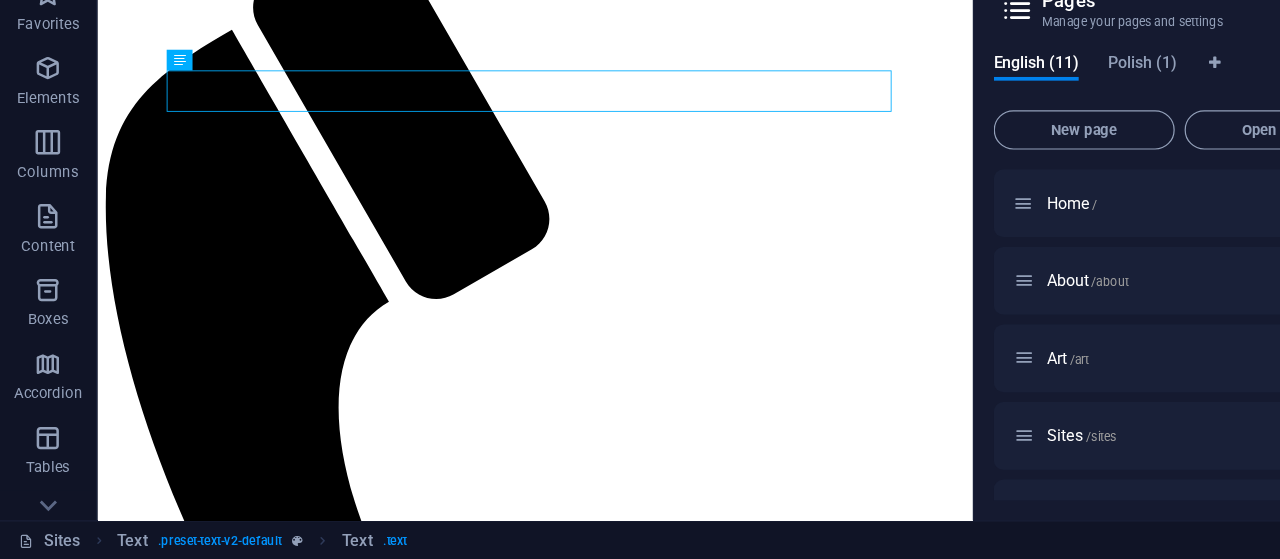 scroll, scrollTop: 167, scrollLeft: 0, axis: vertical 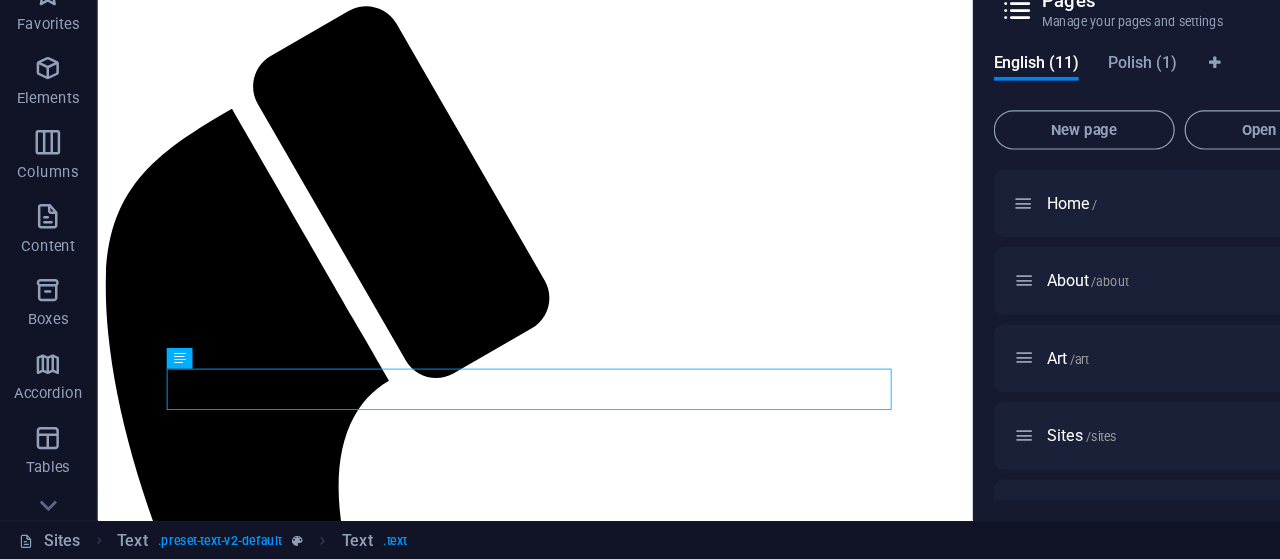 drag, startPoint x: 1102, startPoint y: 222, endPoint x: 907, endPoint y: 178, distance: 199.90248 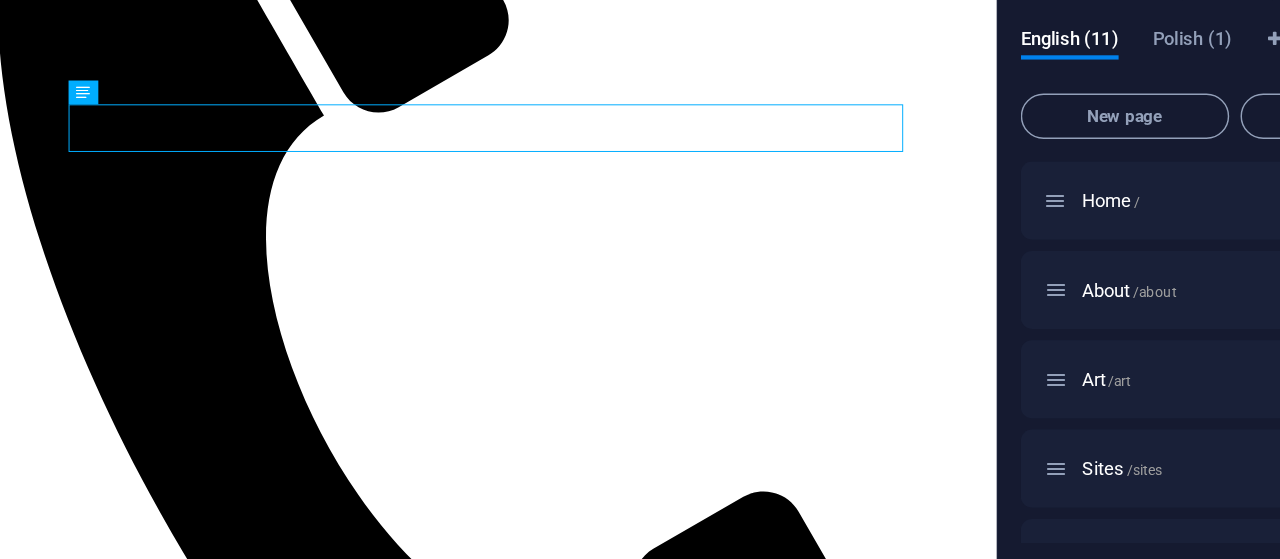 scroll, scrollTop: 460, scrollLeft: 0, axis: vertical 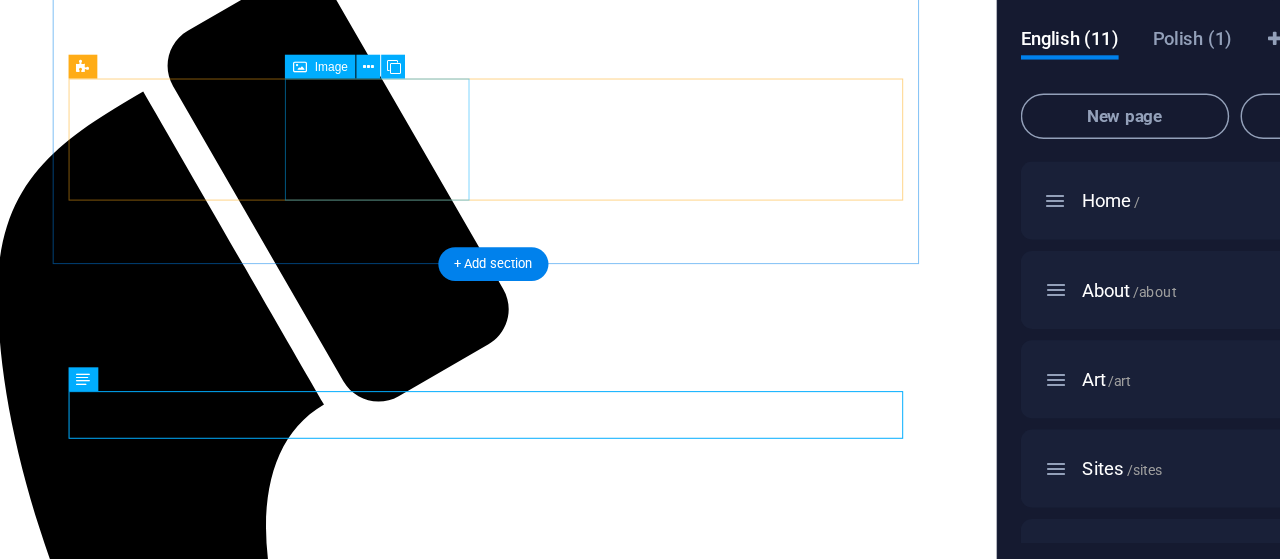click at bounding box center (497, 2393) 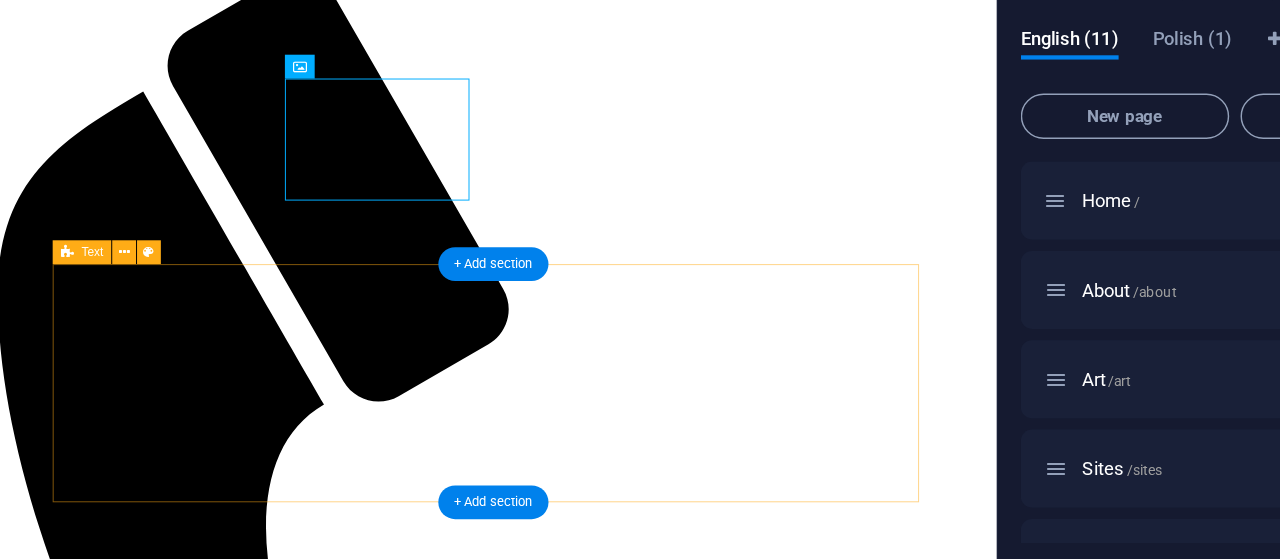 click on "Beach. bush. mangrove. At beach, bush, and mangrove, [FIRST] [LAST]'s art projects honour materiality and the living presence and ever-evolving story of place." at bounding box center (497, 3911) 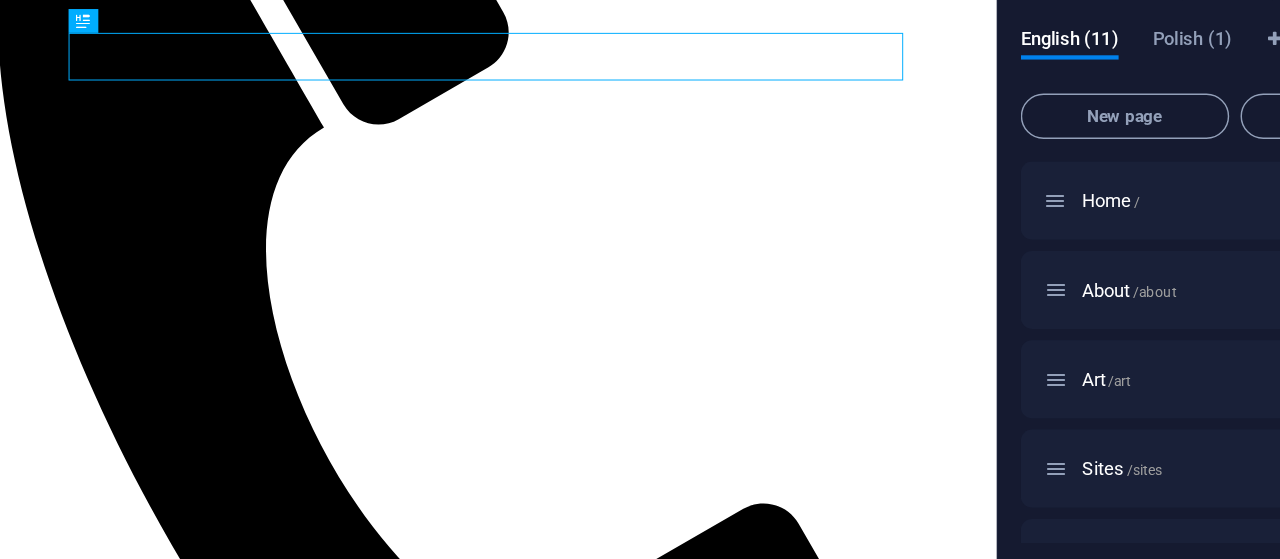 scroll, scrollTop: 485, scrollLeft: 0, axis: vertical 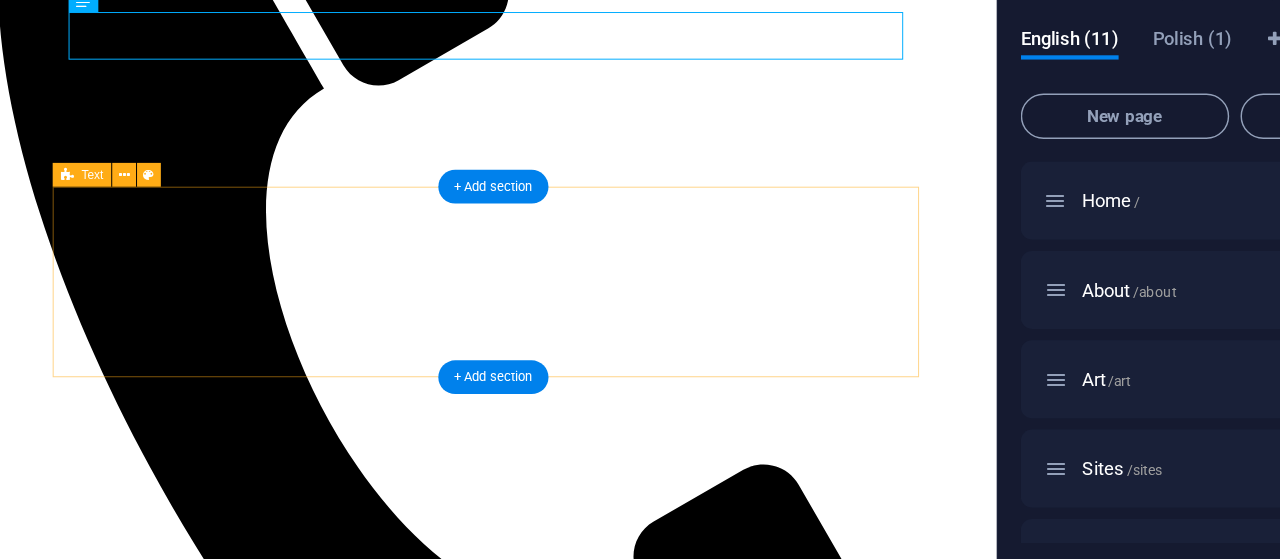 click on "EXHIBITIONS" at bounding box center (497, 3693) 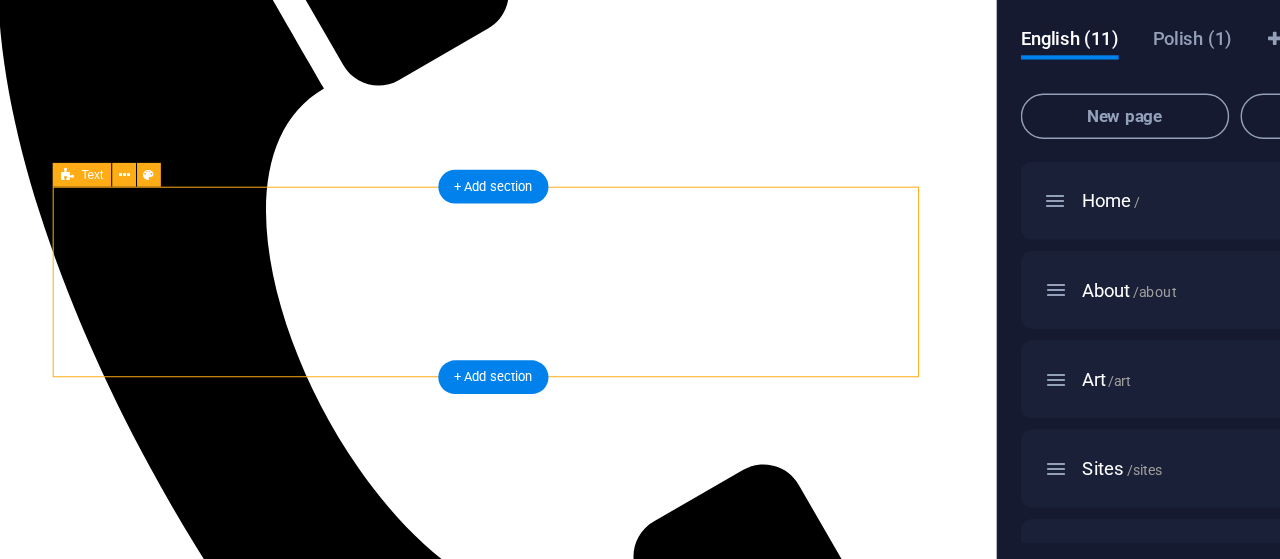 click on "EXHIBITIONS" at bounding box center (497, 3693) 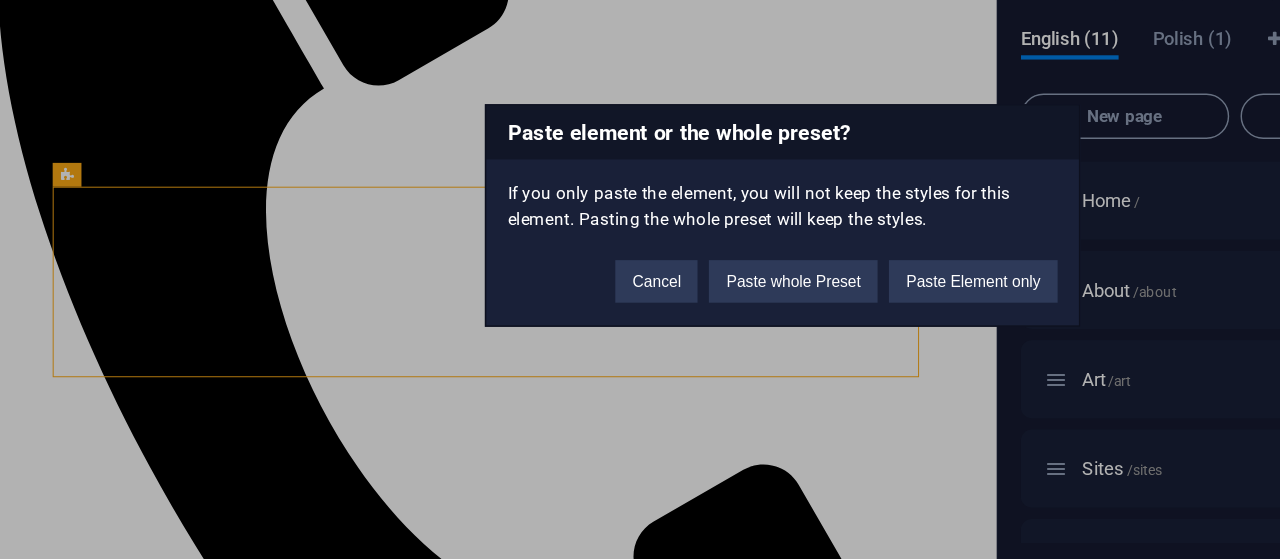 type 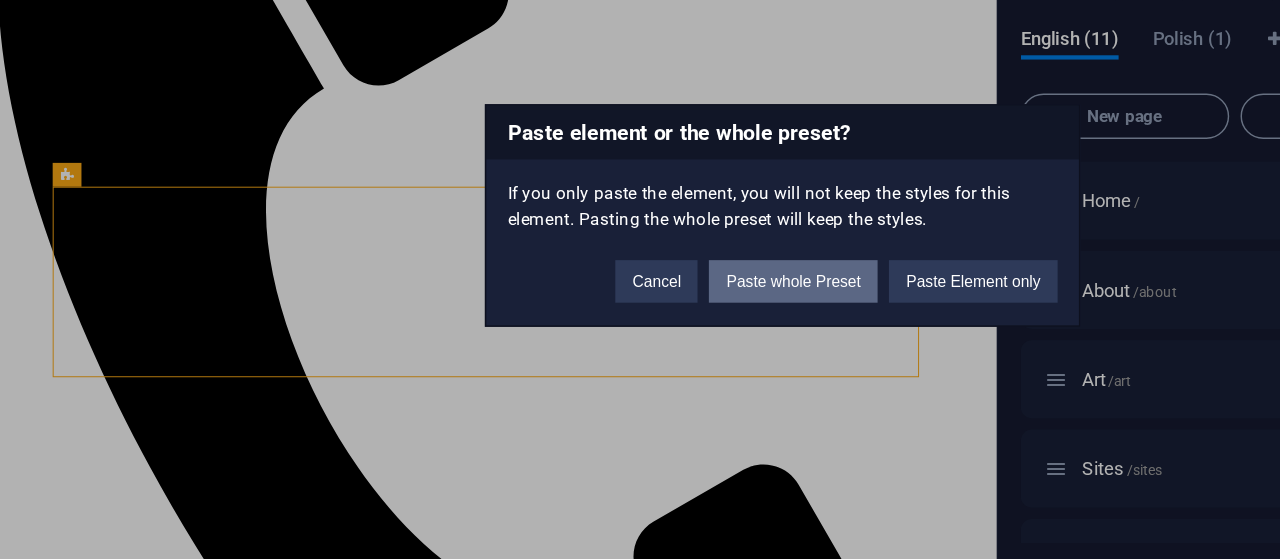click on "Paste whole Preset" at bounding box center (647, 326) 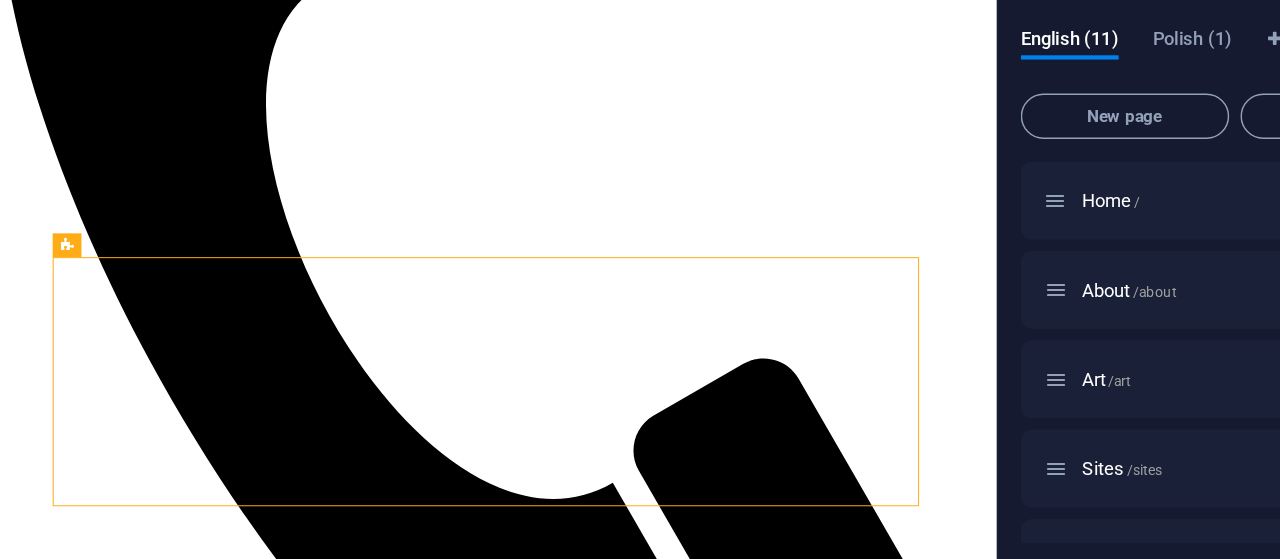 scroll, scrollTop: 588, scrollLeft: 0, axis: vertical 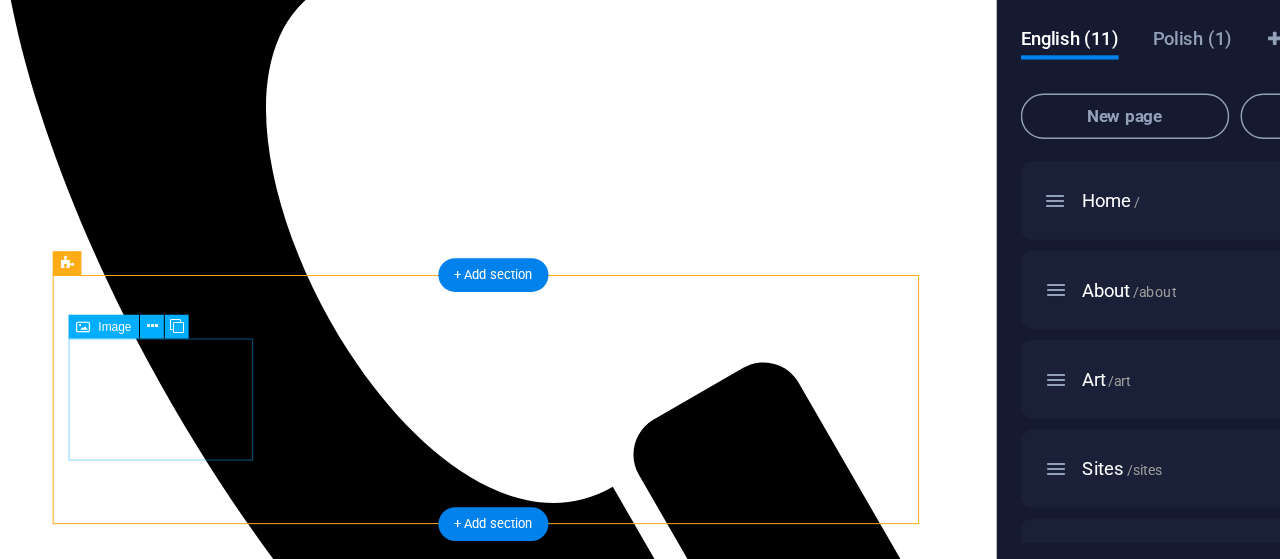 click at bounding box center [497, 3974] 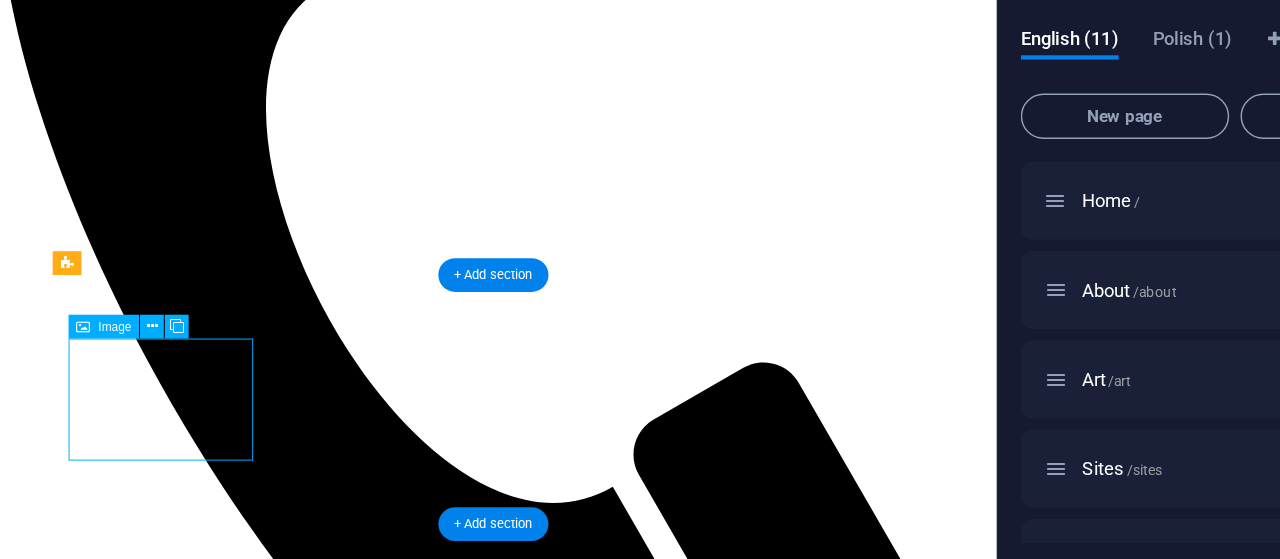 click at bounding box center [497, 3974] 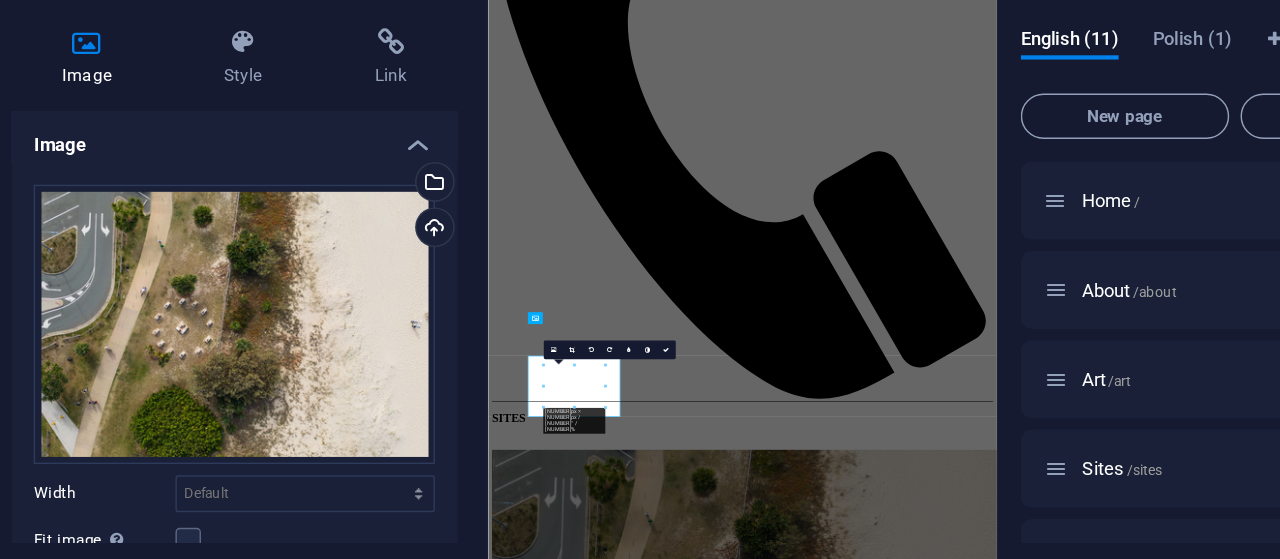 scroll, scrollTop: 144, scrollLeft: 0, axis: vertical 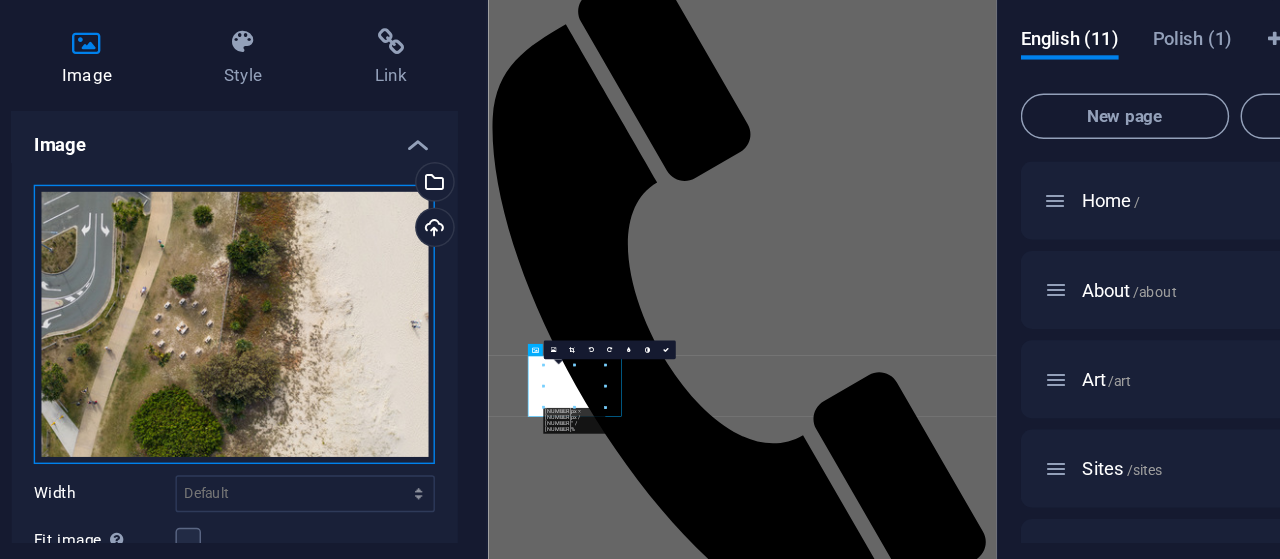 click on "Drag files here, click to choose files or select files from Files or our free stock photos & videos" at bounding box center [253, 356] 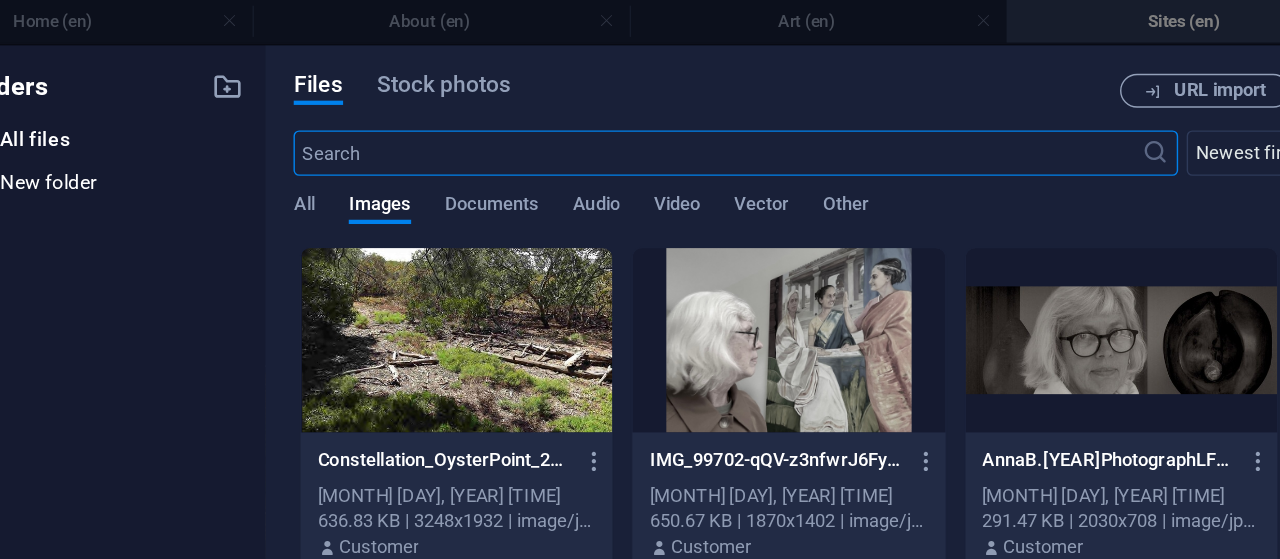 scroll, scrollTop: 1188, scrollLeft: 0, axis: vertical 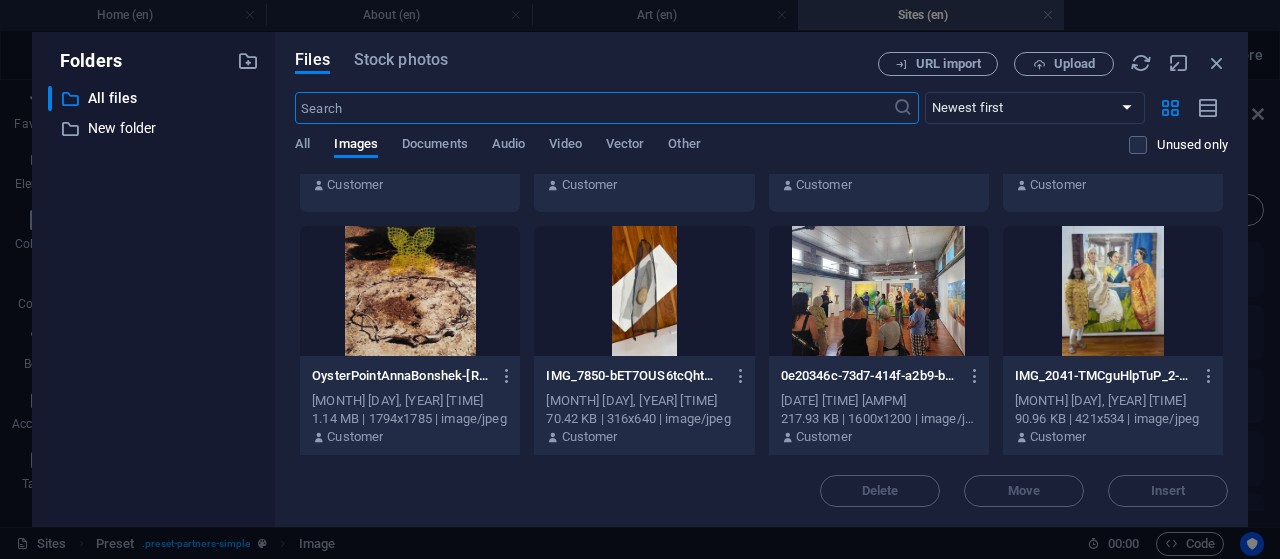 click at bounding box center (879, 291) 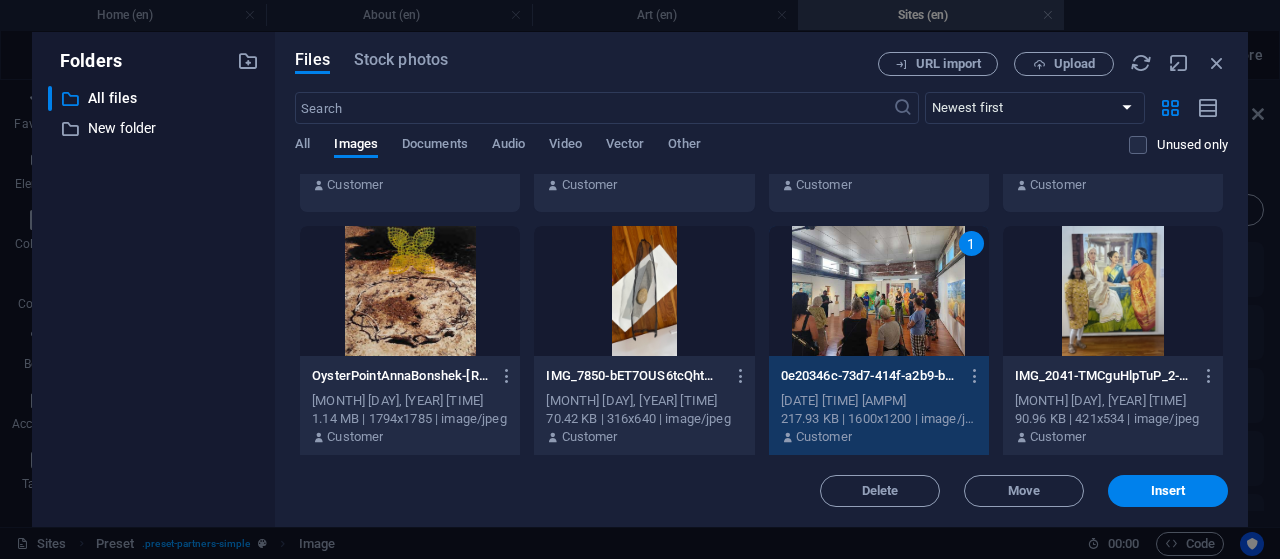 click on "1" at bounding box center (879, 291) 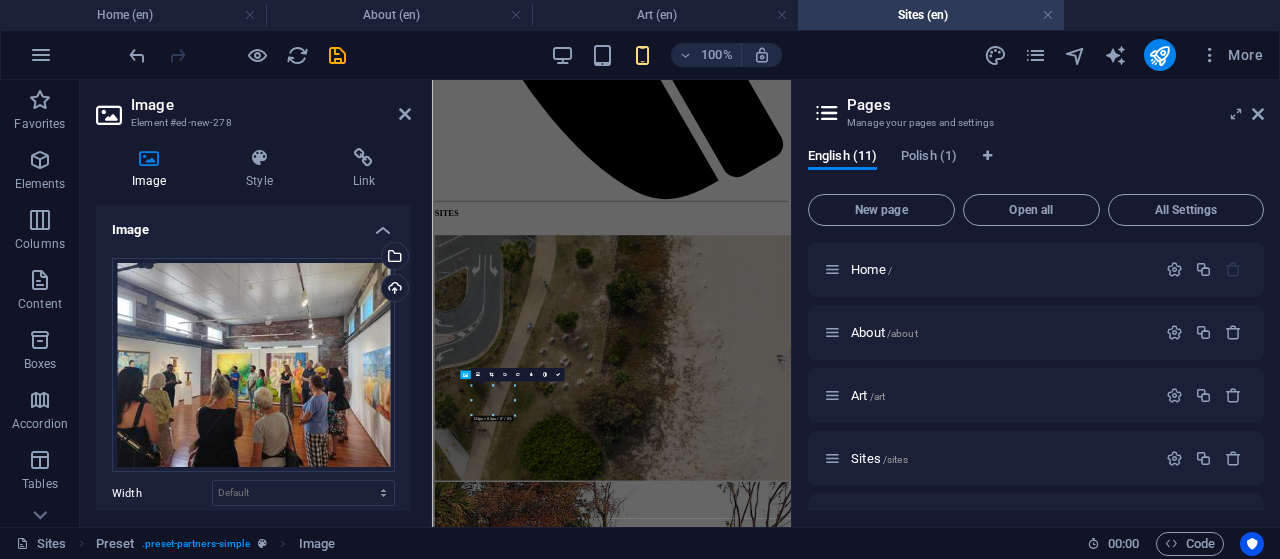 scroll, scrollTop: 144, scrollLeft: 0, axis: vertical 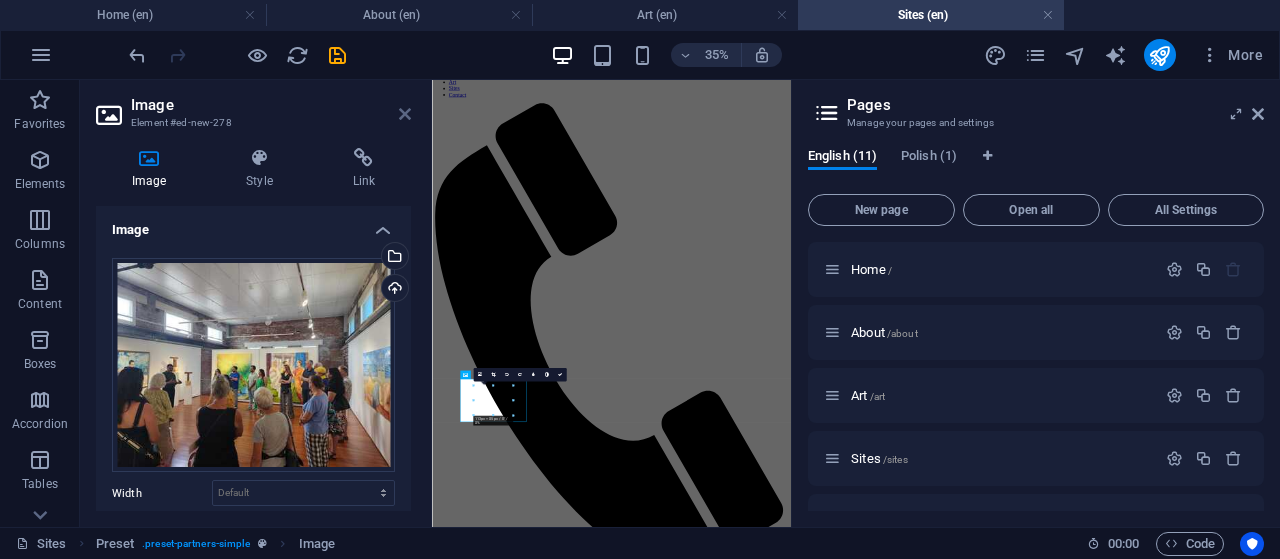 drag, startPoint x: 462, startPoint y: 51, endPoint x: 403, endPoint y: 115, distance: 87.04597 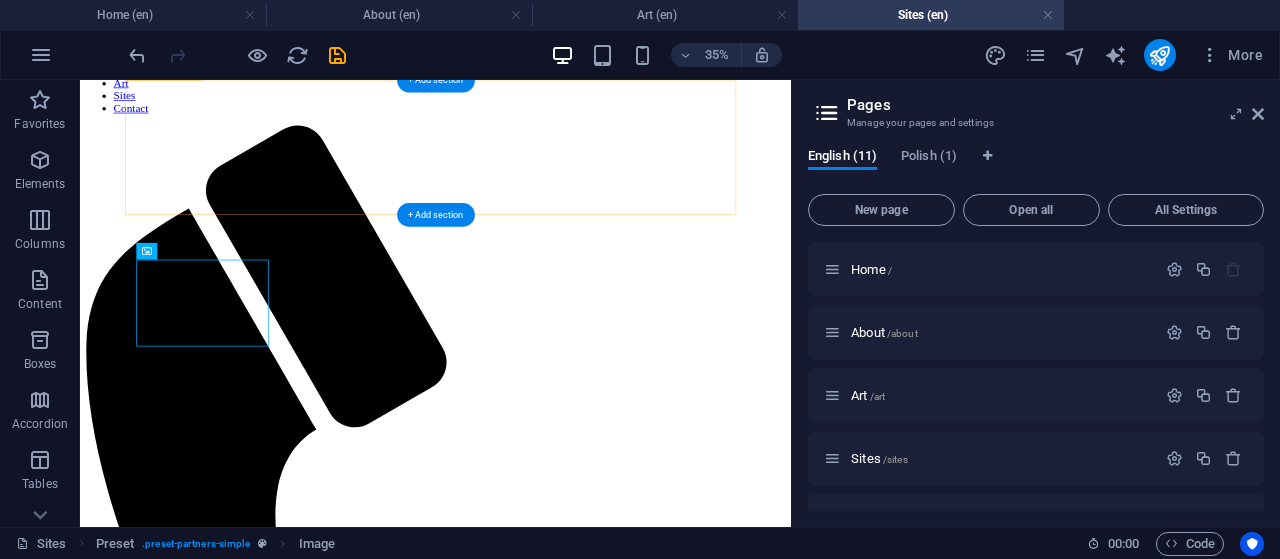 scroll, scrollTop: 741, scrollLeft: 0, axis: vertical 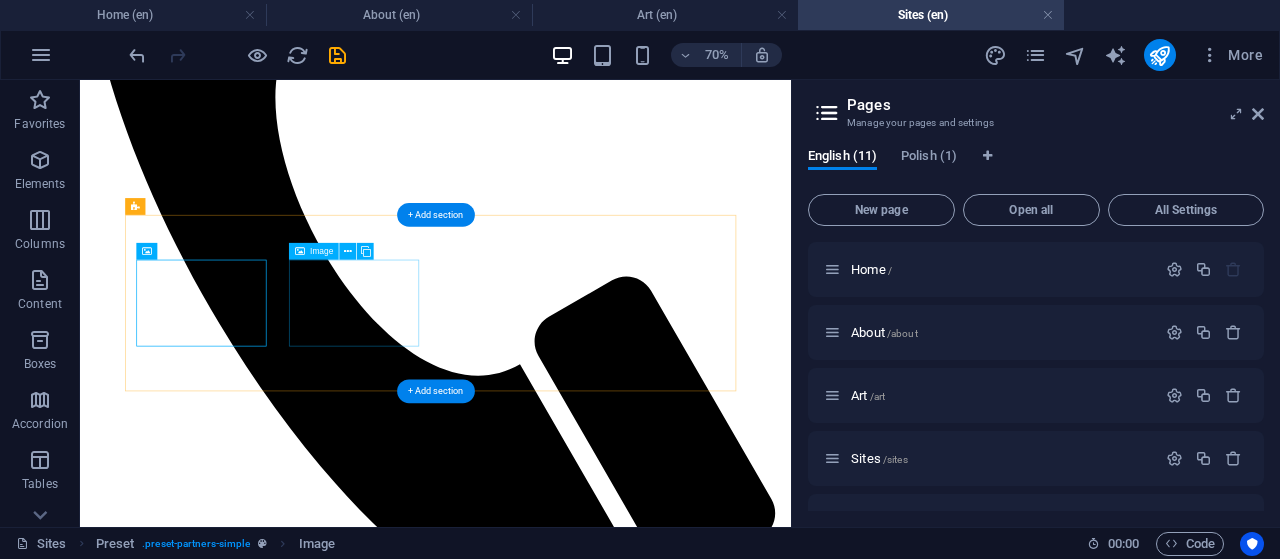 click at bounding box center [588, 4694] 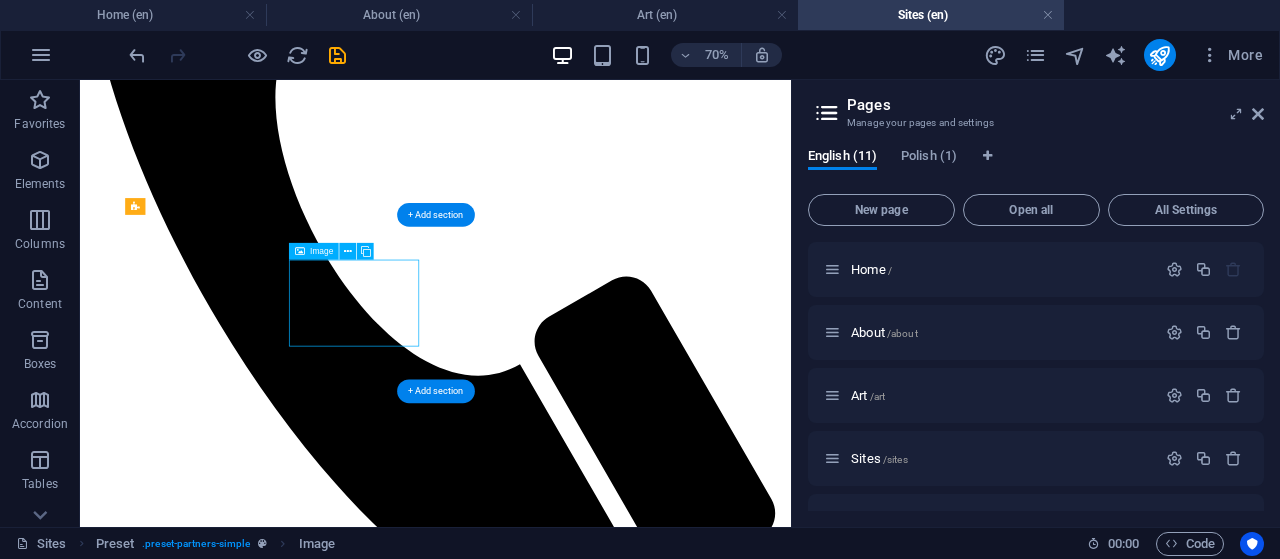 click at bounding box center (588, 4694) 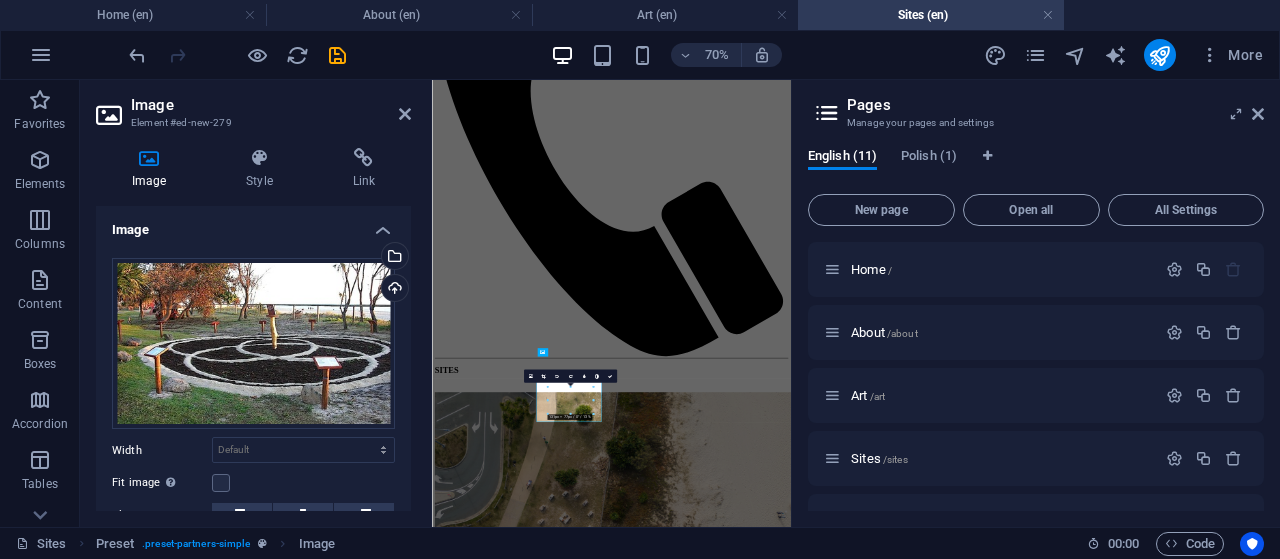 scroll, scrollTop: 144, scrollLeft: 0, axis: vertical 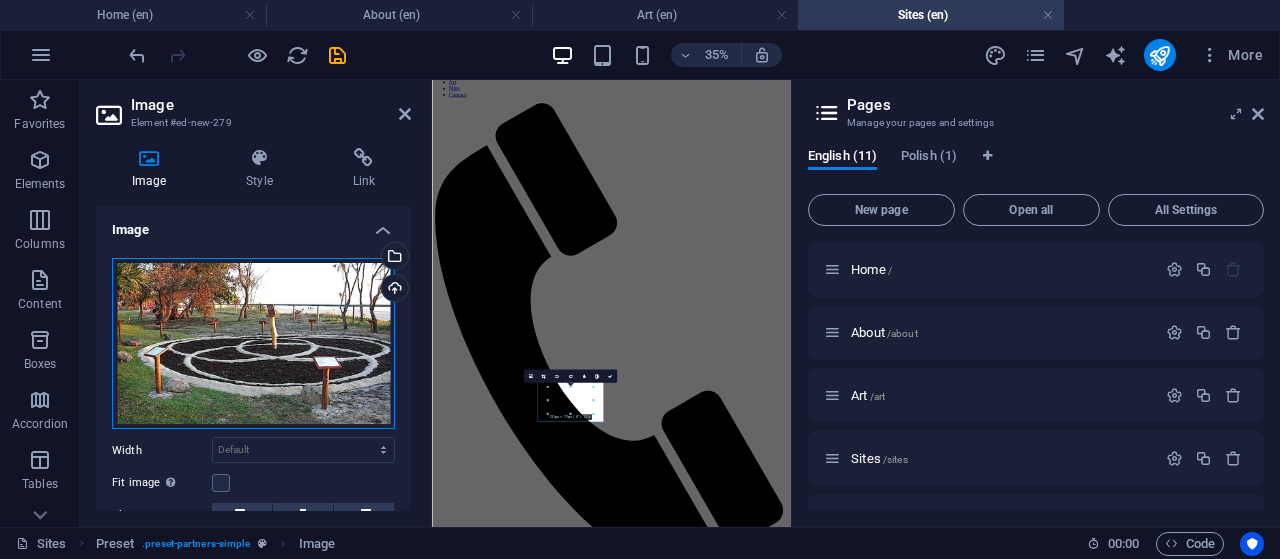 click on "Drag files here, click to choose files or select files from Files or our free stock photos & videos" at bounding box center (253, 344) 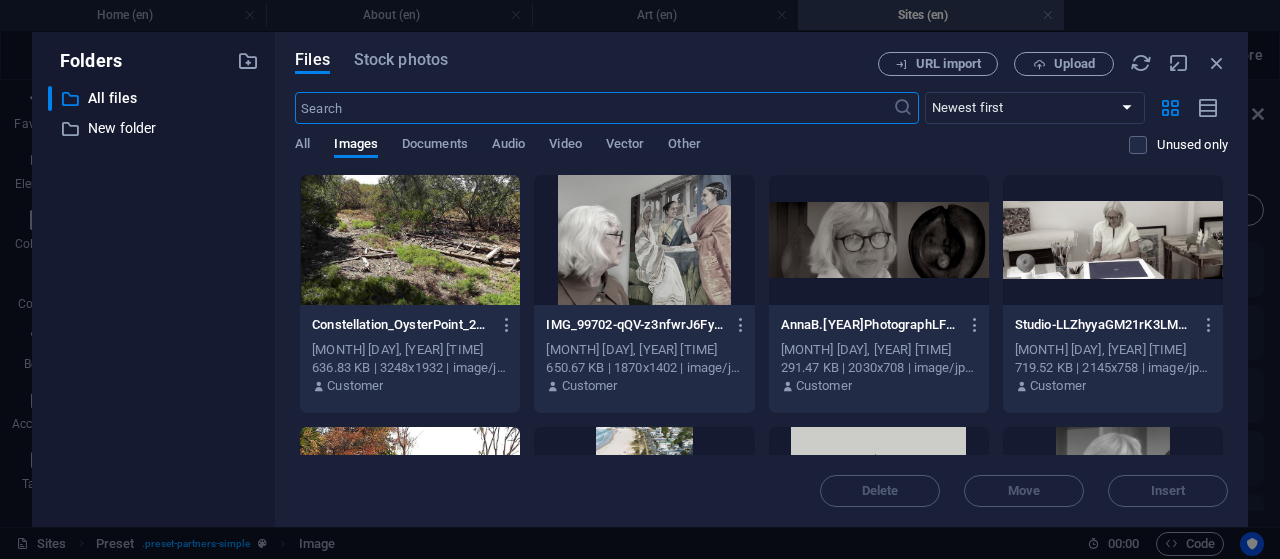 scroll, scrollTop: 1222, scrollLeft: 0, axis: vertical 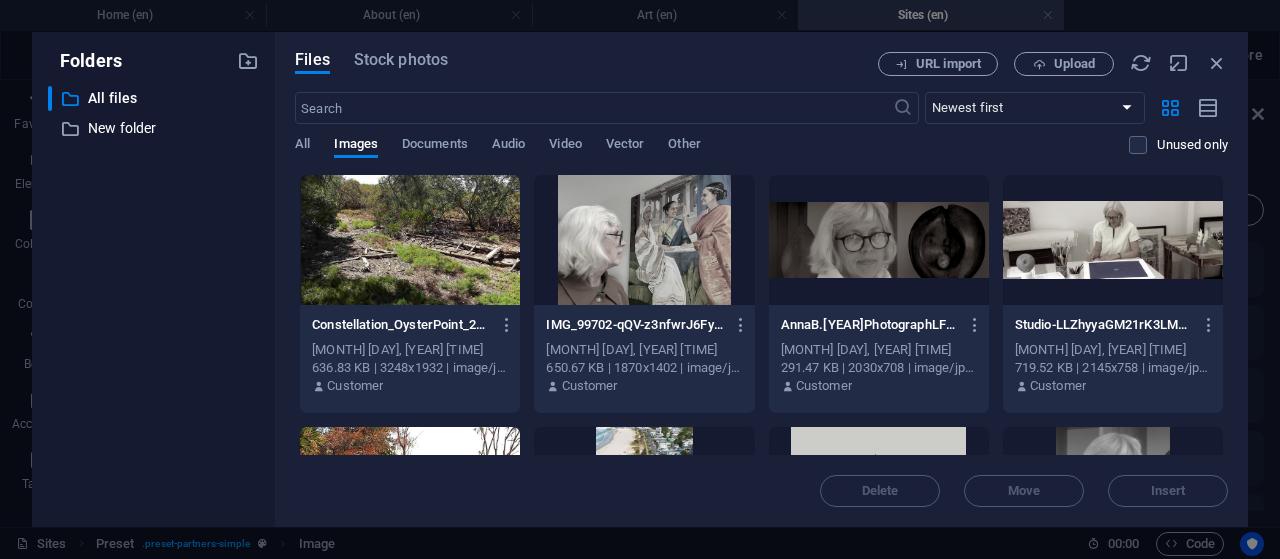 drag, startPoint x: 1263, startPoint y: 308, endPoint x: 1268, endPoint y: 364, distance: 56.22277 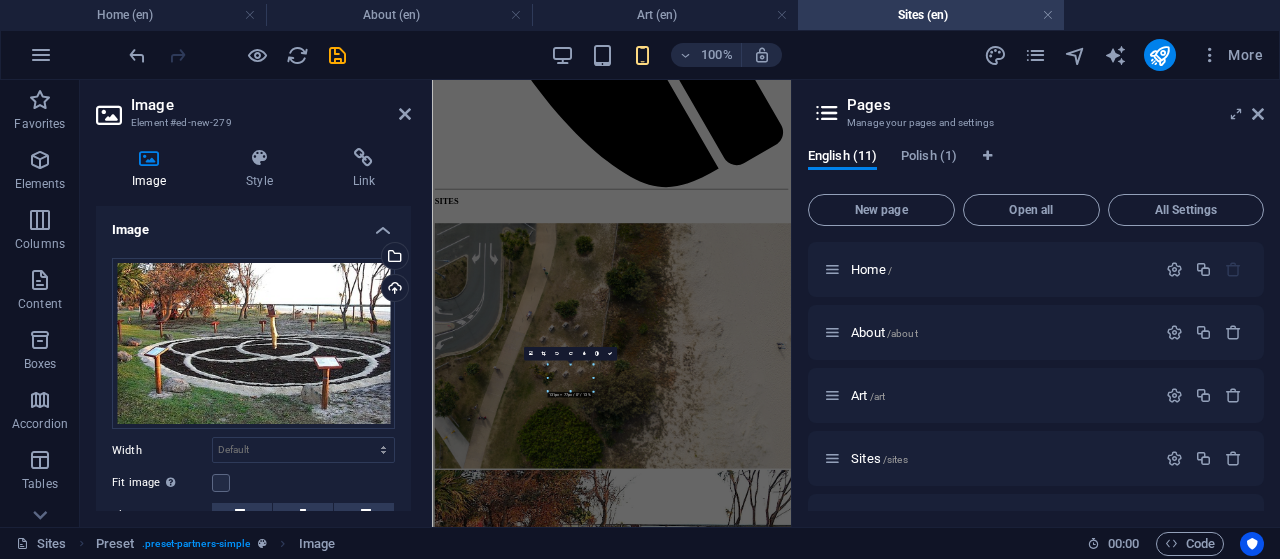 scroll, scrollTop: 144, scrollLeft: 0, axis: vertical 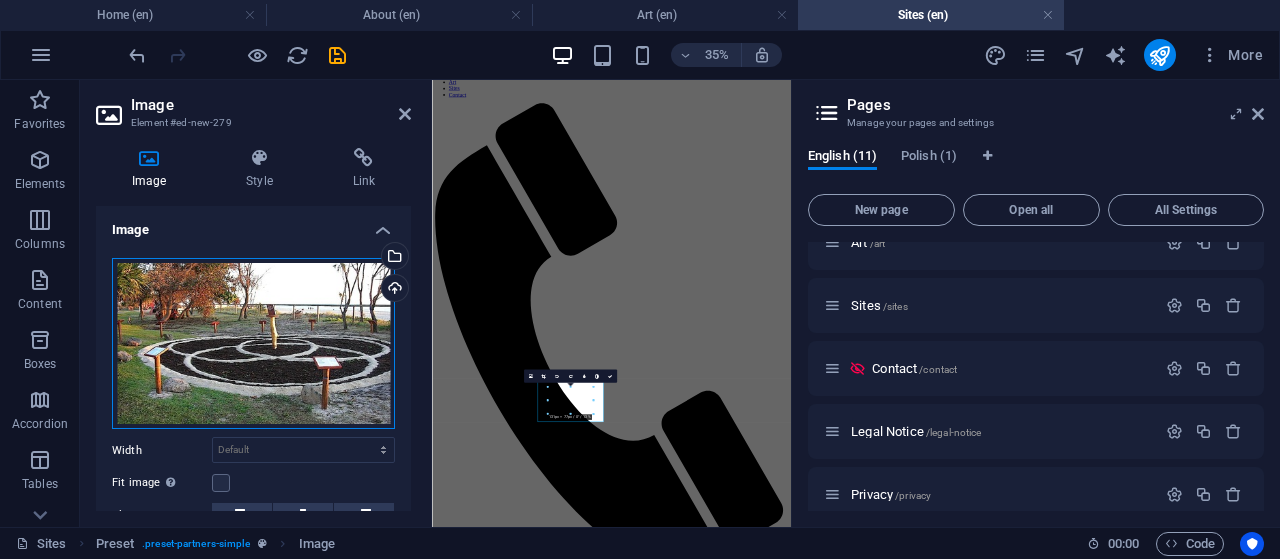 click on "Drag files here, click to choose files or select files from Files or our free stock photos & videos" at bounding box center [253, 344] 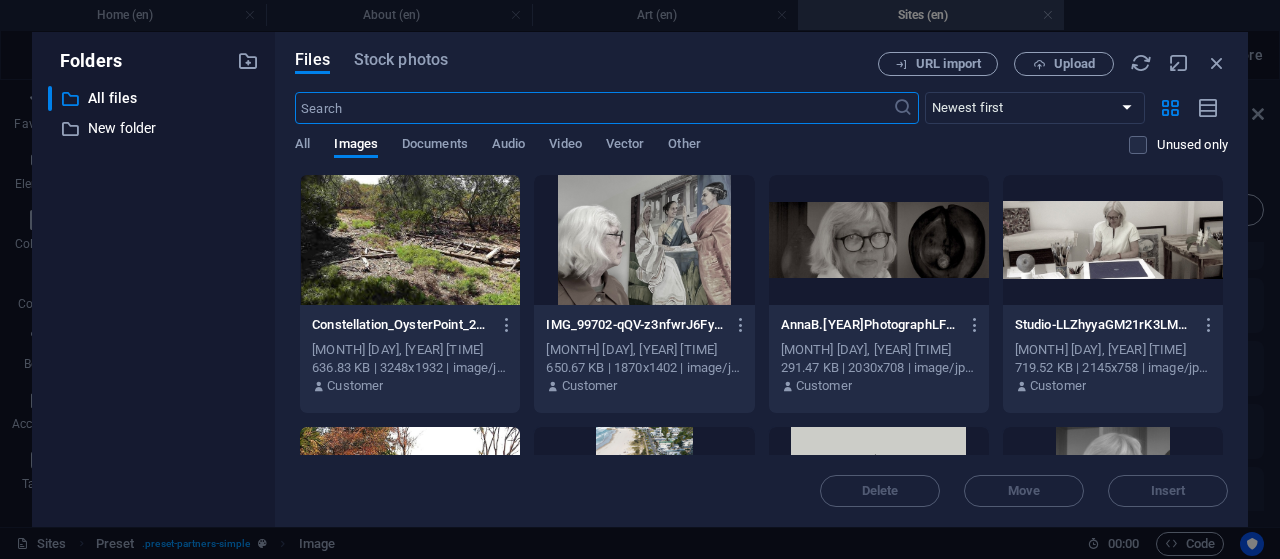 click on "[EMAIL] Home (en) About (en) Art (en) Sites (en) Favorites Elements Columns Content Boxes Accordion Tables Features Images Slider Header Footer Forms Marketing Collections
Drag here to replace the existing content. Press “Ctrl” if you want to create a new element.
H2   Text   Menu Bar   Menu Bar   Menu 70% More Home Preset . preset-partners-simple Image 00 : 00 Code Favorites Elements Columns Content Boxes Accordion Tables Features Images Slider Header Footer Forms Marketing Collections
Drag here to replace the existing content. Press “Ctrl” if you want to create a new element.
Container   H2   Preset   Container   Image   Text 70% More About Preset . preset-partners-simple Image 00 : 00 Code Favorites Elements Columns Content Boxes Accordion Tables Features Images Slider Header Footer Forms Marketing Collections
Container   Preset" at bounding box center (640, 279) 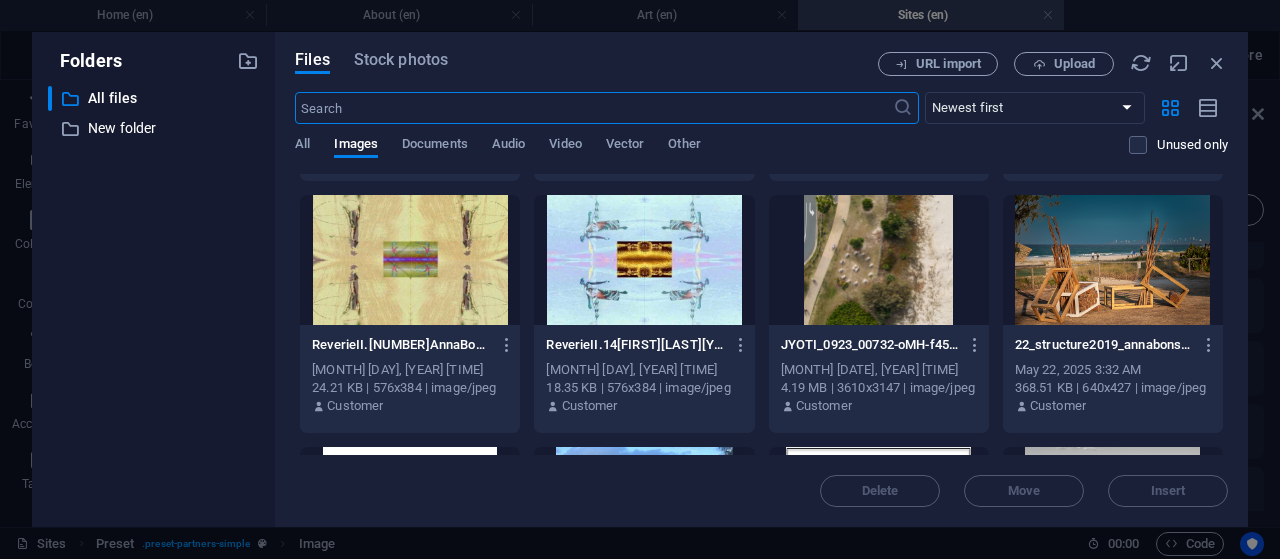 scroll, scrollTop: 4246, scrollLeft: 0, axis: vertical 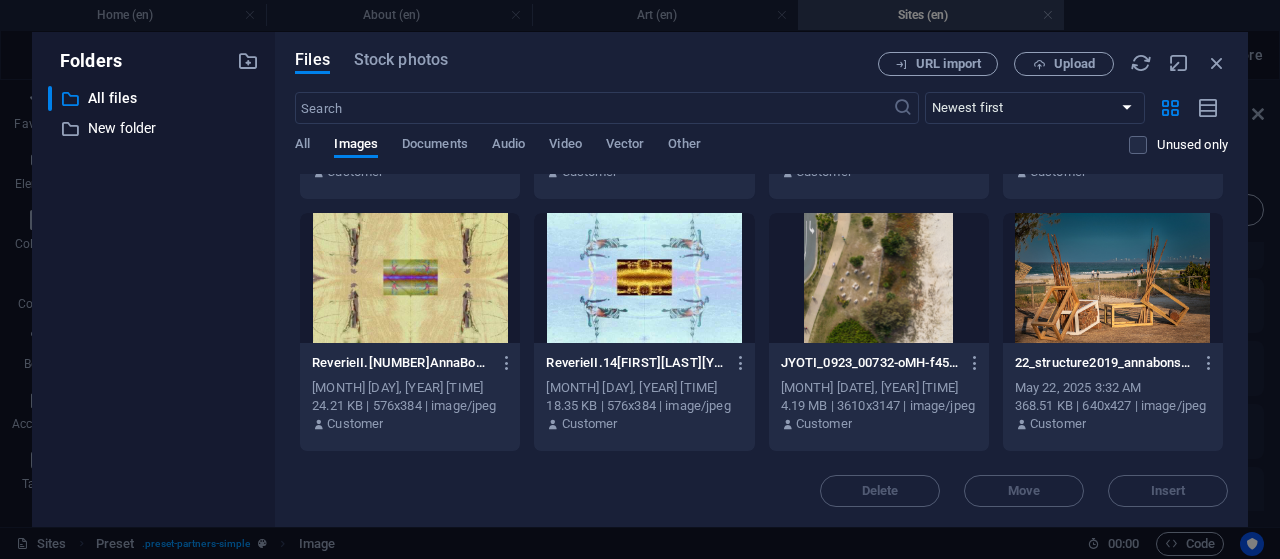 click at bounding box center (1113, 278) 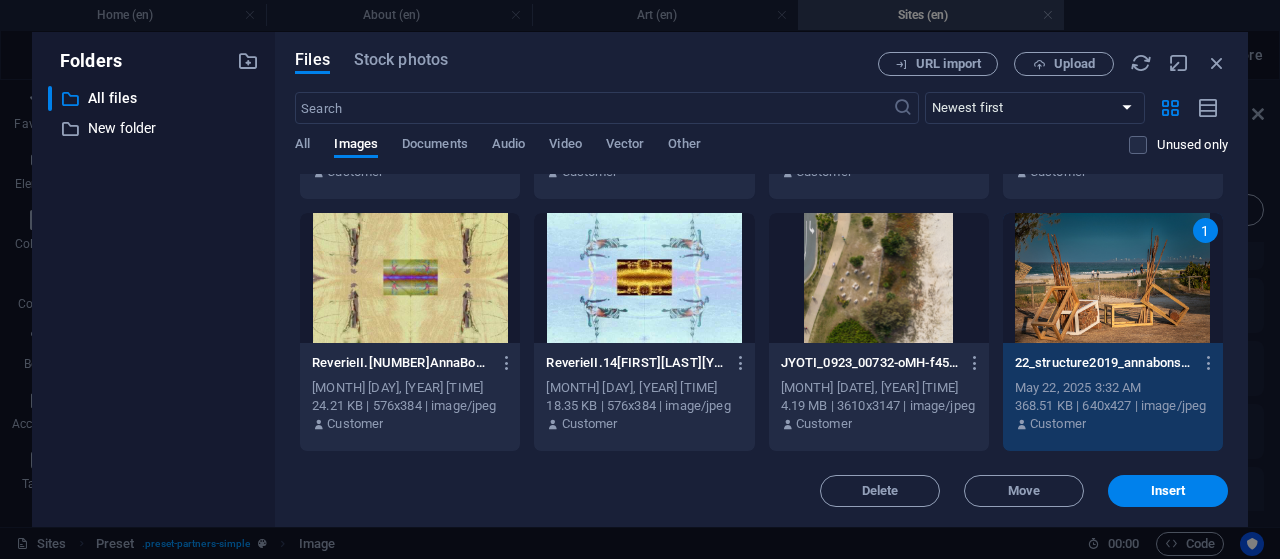 click on "1" at bounding box center [1113, 278] 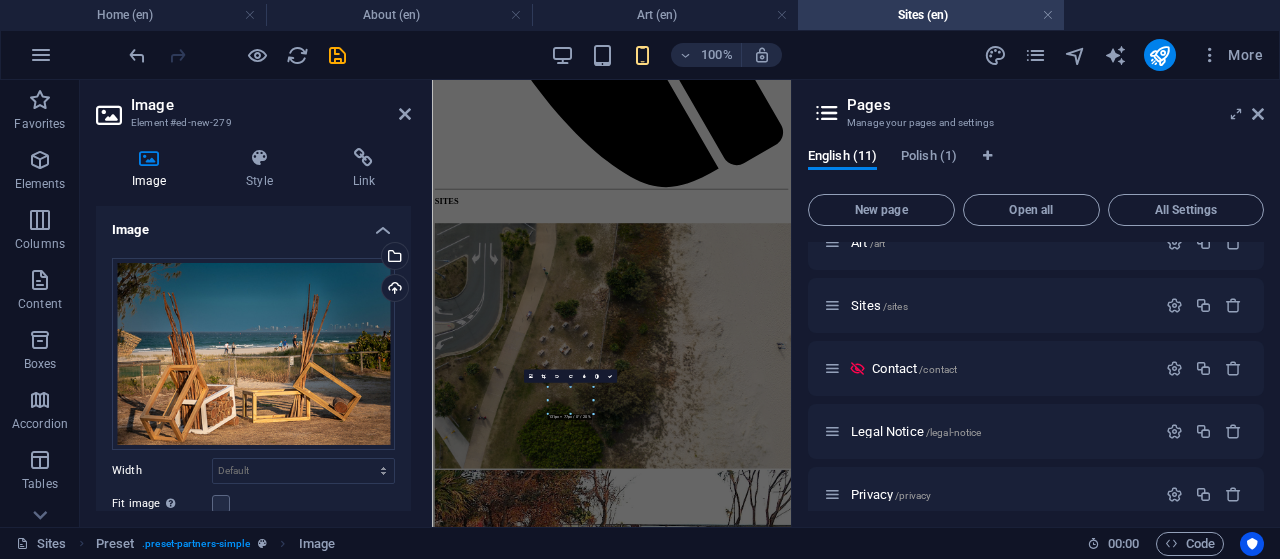 scroll, scrollTop: 144, scrollLeft: 0, axis: vertical 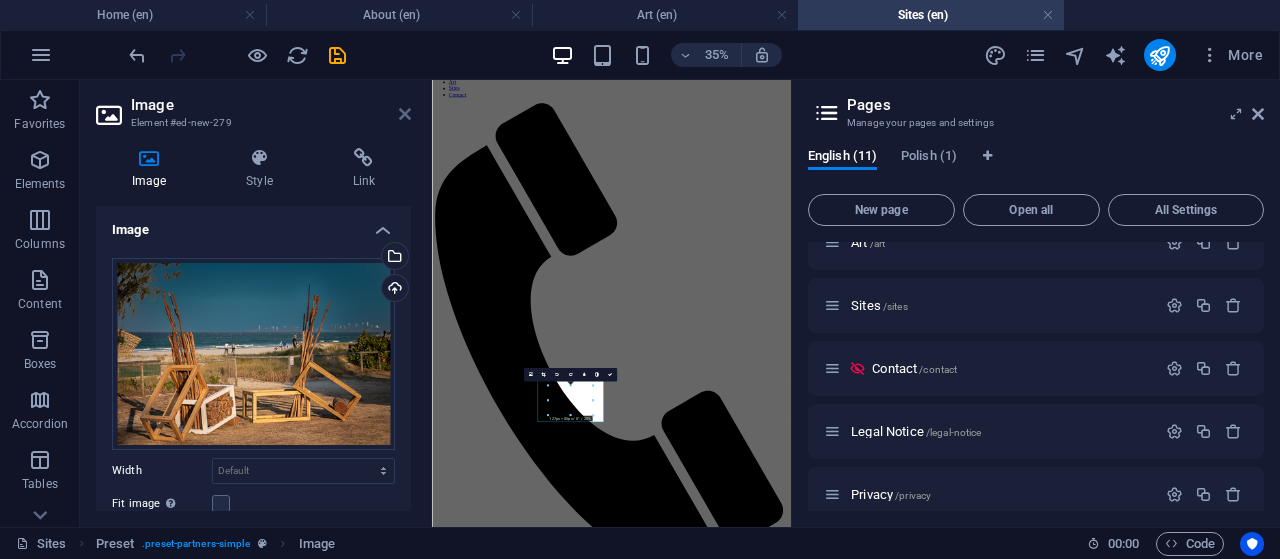 click at bounding box center (405, 114) 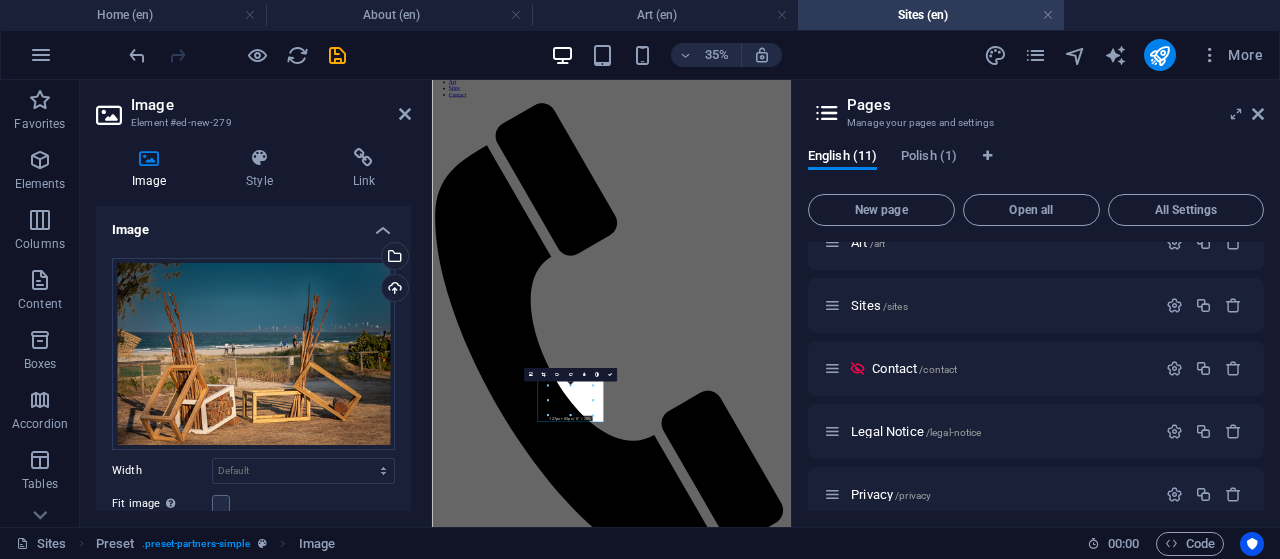 scroll, scrollTop: 741, scrollLeft: 0, axis: vertical 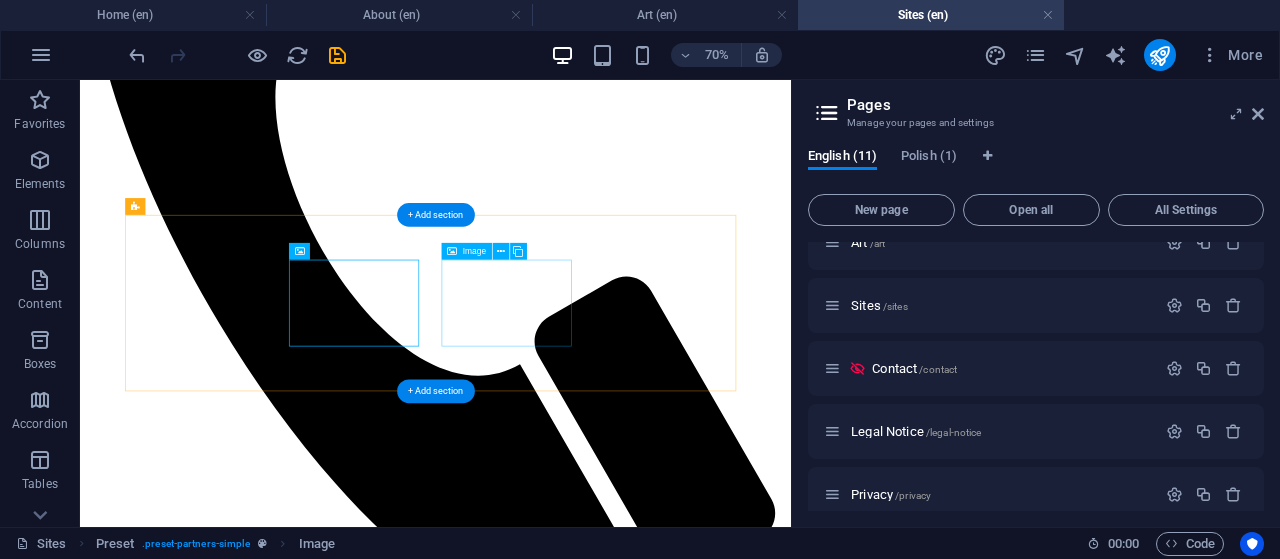 click at bounding box center [588, 5126] 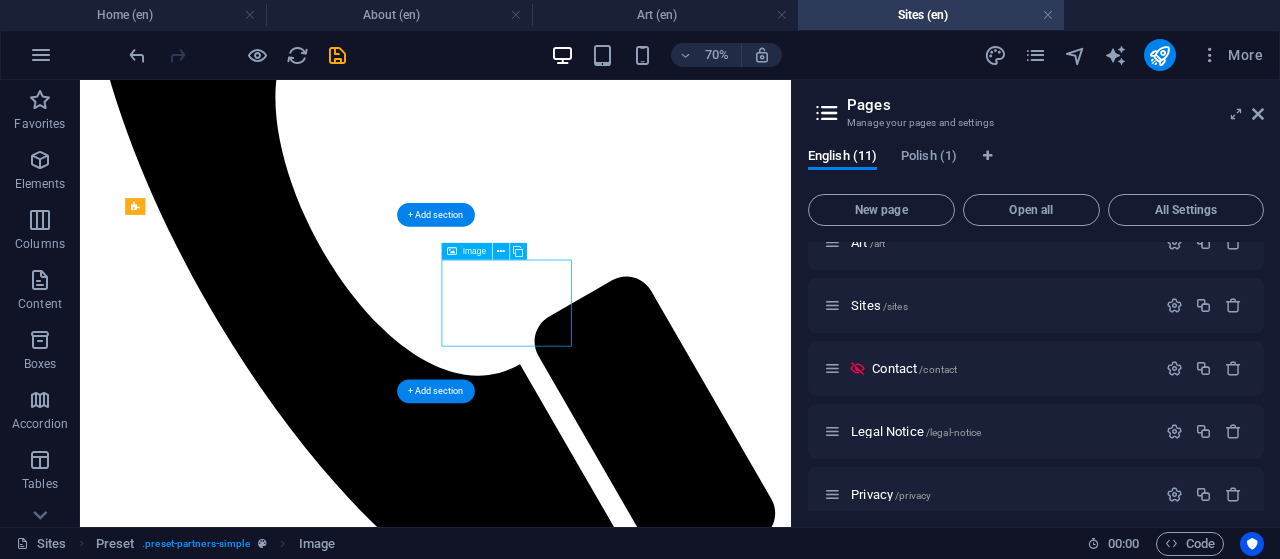 click at bounding box center [588, 5126] 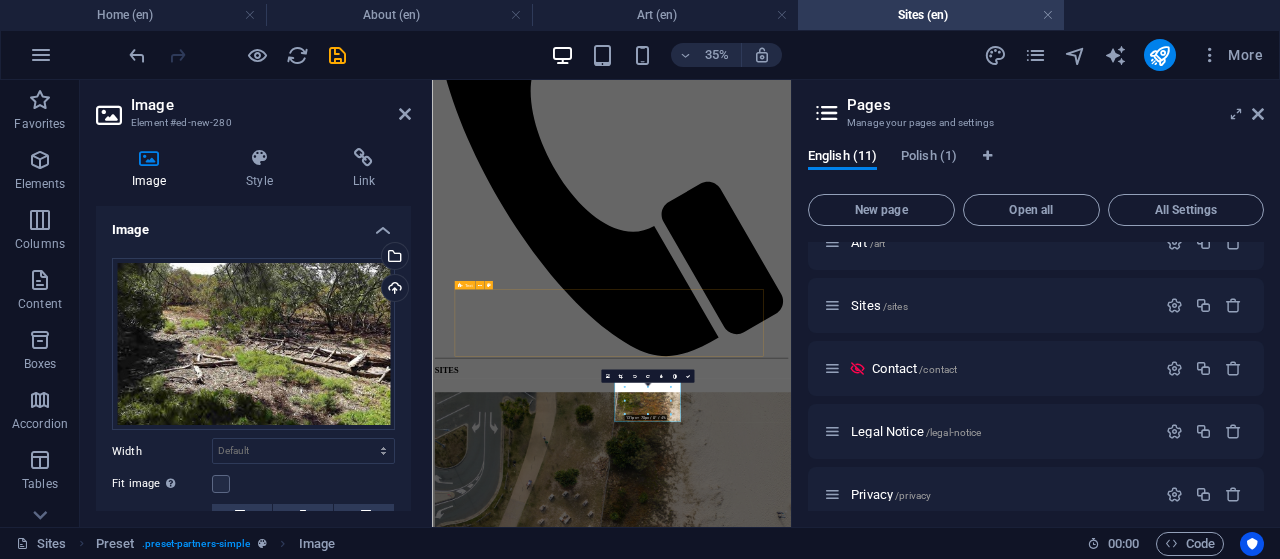 scroll, scrollTop: 144, scrollLeft: 0, axis: vertical 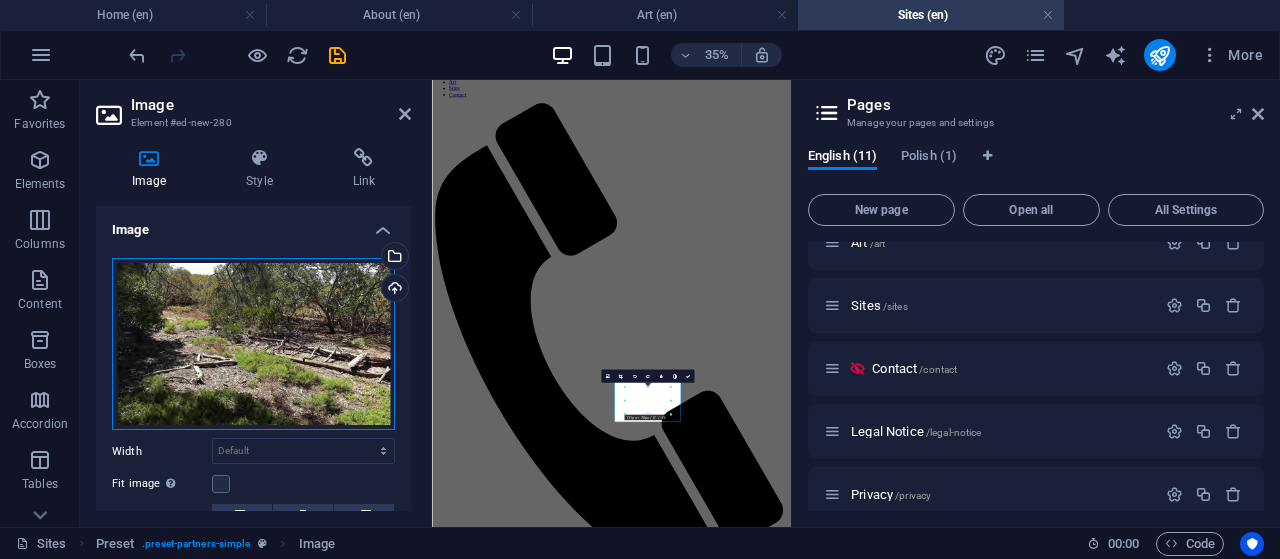 click on "Drag files here, click to choose files or select files from Files or our free stock photos & videos" at bounding box center (253, 344) 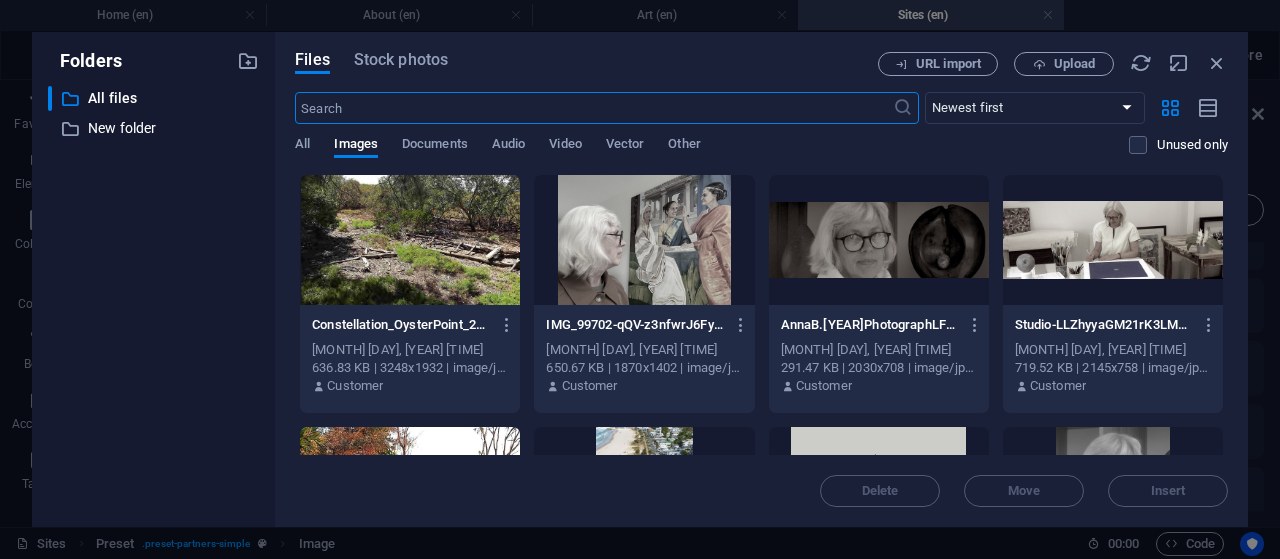 scroll, scrollTop: 1256, scrollLeft: 0, axis: vertical 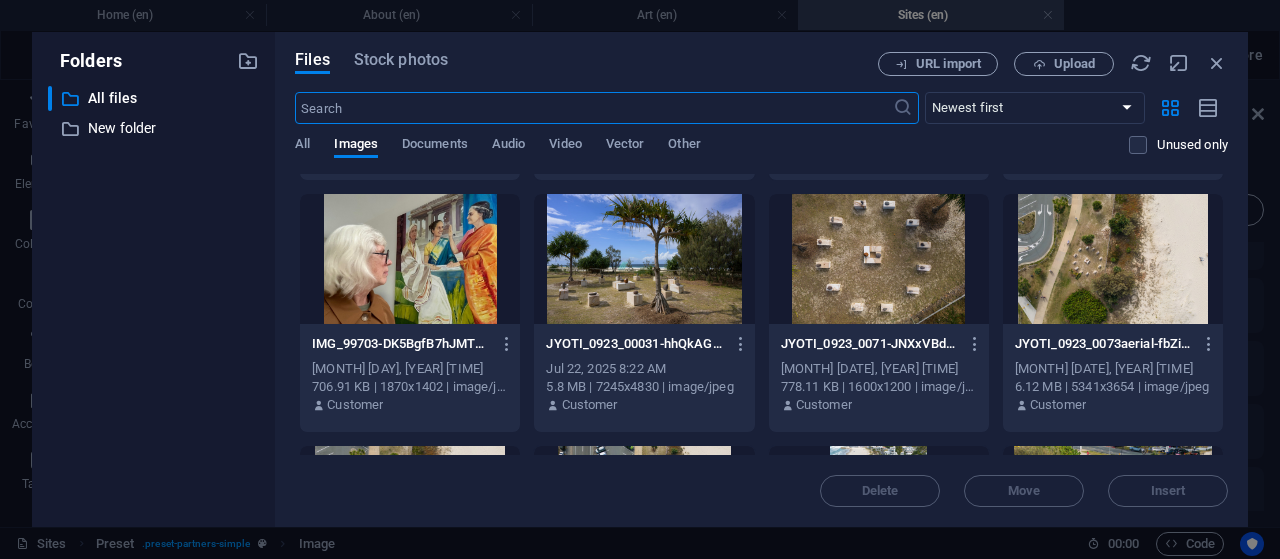 click at bounding box center (410, 259) 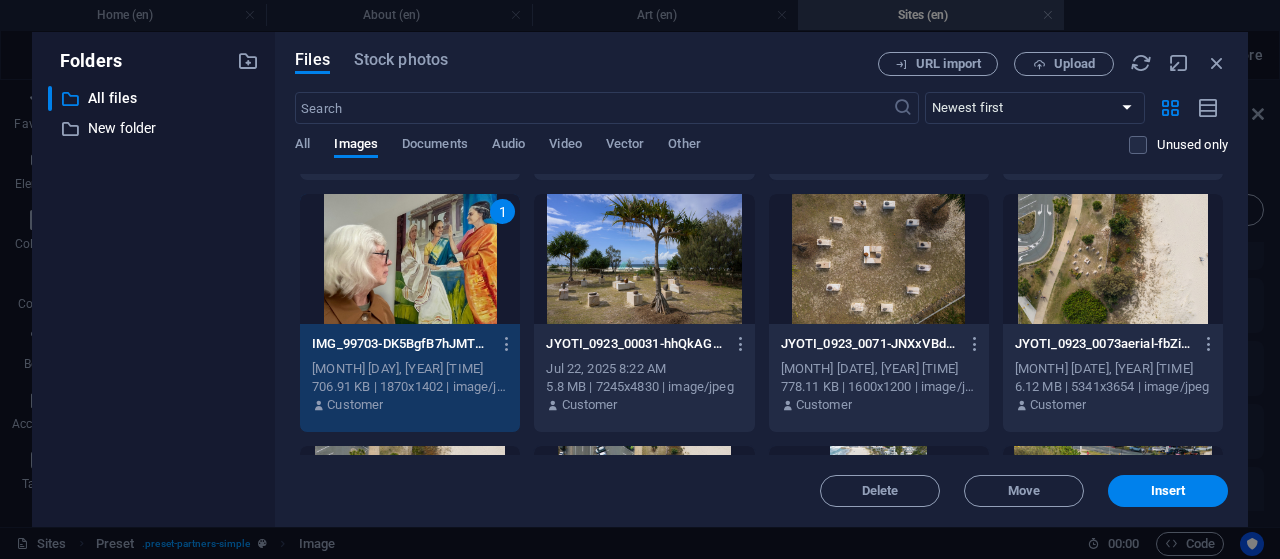 click on "1" at bounding box center (410, 259) 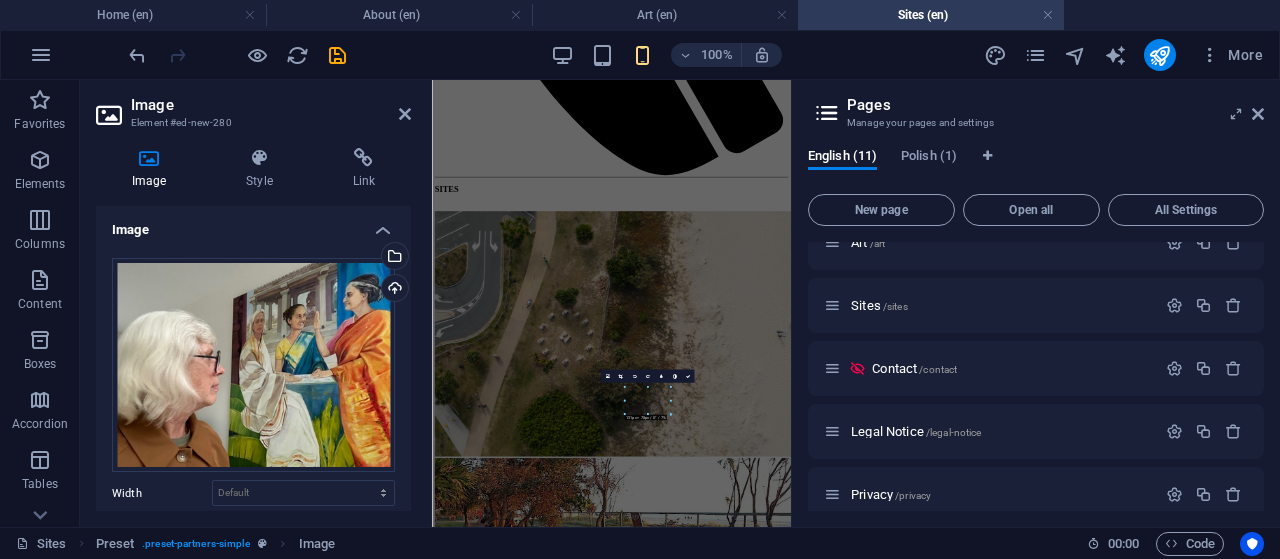 scroll, scrollTop: 144, scrollLeft: 0, axis: vertical 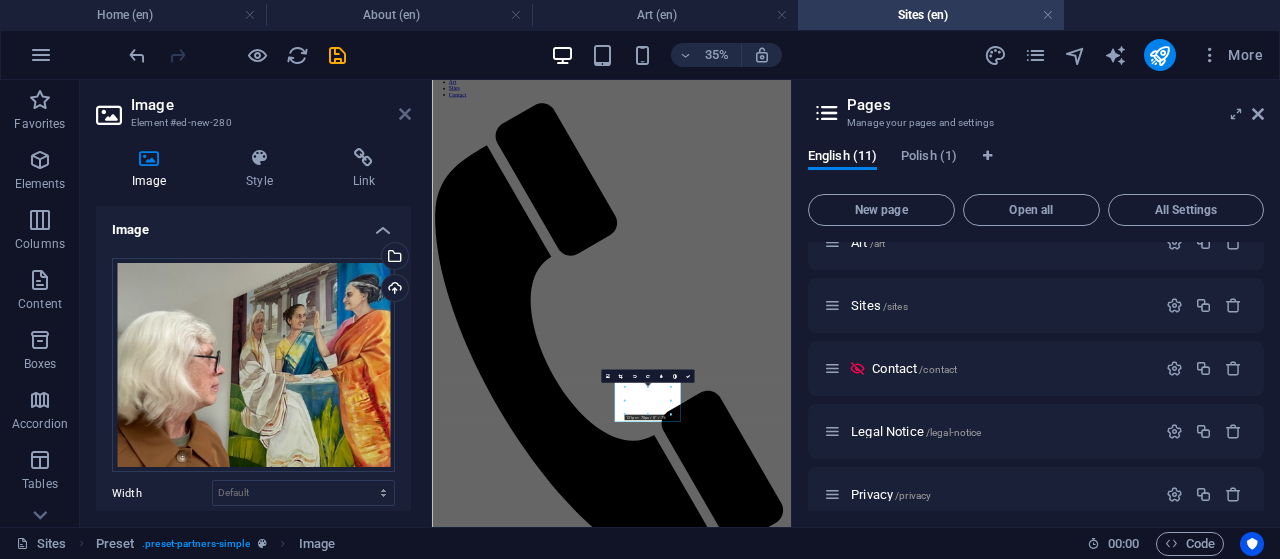 click at bounding box center [405, 114] 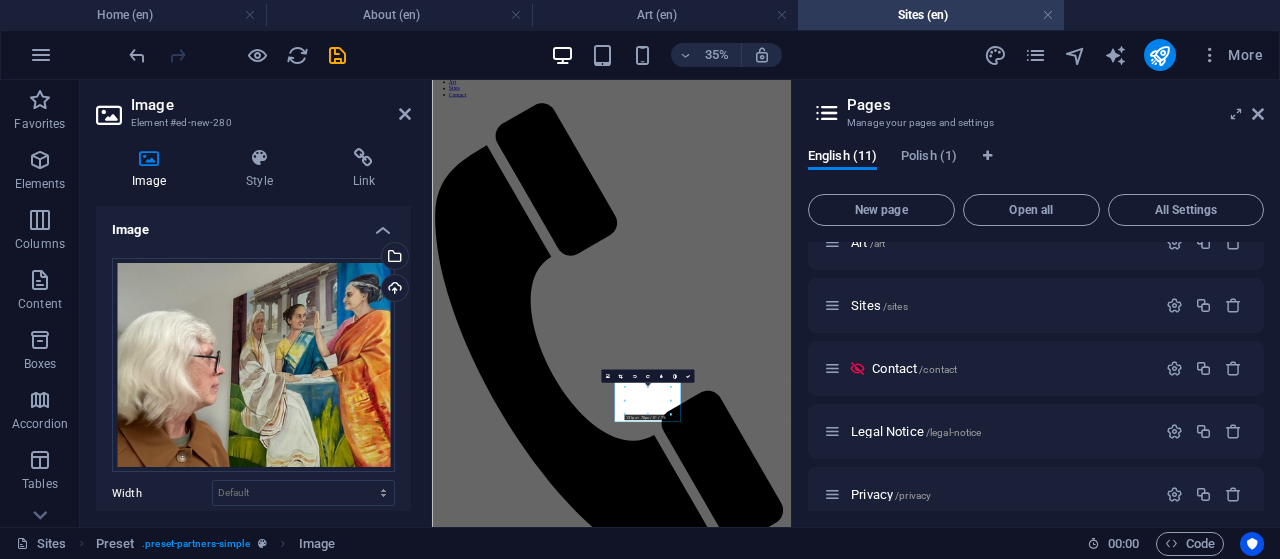 scroll, scrollTop: 741, scrollLeft: 0, axis: vertical 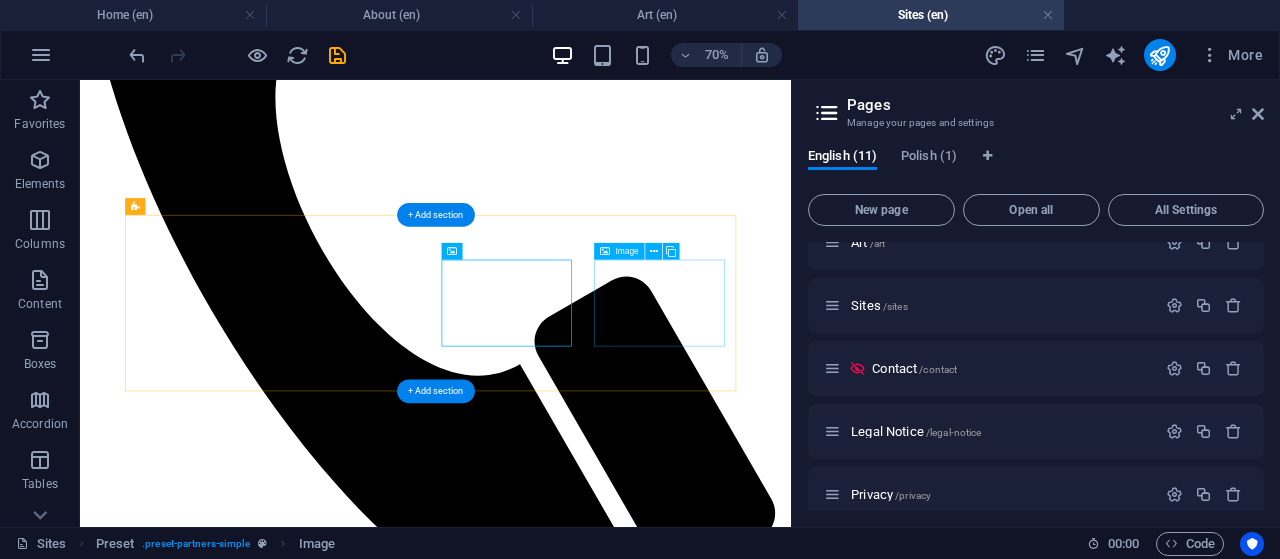 click at bounding box center (588, 5858) 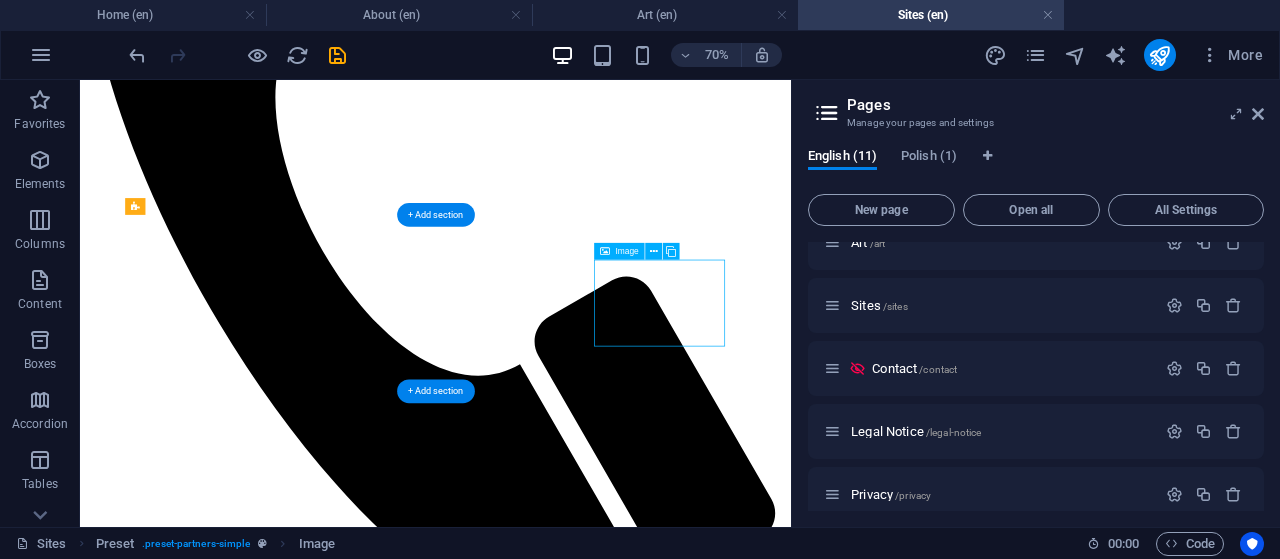 click at bounding box center (588, 5858) 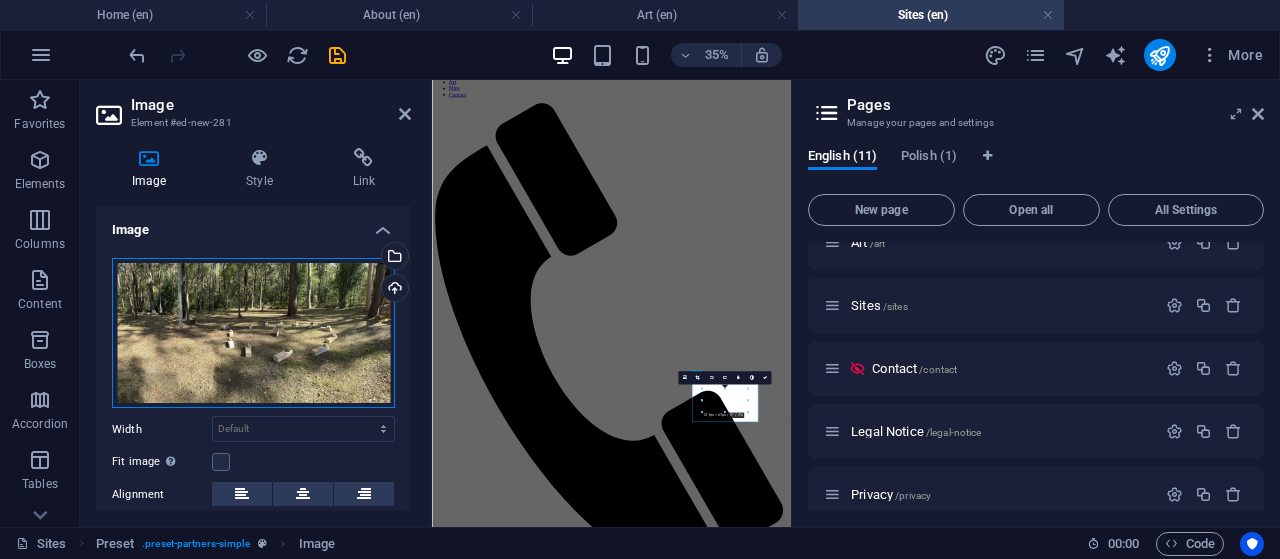 click on "Drag files here, click to choose files or select files from Files or our free stock photos & videos" at bounding box center (253, 333) 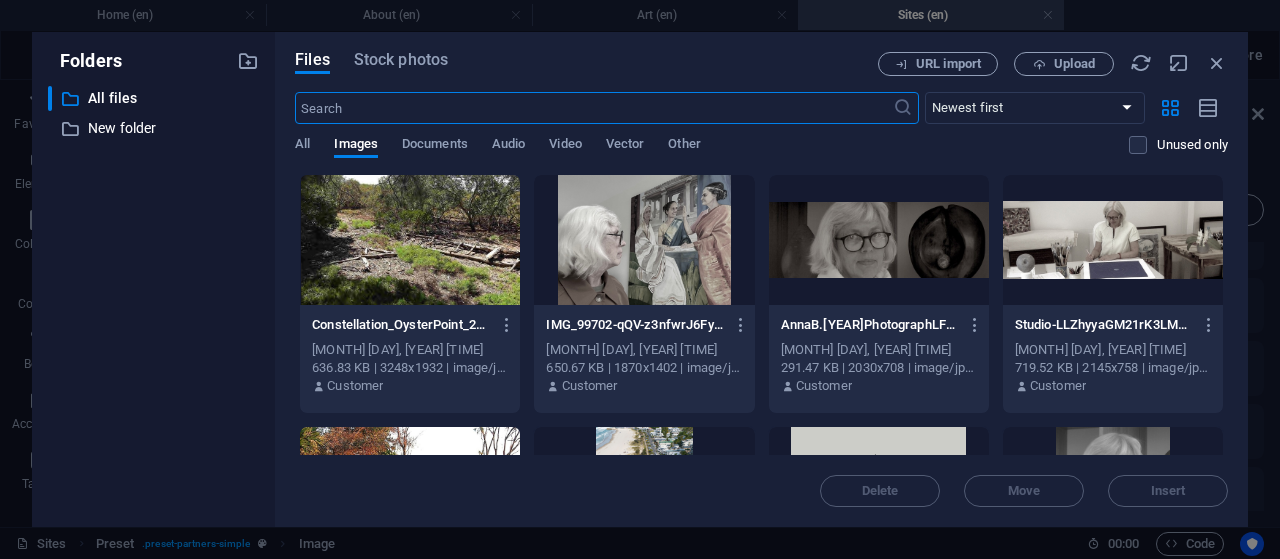scroll, scrollTop: 1290, scrollLeft: 0, axis: vertical 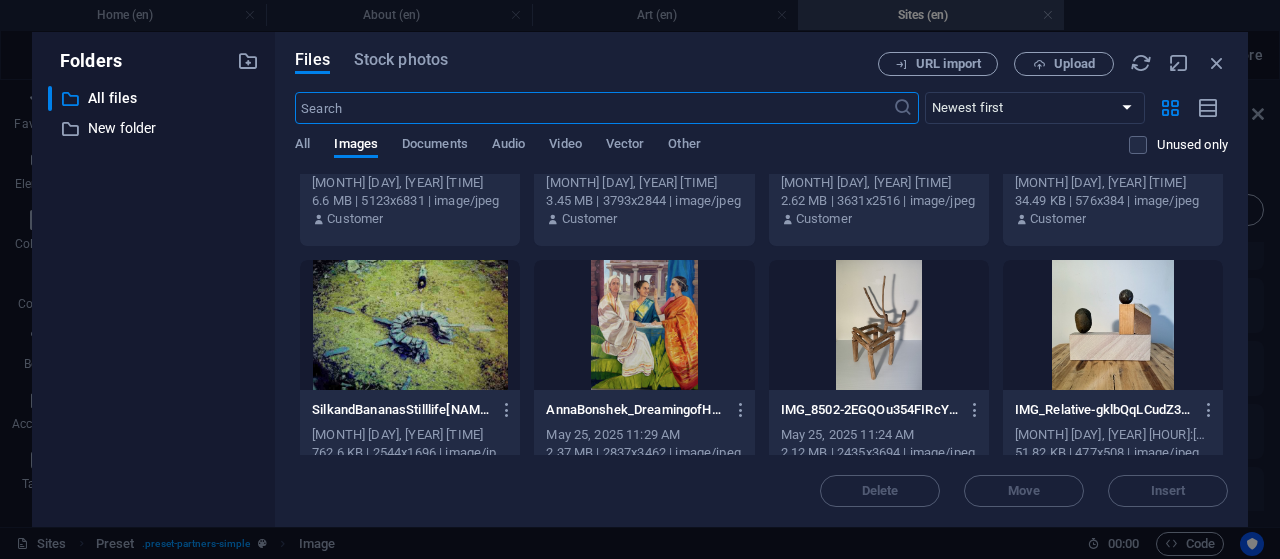 click at bounding box center [410, 325] 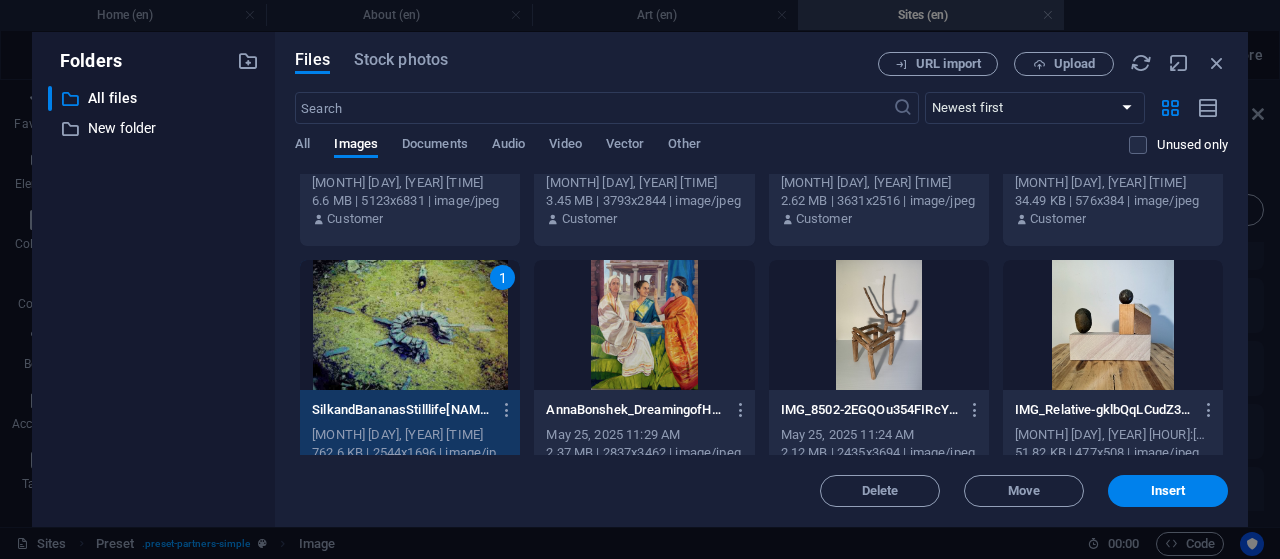 click on "1" at bounding box center [410, 325] 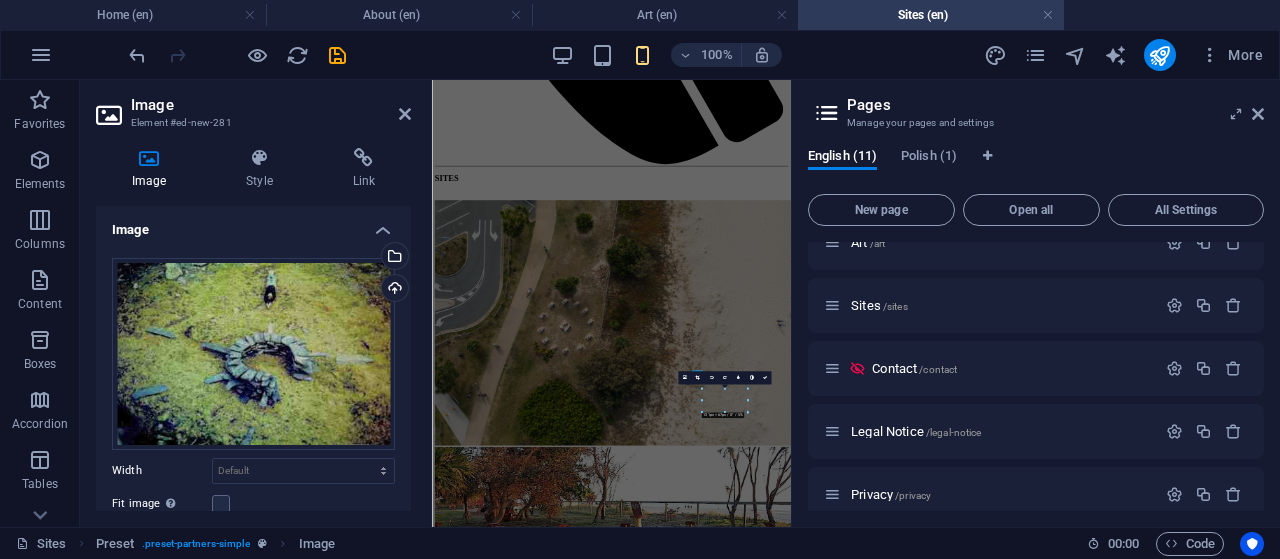 scroll, scrollTop: 144, scrollLeft: 0, axis: vertical 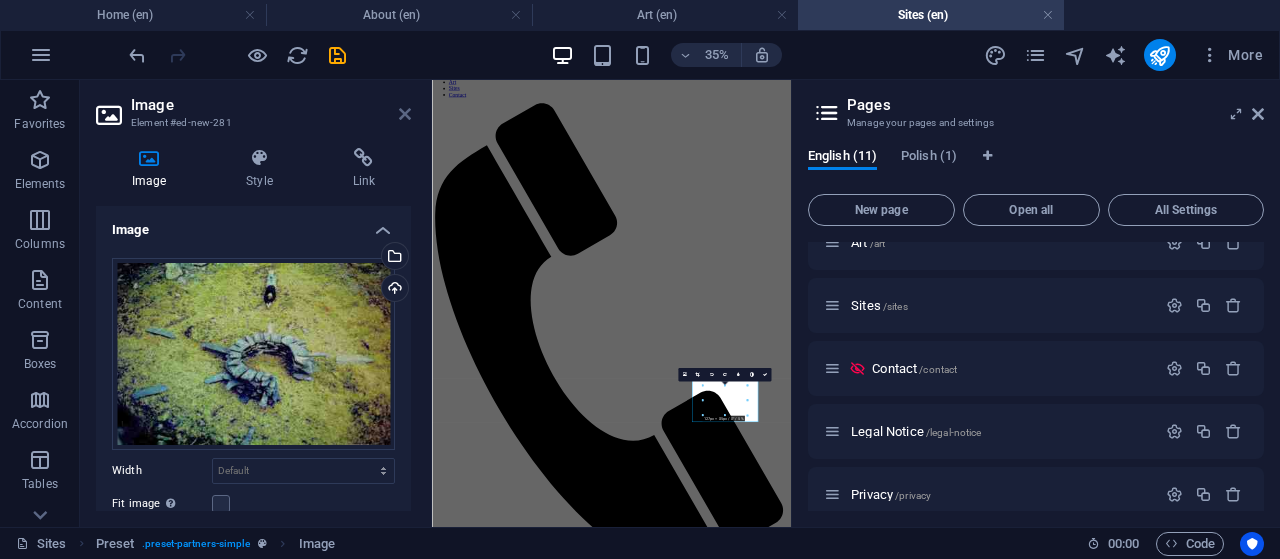 click at bounding box center [405, 114] 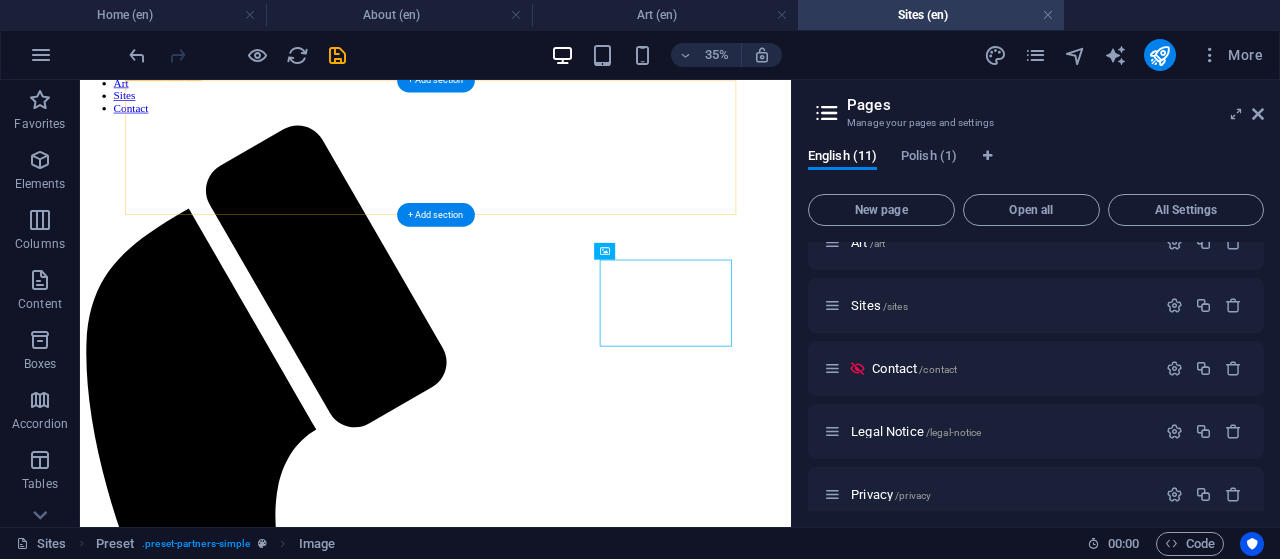 scroll, scrollTop: 741, scrollLeft: 0, axis: vertical 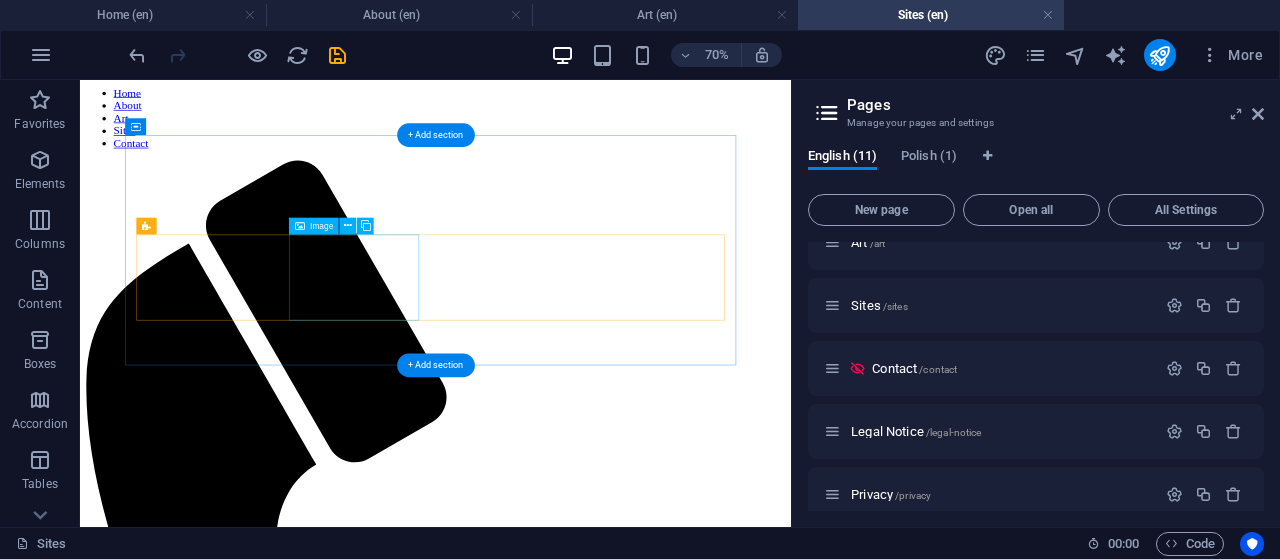 click at bounding box center (588, 2614) 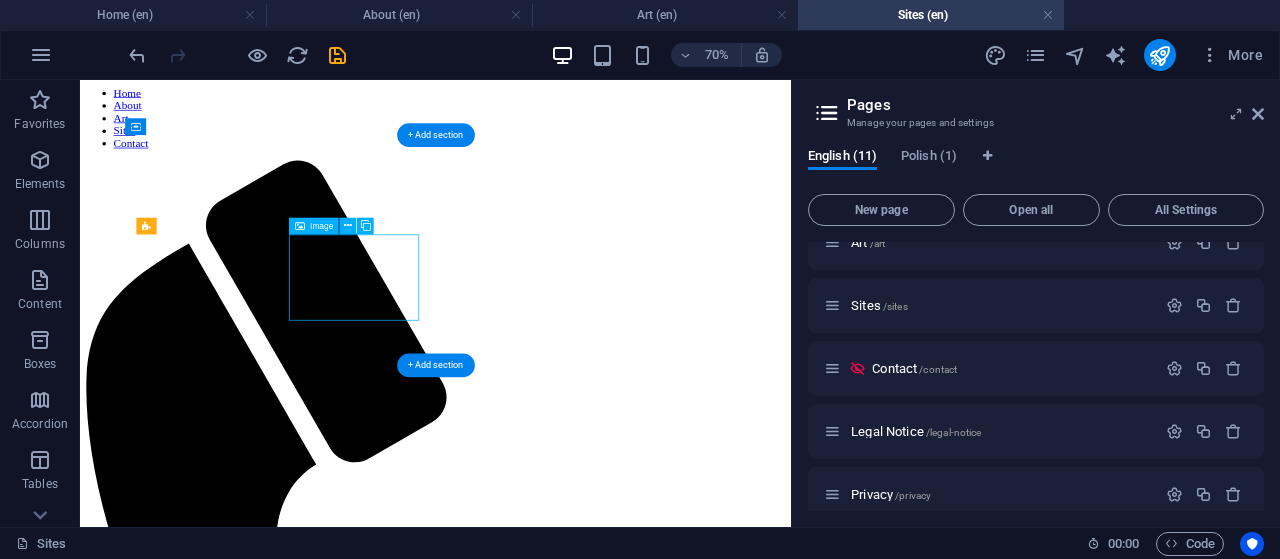 click at bounding box center [588, 2614] 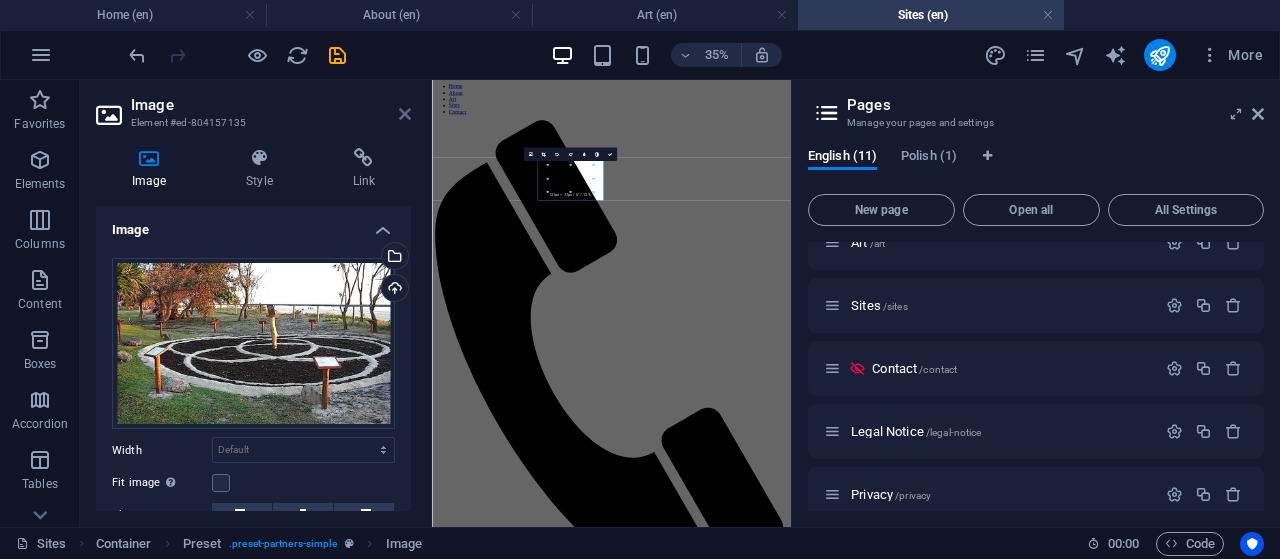 click at bounding box center (405, 114) 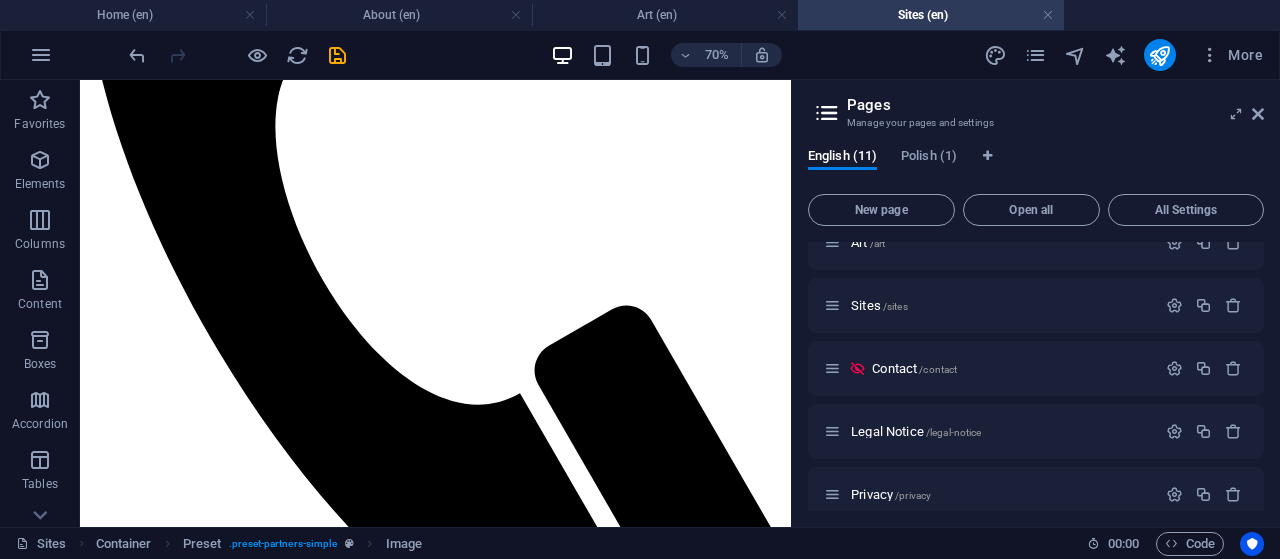 scroll, scrollTop: 699, scrollLeft: 0, axis: vertical 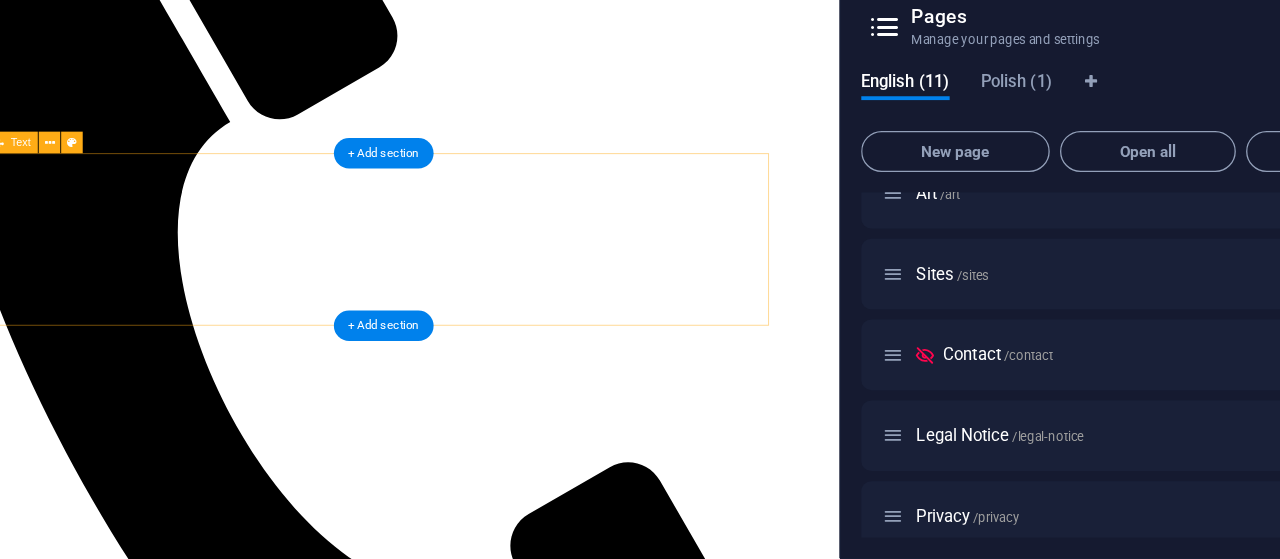 click on "EXHIBITIONS" at bounding box center (435, 3741) 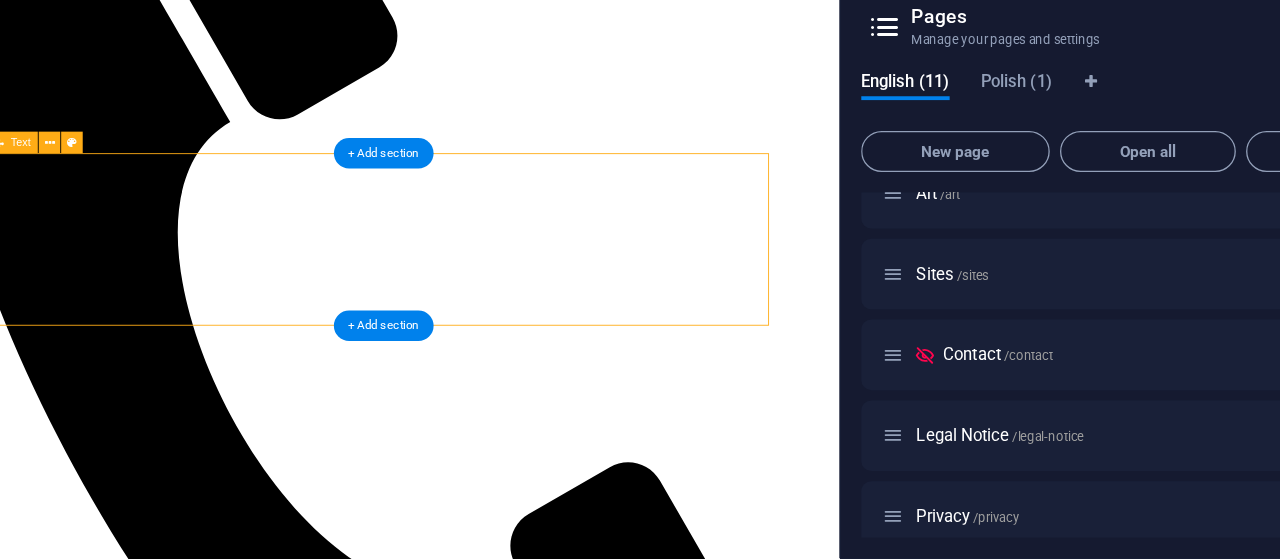 click on "EXHIBITIONS" at bounding box center [435, 3741] 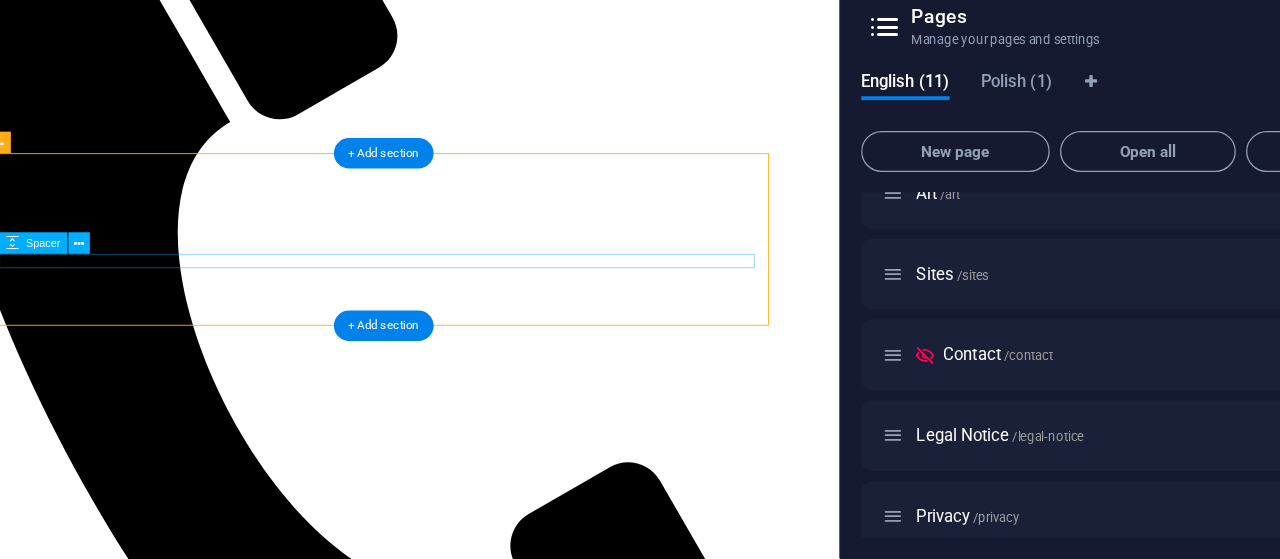 click at bounding box center (435, 3765) 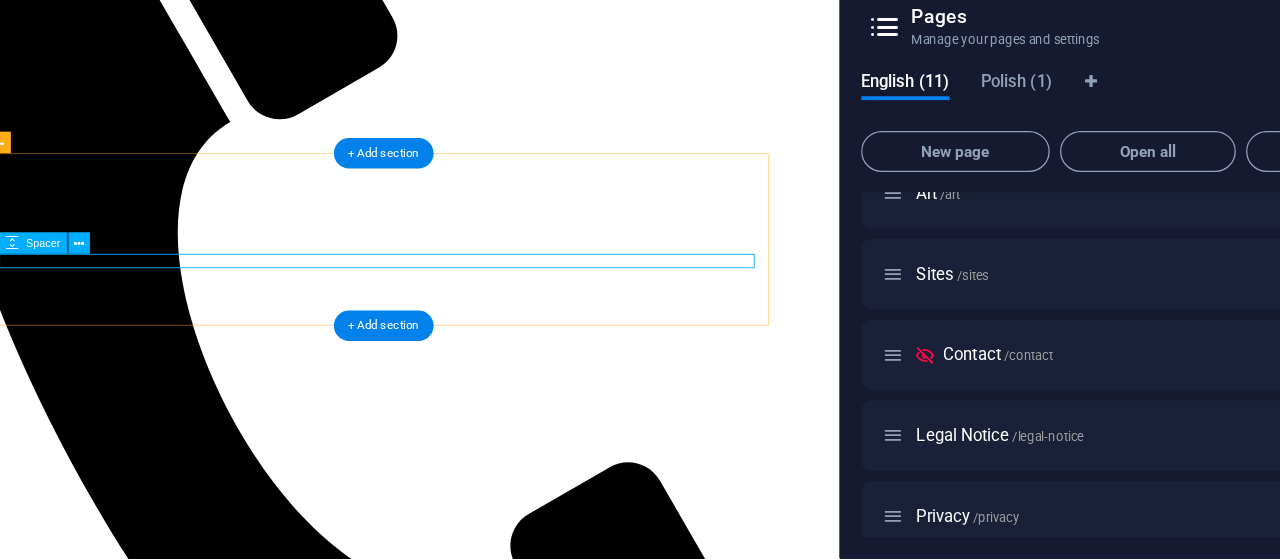 click at bounding box center (435, 3765) 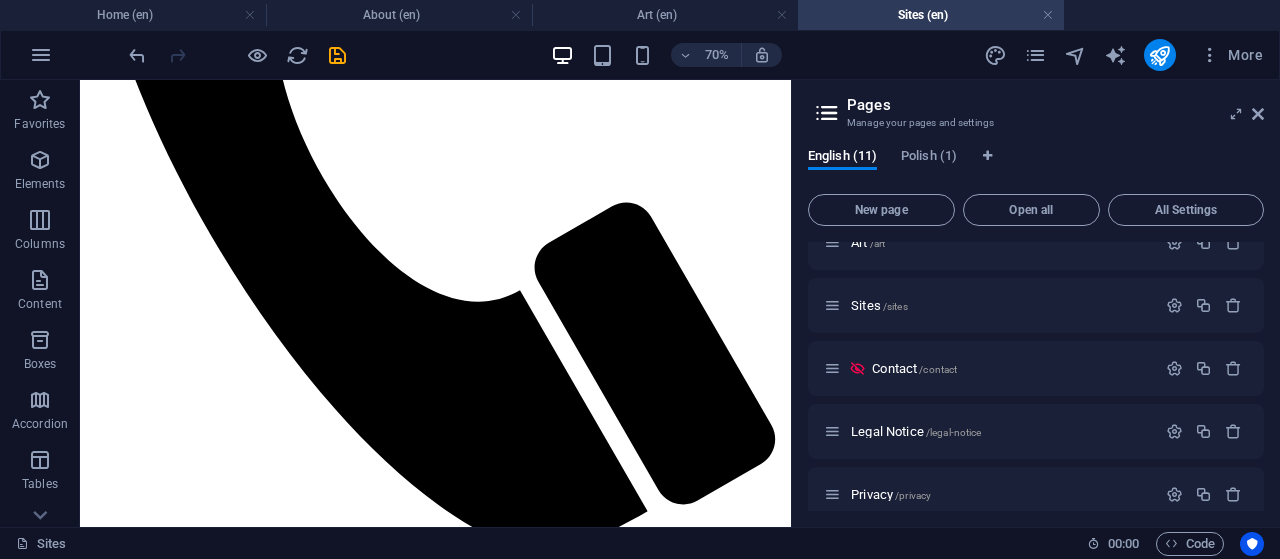 scroll, scrollTop: 0, scrollLeft: 0, axis: both 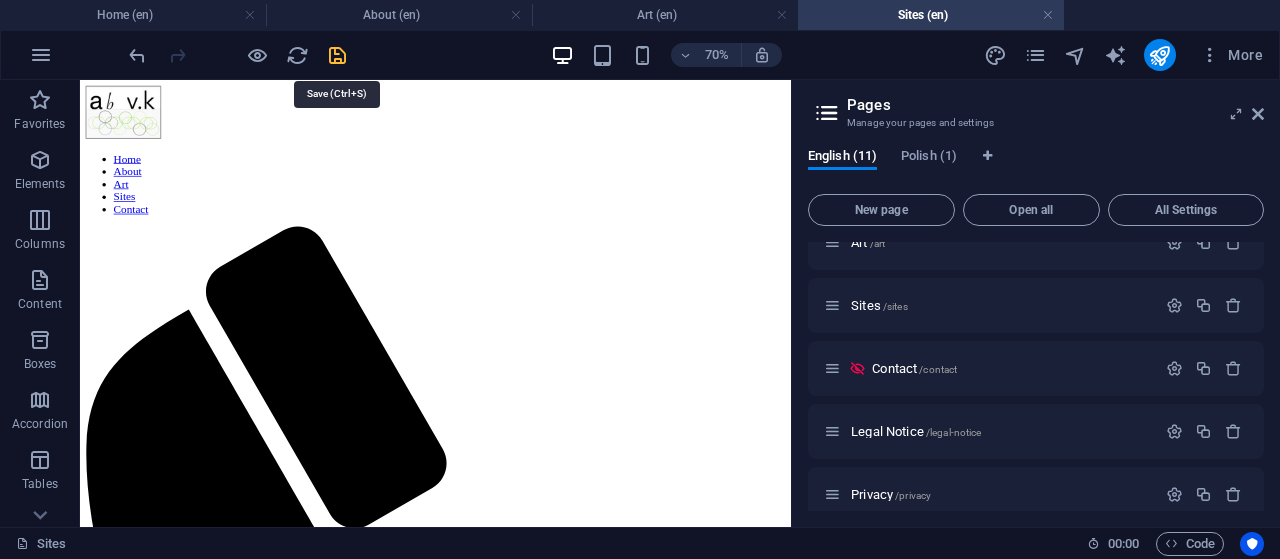 click at bounding box center (337, 55) 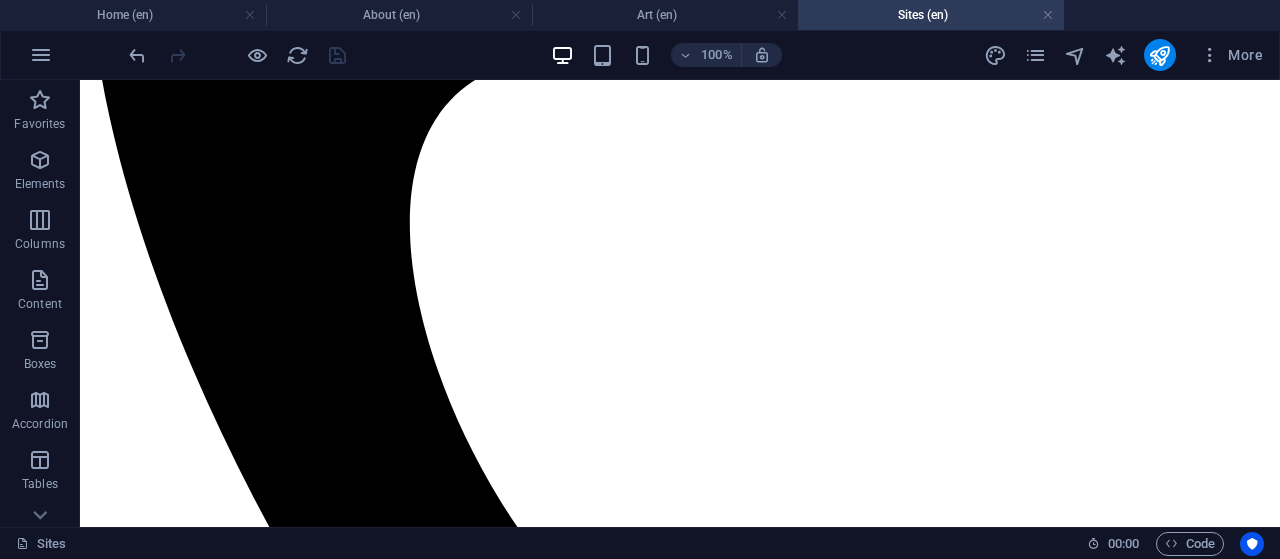 scroll, scrollTop: 735, scrollLeft: 0, axis: vertical 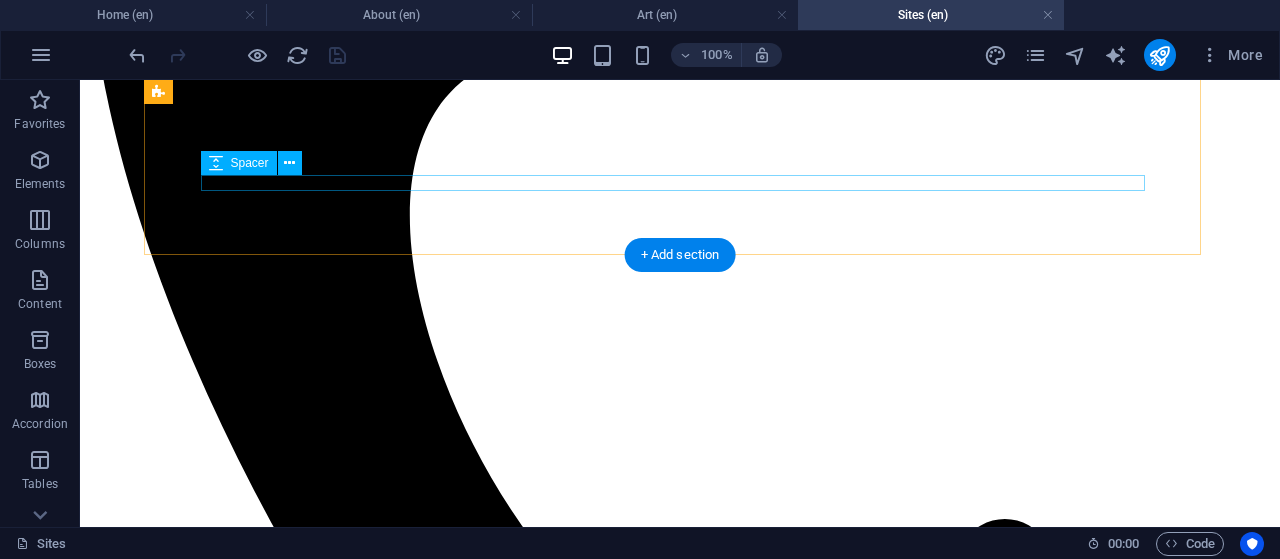 click at bounding box center (680, 3859) 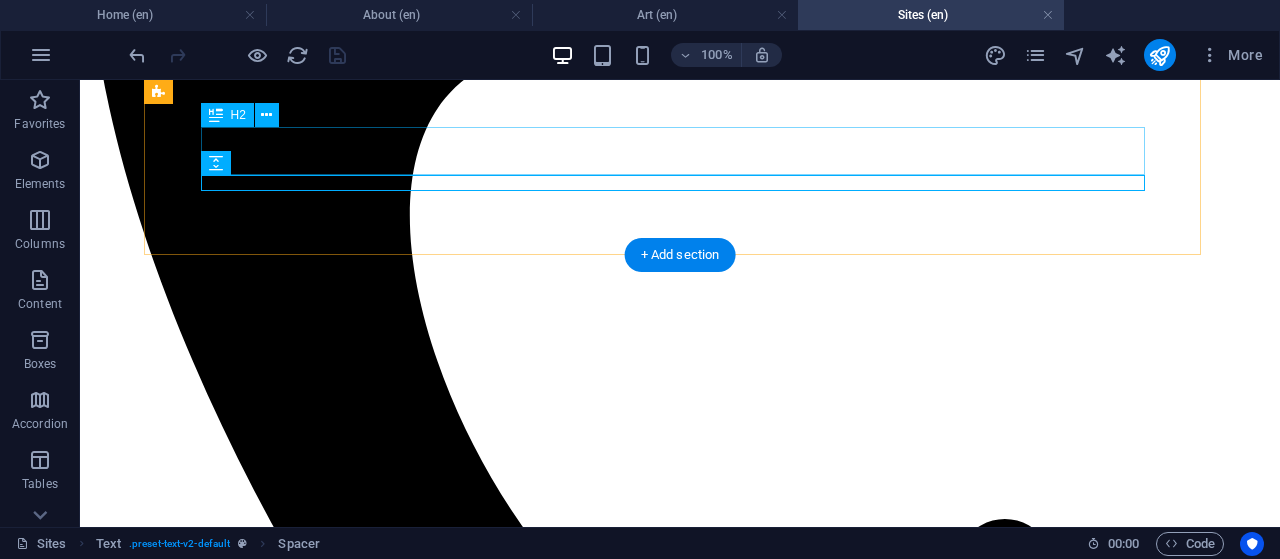 click on "EXHIBITIONS" at bounding box center [680, 3817] 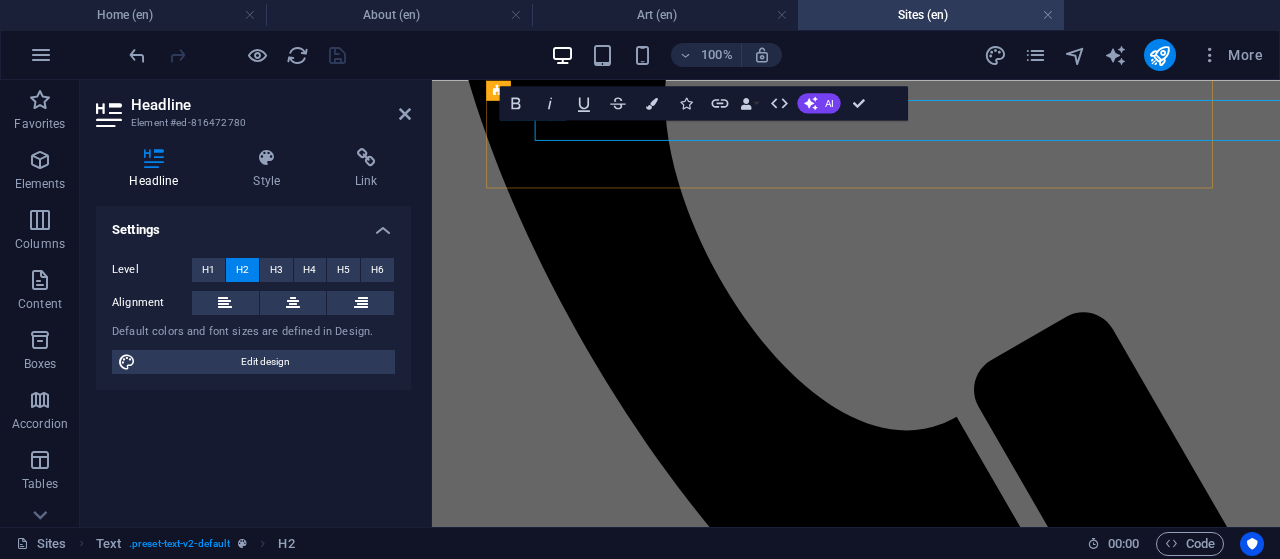 scroll, scrollTop: 759, scrollLeft: 0, axis: vertical 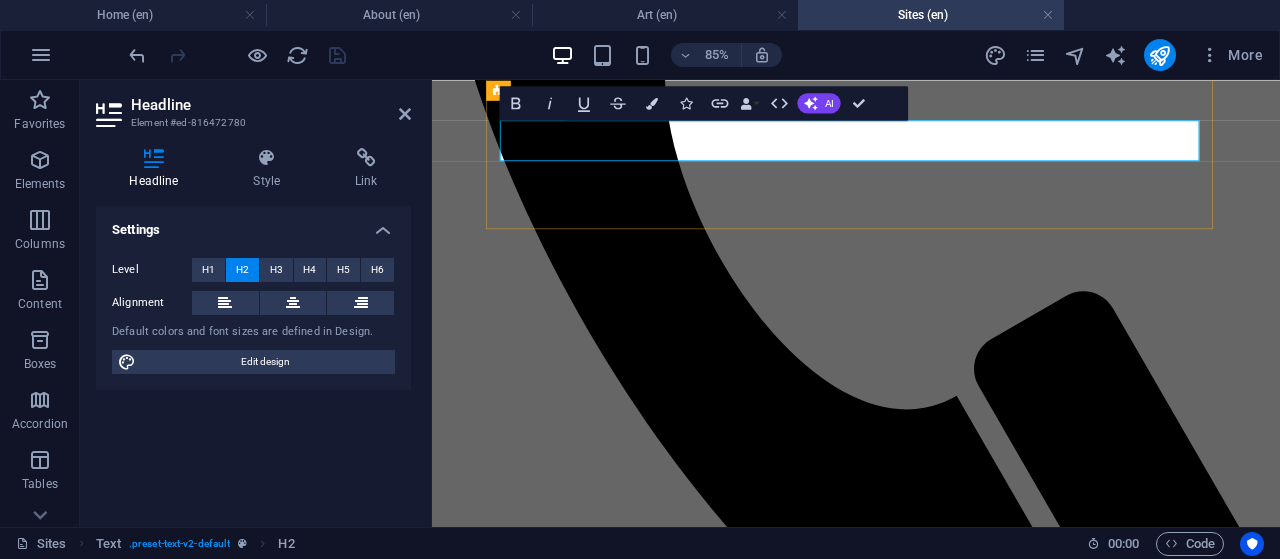 click on "EXHIBITIONS" at bounding box center (931, 3525) 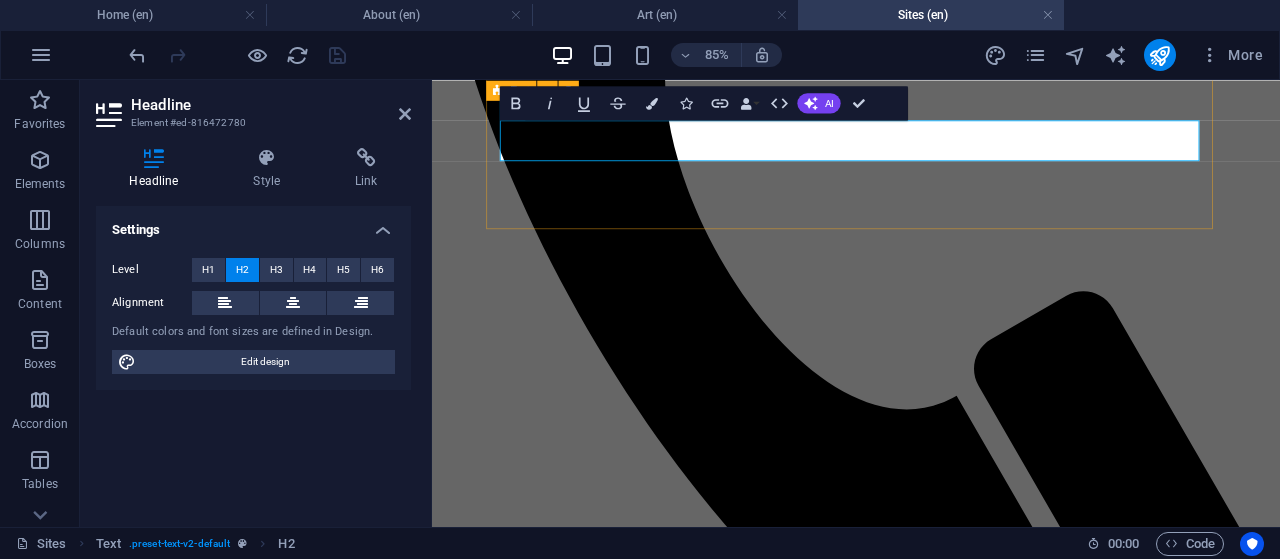 click on "SELECT EXHIBITIONS" at bounding box center [931, 3543] 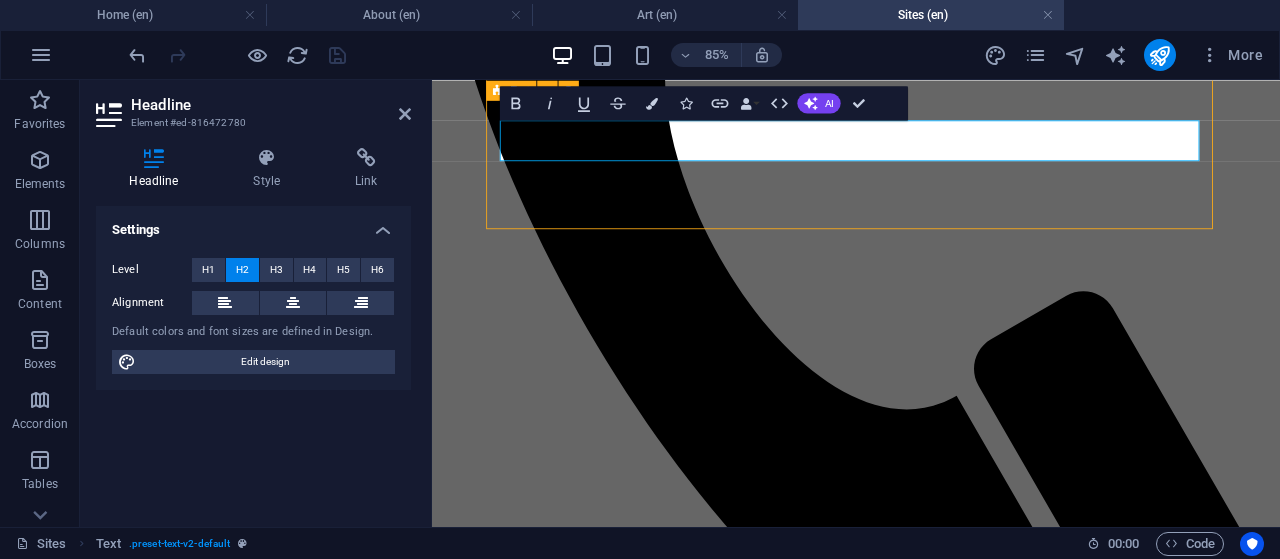 scroll, scrollTop: 527, scrollLeft: 0, axis: vertical 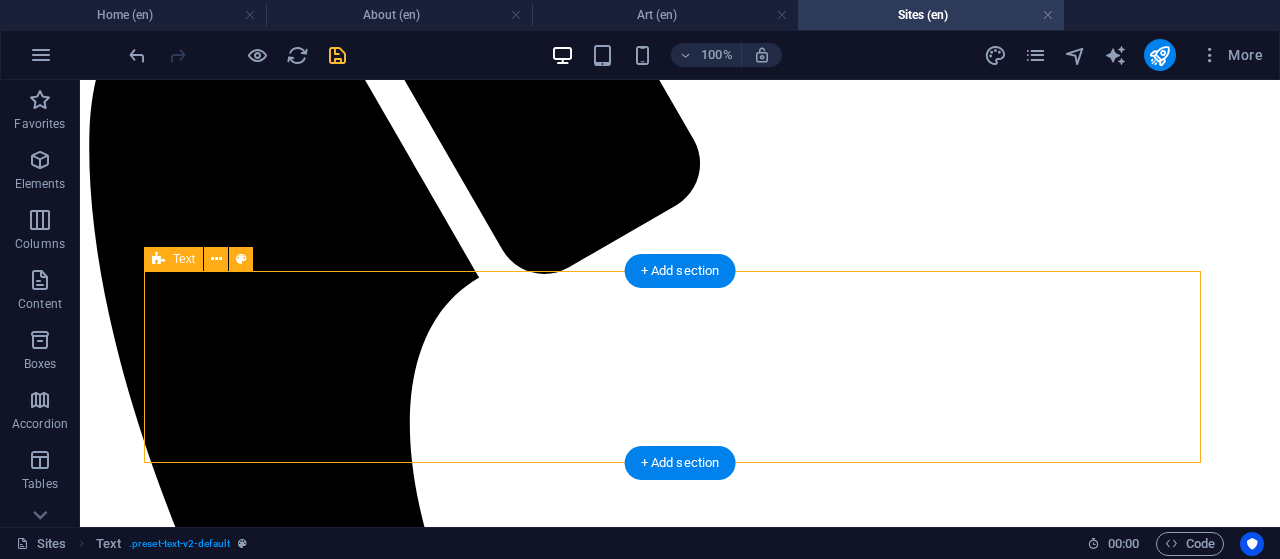click on "SELECT EXHIBITIONS" at bounding box center (680, 4043) 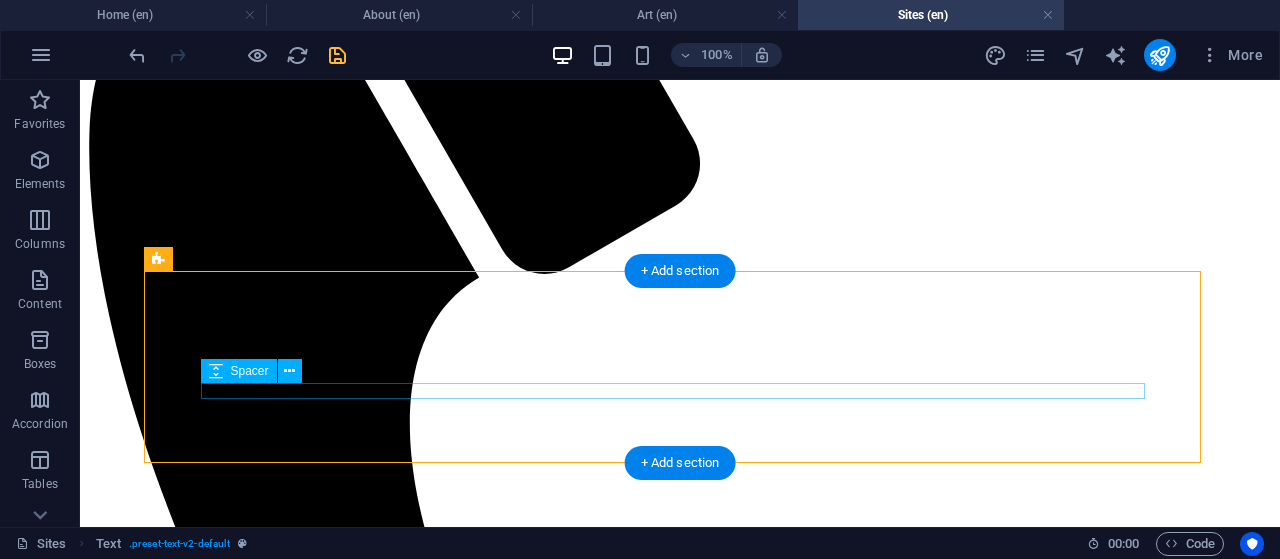 click at bounding box center (680, 4067) 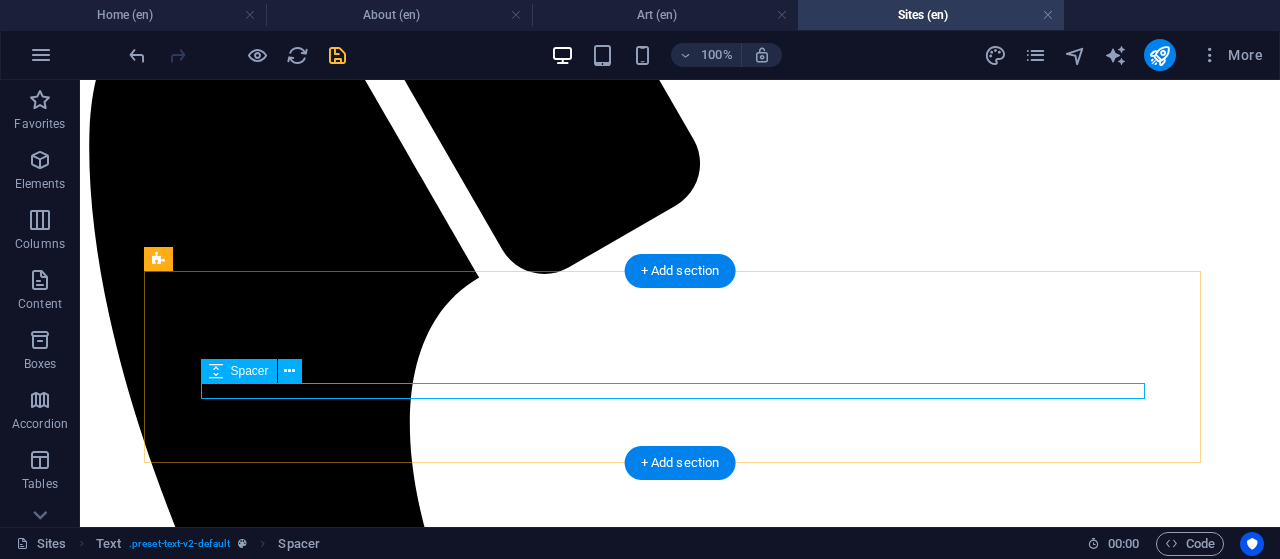 click at bounding box center [680, 4067] 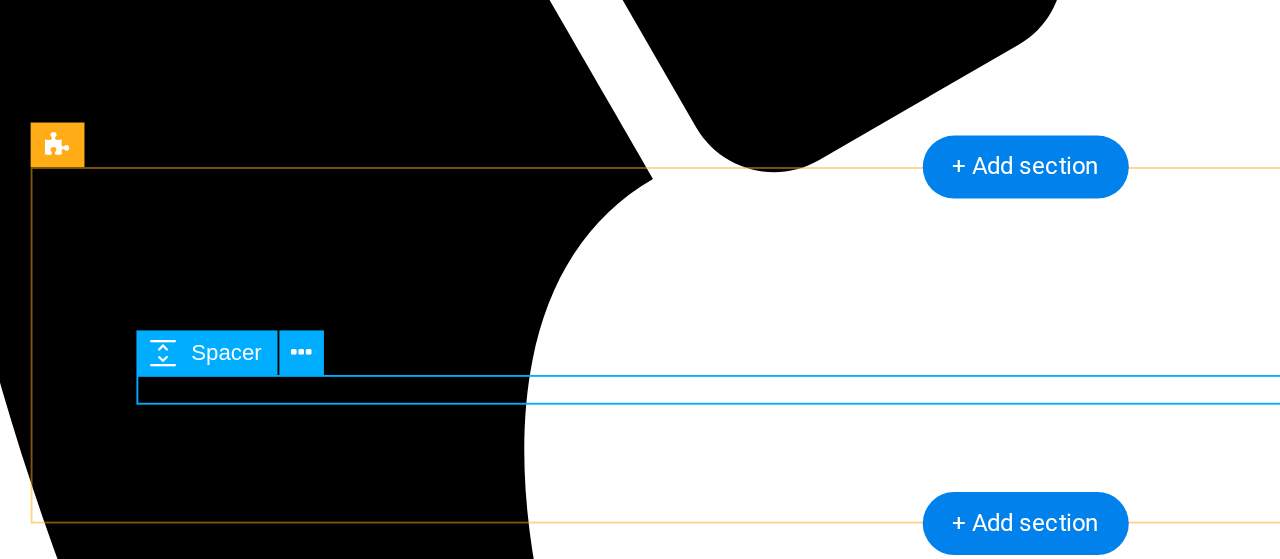 click at bounding box center (512, 3800) 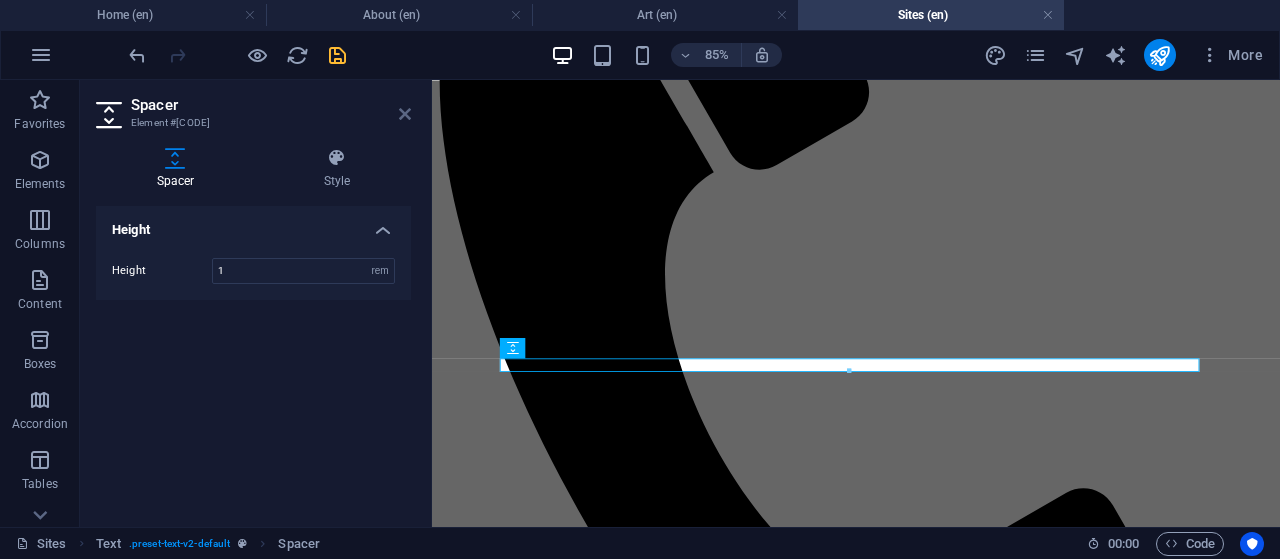 click at bounding box center (405, 114) 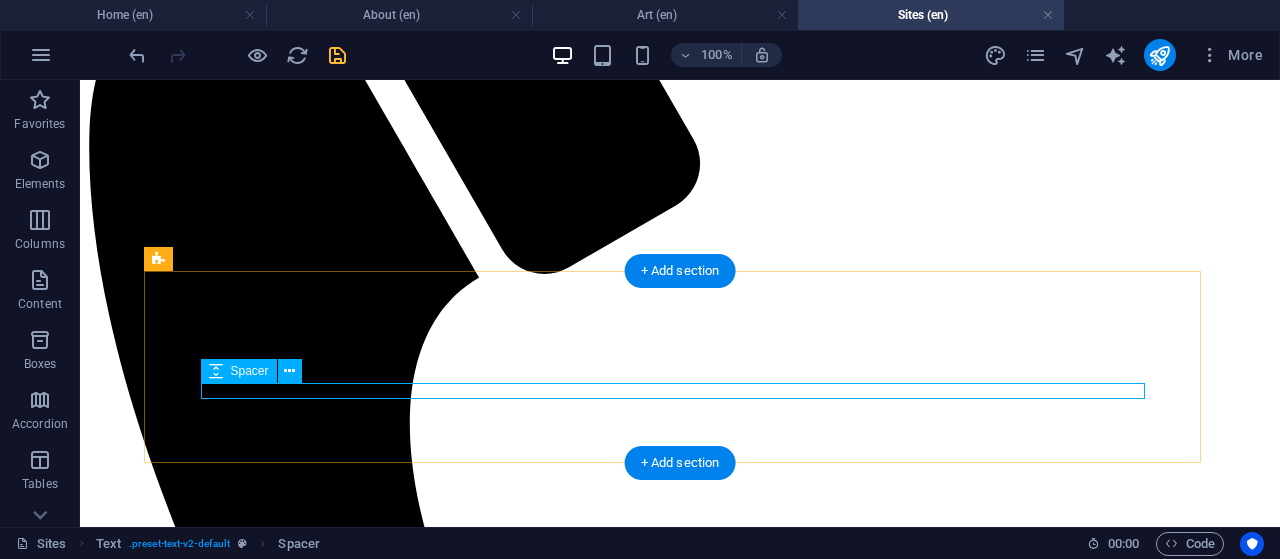 click at bounding box center [680, 4067] 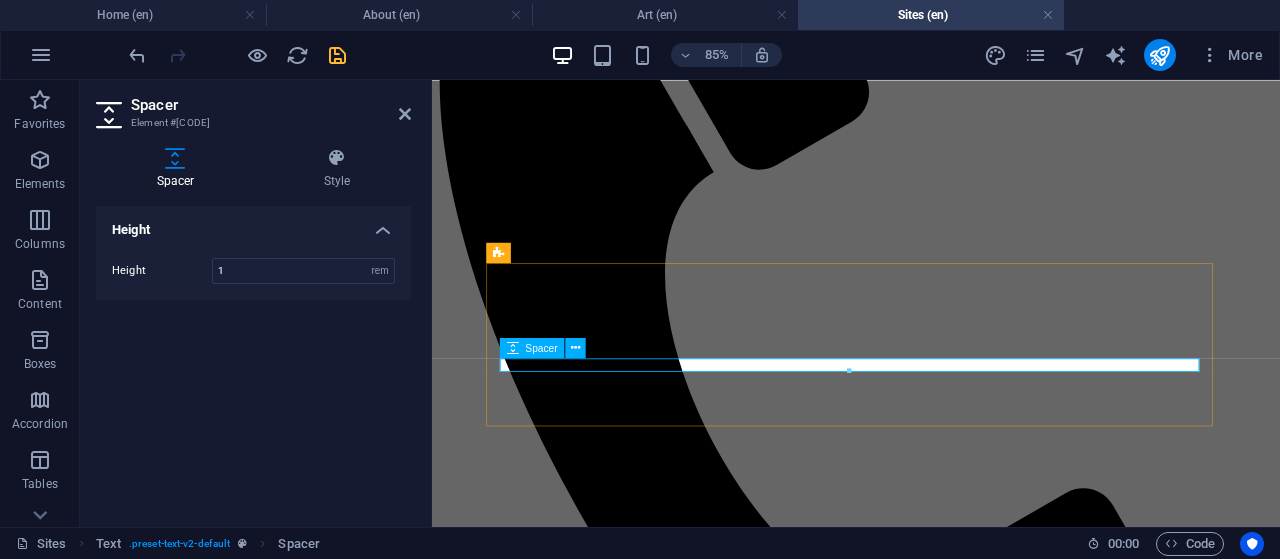 click at bounding box center [931, 3799] 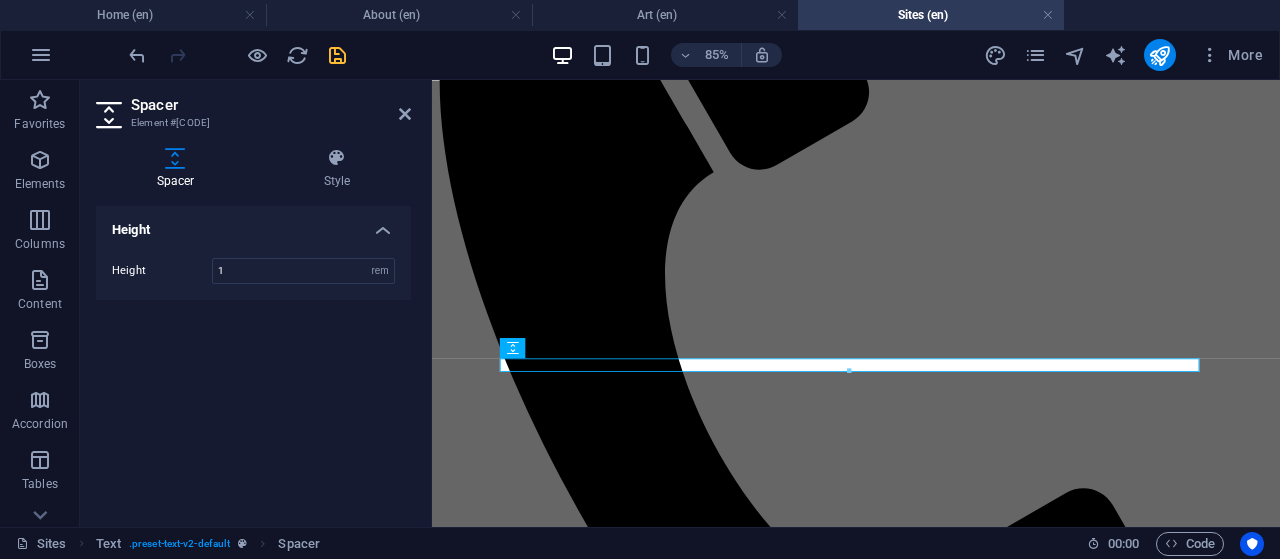 click on "Spacer Element #ed-816472783" at bounding box center (253, 106) 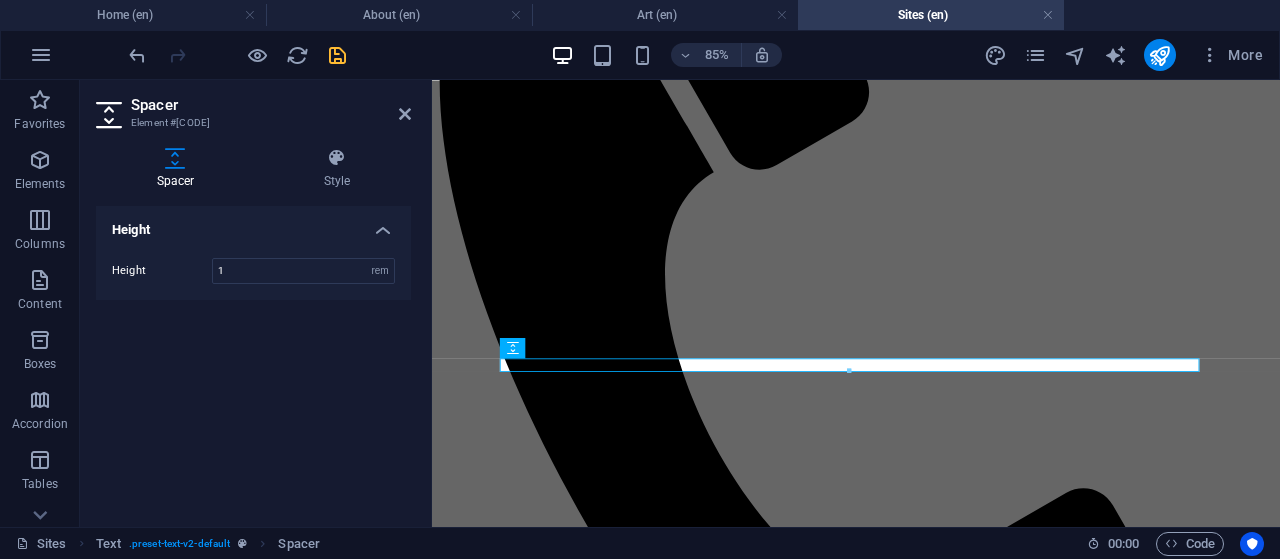 click on "Spacer Element #ed-816472783 Spacer Style Height Height 1 px rem vh vw Text Element Layout How this element expands within the layout (Flexbox). Size Default auto px % 1/1 1/2 1/3 1/4 1/5 1/6 1/7 1/8 1/9 1/10 Grow Shrink Order Container layout Visible Visible Opacity 100 % Overflow Spacing Margin Default auto px % rem vw vh Custom Custom auto px % rem vw vh auto px % rem vw vh auto px % rem vw vh auto px % rem vw vh Padding Default px rem % vh vw Custom Custom px rem % vh vw px rem % vh vw px rem % vh vw px rem % vh vw Border Style              - Width 1 auto px rem % vh vw Custom Custom 1 auto px rem % vh vw 1 auto px rem % vh vw 1 auto px rem % vh vw 1 auto px rem % vh vw  - Color Round corners Default px rem % vh vw Custom Custom px rem % vh vw px rem % vh vw px rem % vh vw px rem % vh vw Shadow Default None Outside Inside Color X offset 0 px rem vh vw Y offset 0 px rem vh vw Blur 0 px rem % vh vw Spread 0 px rem vh vw Text Shadow Default None Outside Color X offset 0 px rem vh vw Y offset 0 px 0" at bounding box center [256, 303] 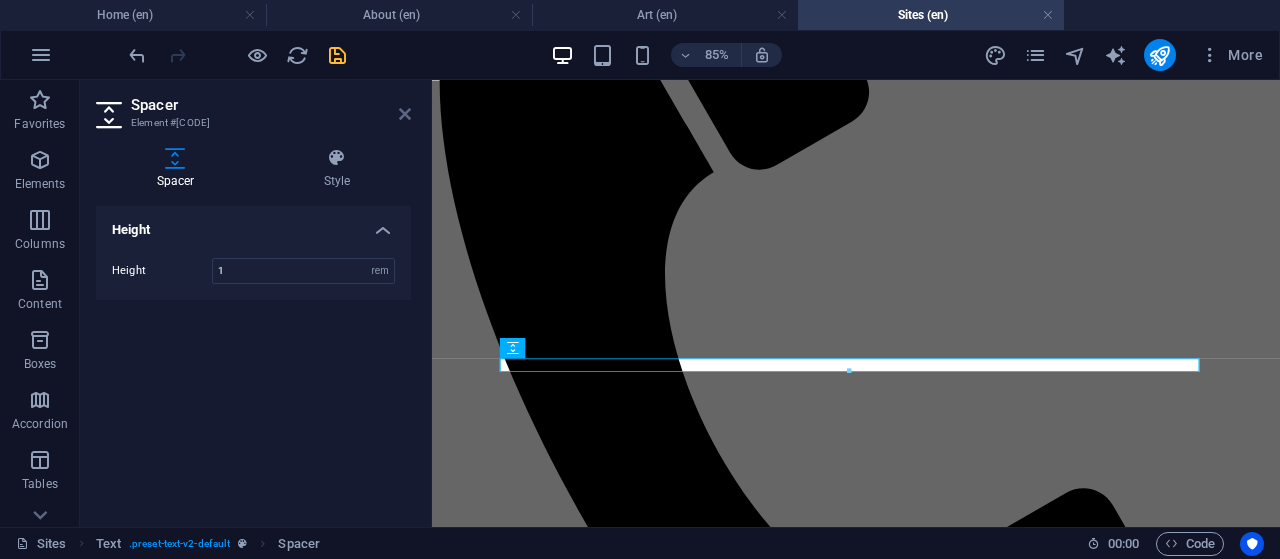 drag, startPoint x: 407, startPoint y: 112, endPoint x: 327, endPoint y: 31, distance: 113.84639 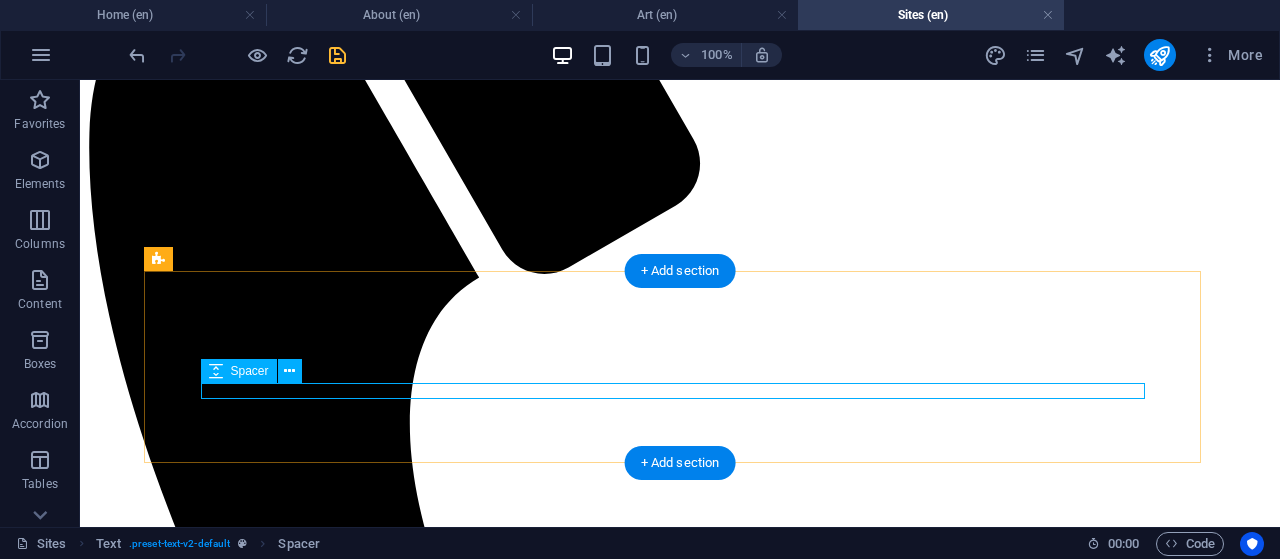 click at bounding box center [680, 4067] 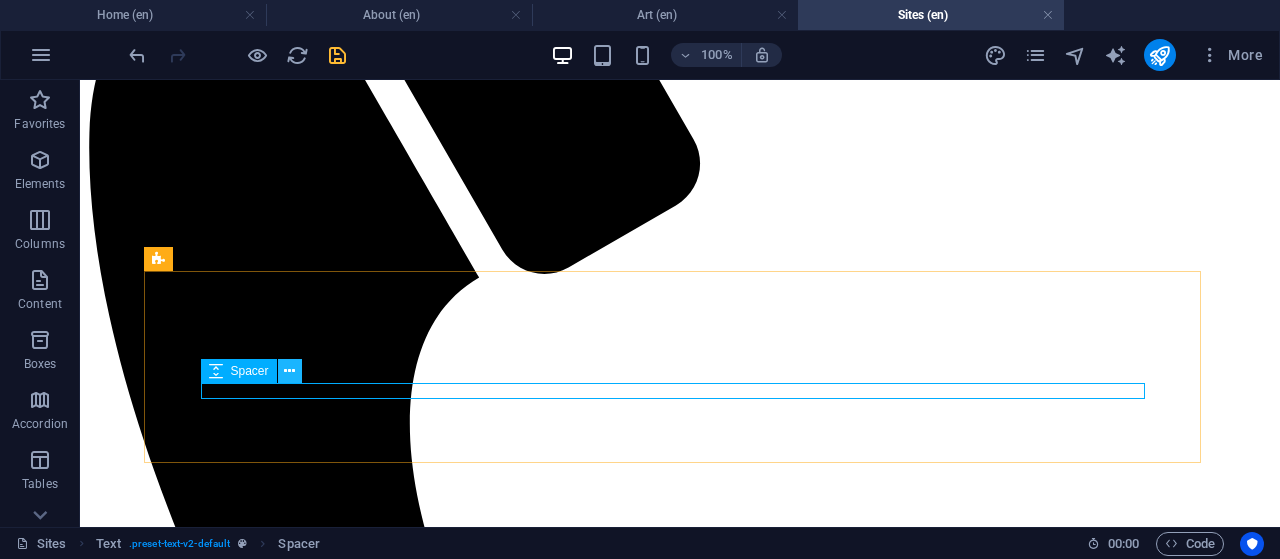 click at bounding box center (289, 371) 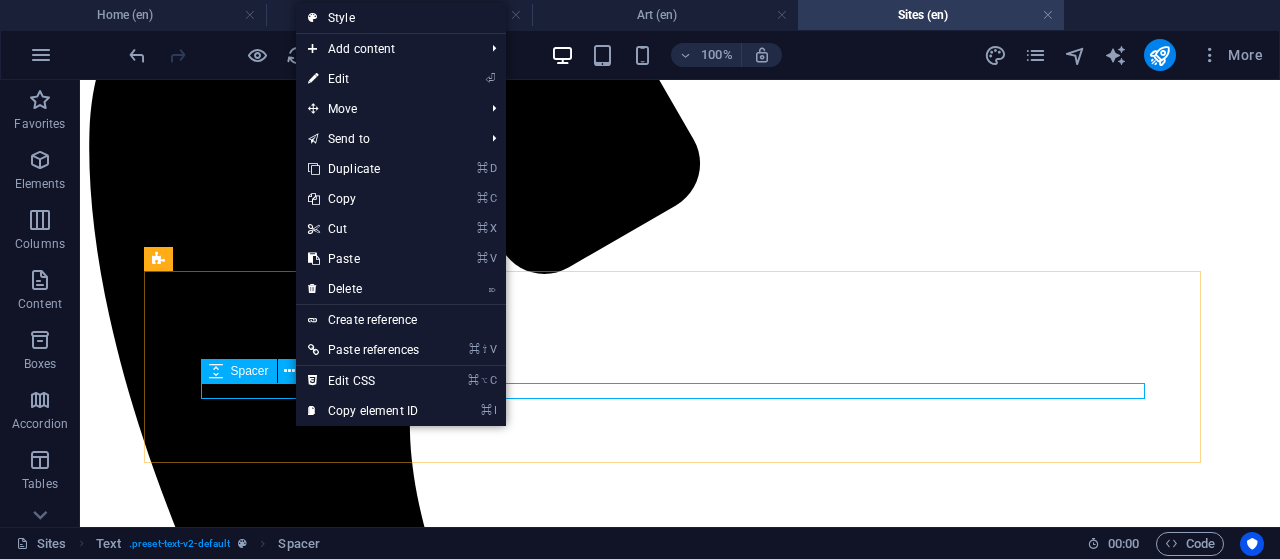 click on "Spacer" at bounding box center (250, 371) 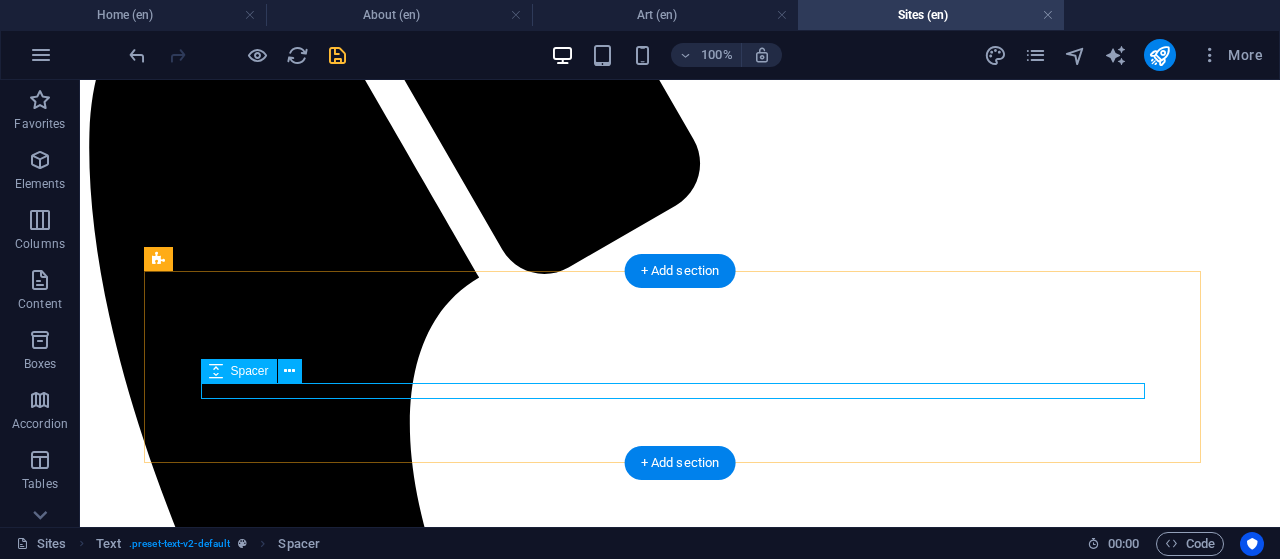 click at bounding box center [680, 4067] 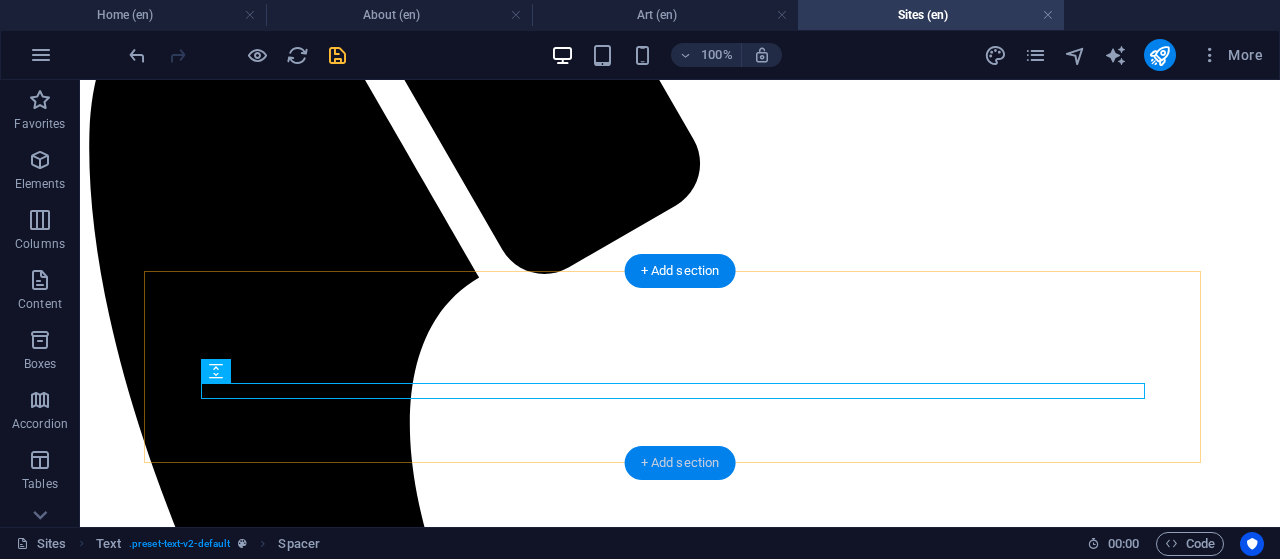 click on "+ Add section" at bounding box center [680, 463] 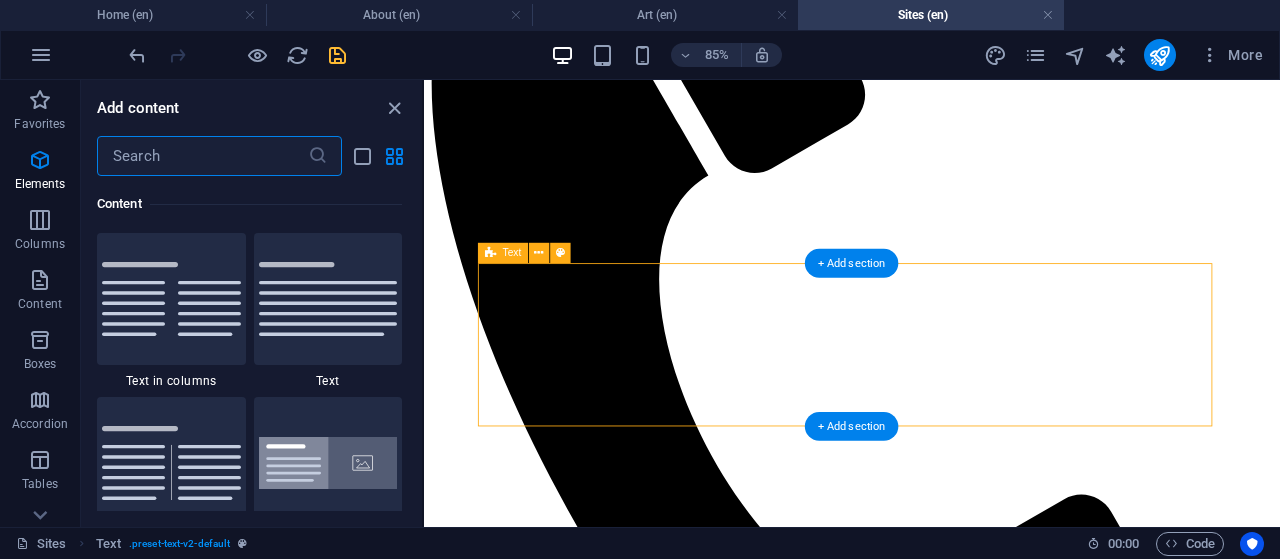 scroll, scrollTop: 3499, scrollLeft: 0, axis: vertical 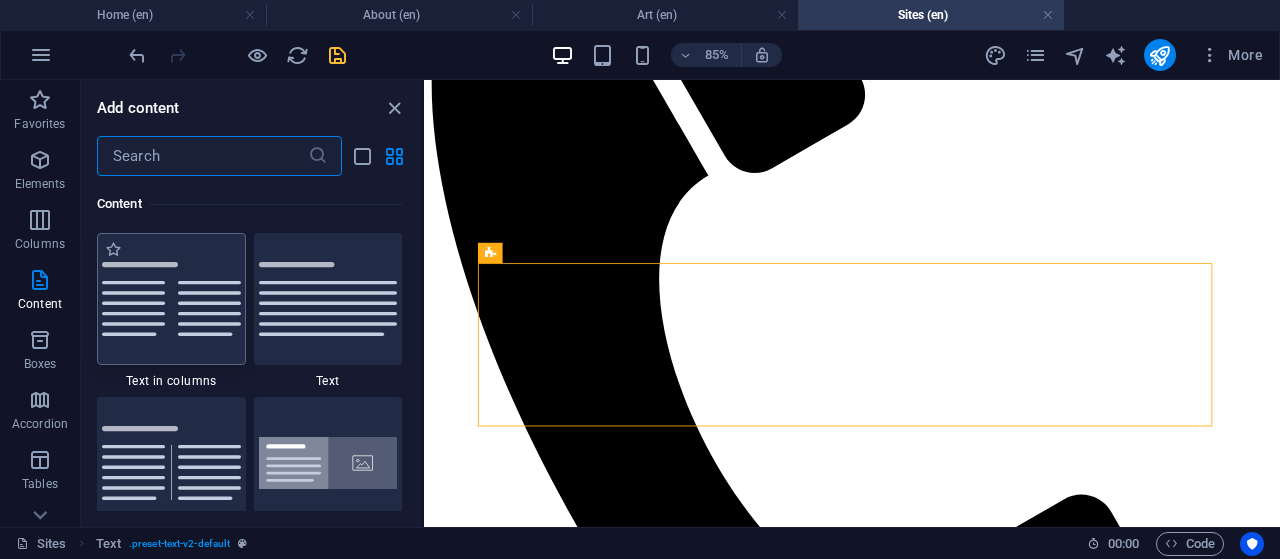 click at bounding box center (171, 299) 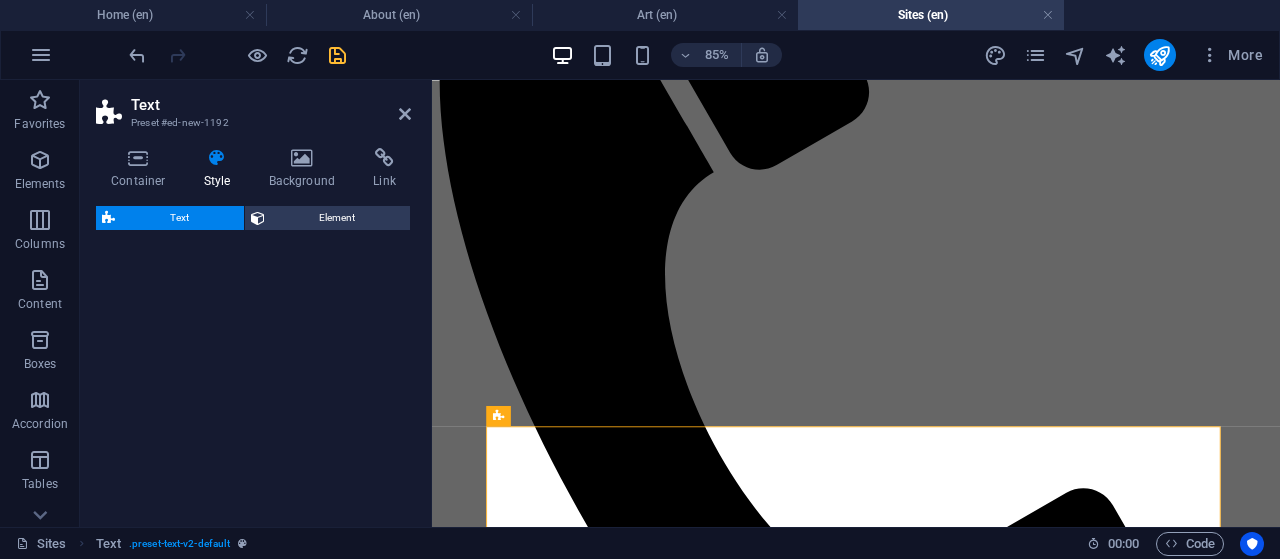 select on "rem" 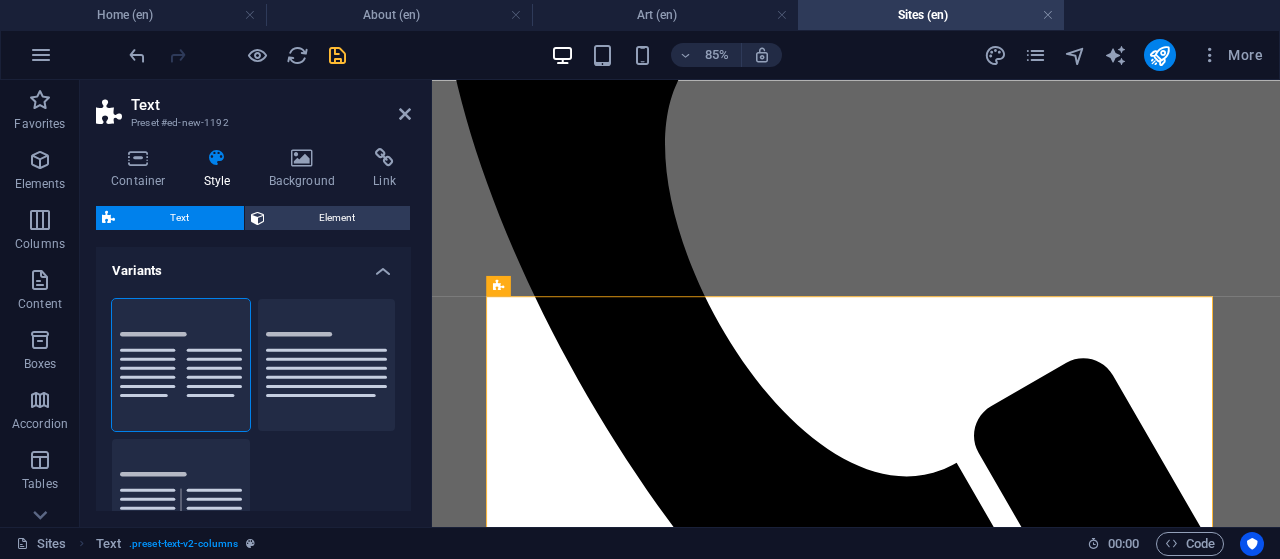 scroll, scrollTop: 675, scrollLeft: 0, axis: vertical 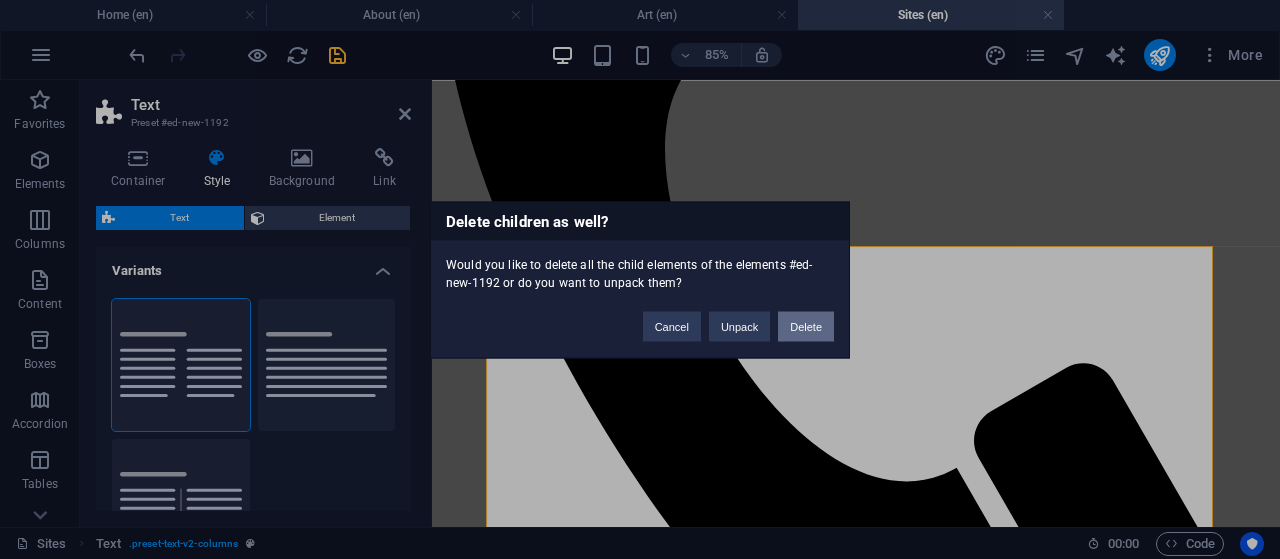 click on "Delete" at bounding box center [806, 326] 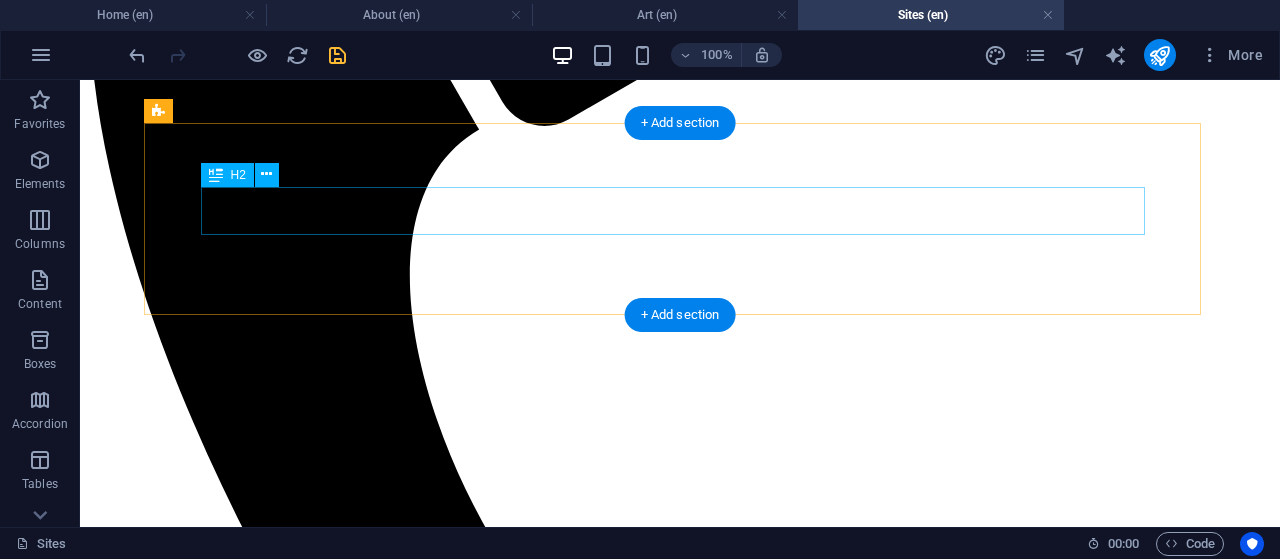 click on "SELECT EXHIBITIONS" at bounding box center (680, 3877) 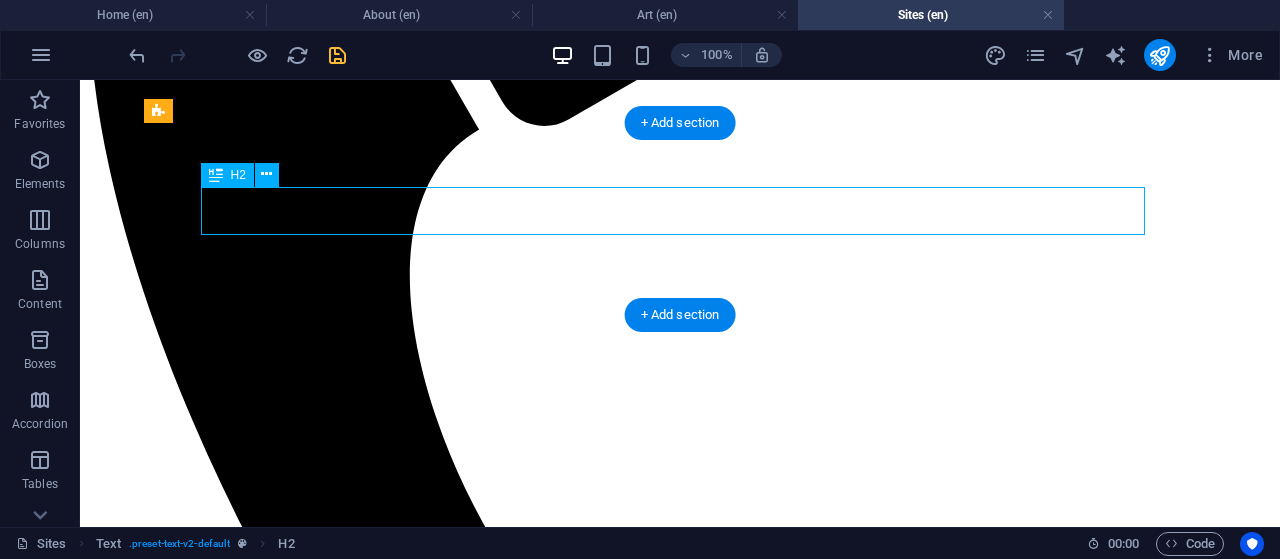 click on "SELECT EXHIBITIONS" at bounding box center (680, 3877) 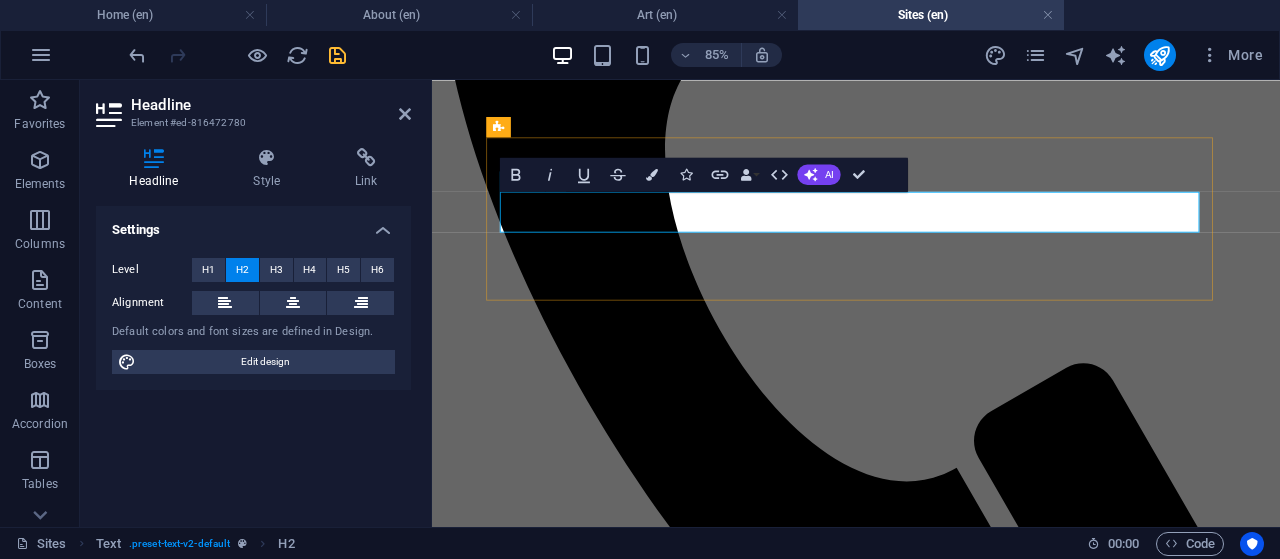 click on "SELECT EXHIBITIONS" at bounding box center (931, 3609) 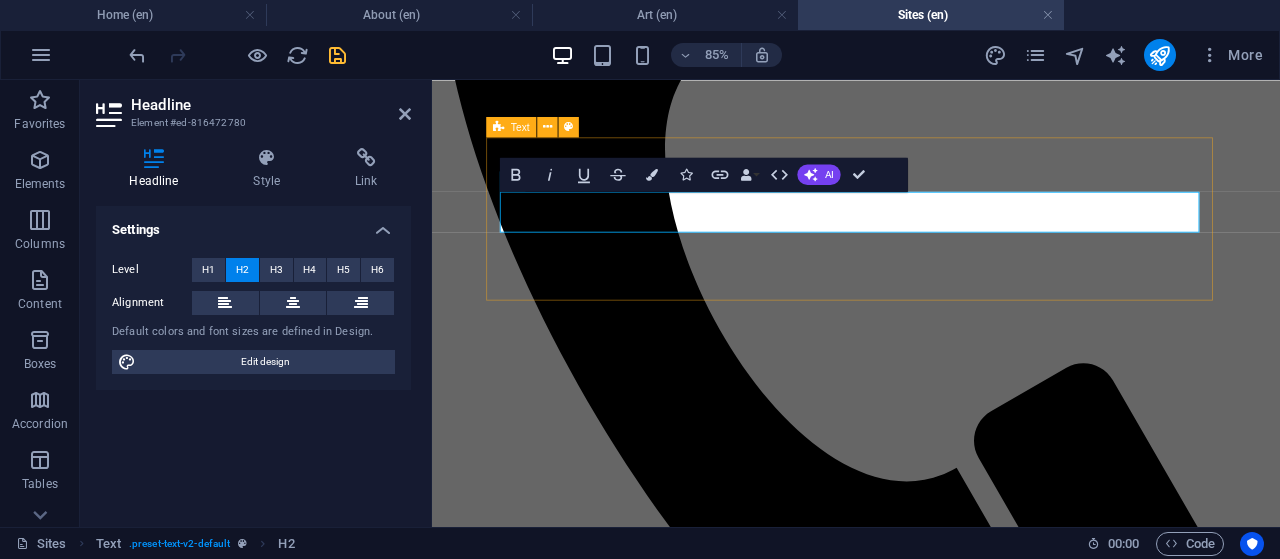 click on "SELECT EXHIBITIONS" at bounding box center [931, 3627] 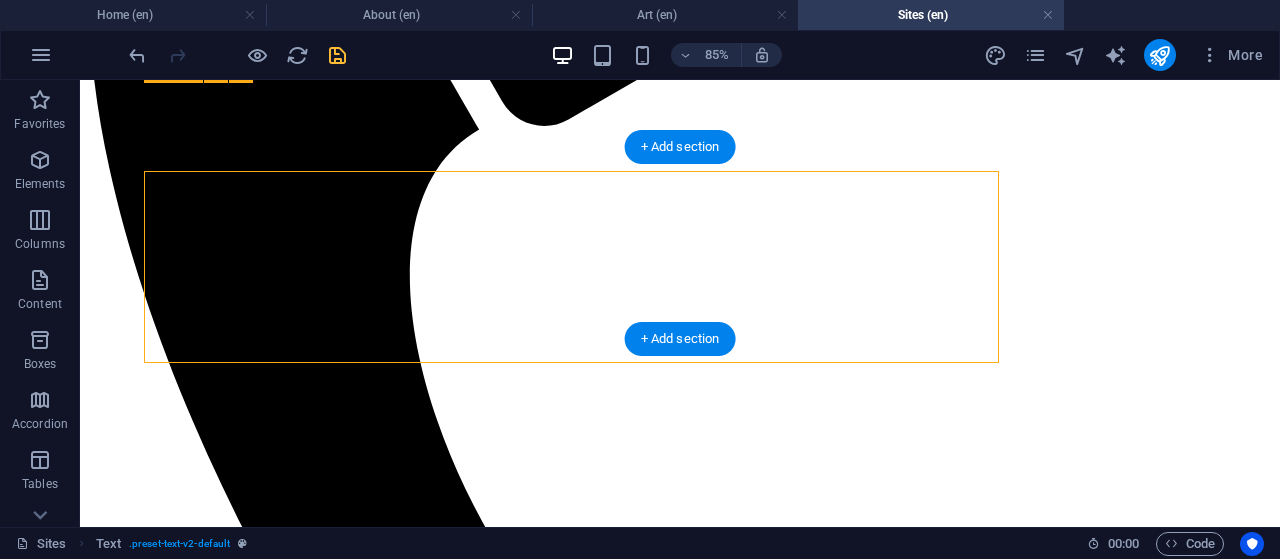 scroll, scrollTop: 651, scrollLeft: 0, axis: vertical 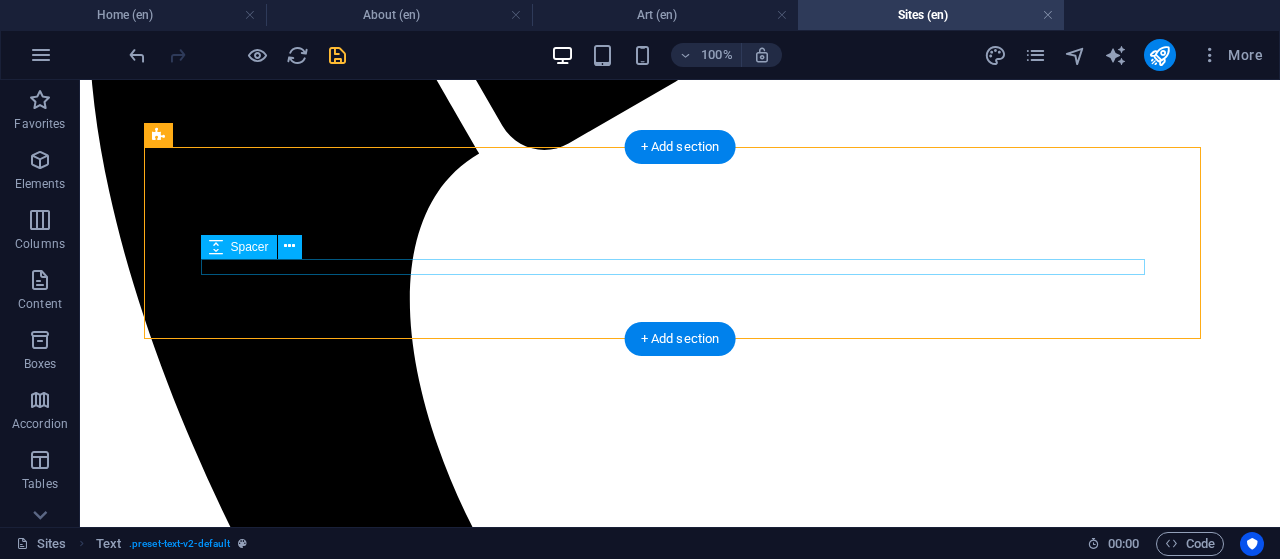 click at bounding box center (680, 3943) 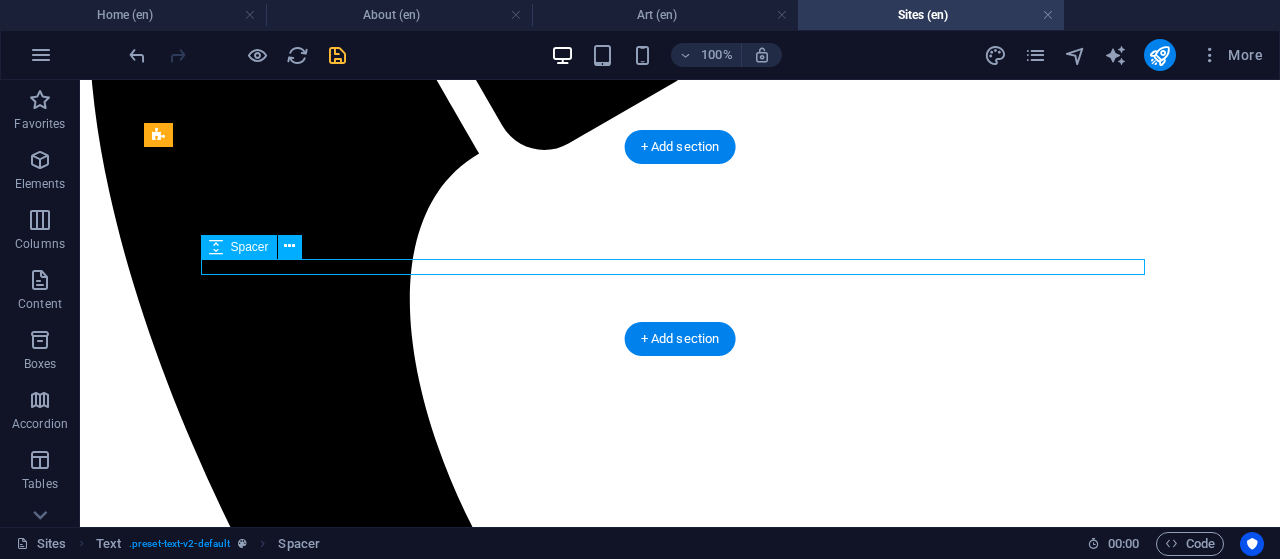 click at bounding box center [680, 3943] 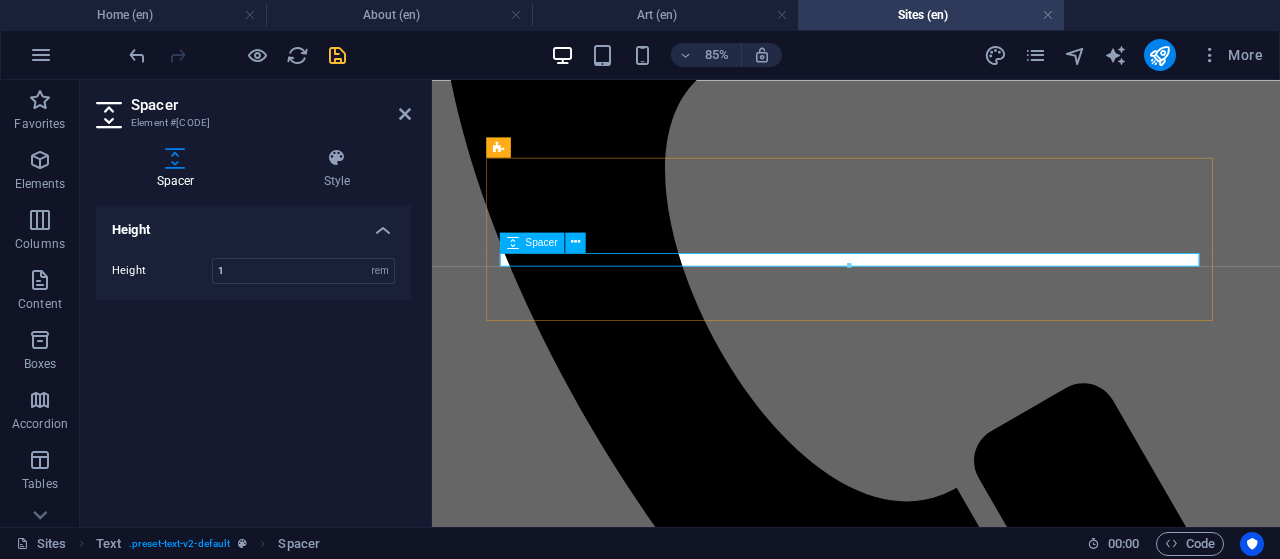click at bounding box center [931, 3675] 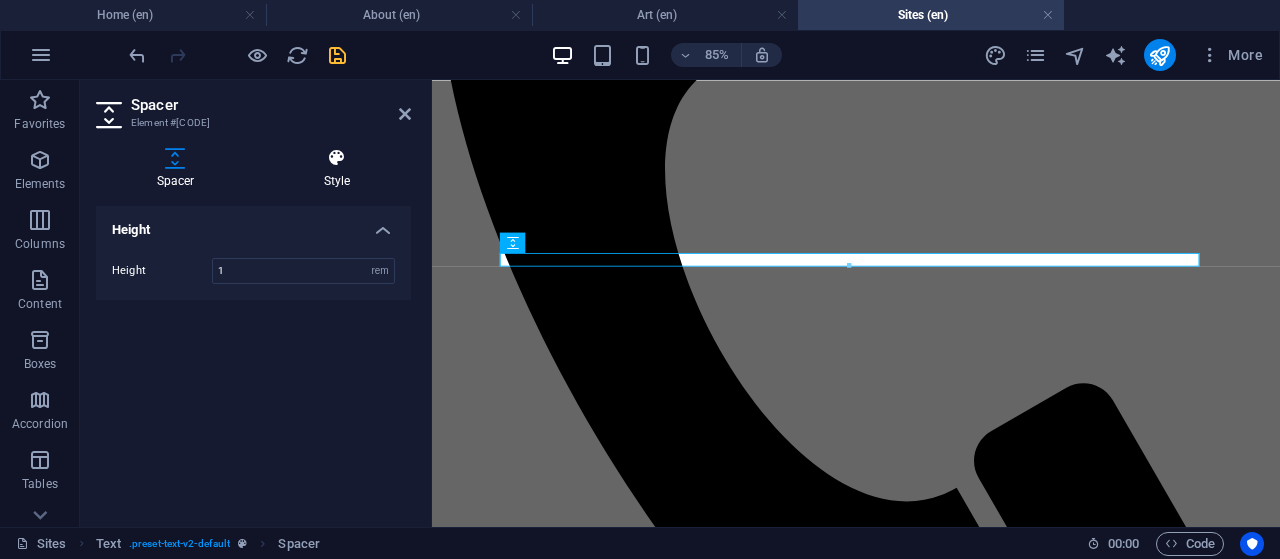 click at bounding box center [337, 158] 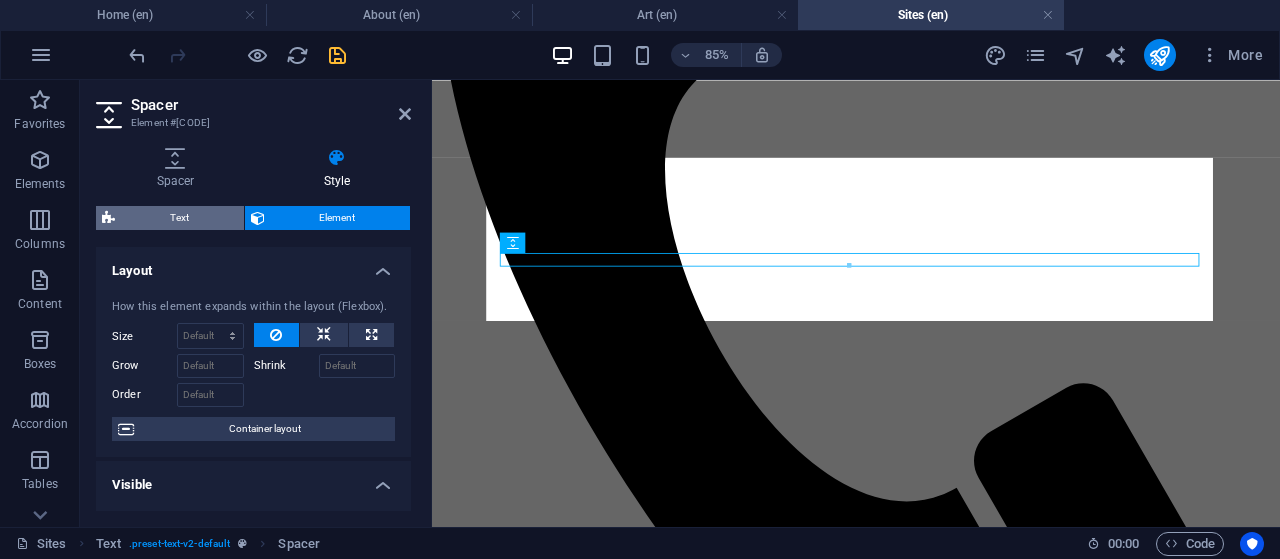 click on "Text" at bounding box center [179, 218] 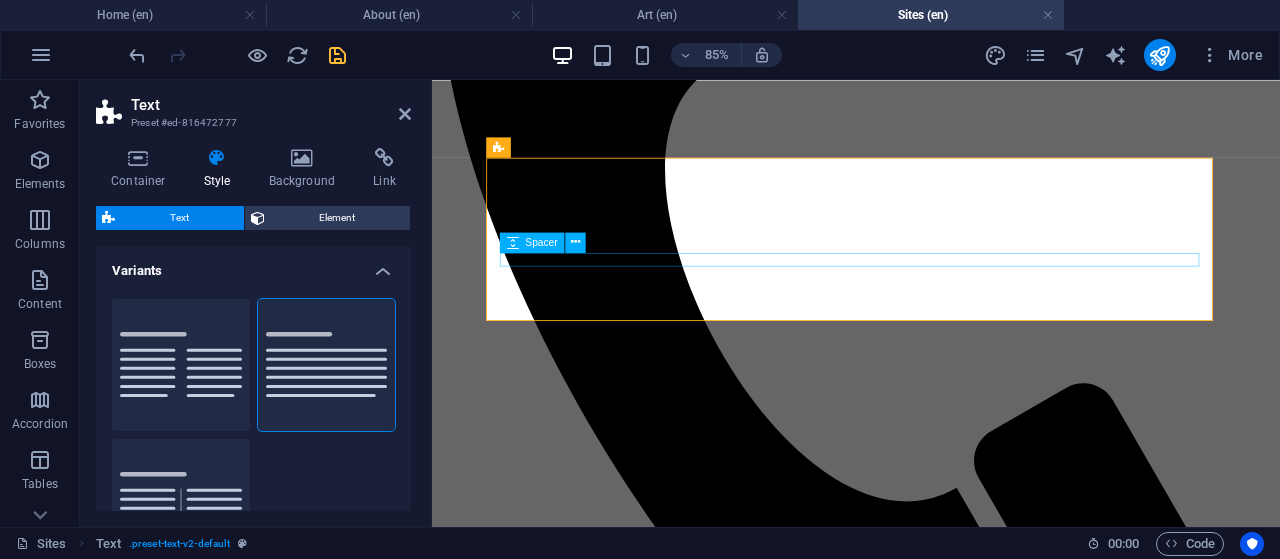 click at bounding box center [931, 3675] 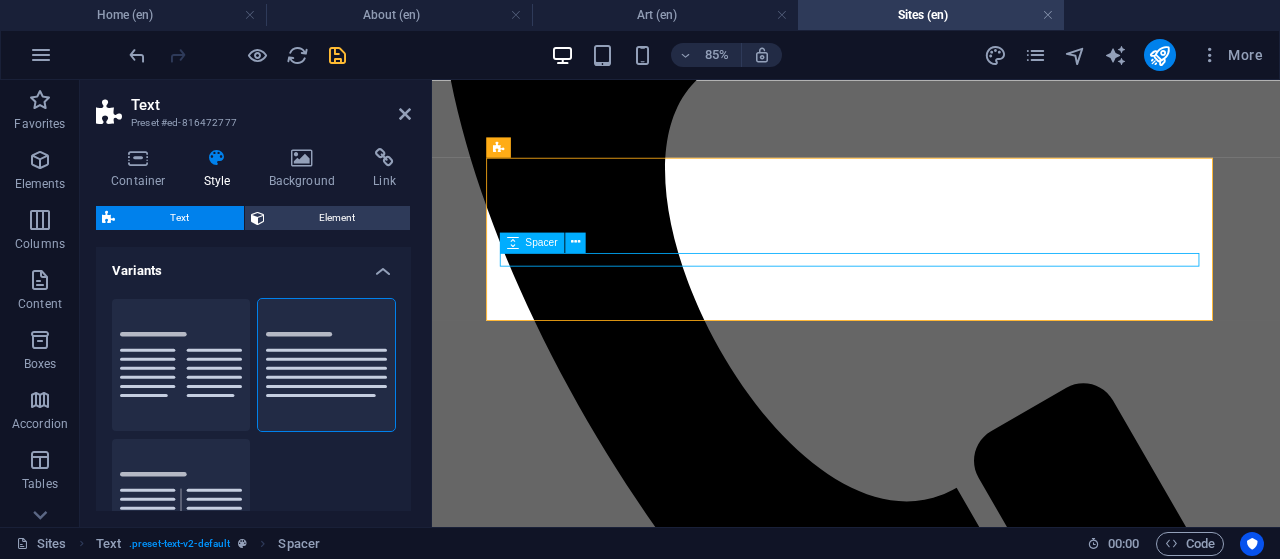 click at bounding box center [931, 3675] 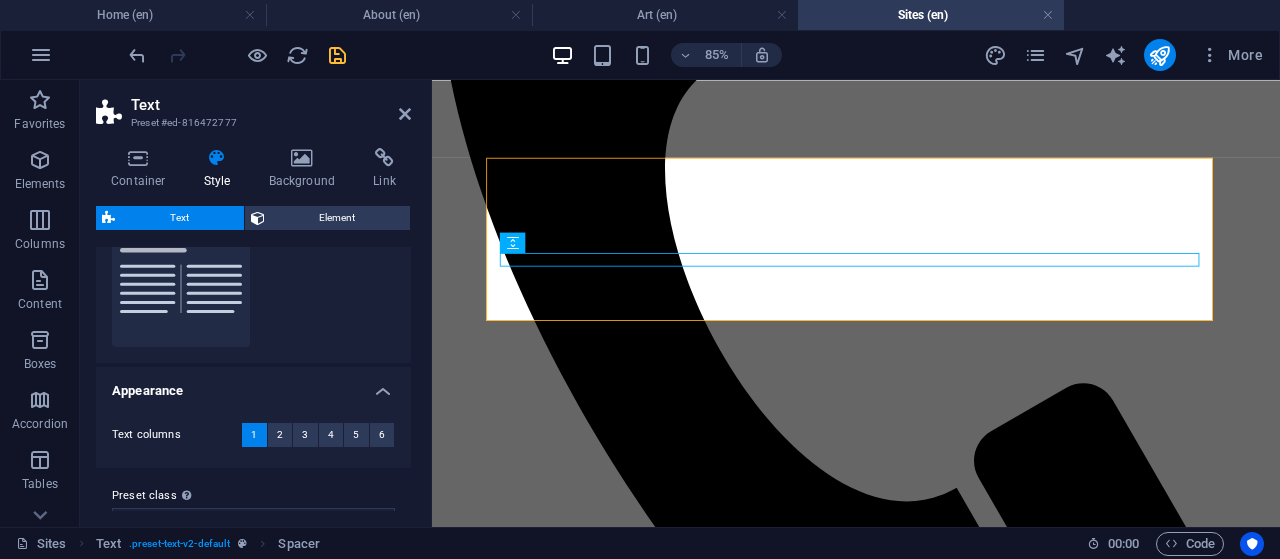 scroll, scrollTop: 260, scrollLeft: 0, axis: vertical 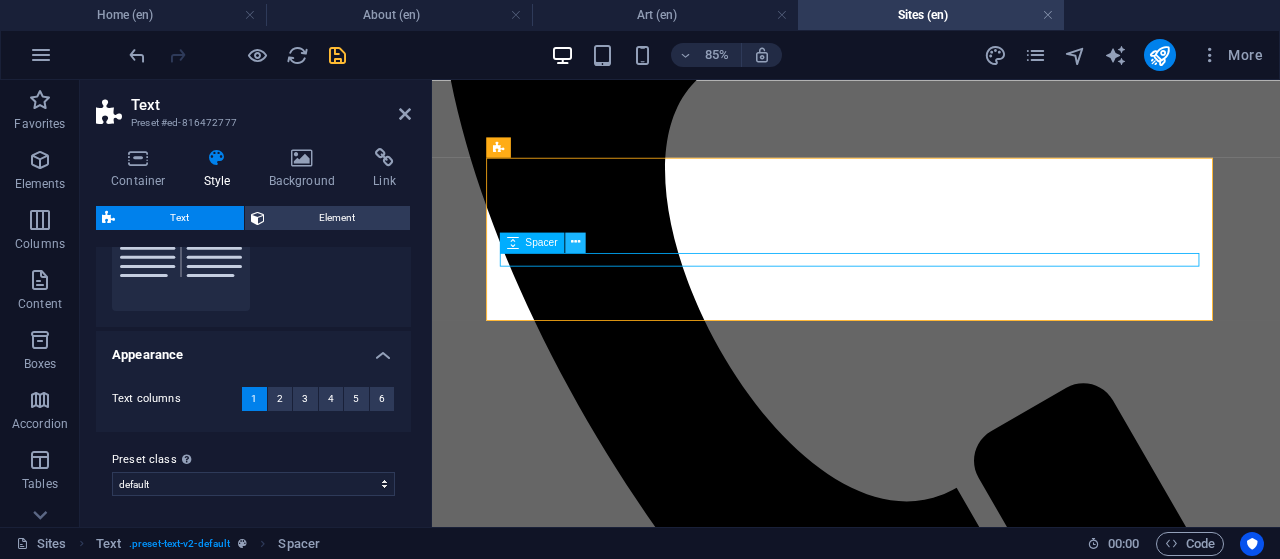 click at bounding box center (575, 242) 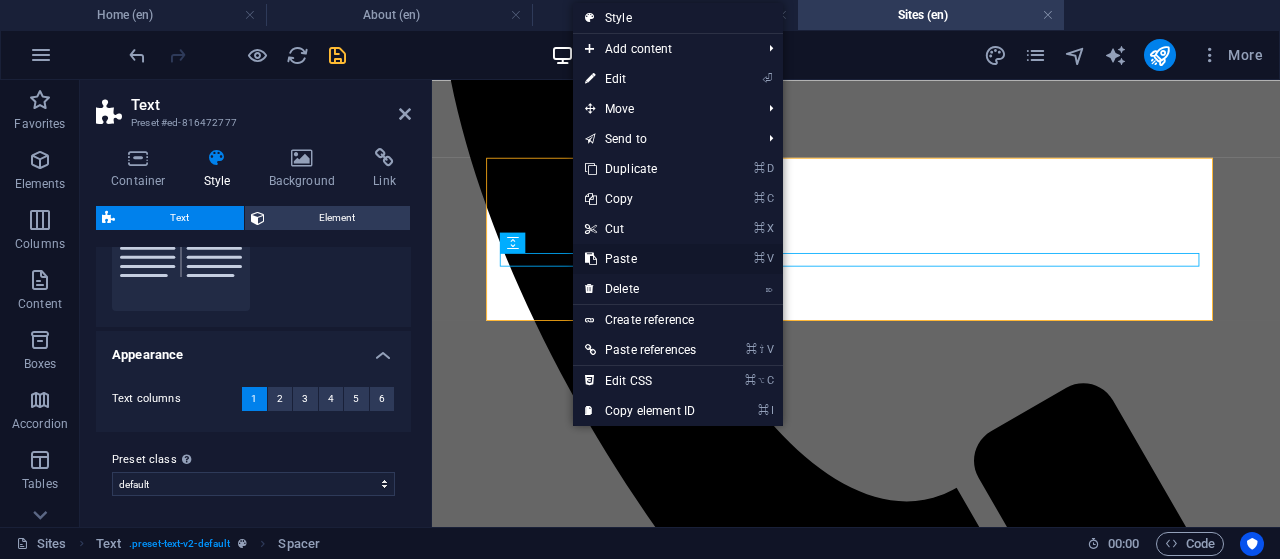 click on "⌘ V  Paste" at bounding box center (640, 259) 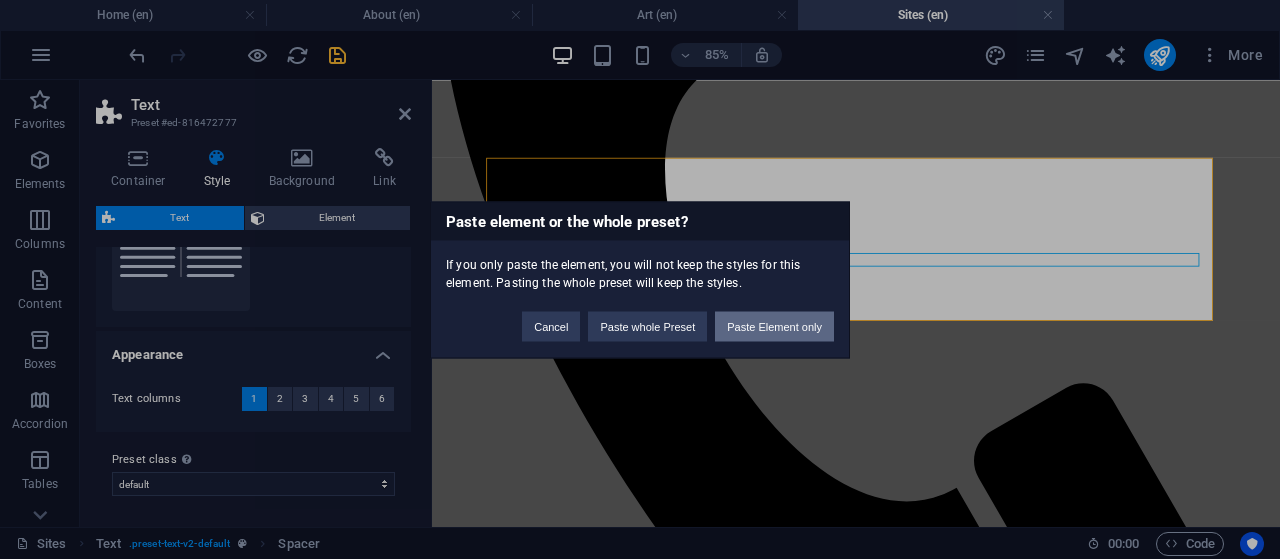 click on "Paste Element only" at bounding box center [774, 326] 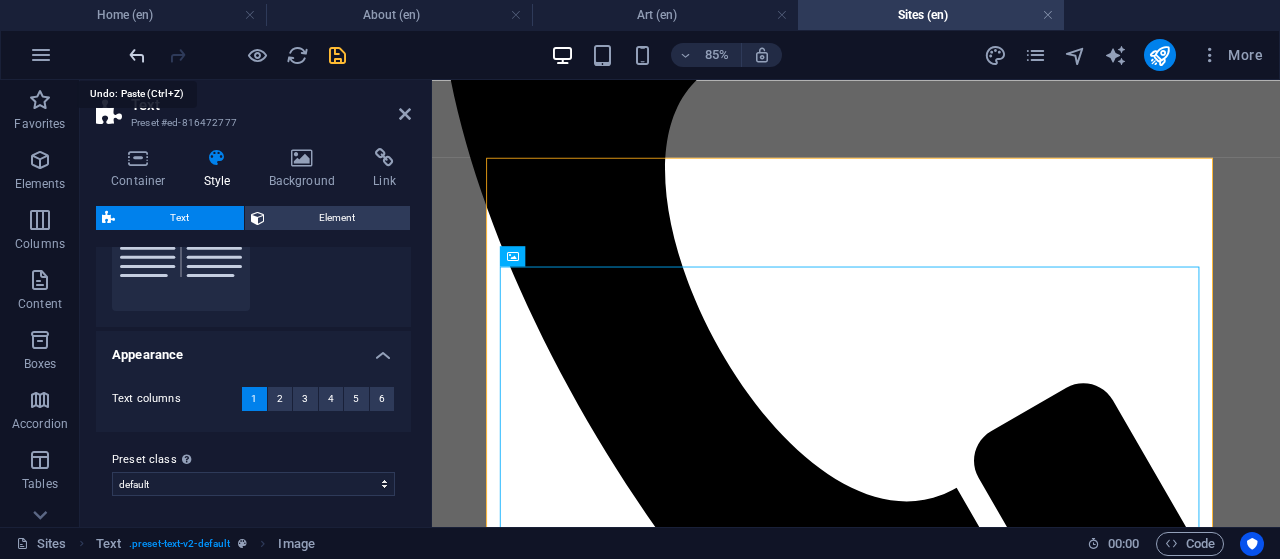 click at bounding box center [137, 55] 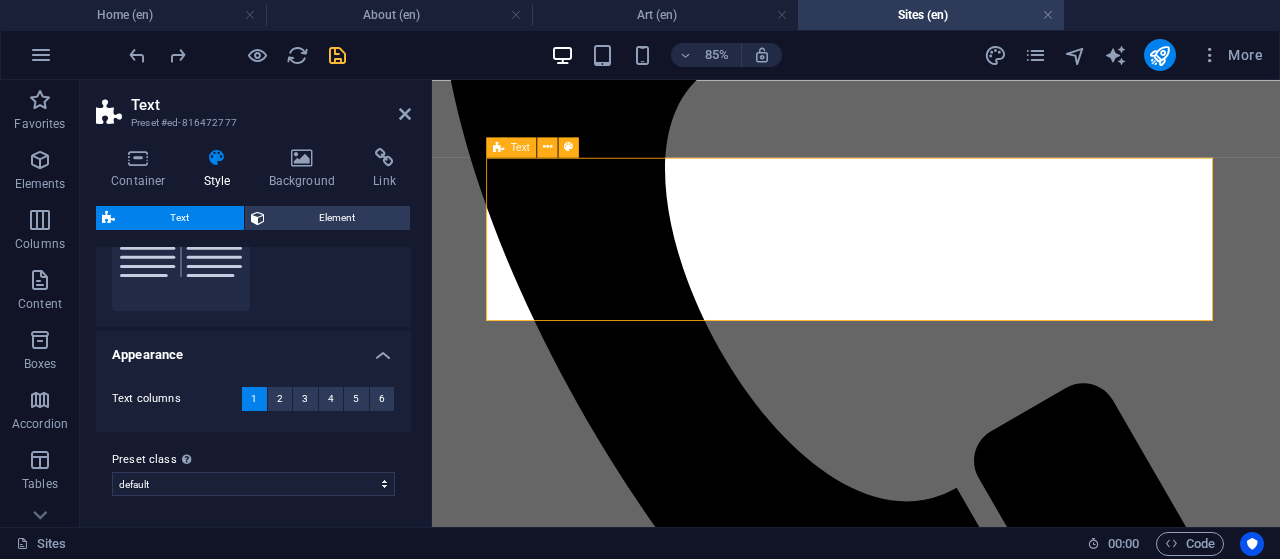 click on "SELECT EXHIBITIONS" at bounding box center [931, 3651] 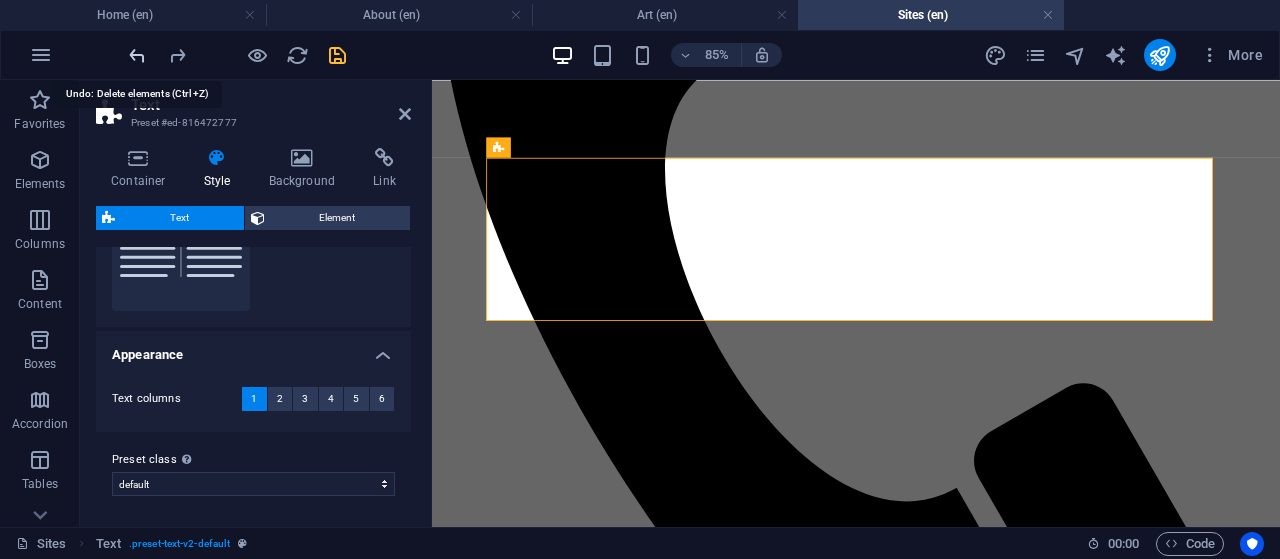 click at bounding box center (137, 55) 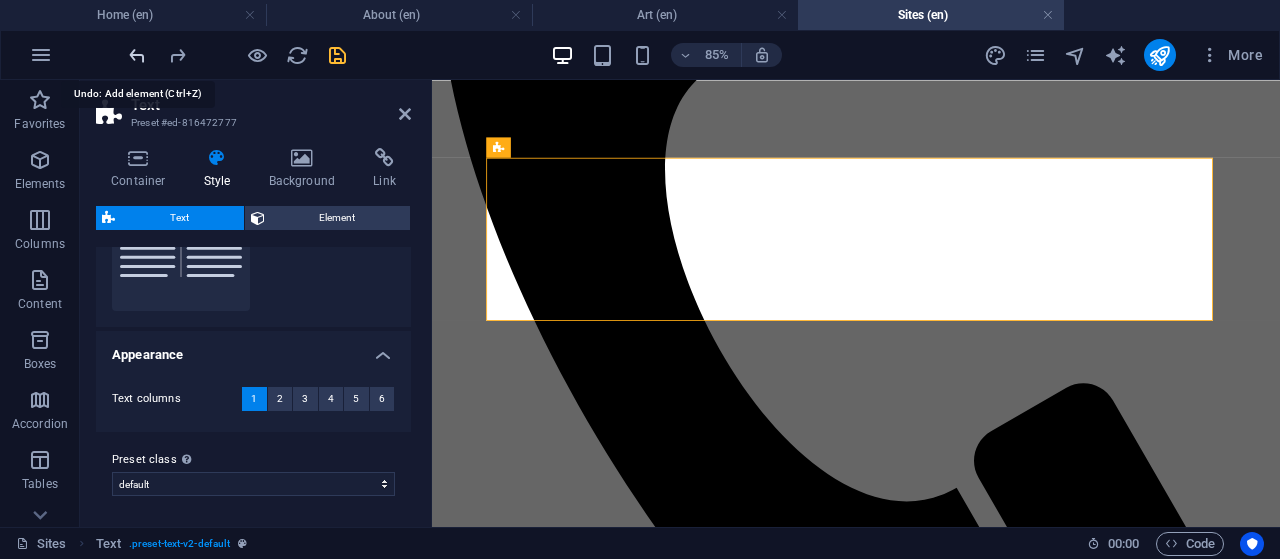 click at bounding box center (137, 55) 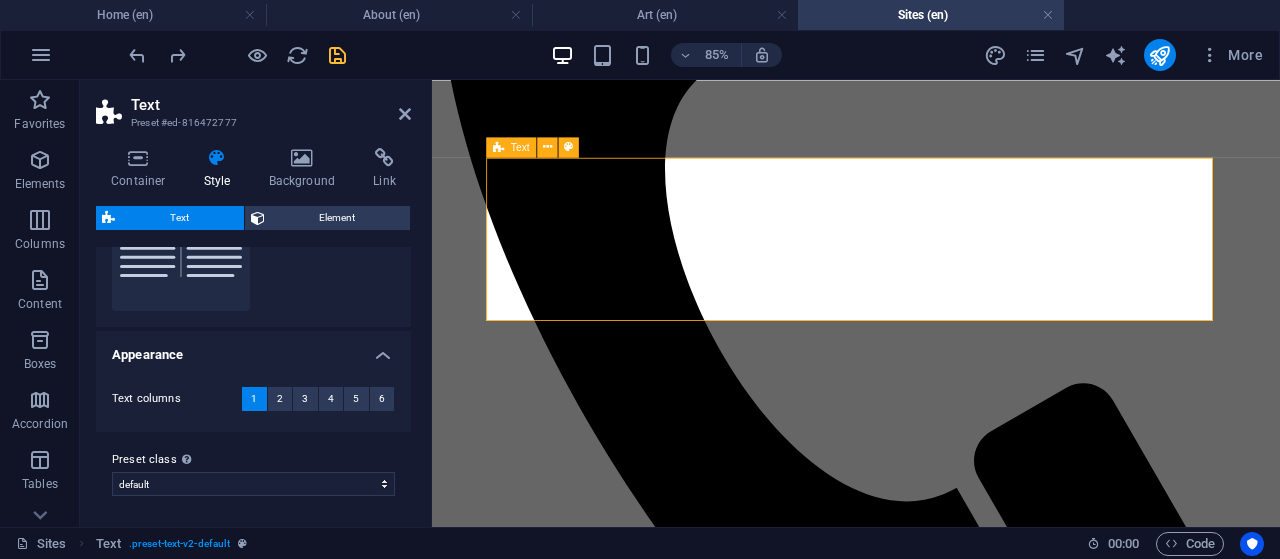 click on "SELECT EXHIBITIONS" at bounding box center [931, 3651] 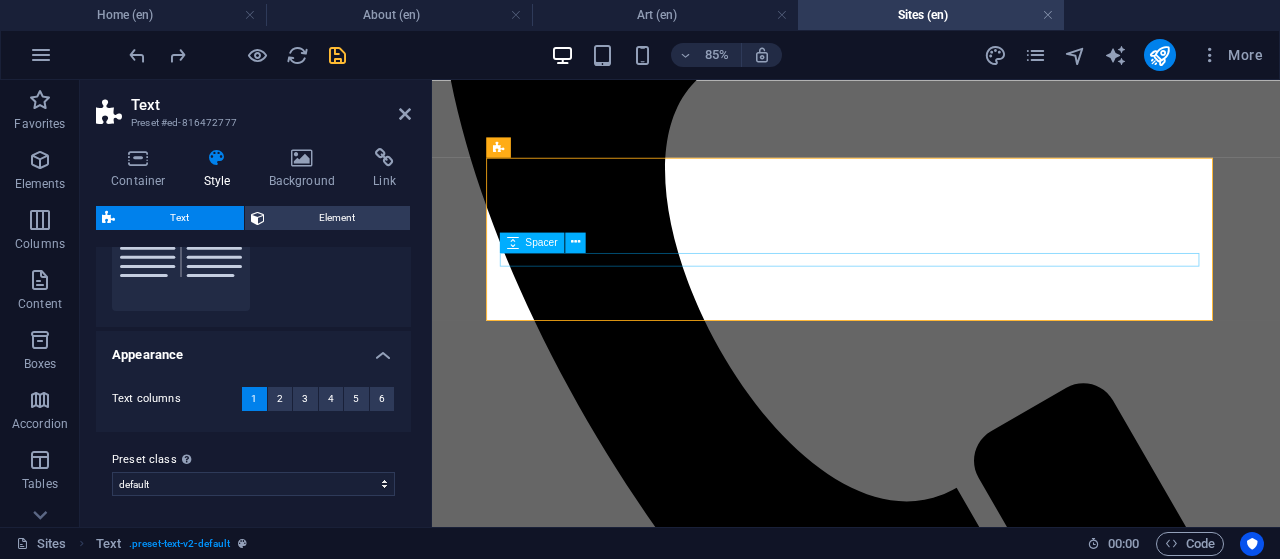 click at bounding box center (931, 3675) 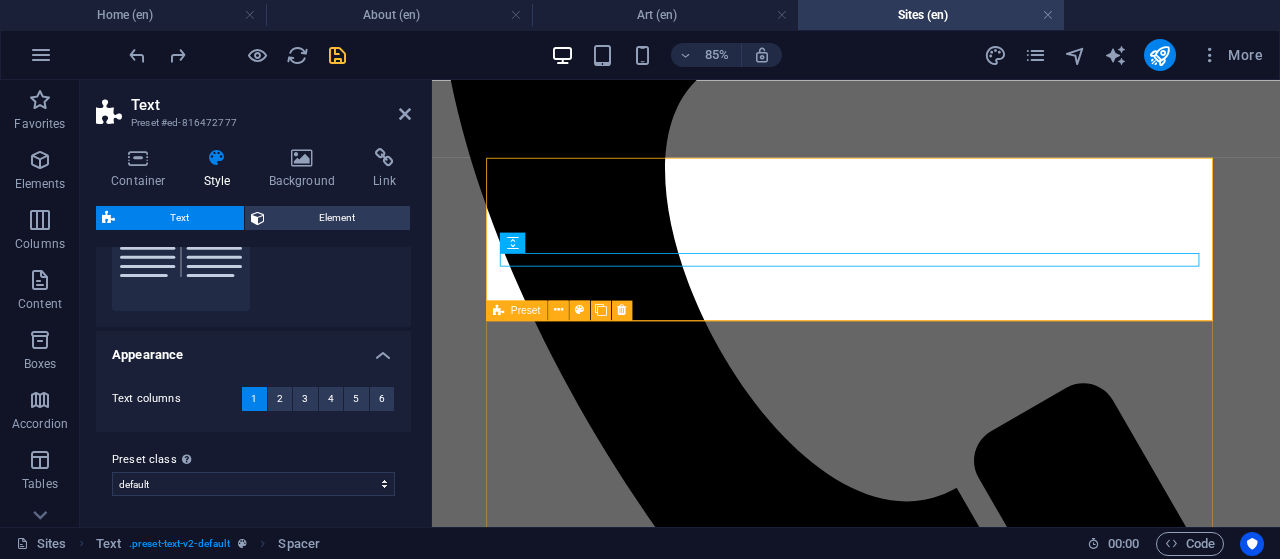 click at bounding box center [931, 5014] 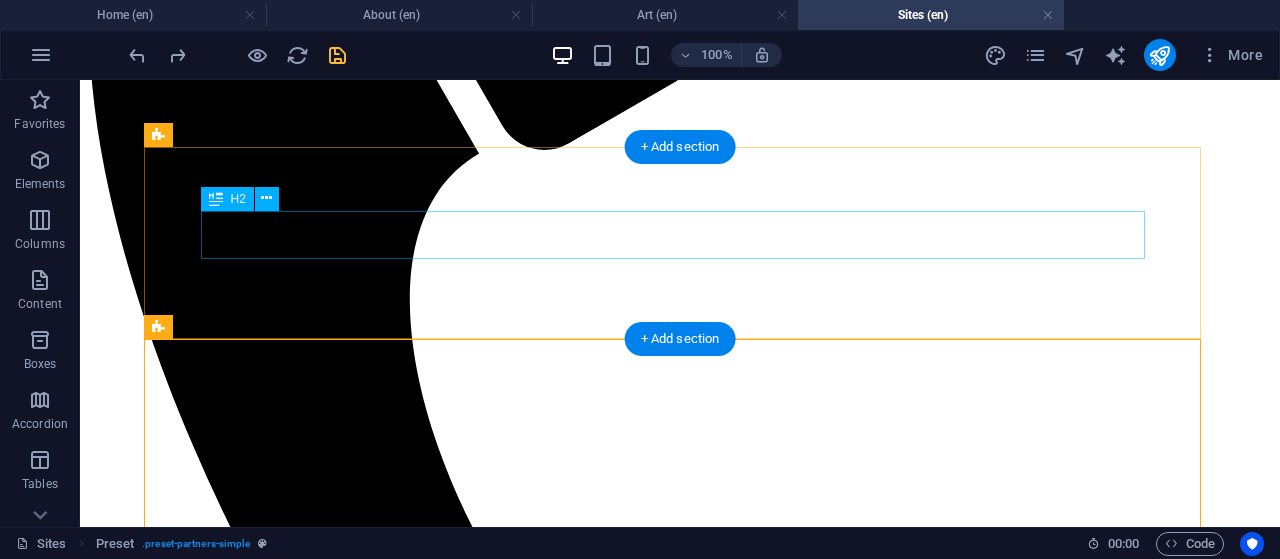 click on "SELECT EXHIBITIONS" at bounding box center (680, 3901) 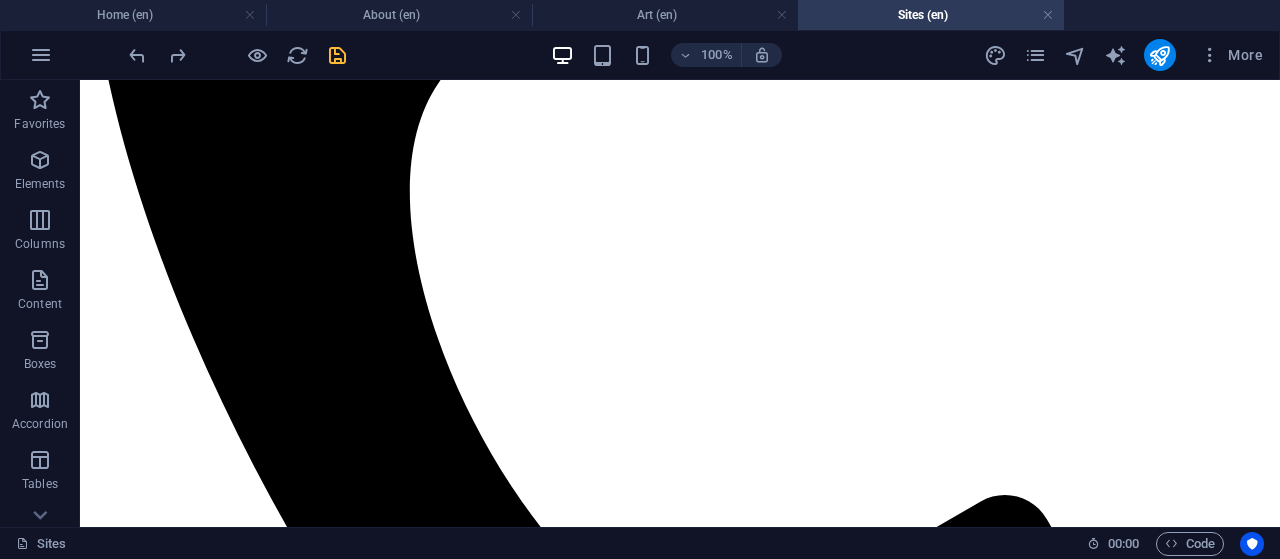 scroll, scrollTop: 756, scrollLeft: 0, axis: vertical 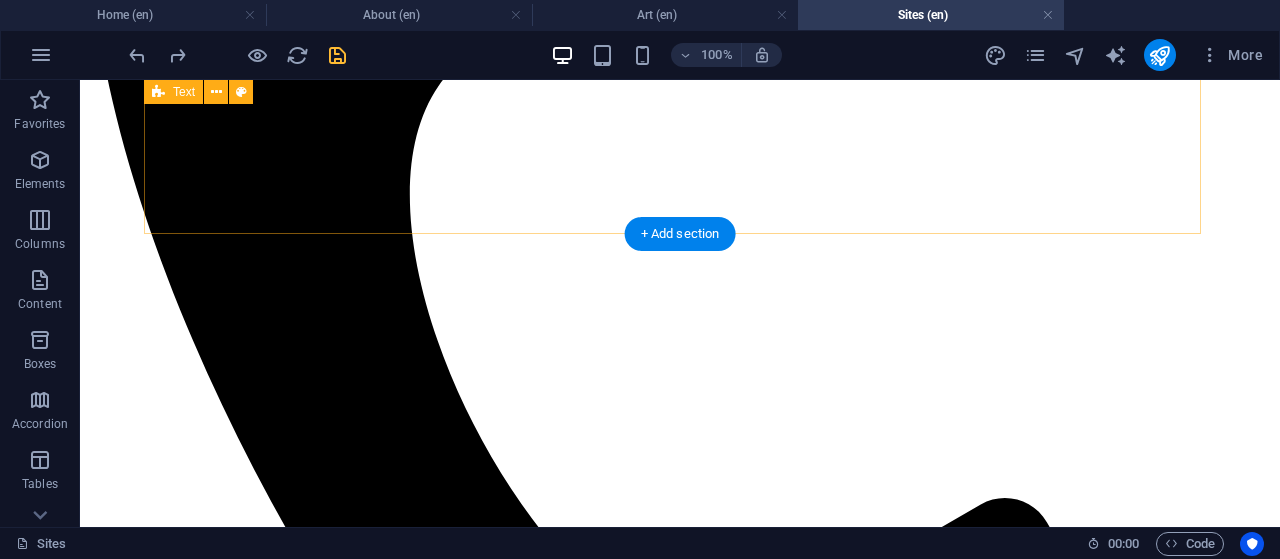 click on "SELECT EXHIBITIONS" at bounding box center (680, 3814) 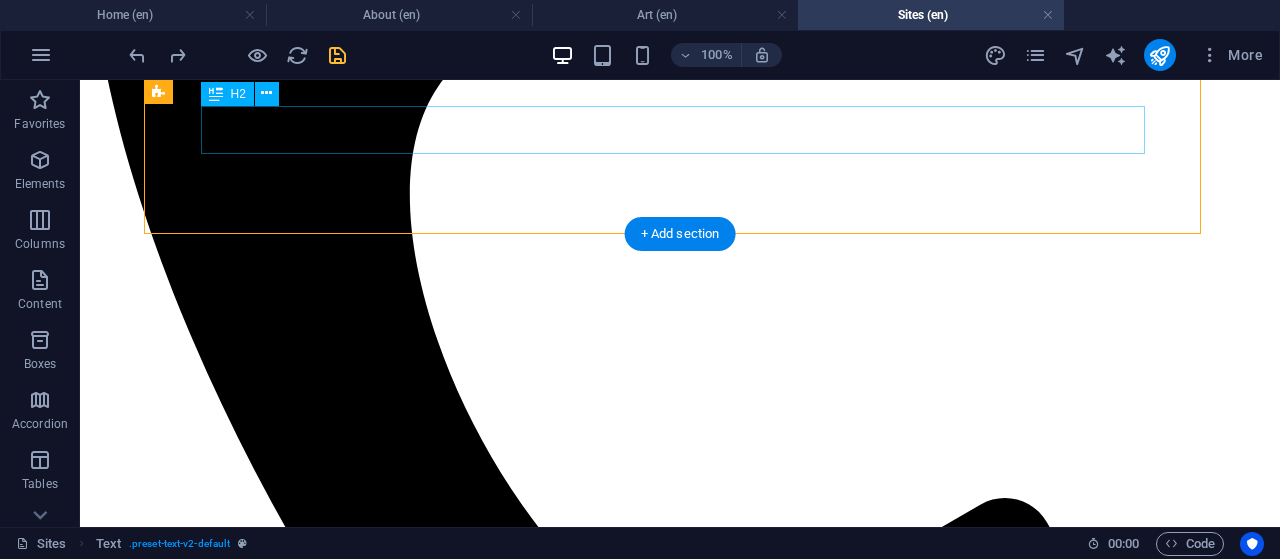click on "SELECT EXHIBITIONS" at bounding box center [680, 3796] 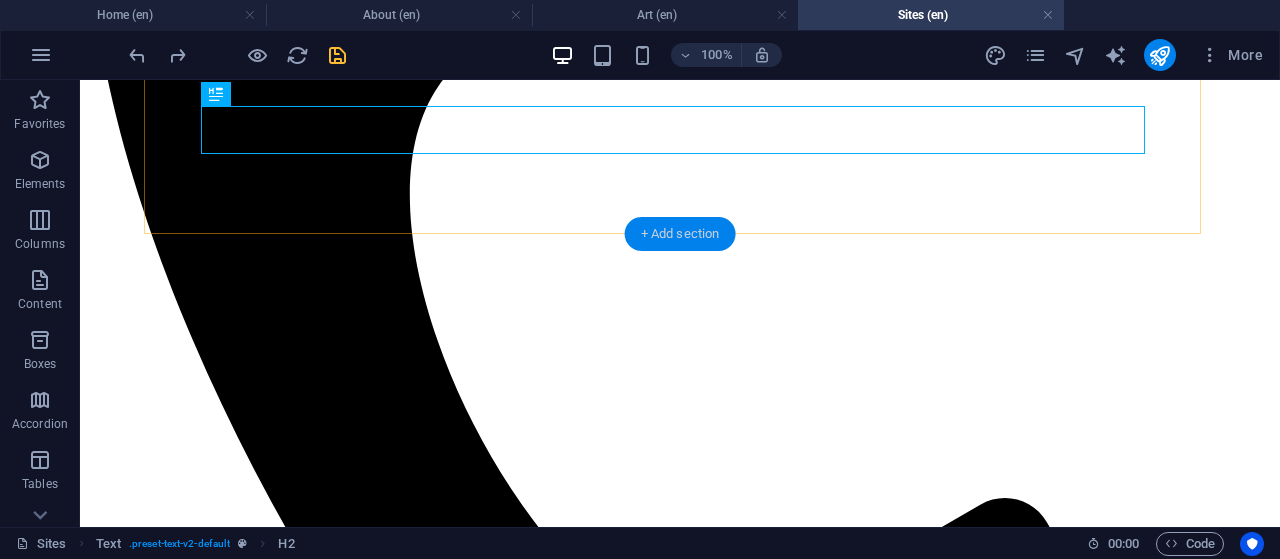 click on "+ Add section" at bounding box center [680, 234] 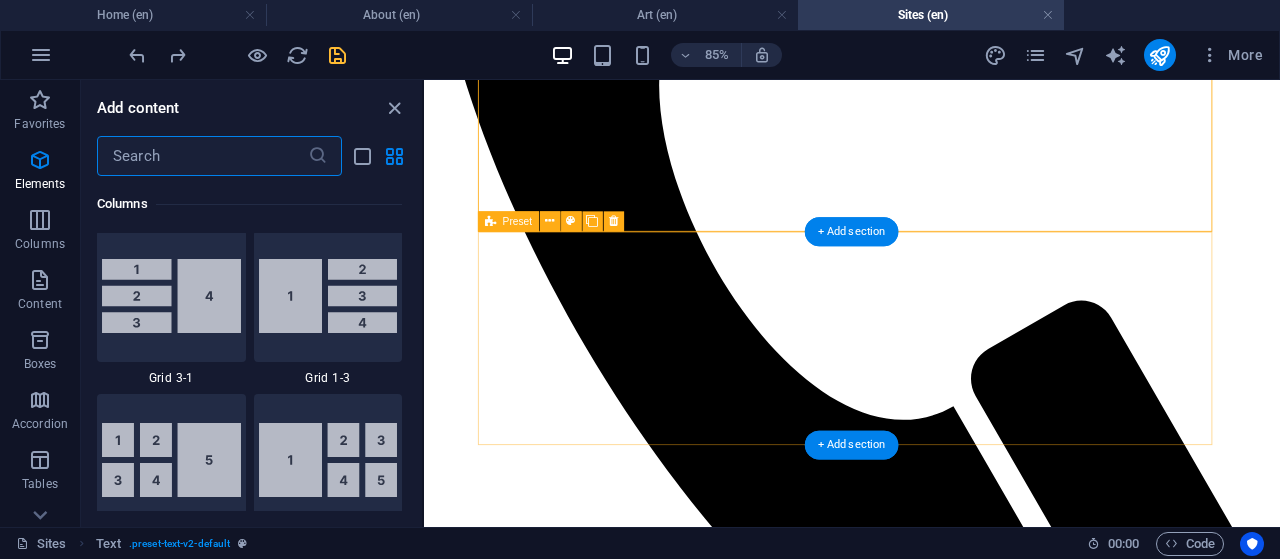 scroll, scrollTop: 3499, scrollLeft: 0, axis: vertical 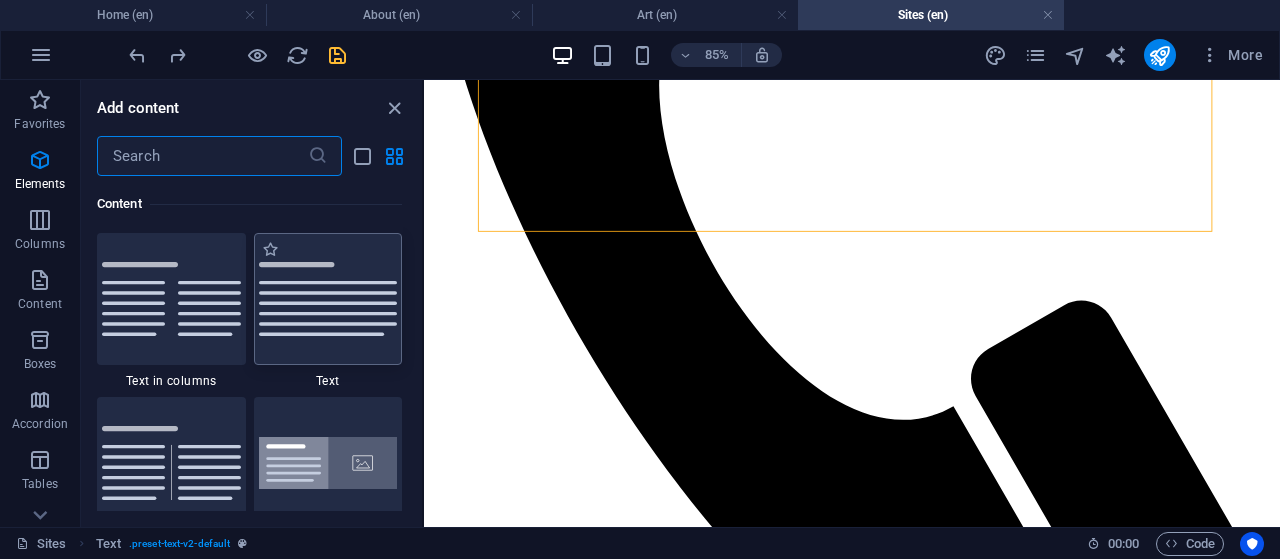 click at bounding box center [328, 299] 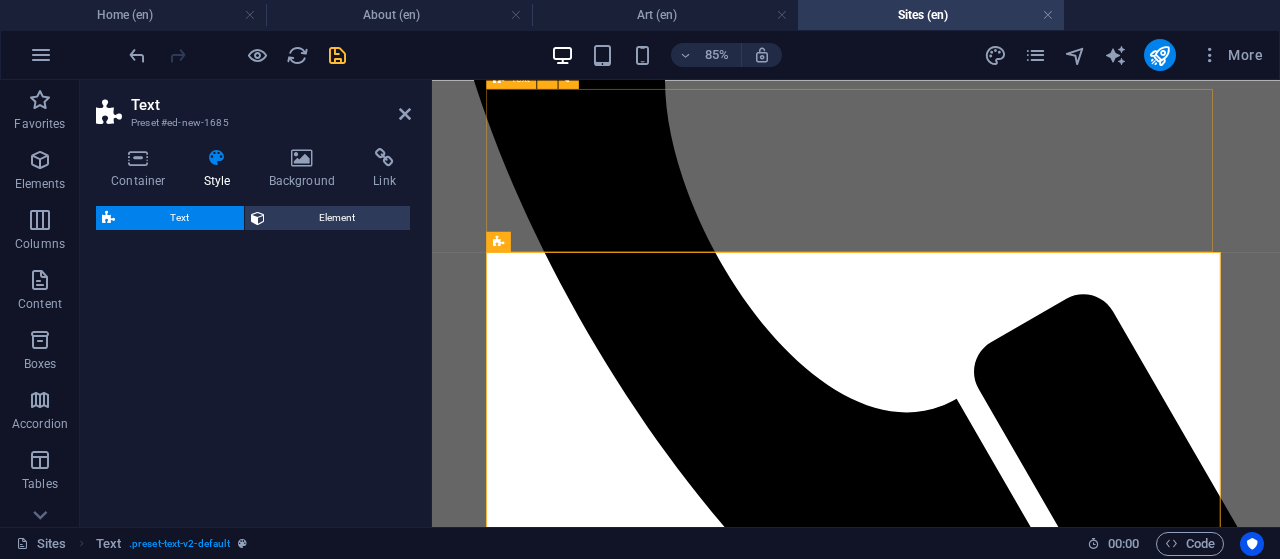 scroll, scrollTop: 732, scrollLeft: 0, axis: vertical 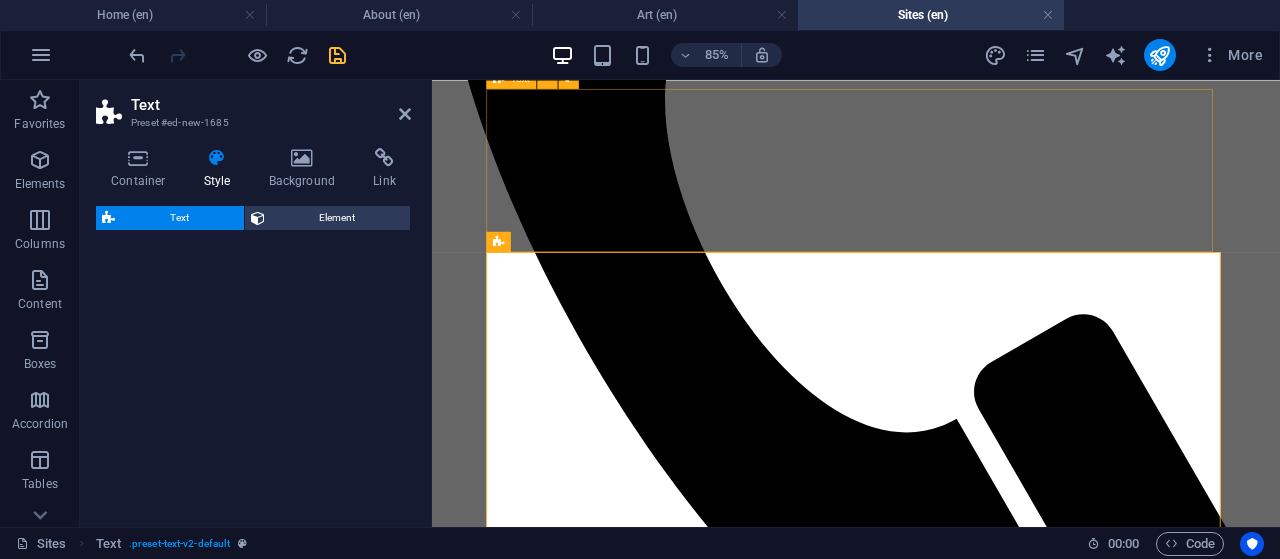 select on "preset-text-v2-default" 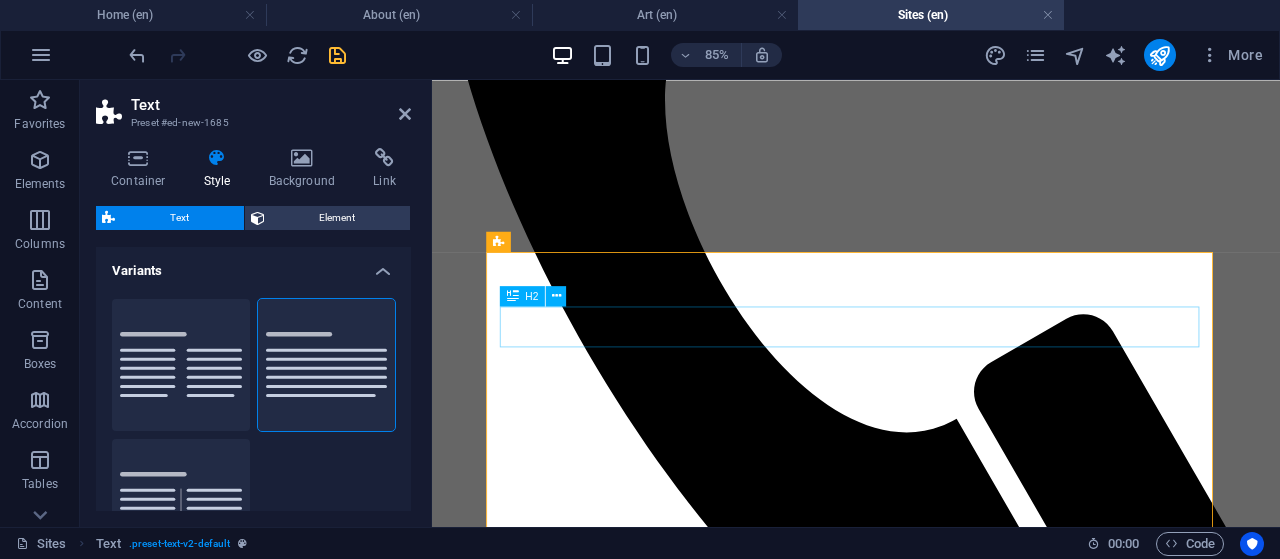 click on "Headline" at bounding box center (931, 3635) 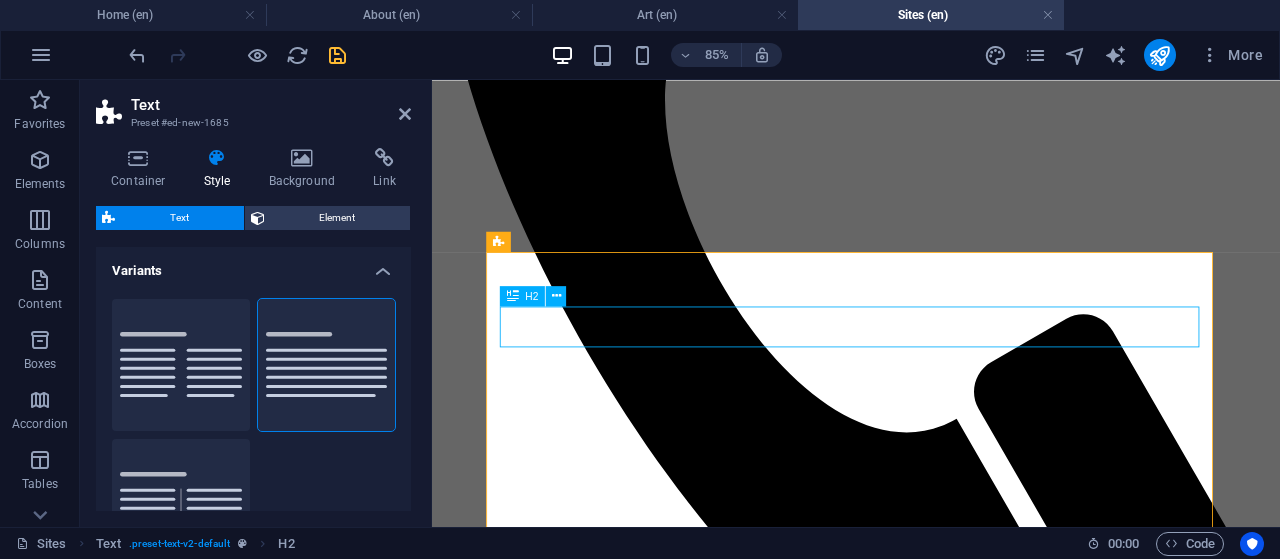 click on "Headline" at bounding box center (931, 3635) 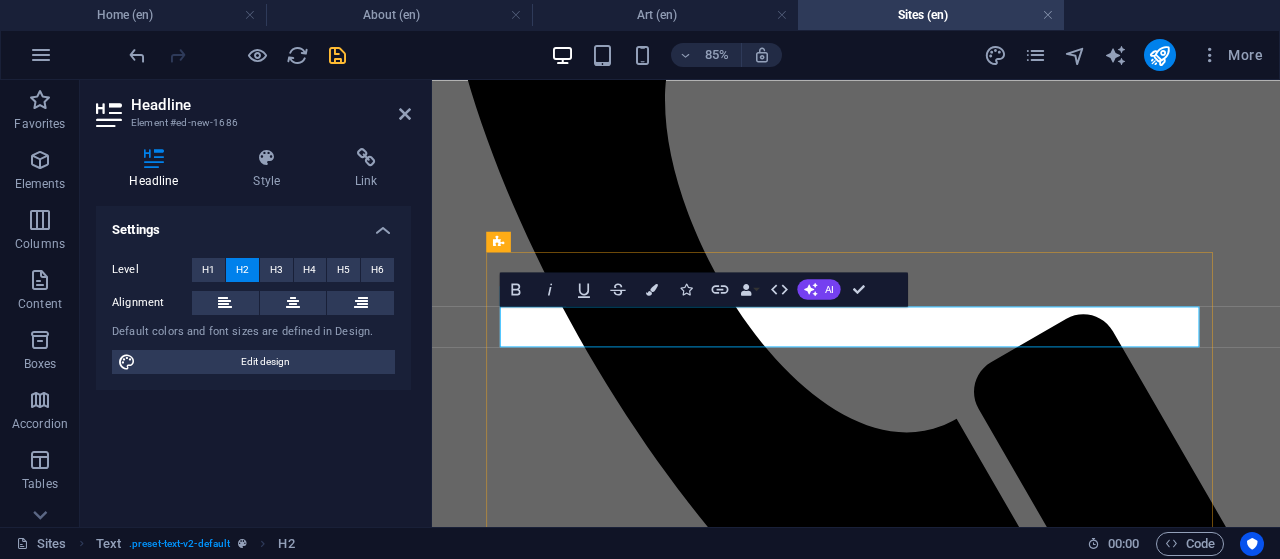 type 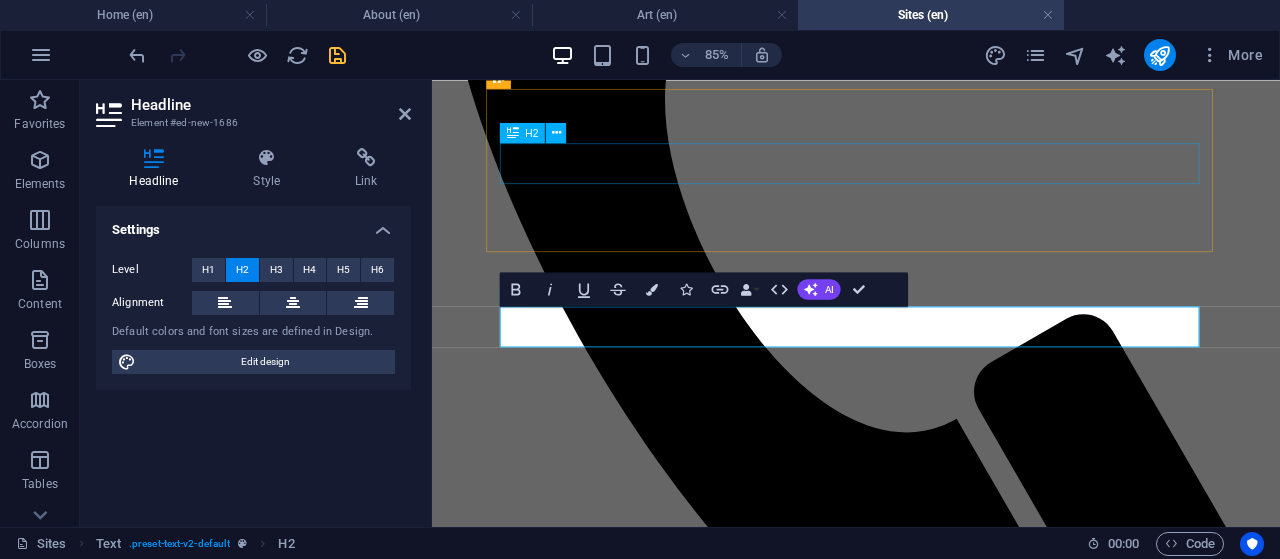 click on "SELECT EXHIBITIONS" at bounding box center [931, 3552] 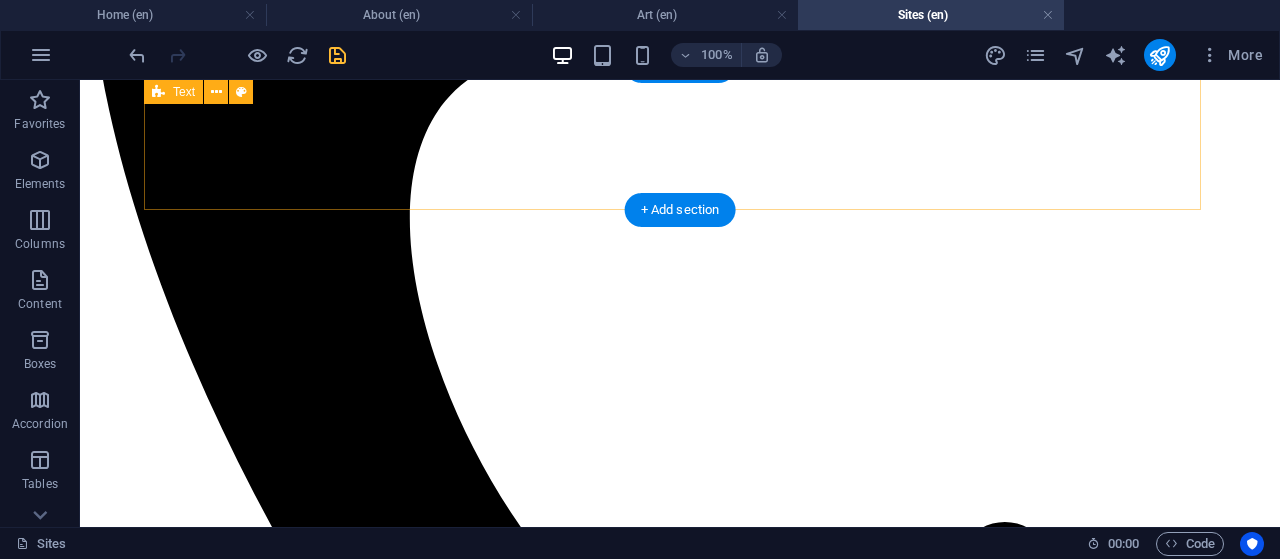 click at bounding box center (680, 3811) 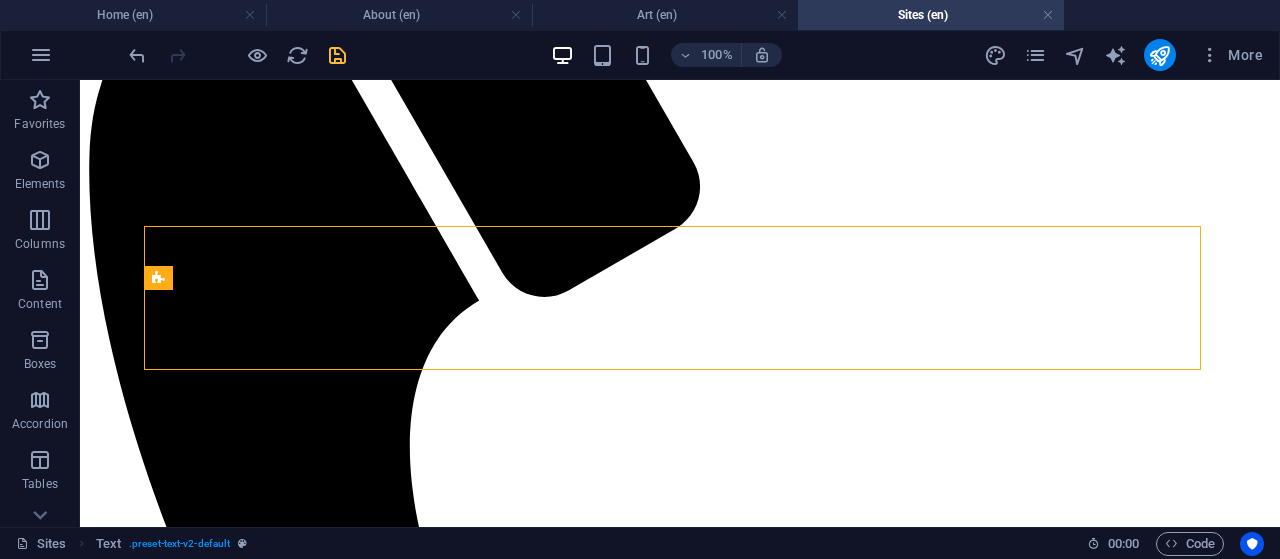 scroll, scrollTop: 508, scrollLeft: 0, axis: vertical 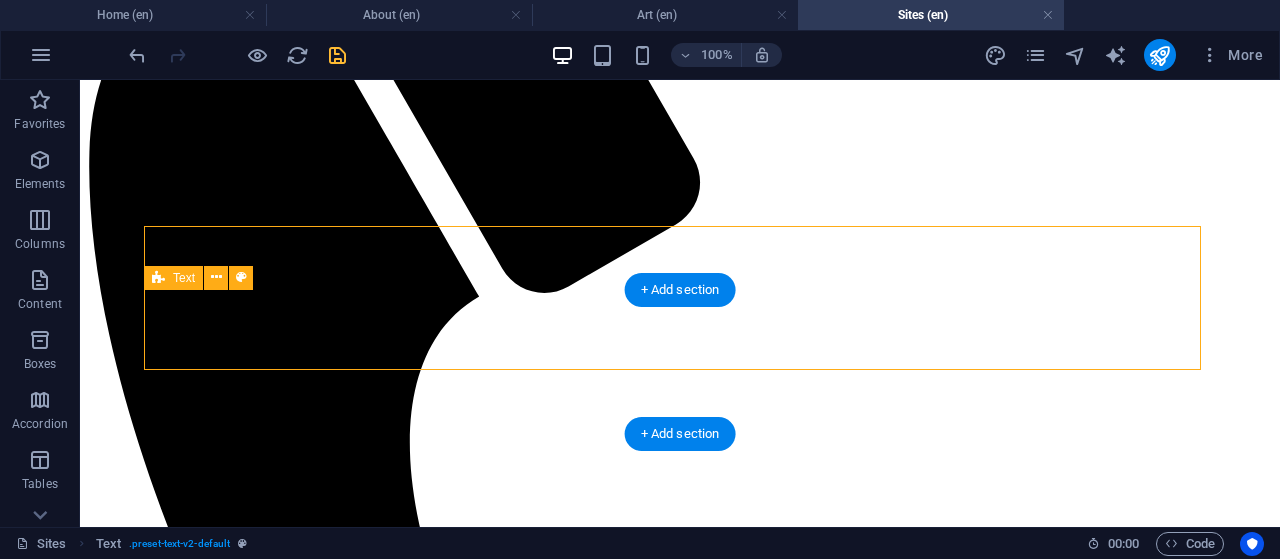 click at bounding box center [680, 4035] 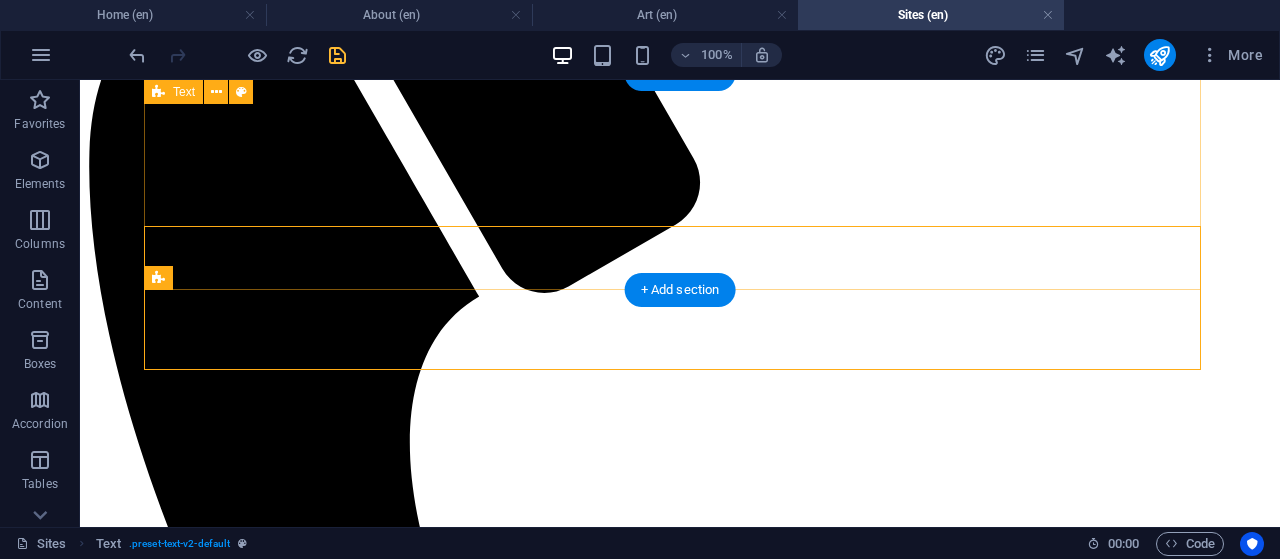 click on "Beach. bush. mangrove. At beach, bush, and mangrove, [FIRST] [LAST]'s art projects honour materiality and the living presence and ever-evolving story of place." at bounding box center [680, 3963] 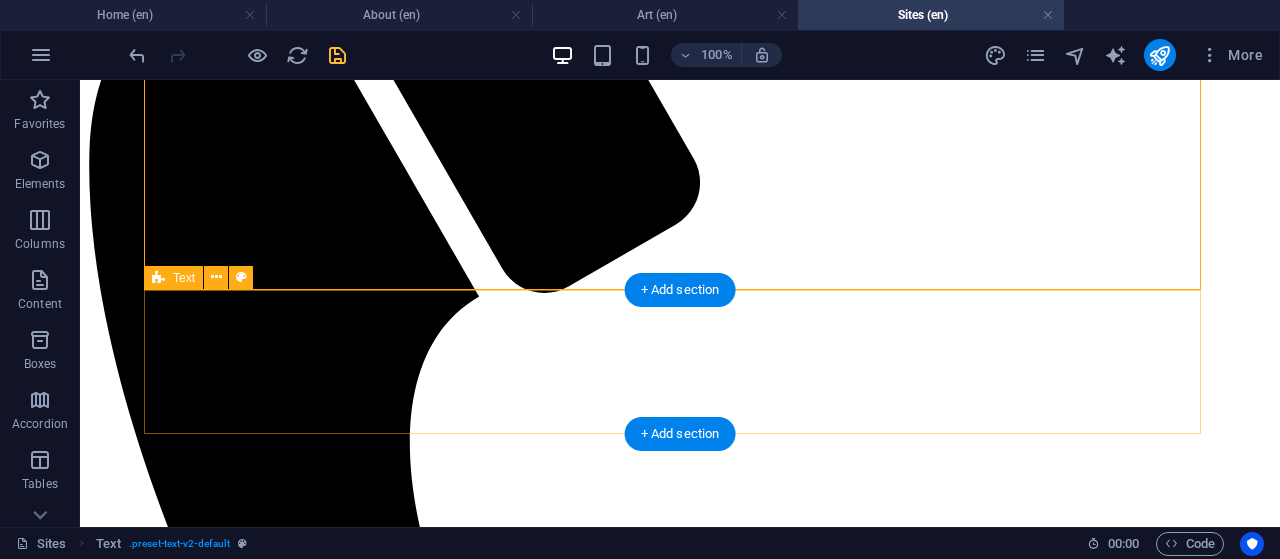 click at bounding box center [680, 4035] 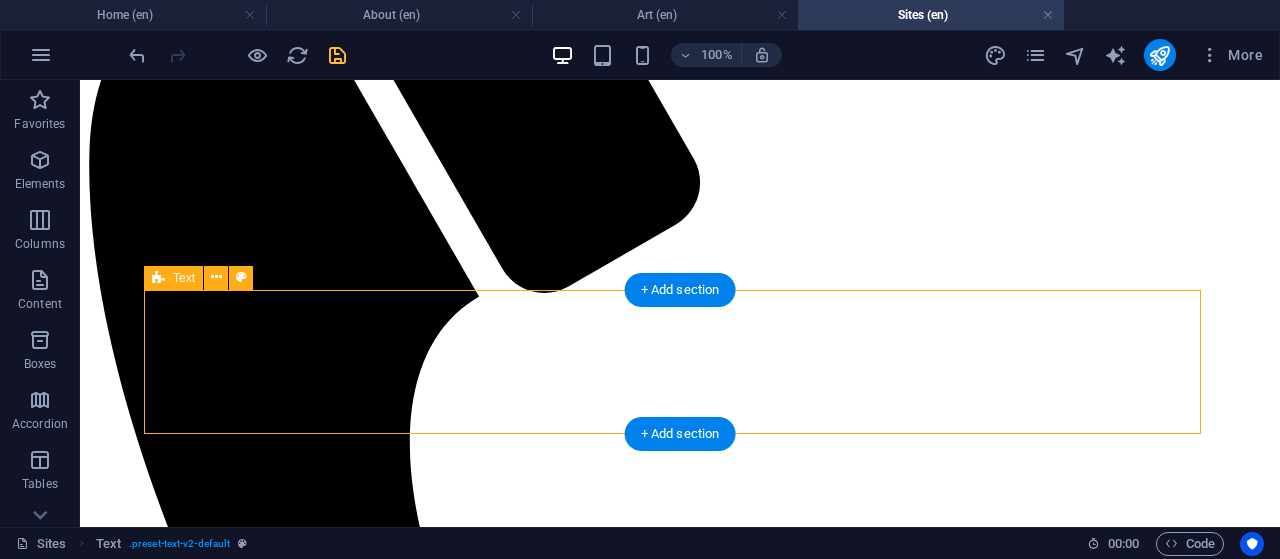 click at bounding box center [680, 4035] 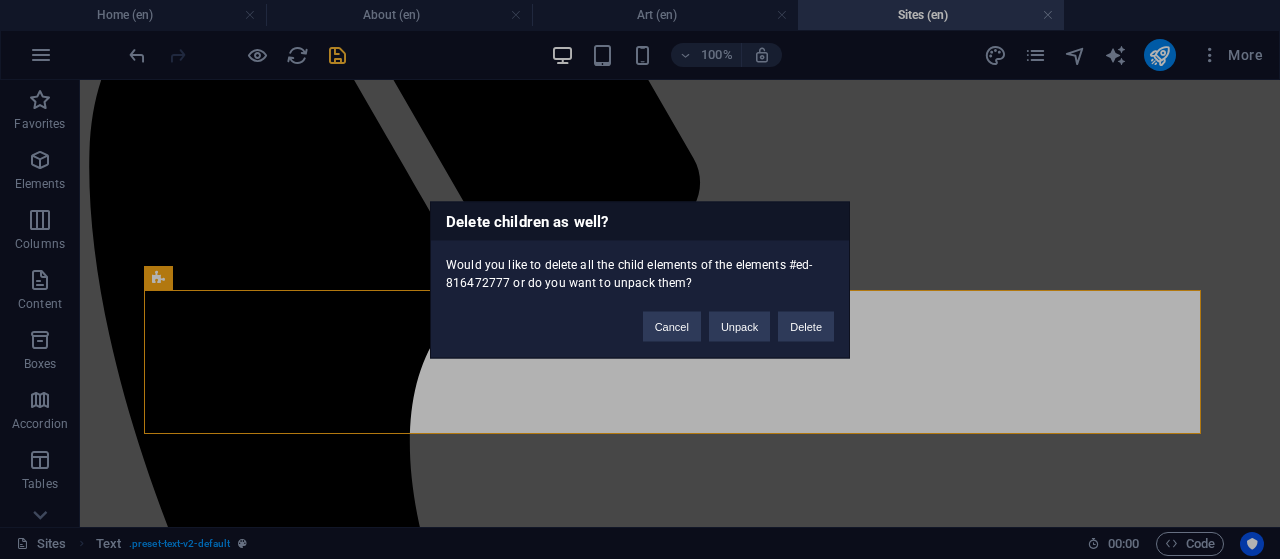 type 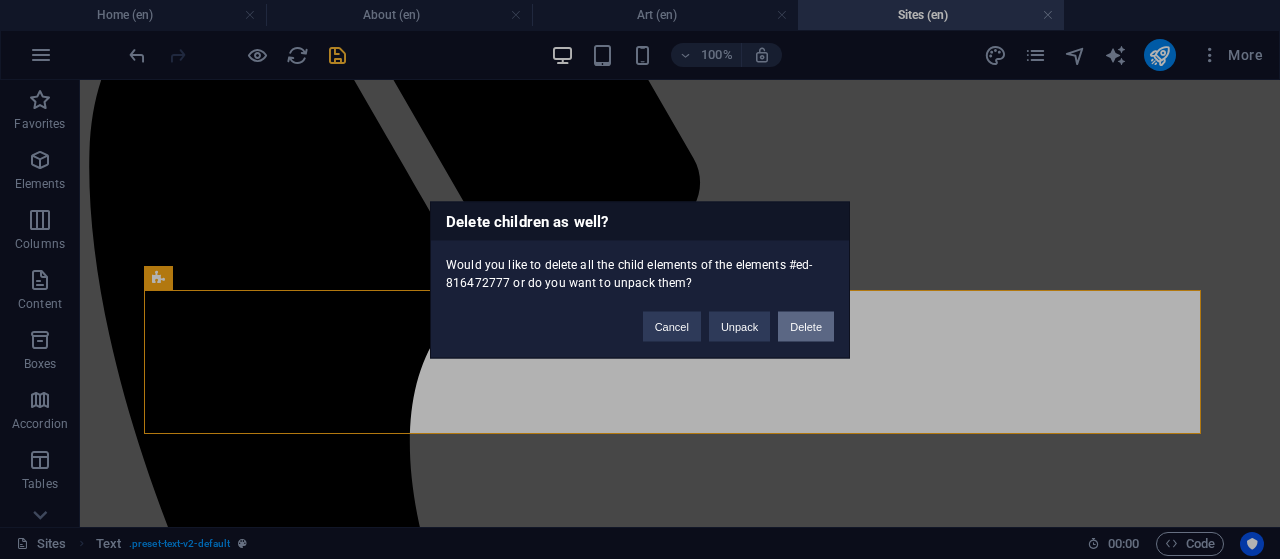 click on "Delete" at bounding box center [806, 326] 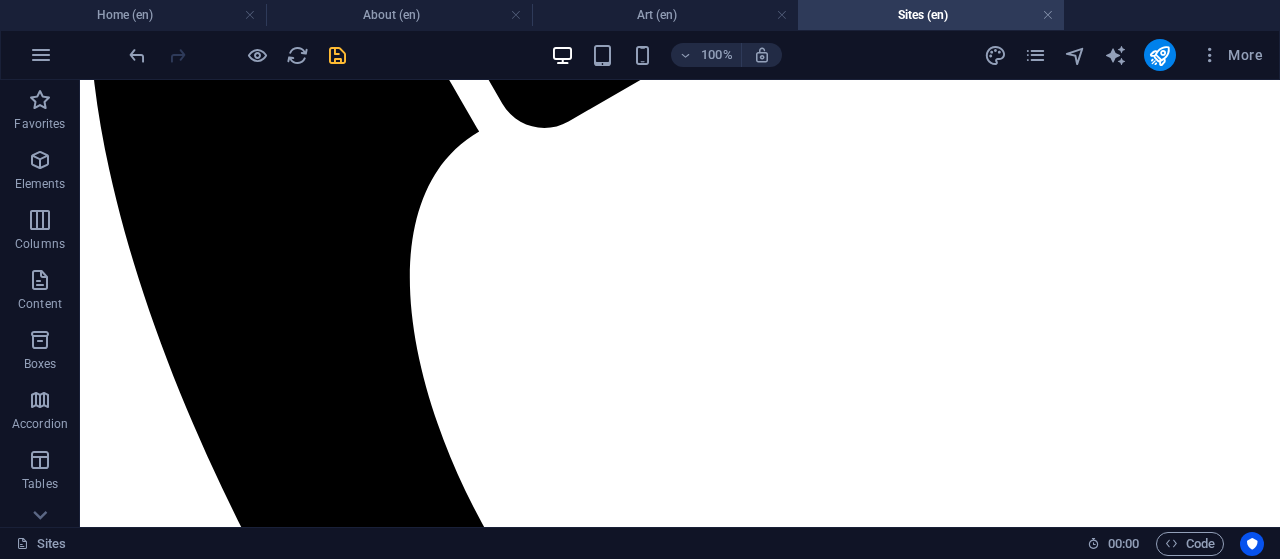 scroll, scrollTop: 683, scrollLeft: 0, axis: vertical 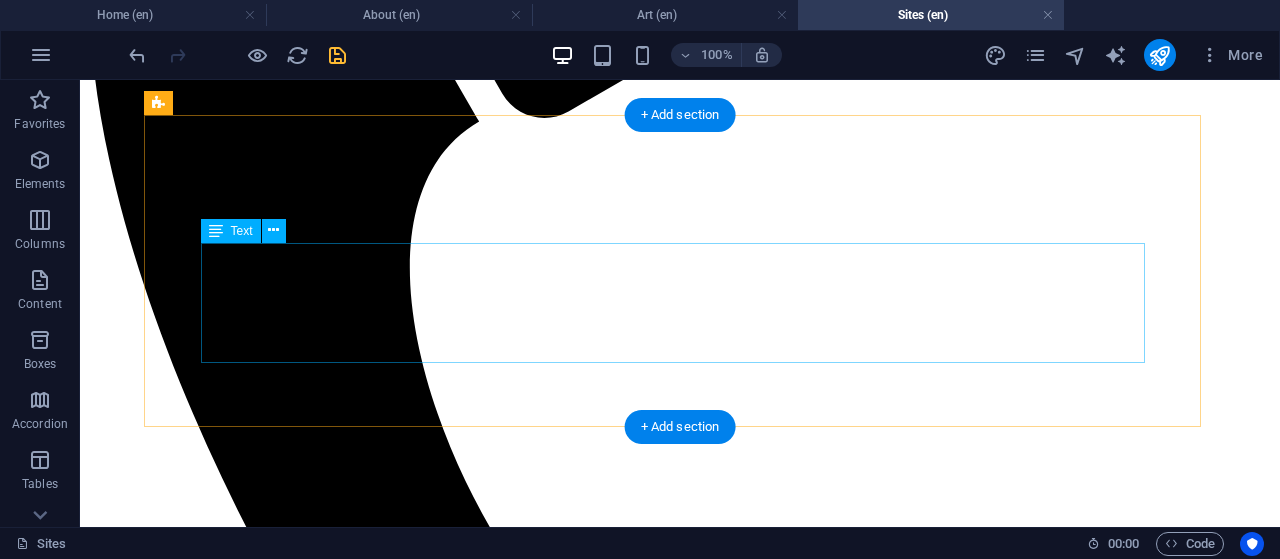 click on "Lorem ipsum dolor sitope amet, consectetur adipisicing elitip. Massumenda, dolore, cum vel modi asperiores consequatur suscipit quidem ducimus eveniet iure expedita consecteture odiogil voluptatum similique fugit voluptates atem accusamus quae quas dolorem tenetur facere tempora maiores adipisci reiciendis accusantium voluptatibus id voluptate tempore dolor harum nisi amet! Nobis, eaque. Aenean commodo ligula eget dolor. Lorem ipsum dolor sit amet, consectetuer adipiscing elit leget odiogil voluptatum similique fugit voluptates dolor. Libero assumenda, dolore, cum vel modi asperiores consequatur." at bounding box center (680, 3971) 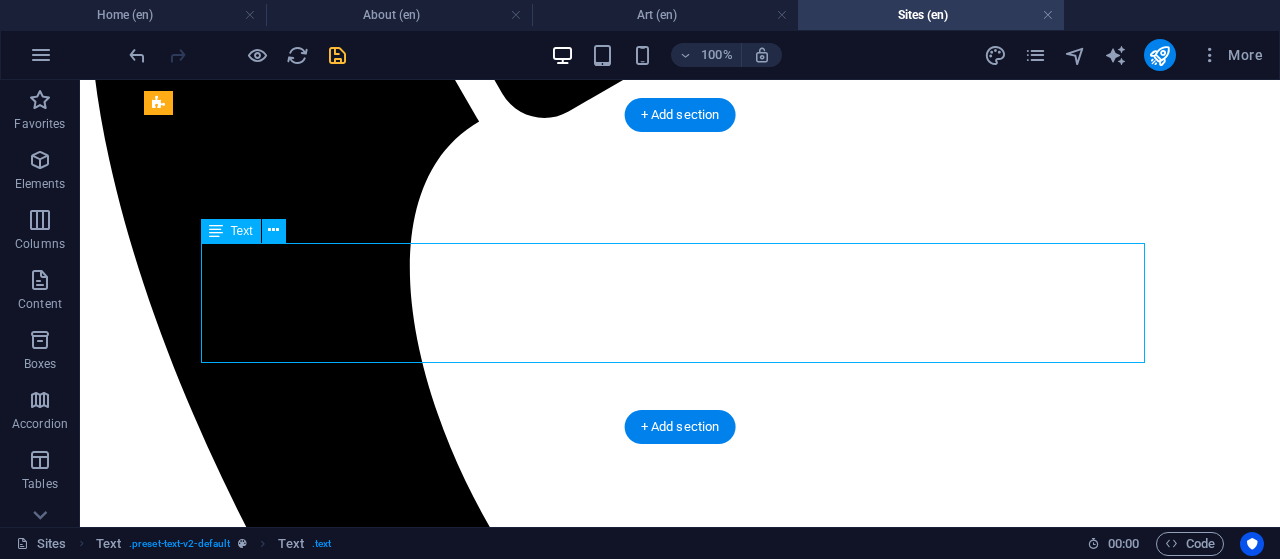 click on "Lorem ipsum dolor sitope amet, consectetur adipisicing elitip. Massumenda, dolore, cum vel modi asperiores consequatur suscipit quidem ducimus eveniet iure expedita consecteture odiogil voluptatum similique fugit voluptates atem accusamus quae quas dolorem tenetur facere tempora maiores adipisci reiciendis accusantium voluptatibus id voluptate tempore dolor harum nisi amet! Nobis, eaque. Aenean commodo ligula eget dolor. Lorem ipsum dolor sit amet, consectetuer adipiscing elit leget odiogil voluptatum similique fugit voluptates dolor. Libero assumenda, dolore, cum vel modi asperiores consequatur." at bounding box center [680, 3971] 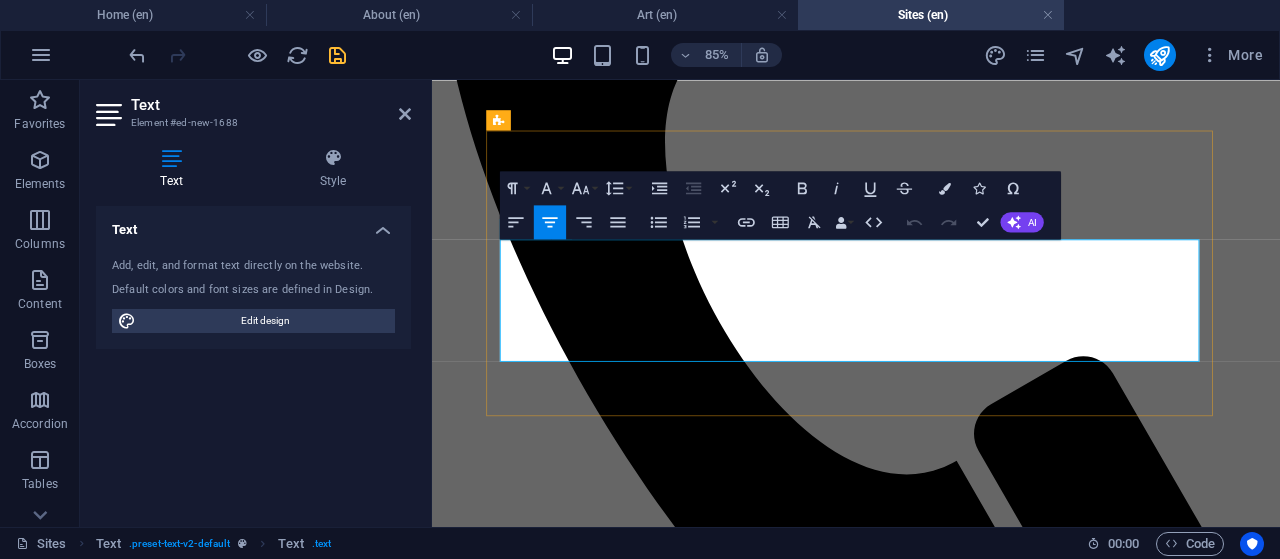 drag, startPoint x: 1131, startPoint y: 404, endPoint x: 536, endPoint y: 280, distance: 607.7837 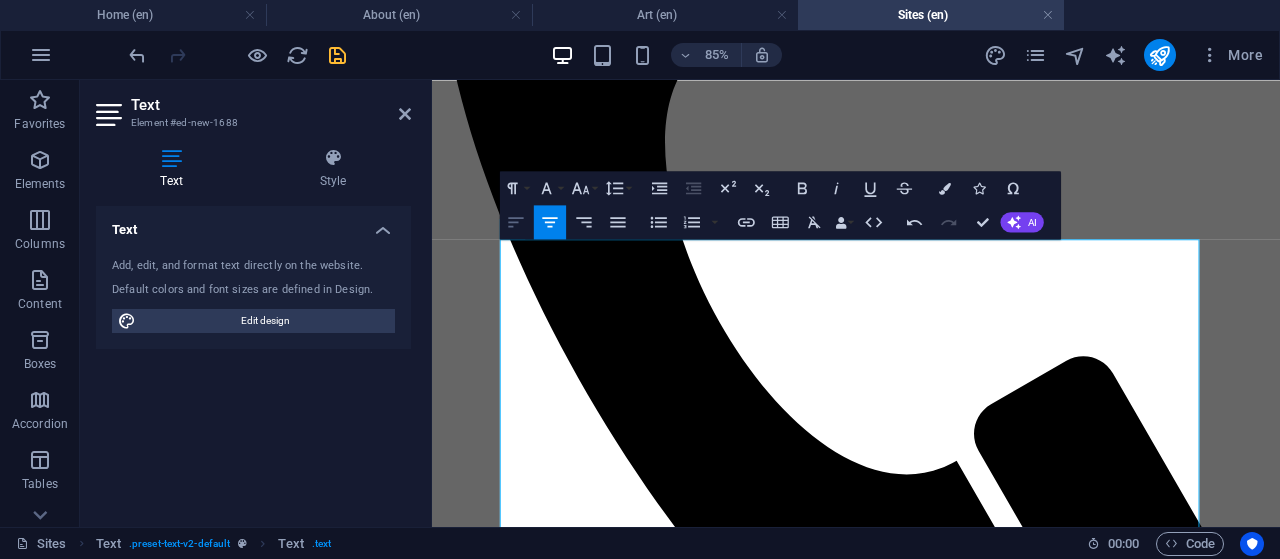 click 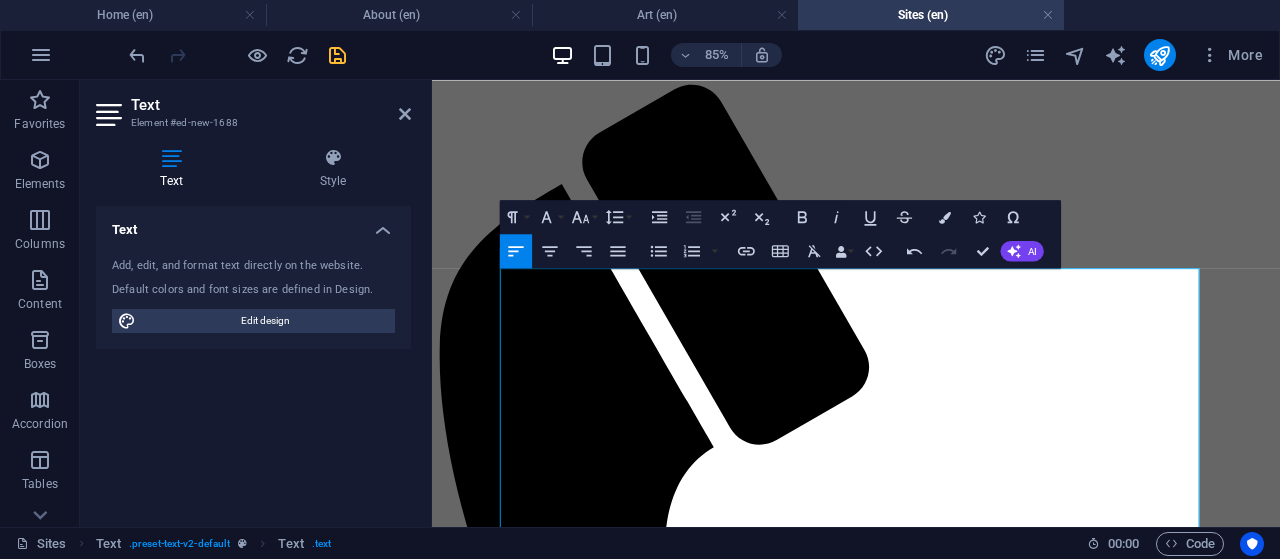 scroll, scrollTop: 0, scrollLeft: 0, axis: both 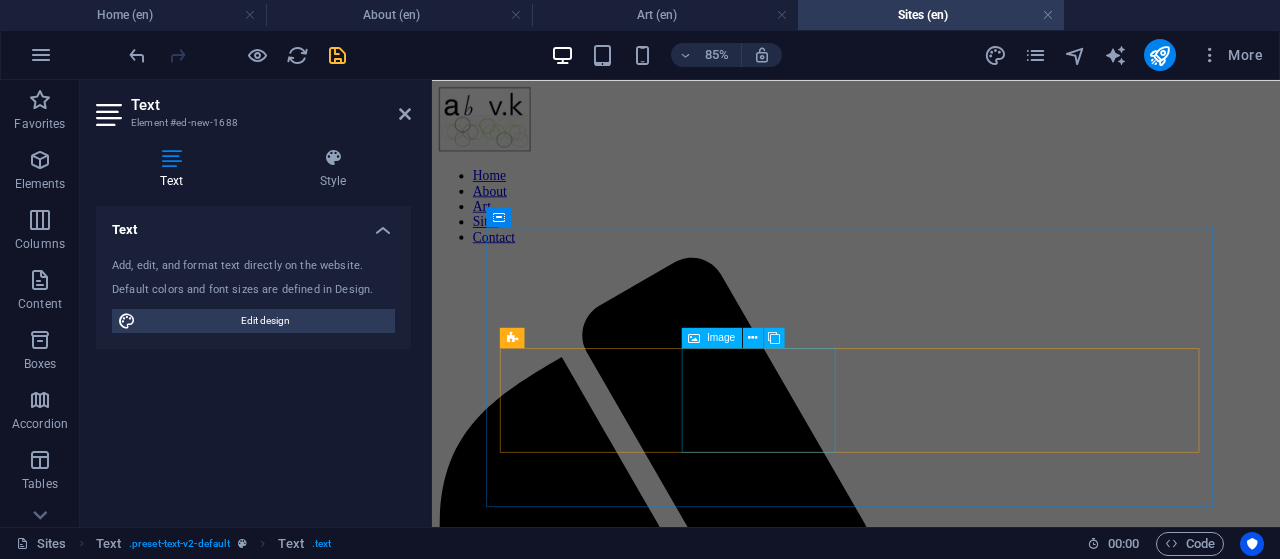 drag, startPoint x: 1099, startPoint y: 593, endPoint x: 814, endPoint y: 419, distance: 333.91766 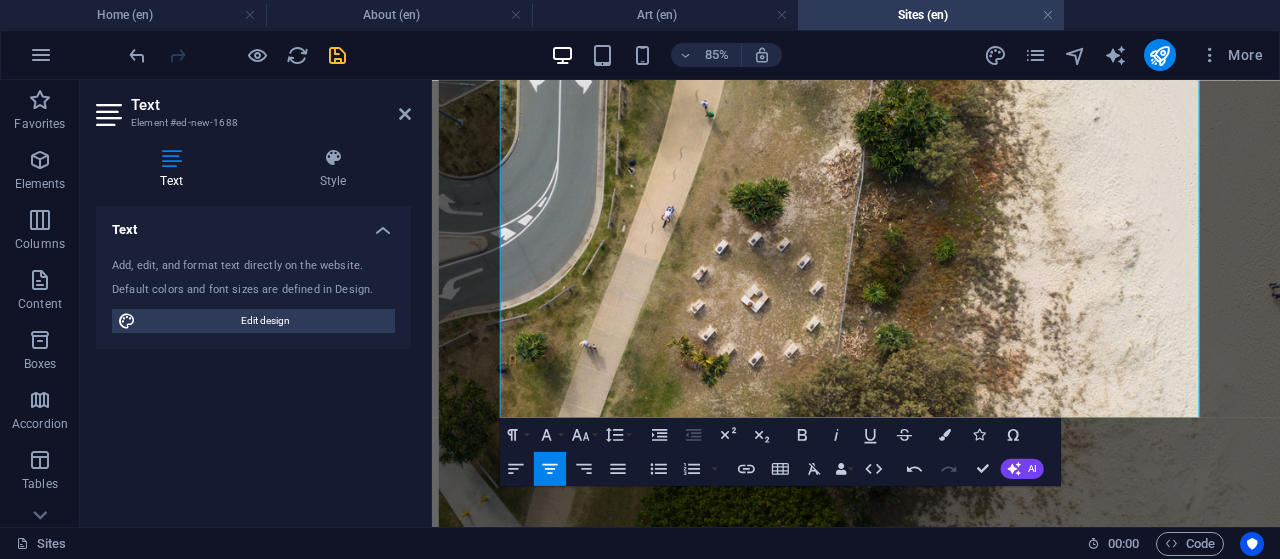scroll, scrollTop: 1716, scrollLeft: 0, axis: vertical 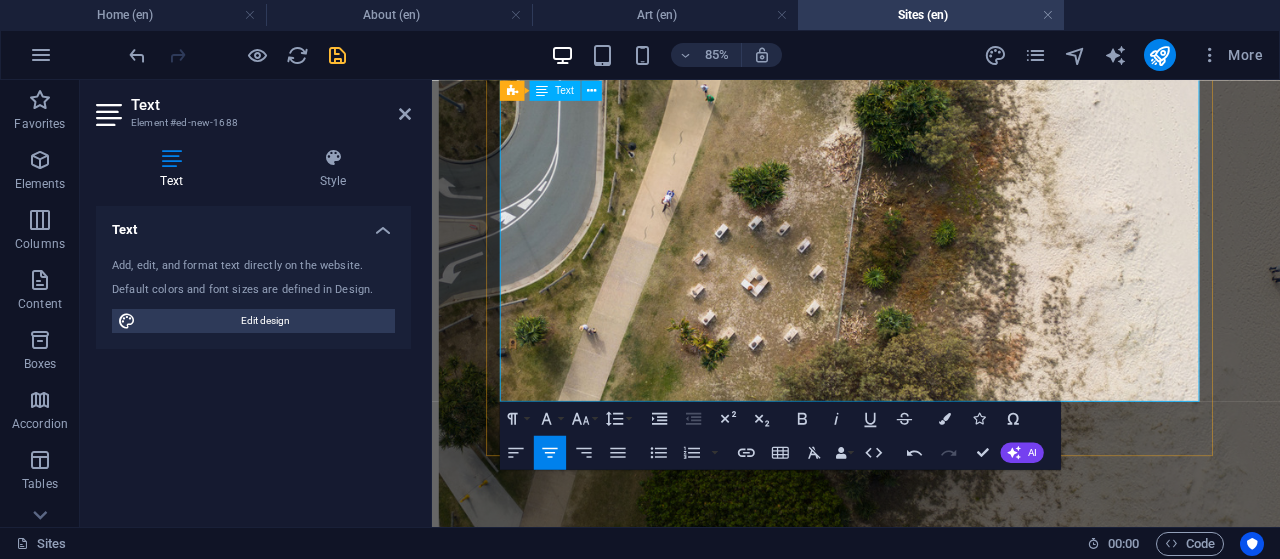 drag, startPoint x: 756, startPoint y: 435, endPoint x: 662, endPoint y: 119, distance: 329.6847 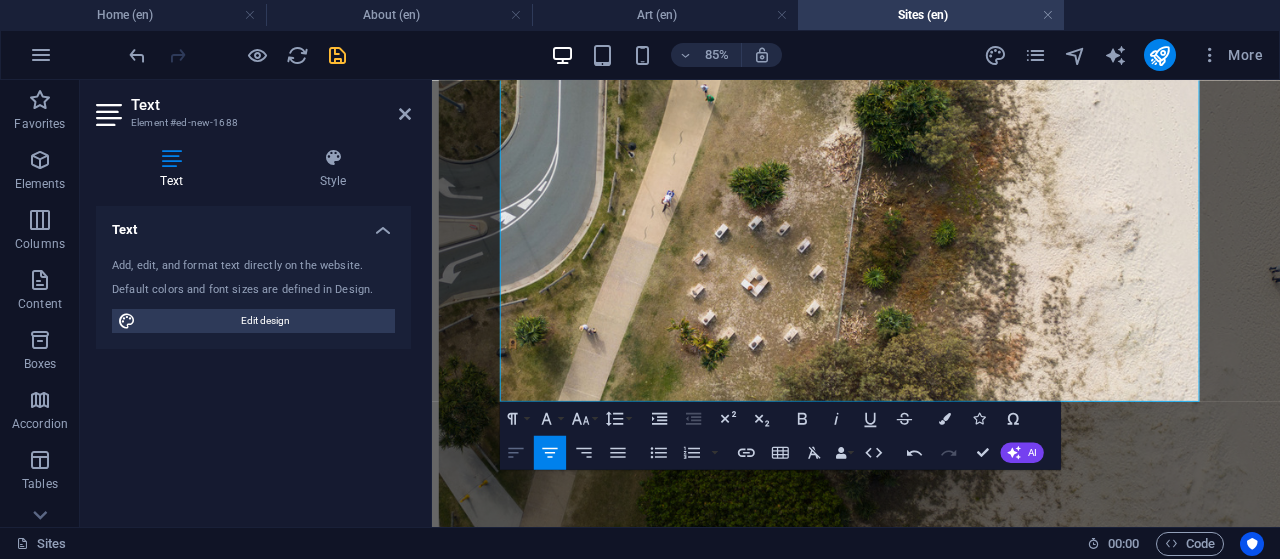 click 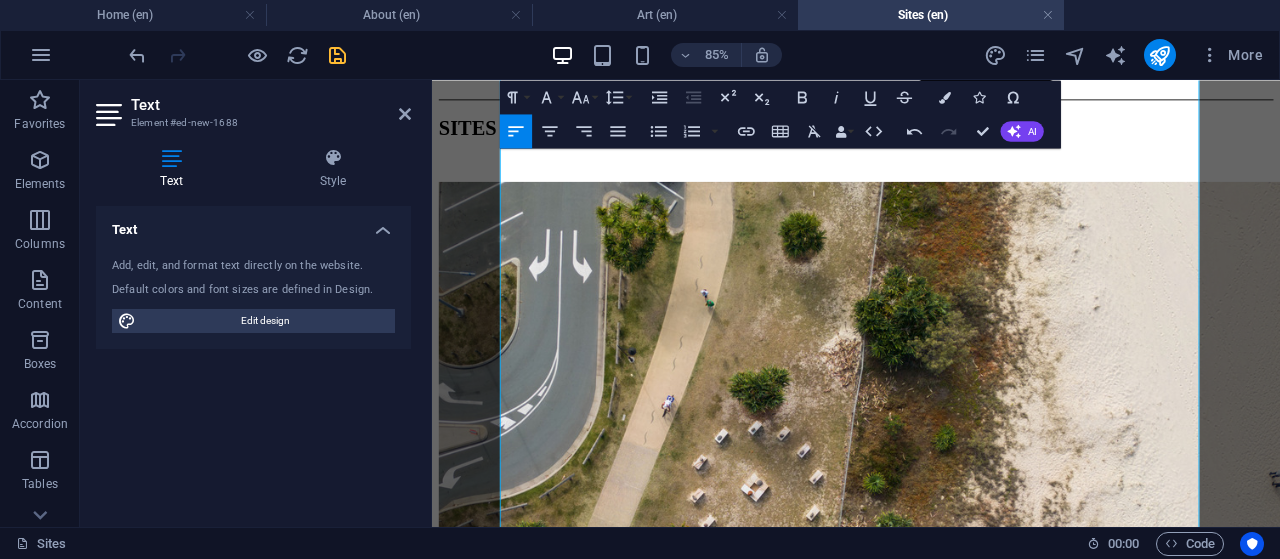 scroll, scrollTop: 1466, scrollLeft: 0, axis: vertical 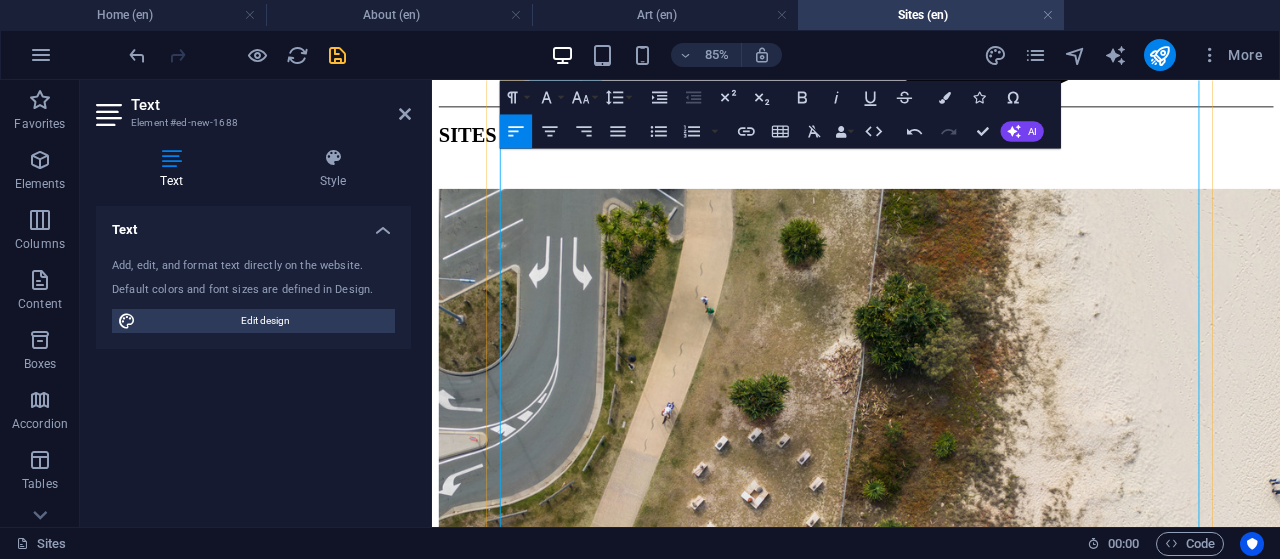 click on "2010 Heniek: Force for Life, Marks & G" at bounding box center [931, 3749] 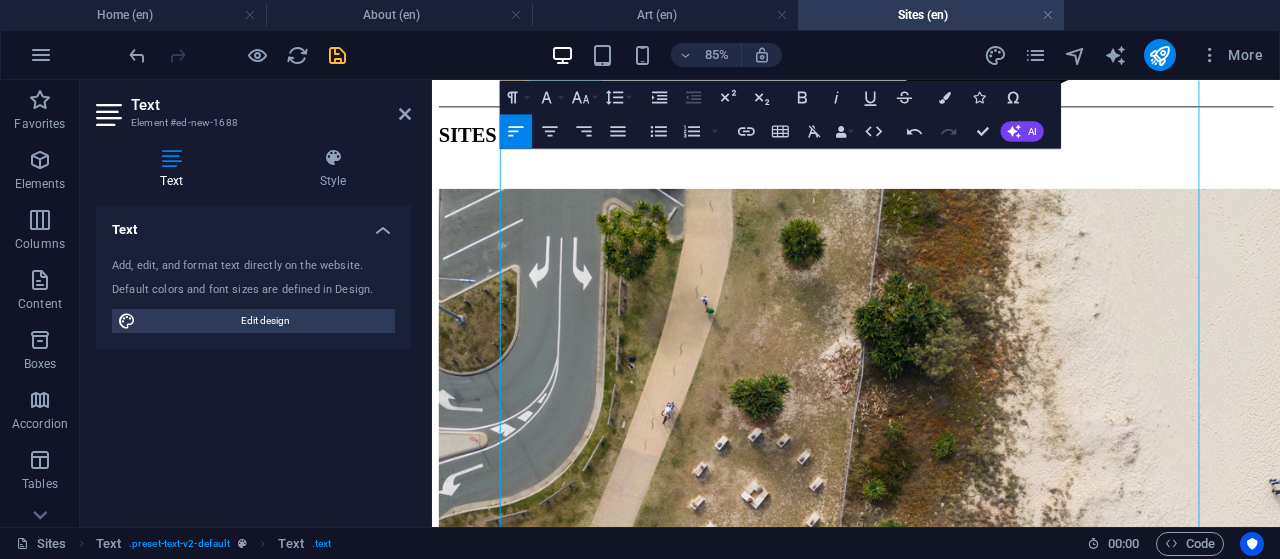click on "2010 Heniek: Force for Life, Marks & G" at bounding box center [931, 3749] 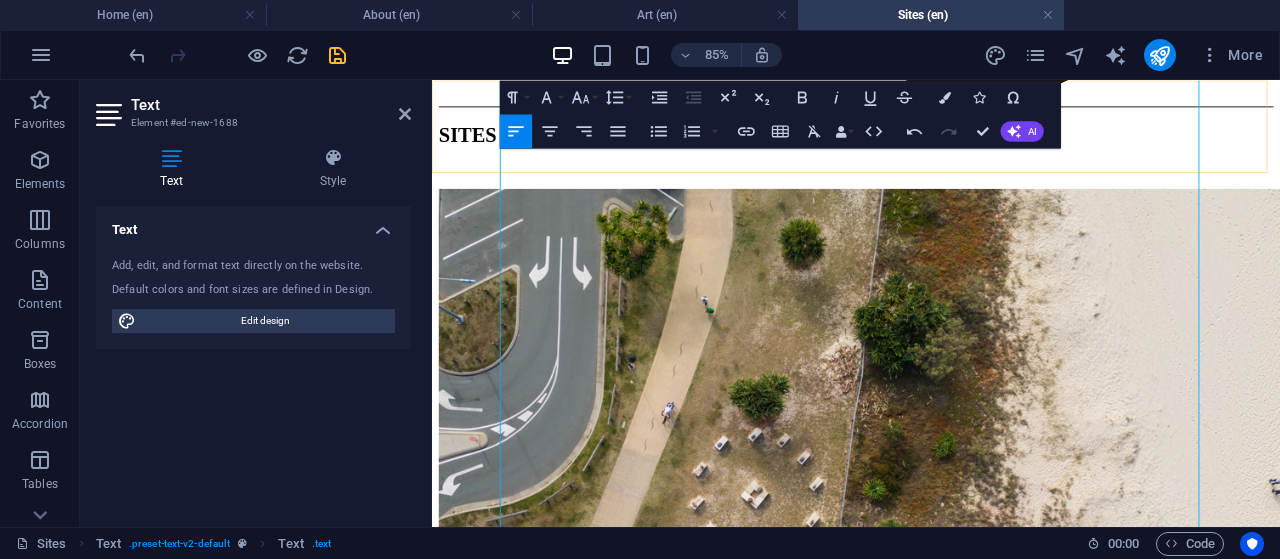 drag, startPoint x: 969, startPoint y: 252, endPoint x: 702, endPoint y: 183, distance: 275.77164 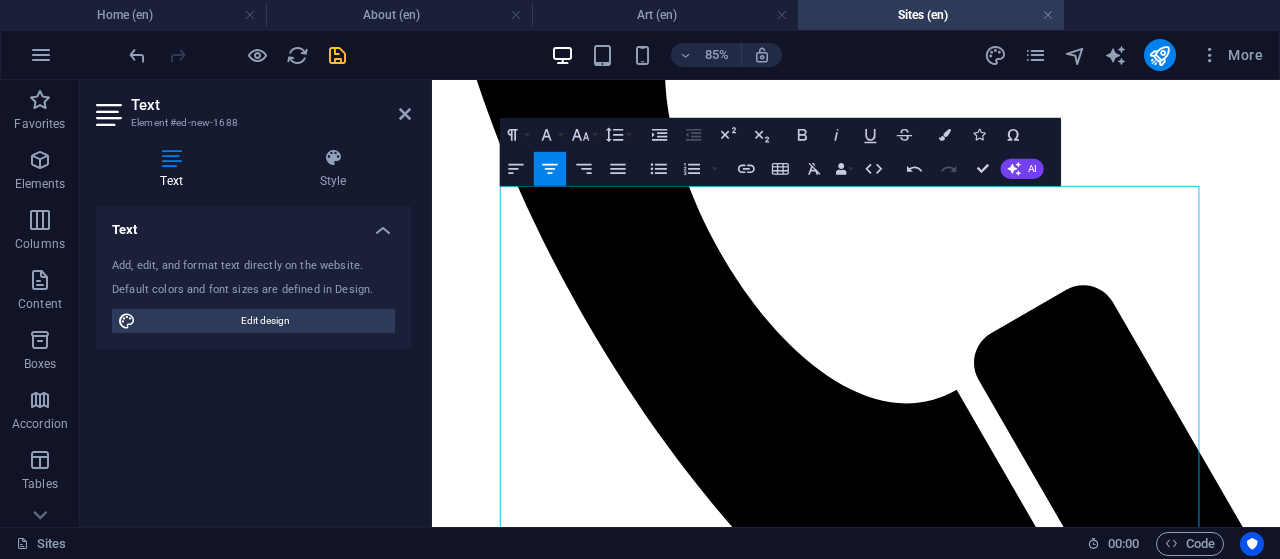 scroll, scrollTop: 682, scrollLeft: 0, axis: vertical 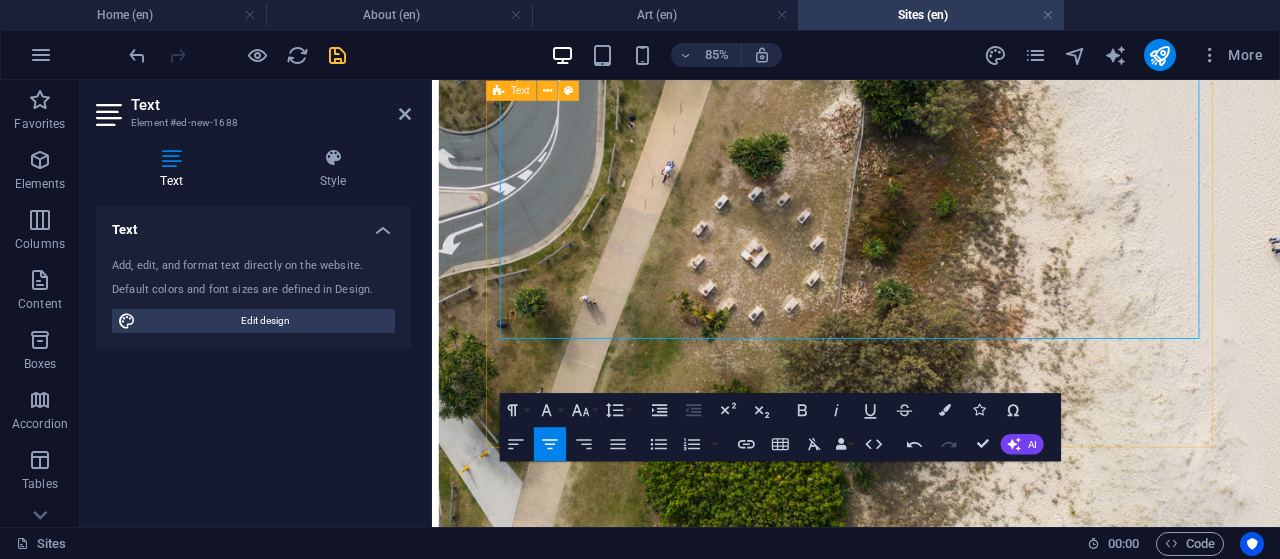 drag, startPoint x: 583, startPoint y: 276, endPoint x: 666, endPoint y: 492, distance: 231.39792 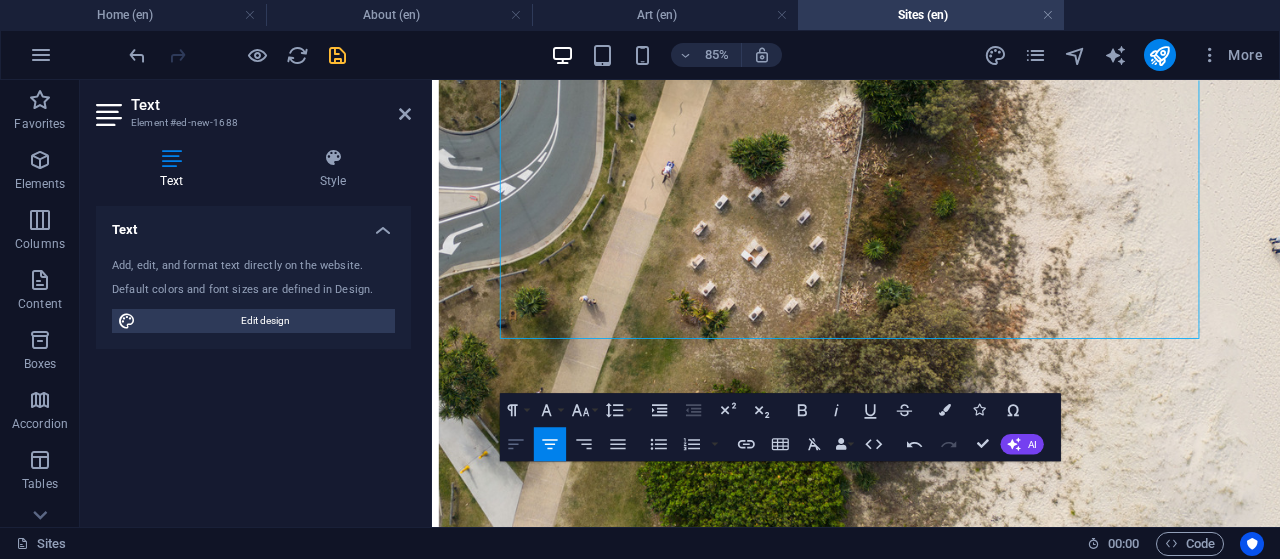 click 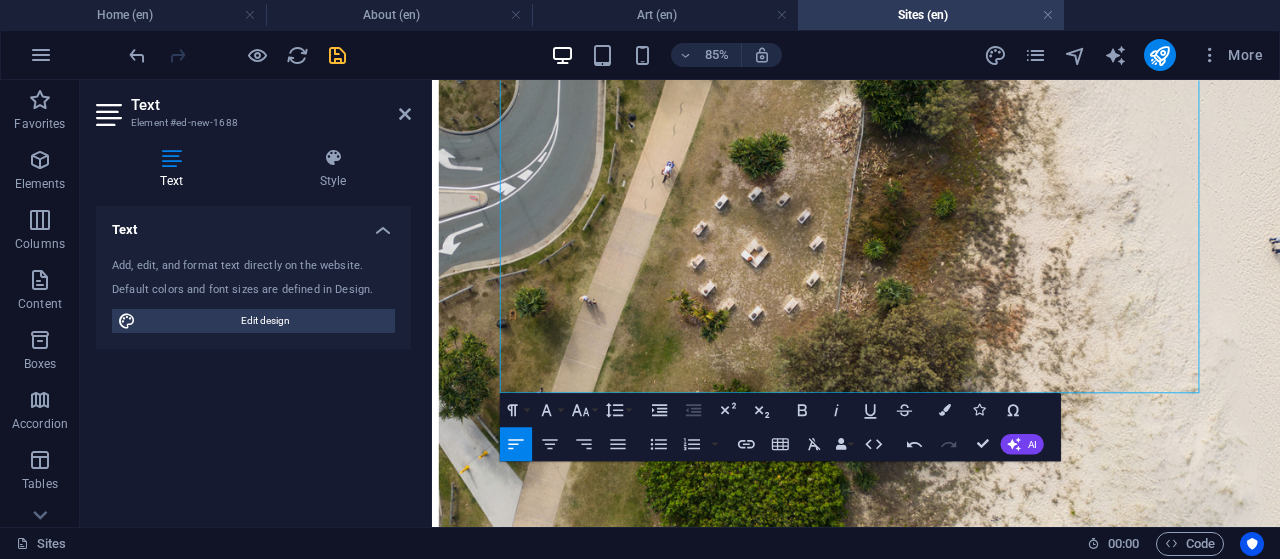 click 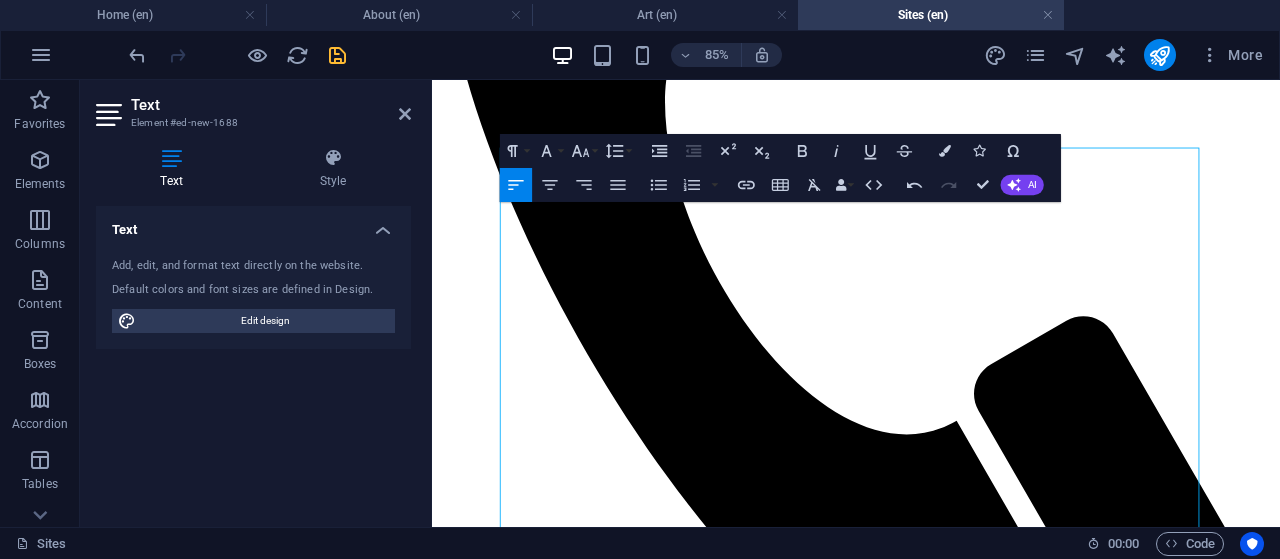 scroll, scrollTop: 722, scrollLeft: 0, axis: vertical 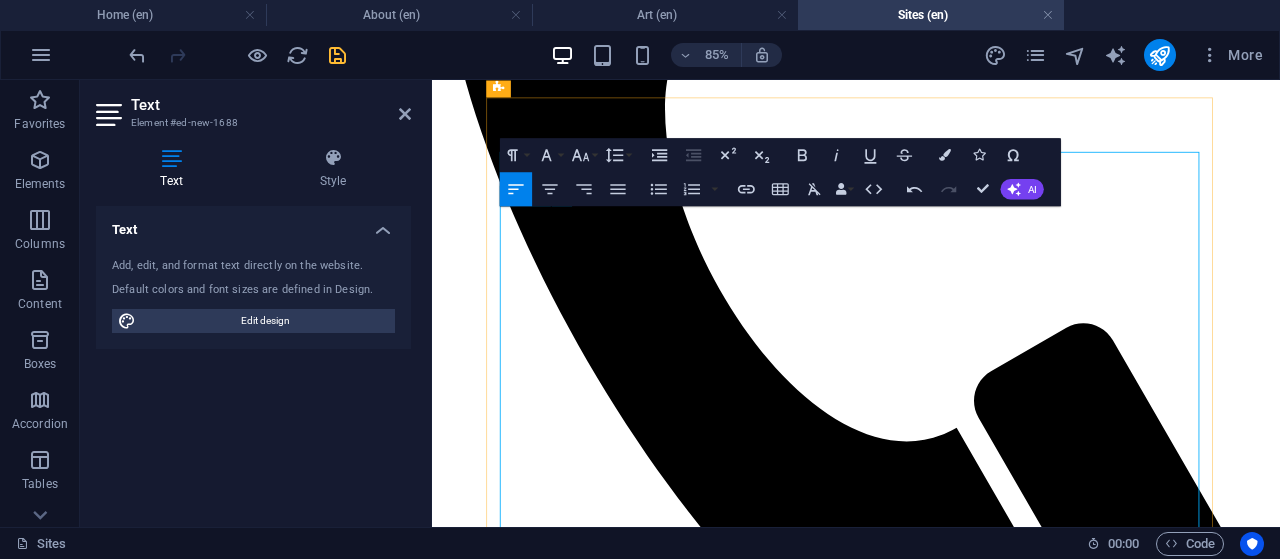 click on "[YEAR] Altered States -Migaloo Press Artists Collective and Firestation Print Studio, Logan Art Gallery, [STATE]; Vie du Pacifique III, North Site" at bounding box center (931, 3671) 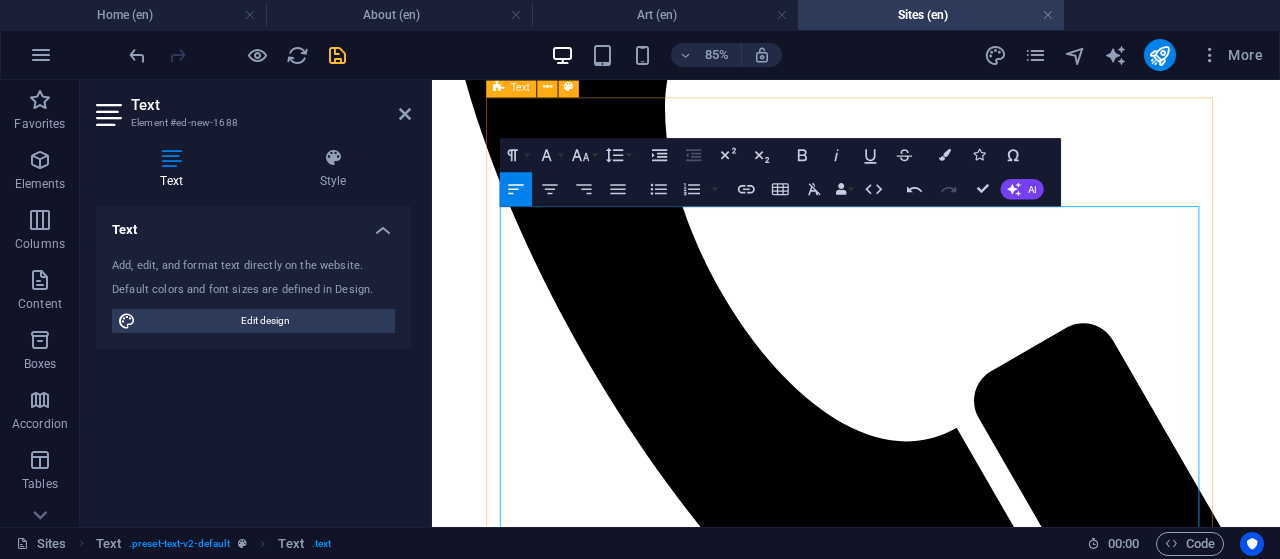 click on "A FEW EXHIBITIONS [YEAR] Altered States -Migaloo Press Artists Collective and Firestation Print Studio, Logan Art Gallery, Qld; Vie du Pacifique III, North Site Contemporary Arts, [DATE] - [DATE]; Vie du Pacifique III, Bulumbaja Arts Centre, Cairns, Qld; Altered States -Migaloo Press Artists Collective and Firestation Print Studio, Firestation Print Studio, Melbourne, Victoria [YEAR] Wetlanders, Redland Art Gallery, Redland Bay, Qld [YEAR] Structure [YEAR], Swell Sculpture Festival, Currumbin, Qld, Australia; Overwintering Artists Book, [DATE] - [DATE]; Queensland State Library, Qld; Wetlanders, & The Overwintering Artists Book, Gladstone Regional Art Gallery and Museum, Qld [YEAR] Overwintering, Wyndham Art Gallery, Werribee, Victoria, [DATE] - [DATE]; The Overwintering Project: Maryborough, Qld, [NUMBER], [DATE] - [DATE] [YEAR] Untitled, [YEAR], Caring for Country, The Centre, Beaudesert, Qld, Australia" at bounding box center [931, 4191] 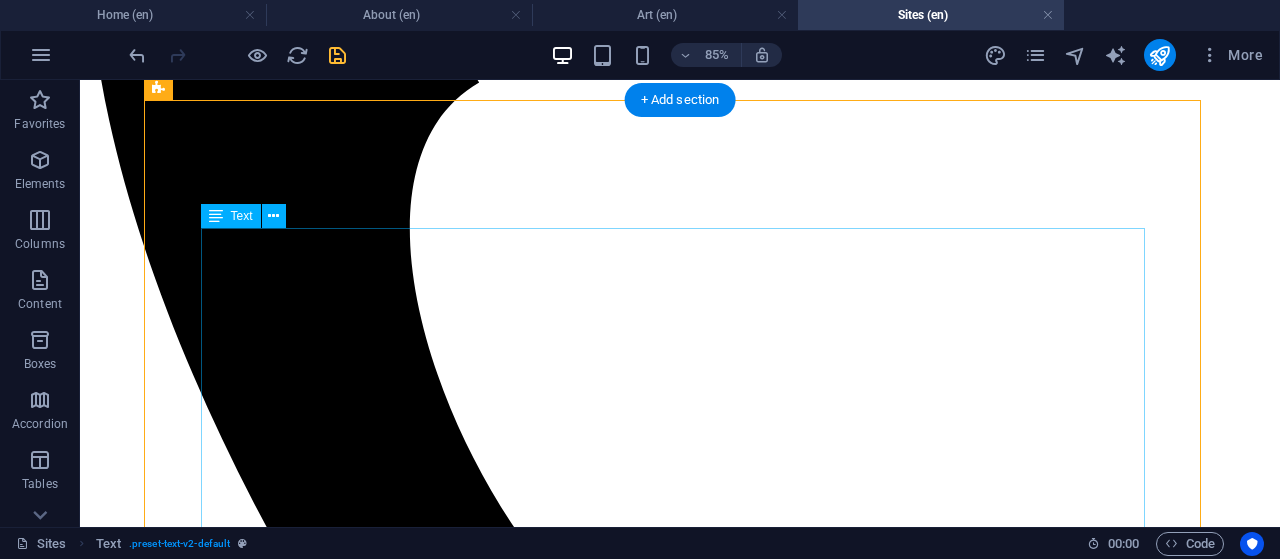 scroll, scrollTop: 698, scrollLeft: 0, axis: vertical 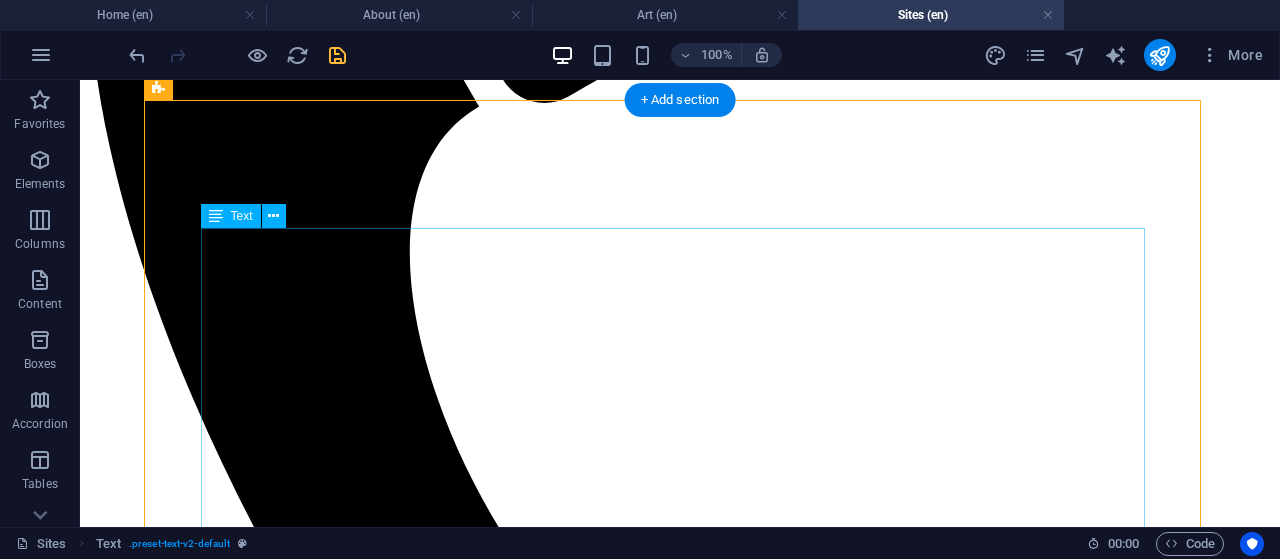 click on "[YEAR] REVISITING REPRESENTATION, Impress Printmakers Gallery and Studio, Brisbane, Australia [YEAR] Altered States -Migaloo Press Artists Collective and Firestation Print Studio, Logan Art Gallery, Qld; Vie du Pacifique III, North Site Contemporary Arts, [DATE] - [DATE]; Vie du Pacifique III, Bulumbaja Arts Centre, Cairns, Qld; Altered States -Migaloo Press Artists Collective and Firestation Print Studio, Firestation Print Studio, Melbourne, Victoria [YEAR] Wetlanders, Redland Art Gallery, Redland Bay, Qld [YEAR] Structure [YEAR], Swell Sculpture Festival, Currumbin, Qld, Australia; Overwintering Artists Book, [DATE] - [DATE]; Queensland State Library, Qld; Wetlanders, & The Overwintering Artists Book, Gladstone Regional Art Gallery and Museum, Qld [YEAR] Overwintering, Wyndham Art Gallery, Werribee, Victoria, [DATE] - [DATE]; The Overwintering Project: Maryborough, Qld, [NUMBER], [DATE] - [DATE] [YEAR] Untitled, [YEAR], Caring for Country, The Centre, Beaudesert, Qld, Australia" at bounding box center [680, 4449] 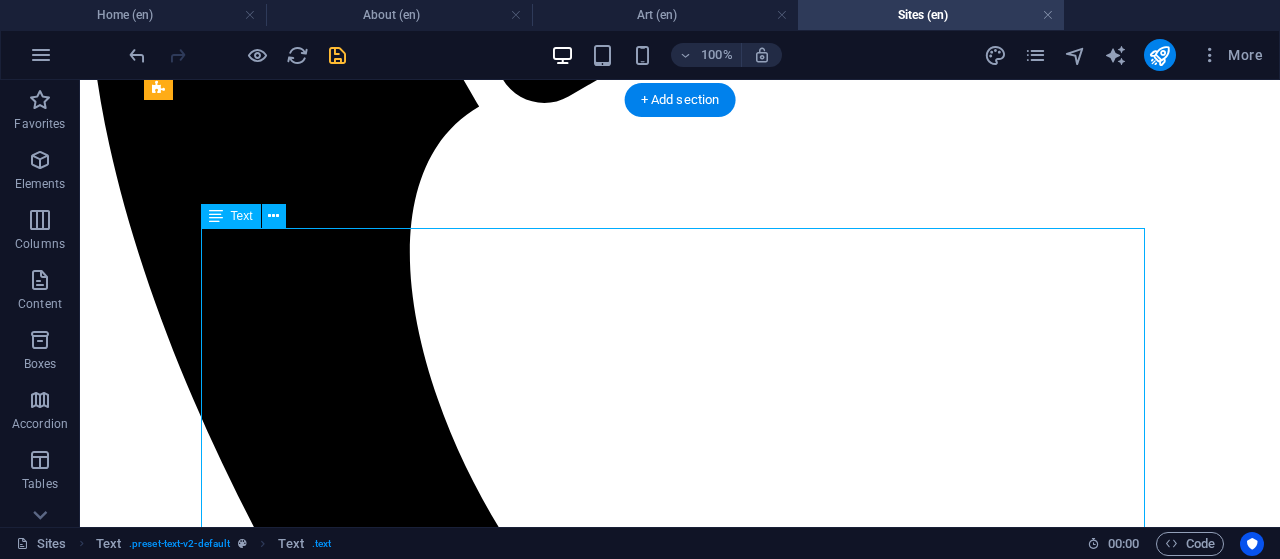 click on "[YEAR] REVISITING REPRESENTATION, Impress Printmakers Gallery and Studio, Brisbane, Australia [YEAR] Altered States -Migaloo Press Artists Collective and Firestation Print Studio, Logan Art Gallery, Qld; Vie du Pacifique III, North Site Contemporary Arts, [DATE] - [DATE]; Vie du Pacifique III, Bulumbaja Arts Centre, Cairns, Qld; Altered States -Migaloo Press Artists Collective and Firestation Print Studio, Firestation Print Studio, Melbourne, Victoria [YEAR] Wetlanders, Redland Art Gallery, Redland Bay, Qld [YEAR] Structure [YEAR], Swell Sculpture Festival, Currumbin, Qld, Australia; Overwintering Artists Book, [DATE] - [DATE]; Queensland State Library, Qld; Wetlanders, & The Overwintering Artists Book, Gladstone Regional Art Gallery and Museum, Qld [YEAR] Overwintering, Wyndham Art Gallery, Werribee, Victoria, [DATE] - [DATE]; The Overwintering Project: Maryborough, Qld, [NUMBER], [DATE] - [DATE] [YEAR] Untitled, [YEAR], Caring for Country, The Centre, Beaudesert, Qld, Australia" at bounding box center [680, 4449] 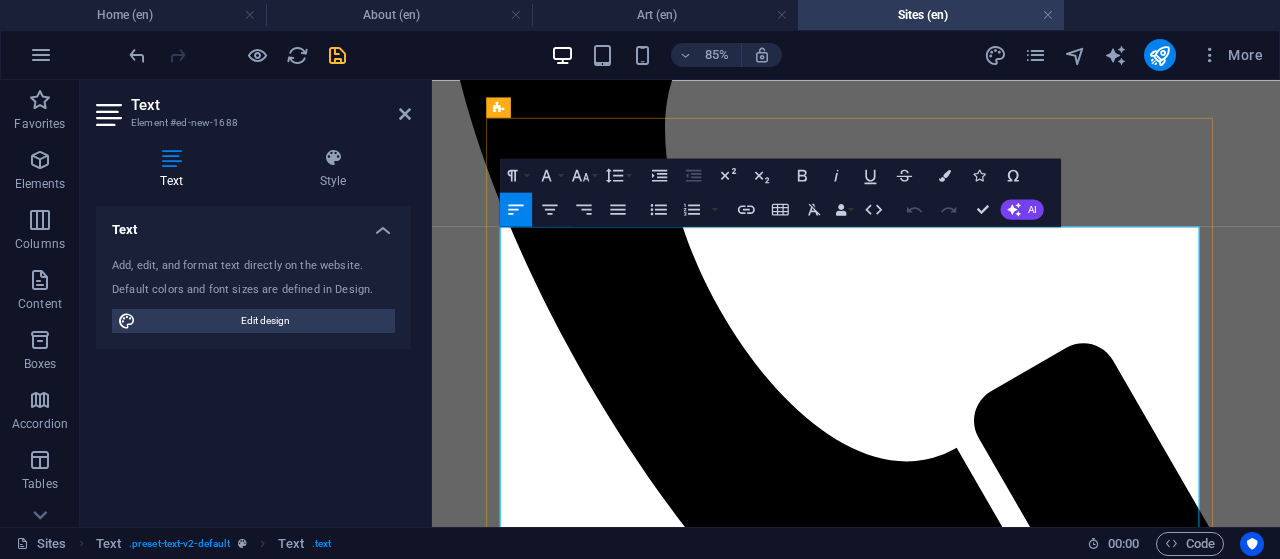 click on "[YEAR] Altered States -Migaloo Press Artists Collective and Firestation Print Studio, Logan Art Gallery, Qld;" at bounding box center [931, 3695] 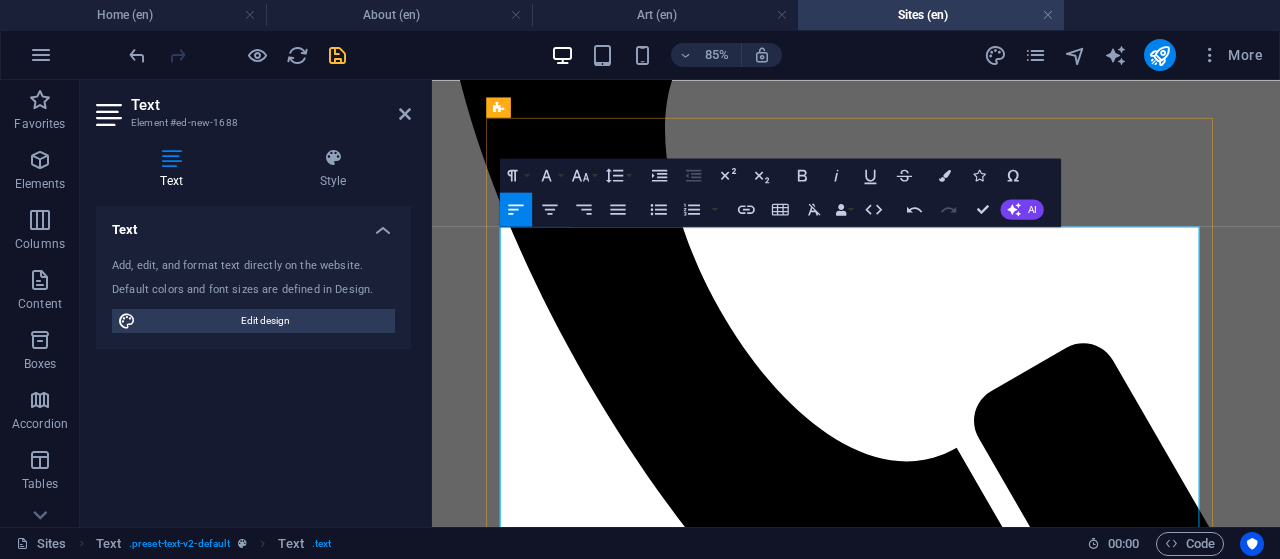 click on "2025 REVISITING REPRESENTATION, Impress Printmakers Gallery and Studio, Brisbane, Australia" at bounding box center (931, 3661) 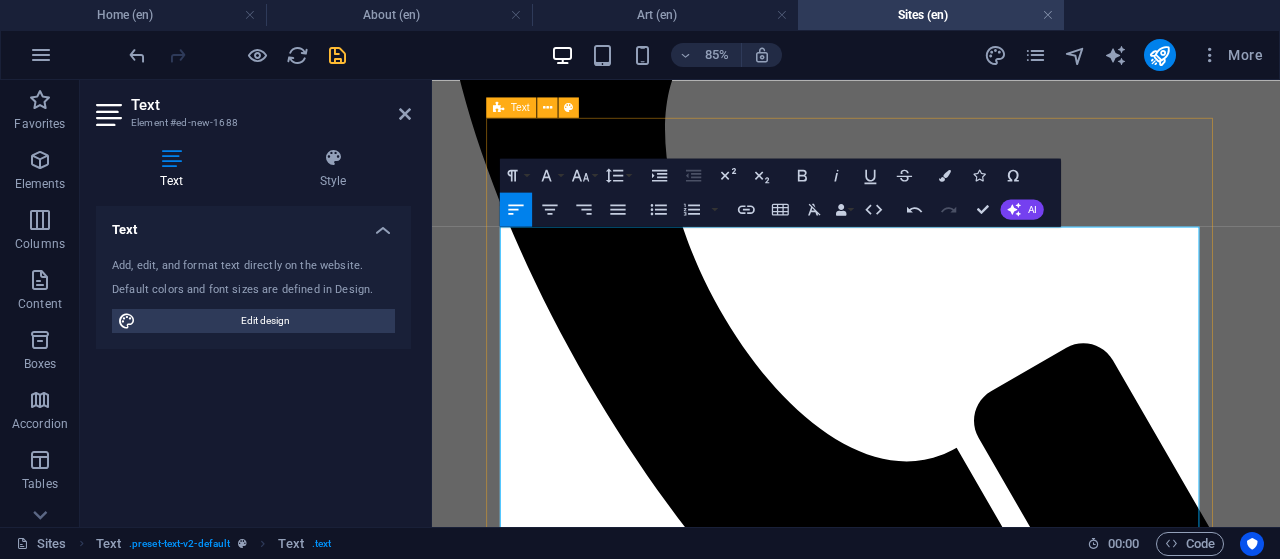 drag, startPoint x: 1183, startPoint y: 315, endPoint x: 502, endPoint y: 316, distance: 681.00073 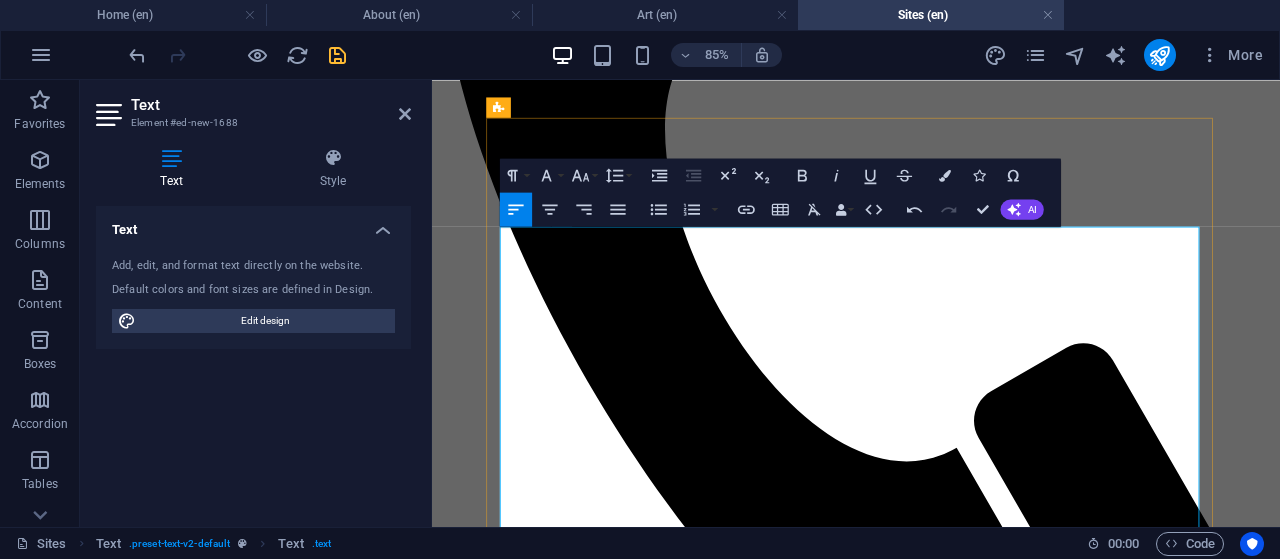 click at bounding box center (931, 3763) 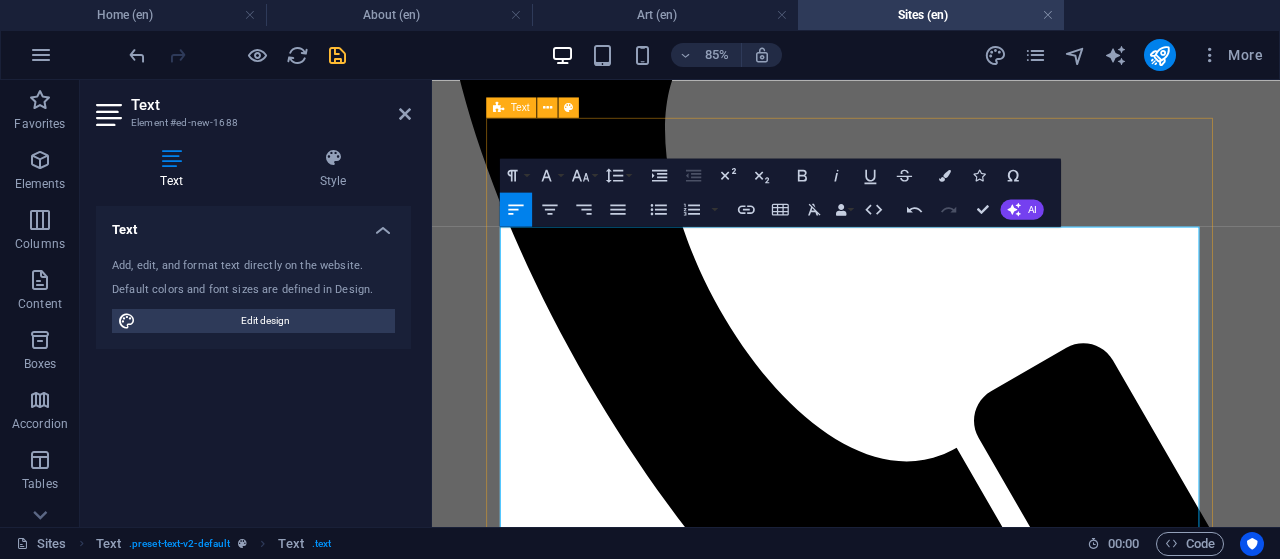 drag, startPoint x: 548, startPoint y: 336, endPoint x: 499, endPoint y: 335, distance: 49.010204 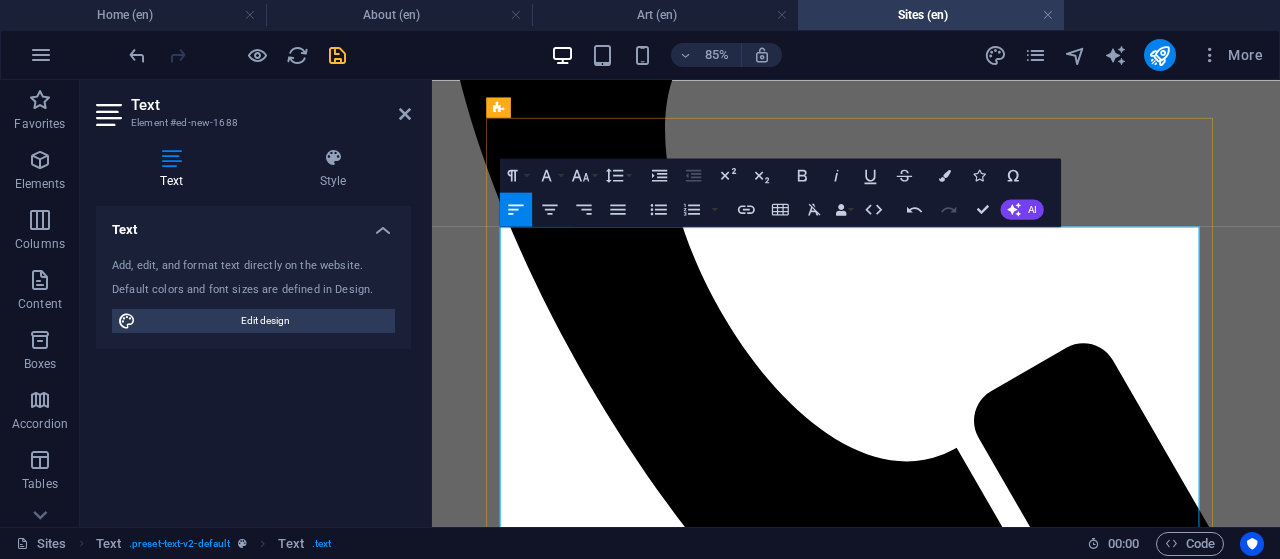 click on "Contemporary Arts, [DAY] [MONTH] - [DAY] [MONTH]; Vie du Pacifique III, Bulumbaja Arts Centre, [CITY], [STATE]; Altered States -Migaloo Press Artists" at bounding box center [931, 3865] 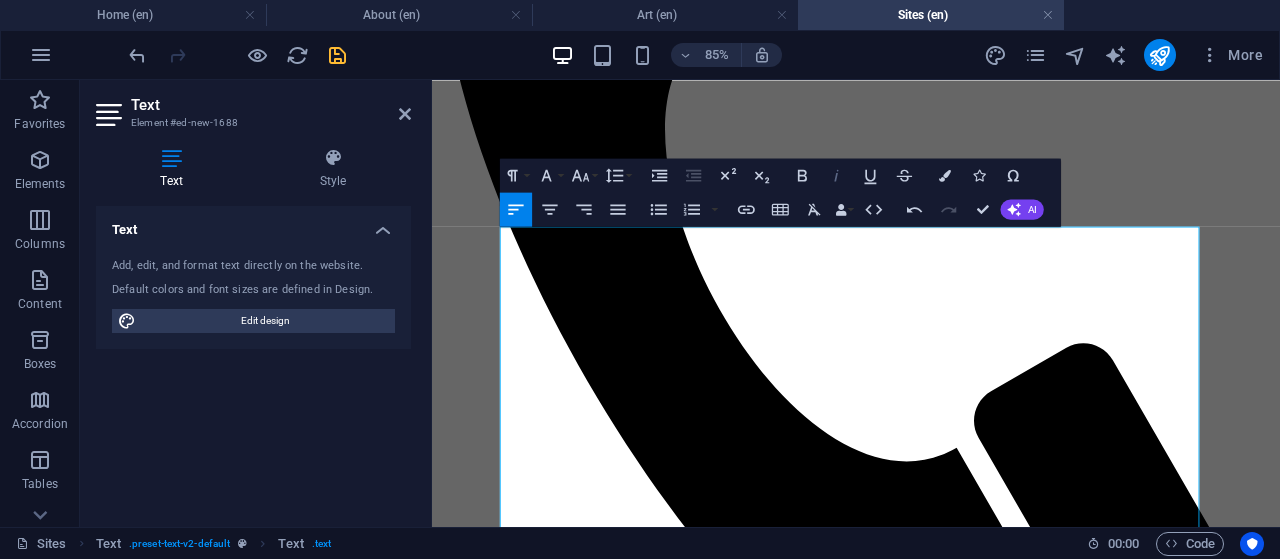 click 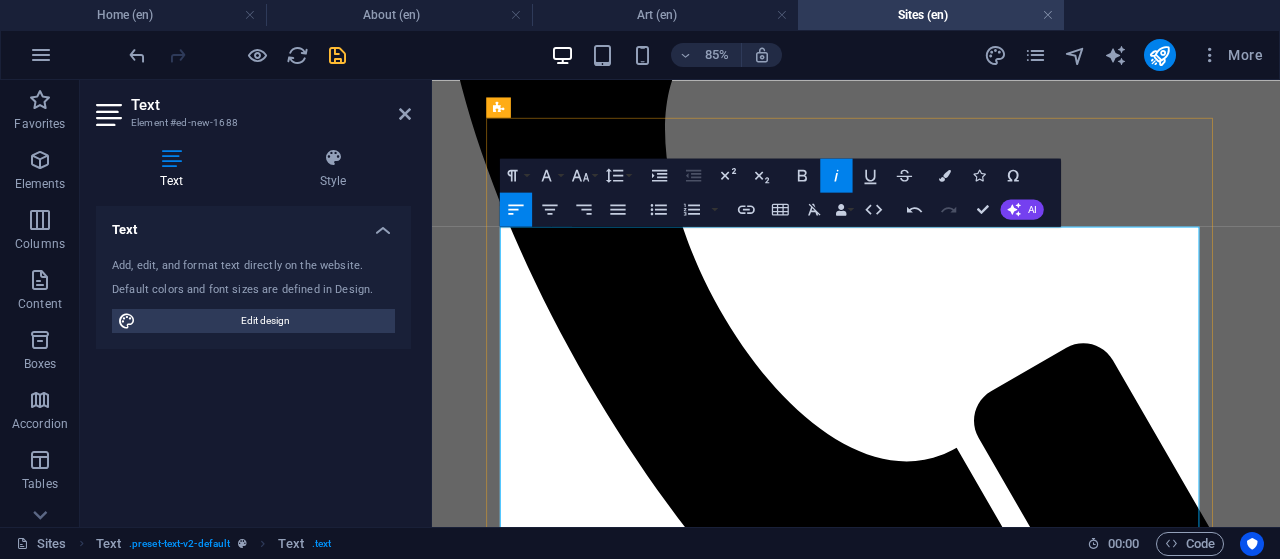 drag, startPoint x: 556, startPoint y: 312, endPoint x: 891, endPoint y: 307, distance: 335.03732 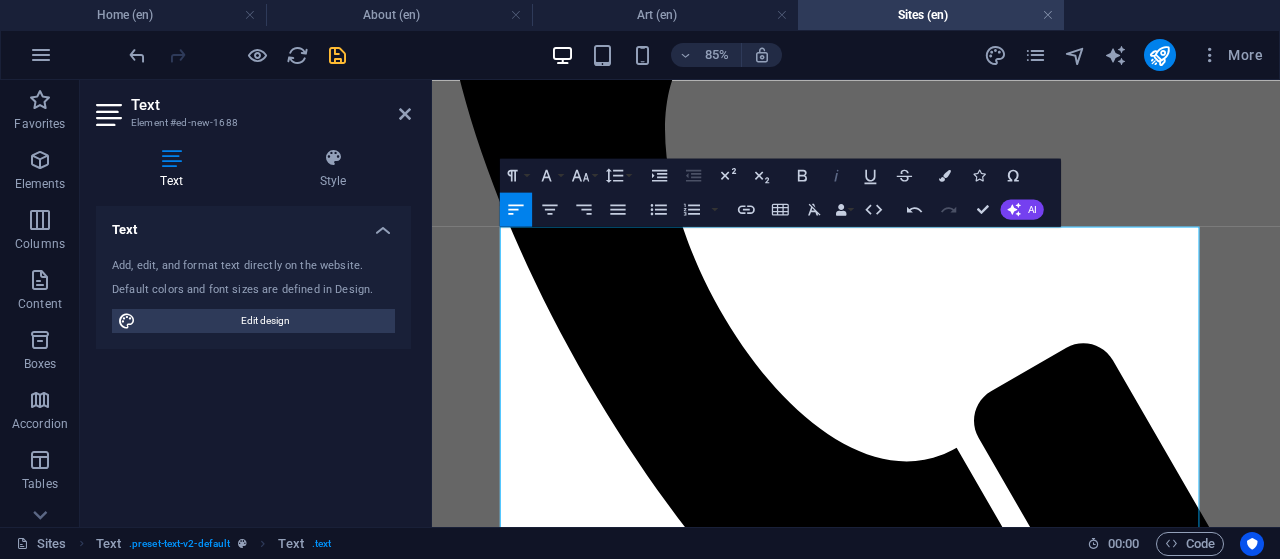 click 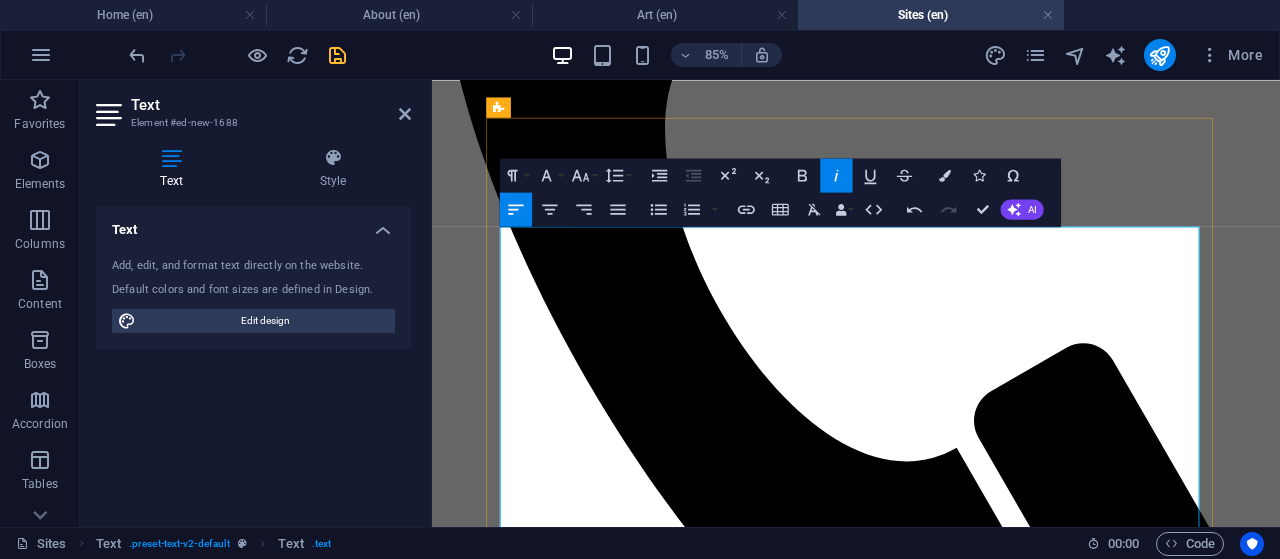 drag, startPoint x: 567, startPoint y: 337, endPoint x: 897, endPoint y: 332, distance: 330.03787 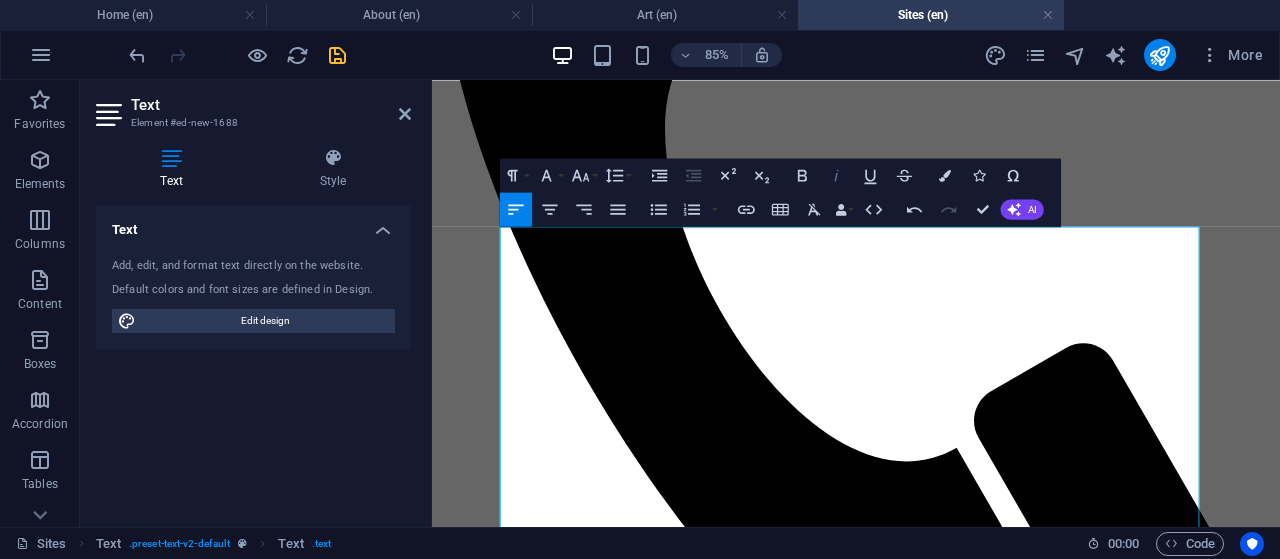 click 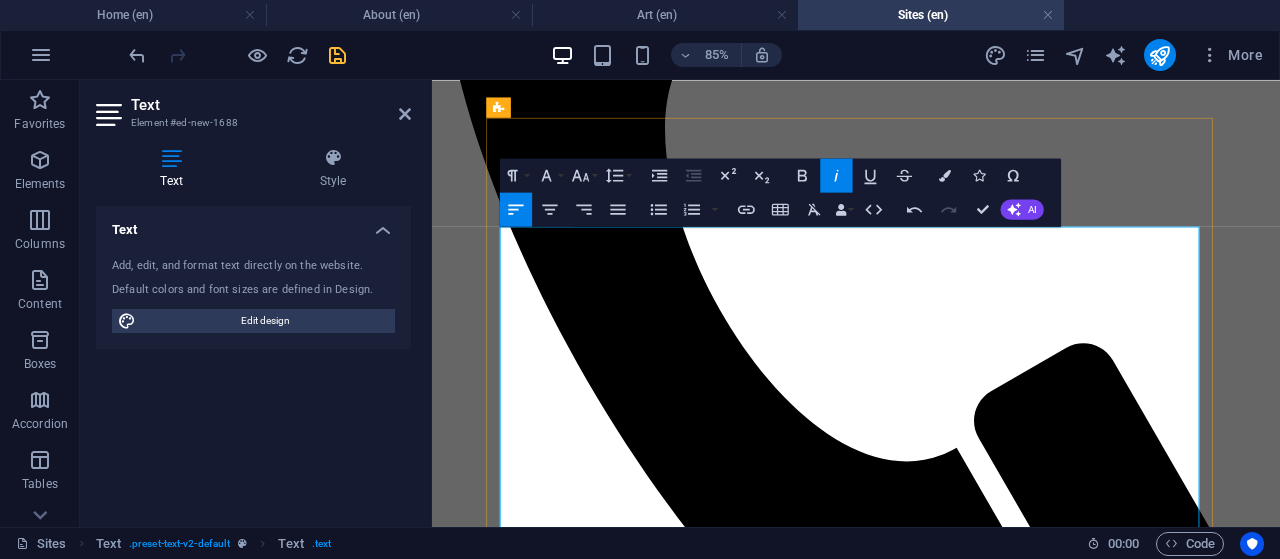 click on "well Sculpture Festival: Art, People, Place, [YEAR]" at bounding box center [642, 3728] 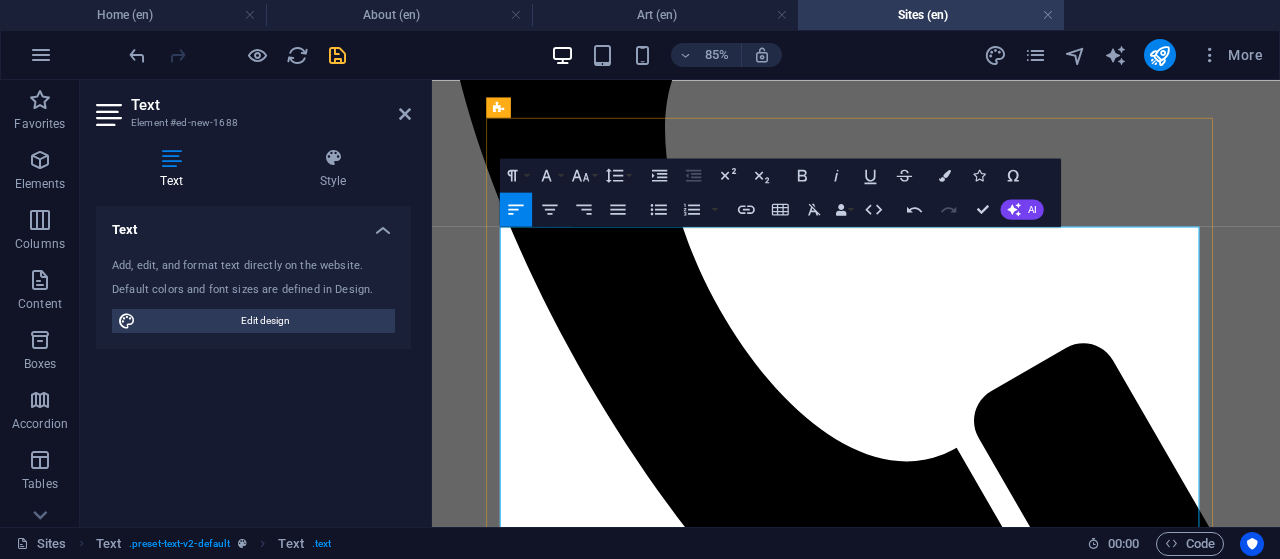 drag, startPoint x: 1066, startPoint y: 362, endPoint x: 1185, endPoint y: 362, distance: 119 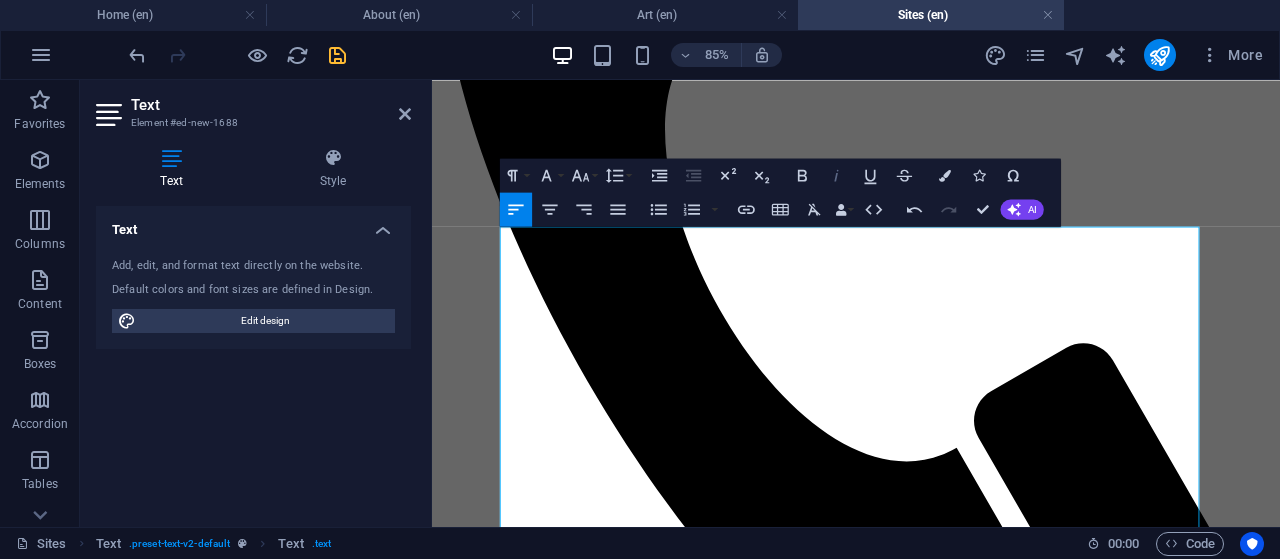 click 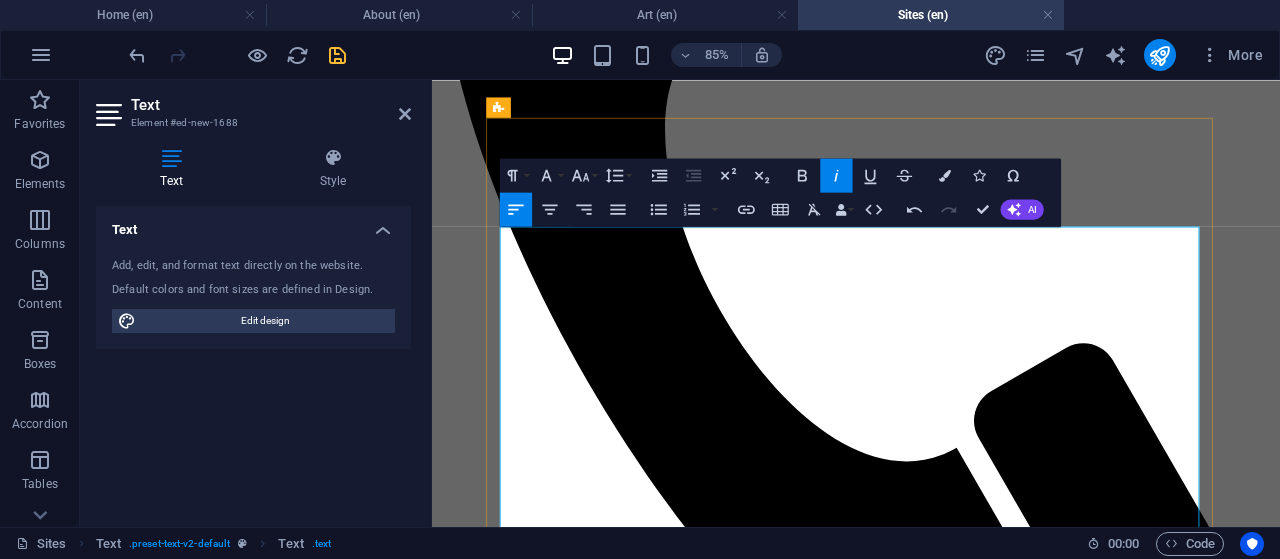 click on "Vie du Pacifique III, North Site Contemporary Arts, 15 March - 28 April" at bounding box center [931, 3831] 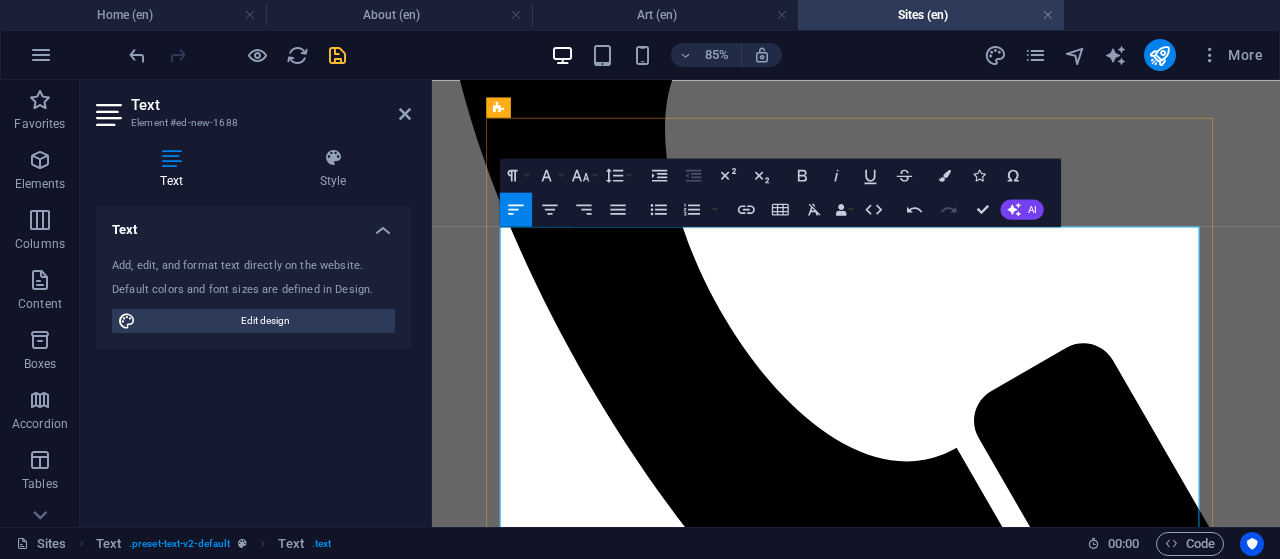click on "ALTERED STATES,  Migaloo Press Artists Collective and Firestation Print Studio,  Logan Art Gallery , Qld;" at bounding box center [931, 3797] 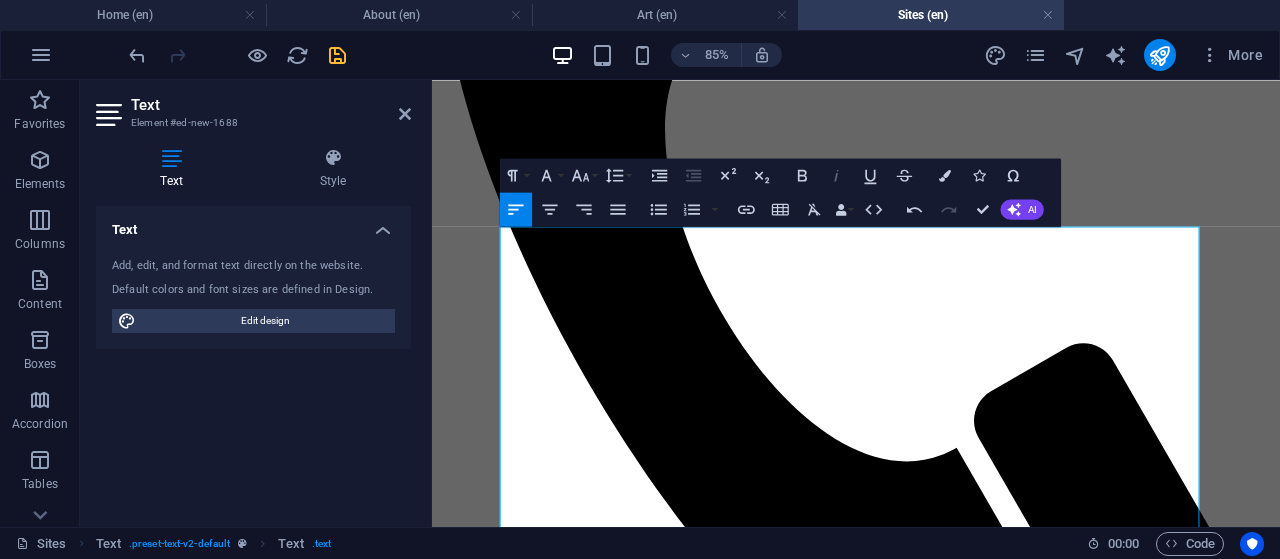click 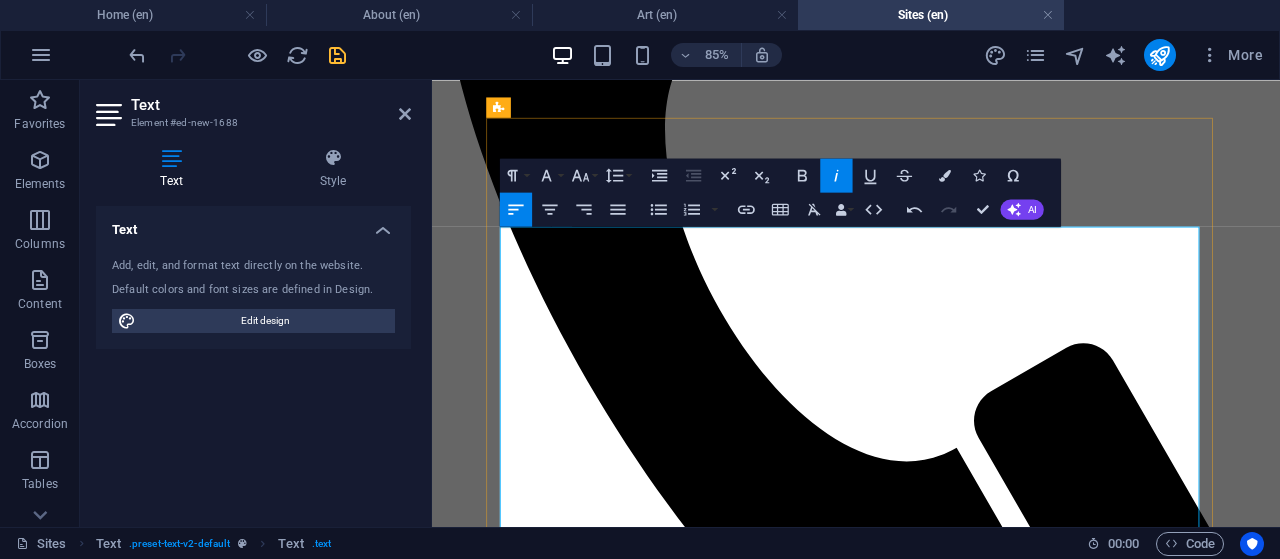 drag, startPoint x: 653, startPoint y: 407, endPoint x: 801, endPoint y: 403, distance: 148.05405 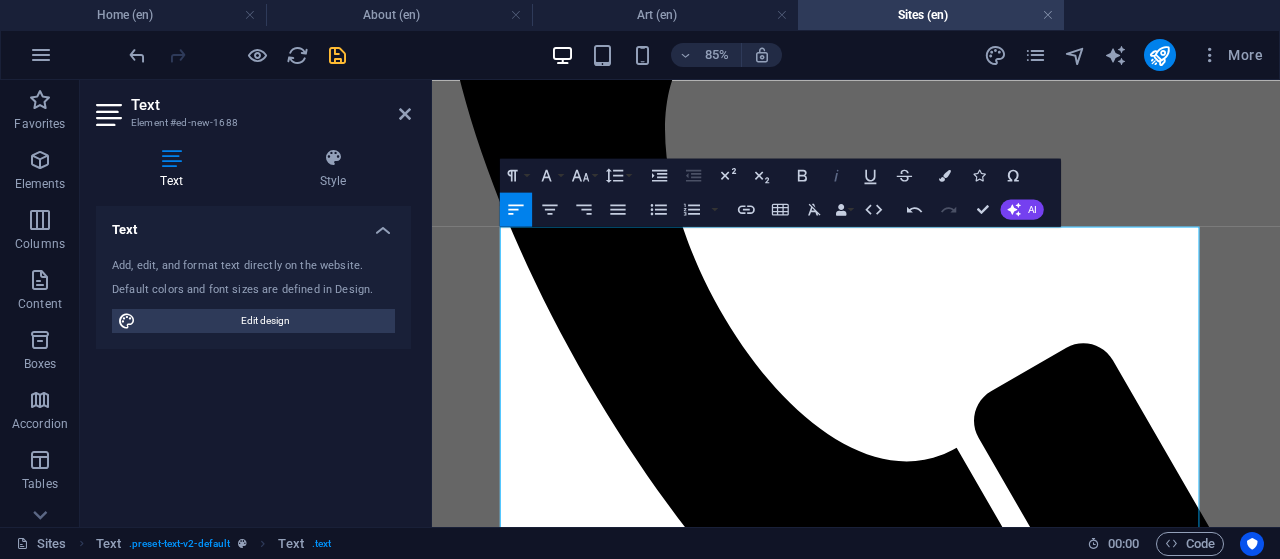 click 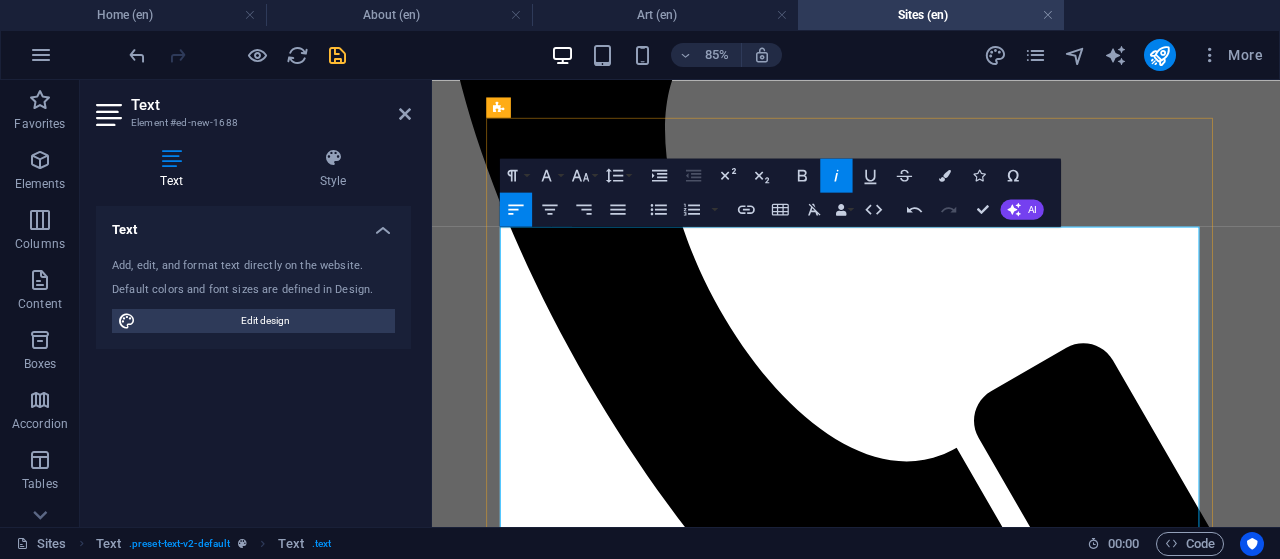 click on "Vie du Pacifique III,  North Site Contemporary Arts , 15 March - 28 April" at bounding box center [931, 3831] 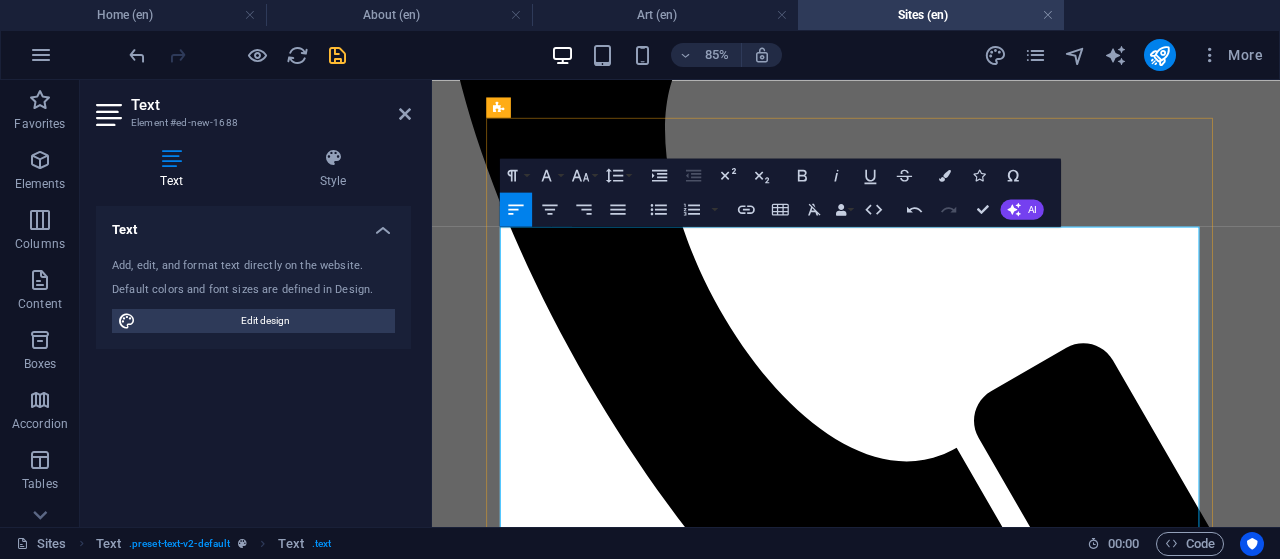 drag, startPoint x: 1175, startPoint y: 362, endPoint x: 1330, endPoint y: 359, distance: 155.02902 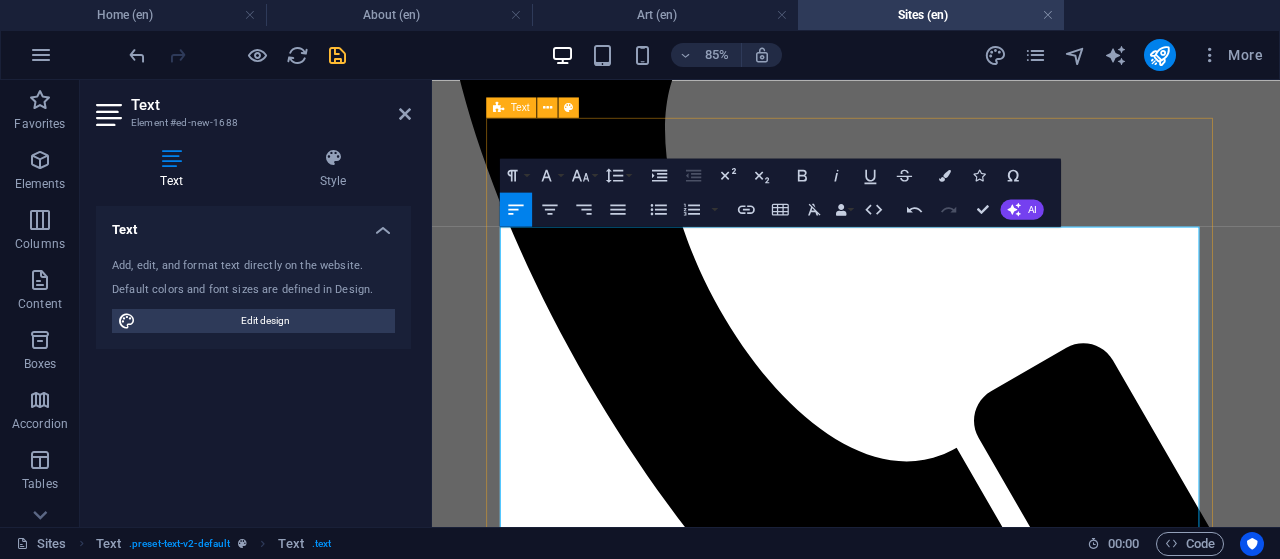 click on "A FEW EXHIBITIONS [YEAR]-[YEAR] REVISITING REPRESENTATION, Impress Printmakers Gallery and Studio , Brisbane, Queensland, Australia PLAY, Swell Sculpture Festival: Art, People, Place, [YEAR] , Currumbin Beach, Gold Coast, Queensland, Australia JYOTI, S well Sculpture Festival: Art, People, Place, [YEAR] , Currumbin Beach, Gold Coast, Australia ALTERED STATES, Migaloo Press Artists Collective & Firestation Print Studio, Logan Art Gallery , Queensland, Australia Vie du Pacifique III, North Site Contemporary Arts , [DATE] - [DATE], Australia Vie du Pacifique III, Bulumbaja Arts Centre , Cairns, Queensland, Australia Altered States -Migaloo Press Artists Collective and Firestation Print Studio, Firestation Print Studio, Melbourne, Victoria [YEAR] Wetlanders, Redland Art Gallery, Redland Bay, Qld [YEAR] Structure [YEAR], Swell Sculpture Festival, Currumbin, Qld, Australia; Overwintering Artists Book, [DATE] - [DATE]; Queensland State Victoria, [DATE] - [DATE] [YEAR] Heniek: Force for Life, Marks & G" at bounding box center [931, 4317] 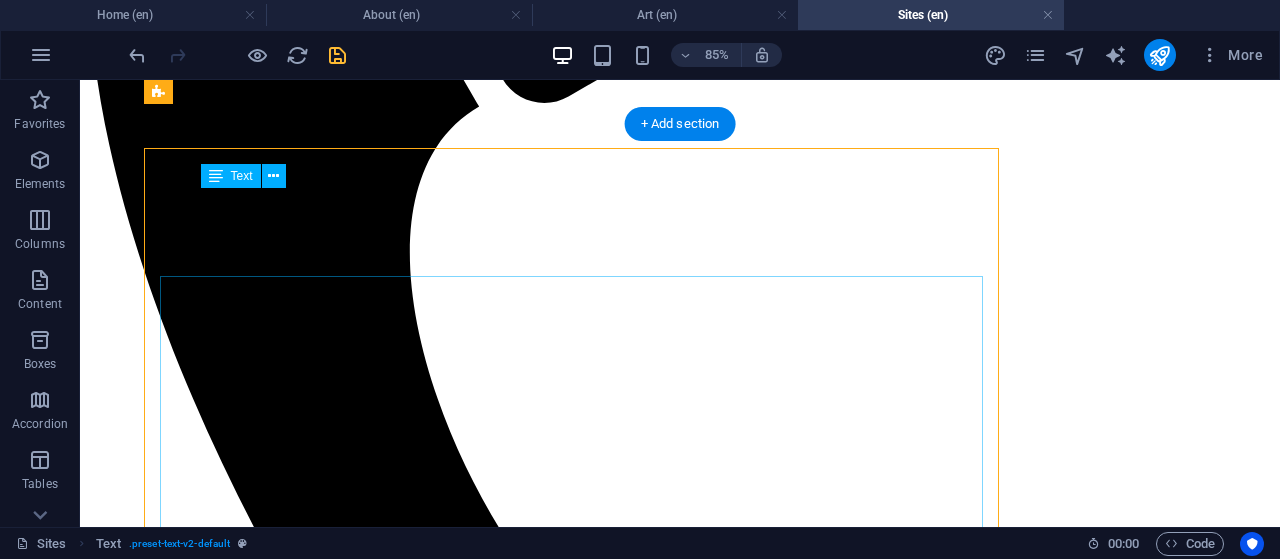scroll, scrollTop: 674, scrollLeft: 0, axis: vertical 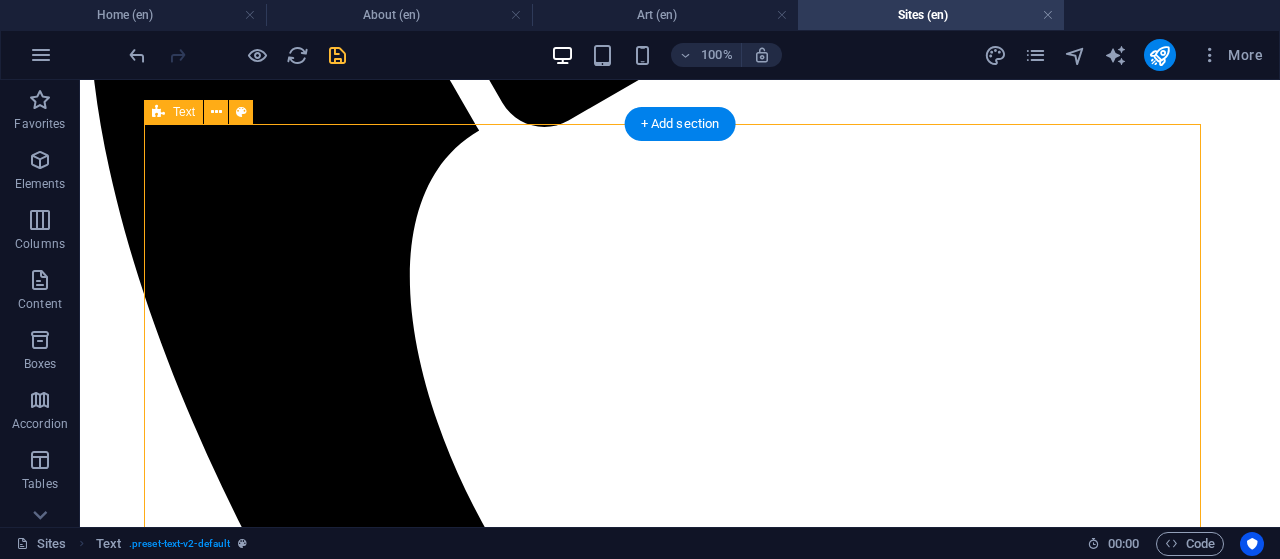 click on "A FEW EXHIBITIONS [YEAR]-[YEAR] REVISITING REPRESENTATION, Impress Printmakers Gallery and Studio , Brisbane, Queensland, Australia PLAY, Swell Sculpture Festival: Art, People, Place, [YEAR] , Currumbin Beach, Gold Coast, Queensland, Australia JYOTI, S well Sculpture Festival: Art, People, Place, [YEAR] , Currumbin Beach, Gold Coast, Australia ALTERED STATES, Migaloo Press Artists Collective & Firestation Print Studio, Logan Art Gallery , Queensland, Australia Vie du Pacifique III, North Site Contemporary Arts , [DATE] - [DATE], Australia Vie du Pacifique III, Bulumbaja Arts Centre , Cairns, Queensland, Australia Altered States -Migaloo Press Artists Collective and Firestation Print Studio, Firestation Print Studio, Melbourne, Victoria [YEAR] Wetlanders, Redland Art Gallery, Redland Bay, Qld [YEAR] Structure [YEAR], Swell Sculpture Festival, Currumbin, Qld, Australia; Overwintering Artists Book, [DATE] - [DATE]; Queensland State Victoria, [DATE] - [DATE] [YEAR] Heniek: Force for Life, Marks & G" at bounding box center [680, 4536] 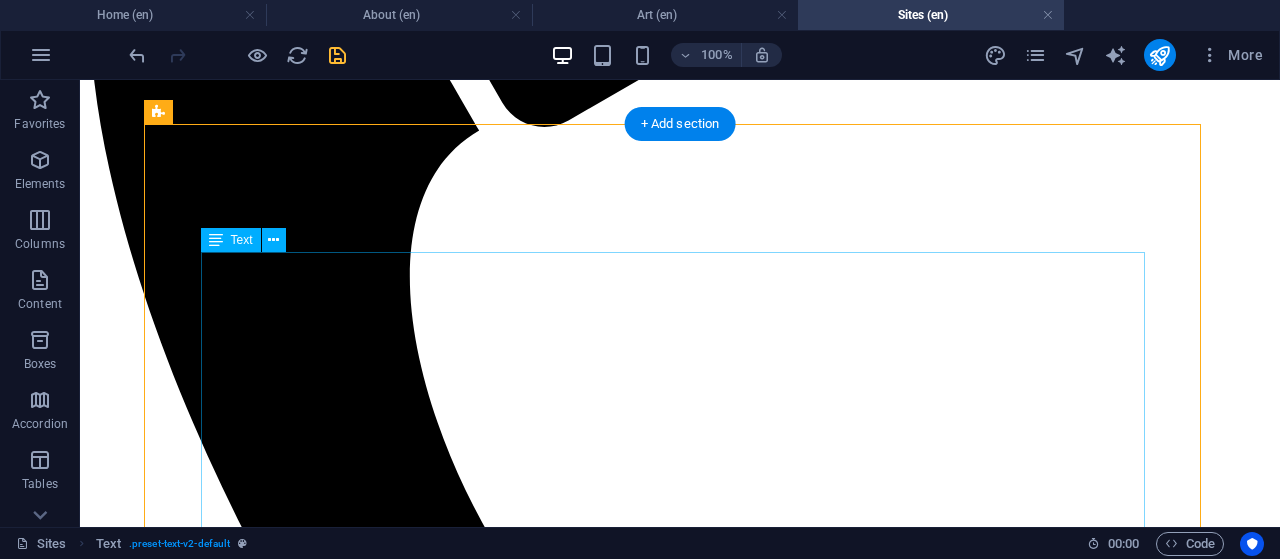 click on "[YEAR]-[YEAR] REVISITING REPRESENTATION, [COMPANY] Gallery and Studio , [CITY], [STATE], [COUNTRY] PLAY, [EVENT] Festival: Art, People, Place, [YEAR] , [CITY], [CITY], [STATE], [COUNTRY] JYOTI, S [EVENT] Festival: Art, People, Place, [YEAR] , [CITY], [CITY], [COUNTRY] ALTERED STATES, [COMPANY] Artists Collective & [COMPANY] Studio, [CITY] Art Gallery , [STATE], [COUNTRY] Vie du Pacifique III, [COMPANY] Contemporary Arts , [DATE], [COUNTRY] Vie du Pacifique III, [COMPANY] Arts Centre , [CITY], [STATE] Altered States - [COMPANY] Artists Collective and [COMPANY] Studio, [COMPANY] Studio, [CITY], [STATE] [YEAR] Wetlanders, [CITY] Art Gallery, [CITY], [STATE] [YEAR] Structure [YEAR], [EVENT], [CITY], [STATE], [COUNTRY]; Overwintering Artists Book, [DATE]; [STATE] State [STATE], [DATE] [YEAR] Gallery and [NAME] Centre, [STATE], [COUNTRY]" at bounding box center (680, 4575) 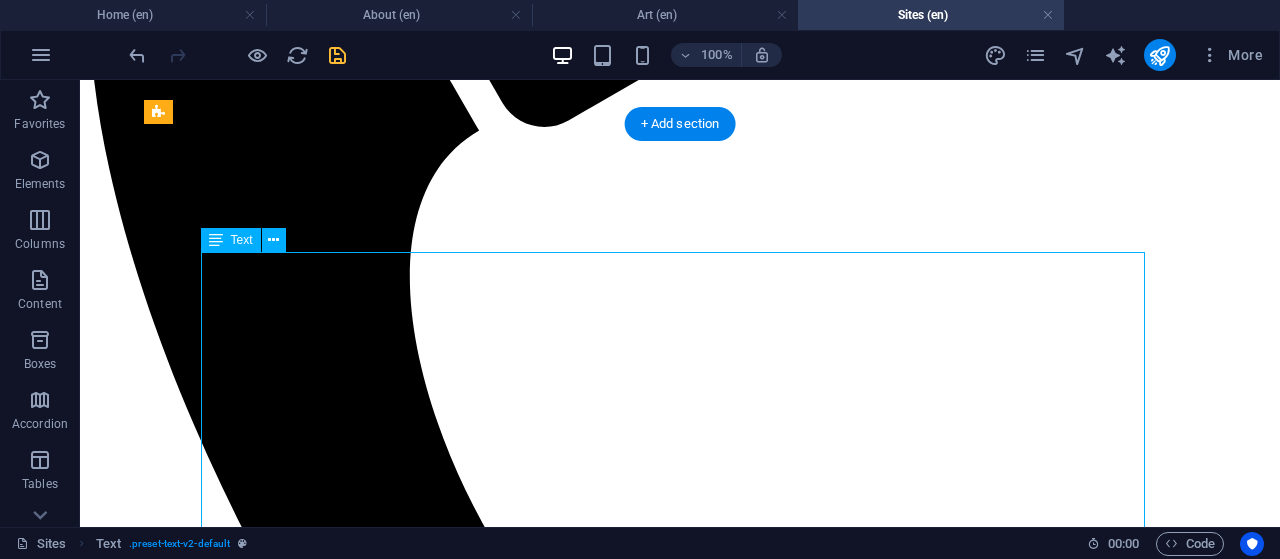click on "[YEAR]-[YEAR] REVISITING REPRESENTATION, [COMPANY] Gallery and Studio , [CITY], [STATE], [COUNTRY] PLAY, [EVENT] Festival: Art, People, Place, [YEAR] , [CITY], [CITY], [STATE], [COUNTRY] JYOTI, S [EVENT] Festival: Art, People, Place, [YEAR] , [CITY], [CITY], [COUNTRY] ALTERED STATES, [COMPANY] Artists Collective & [COMPANY] Studio, [CITY] Art Gallery , [STATE], [COUNTRY] Vie du Pacifique III, [COMPANY] Contemporary Arts , [DATE], [COUNTRY] Vie du Pacifique III, [COMPANY] Arts Centre , [CITY], [STATE] Altered States - [COMPANY] Artists Collective and [COMPANY] Studio, [COMPANY] Studio, [CITY], [STATE] [YEAR] Wetlanders, [CITY] Art Gallery, [CITY], [STATE] [YEAR] Structure [YEAR], [EVENT], [CITY], [STATE], [COUNTRY]; Overwintering Artists Book, [DATE]; [STATE] State [STATE], [DATE] [YEAR] Gallery and [NAME] Centre, [STATE], [COUNTRY]" at bounding box center [680, 4575] 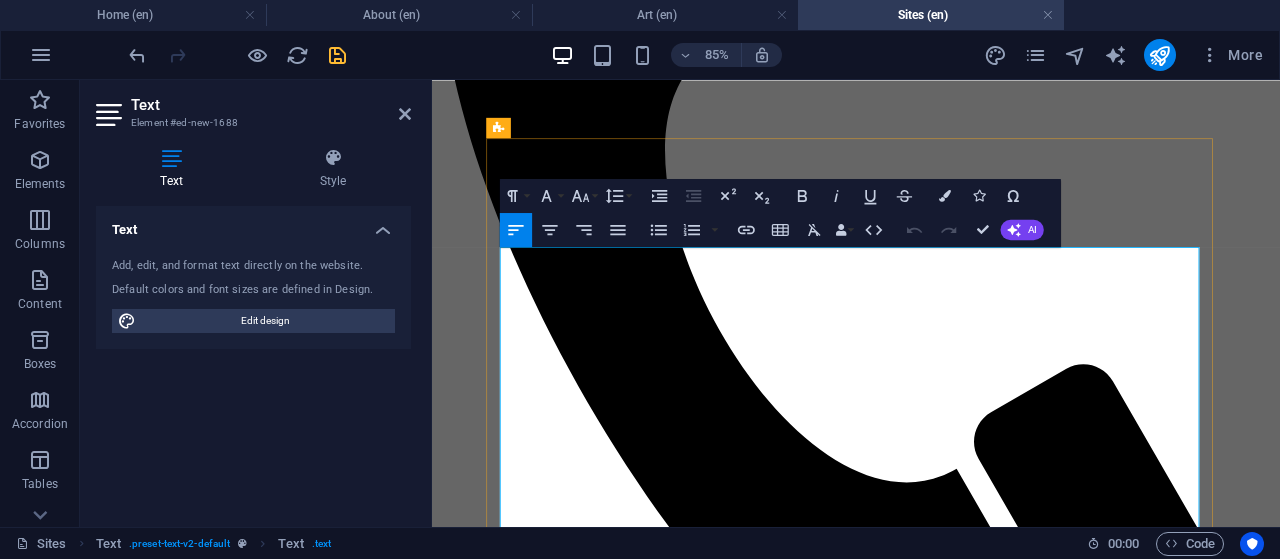 click on "Queensland, Australia" at bounding box center [931, 3923] 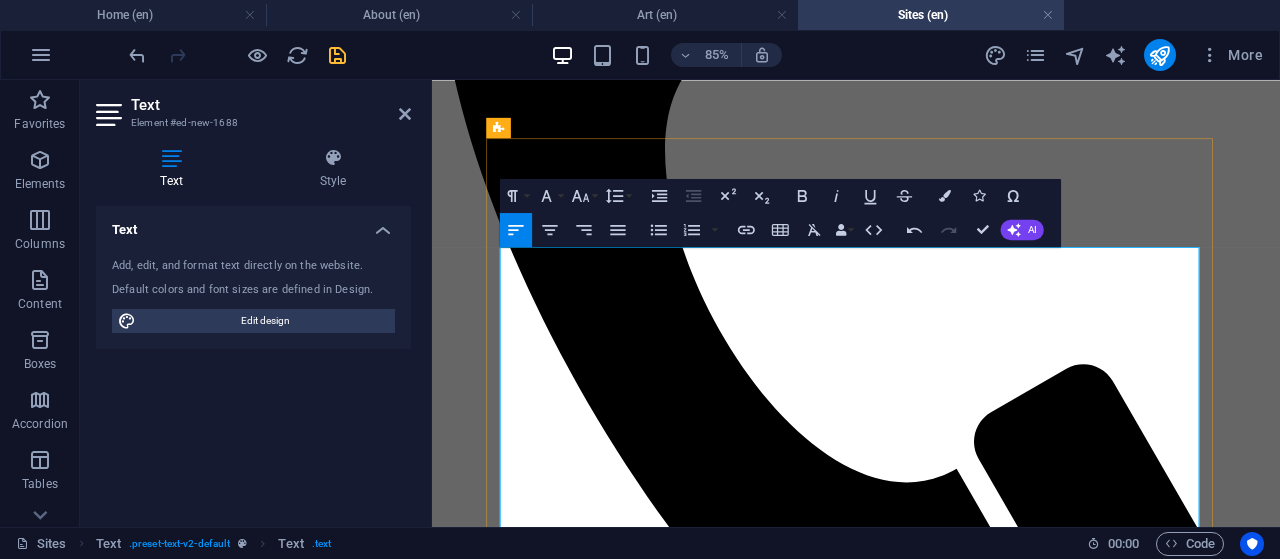 click on "Altered States -Migaloo Press Artists" at bounding box center [931, 3957] 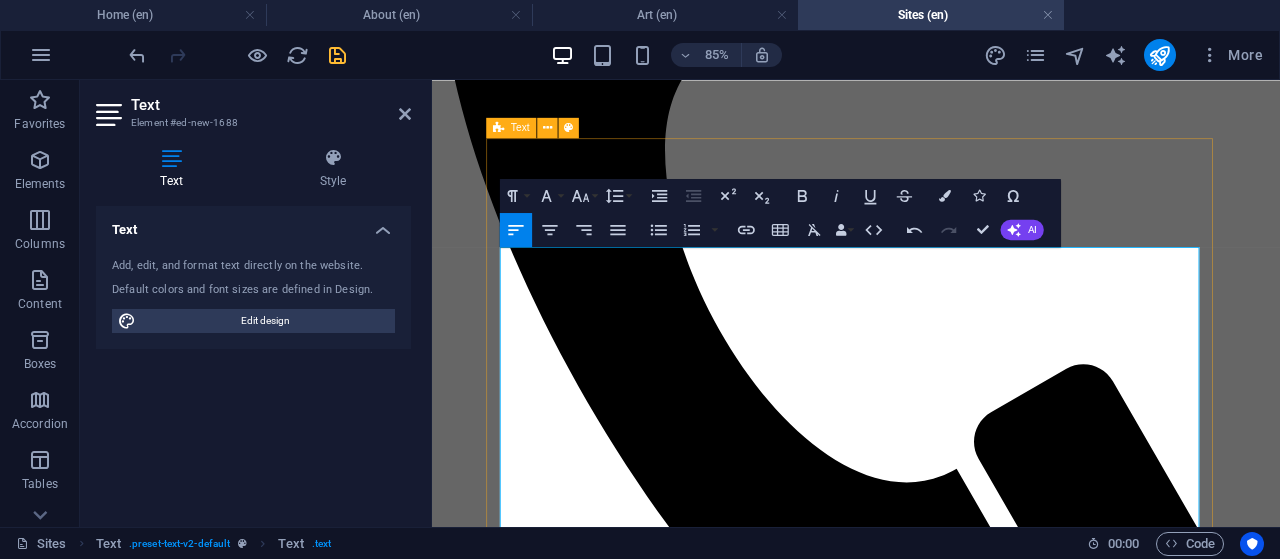 drag, startPoint x: 640, startPoint y: 408, endPoint x: 511, endPoint y: 408, distance: 129 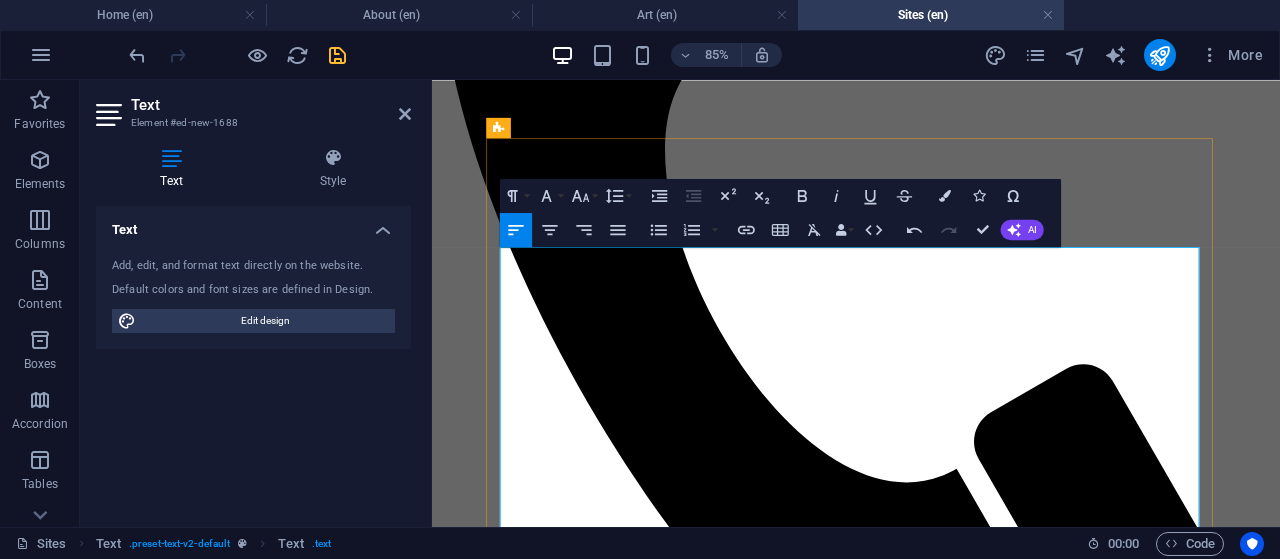click on "Vie du Pacifique III, North Site Contemporary Arts , 15 March - 28 April, Australia" at bounding box center [931, 3855] 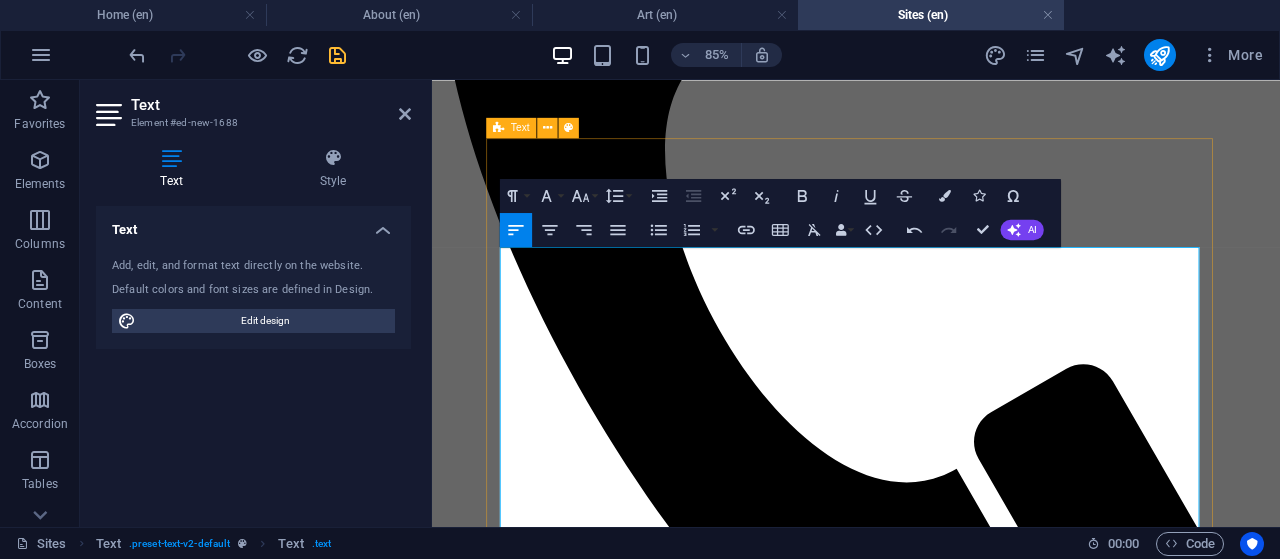 drag, startPoint x: 657, startPoint y: 409, endPoint x: 505, endPoint y: 408, distance: 152.0033 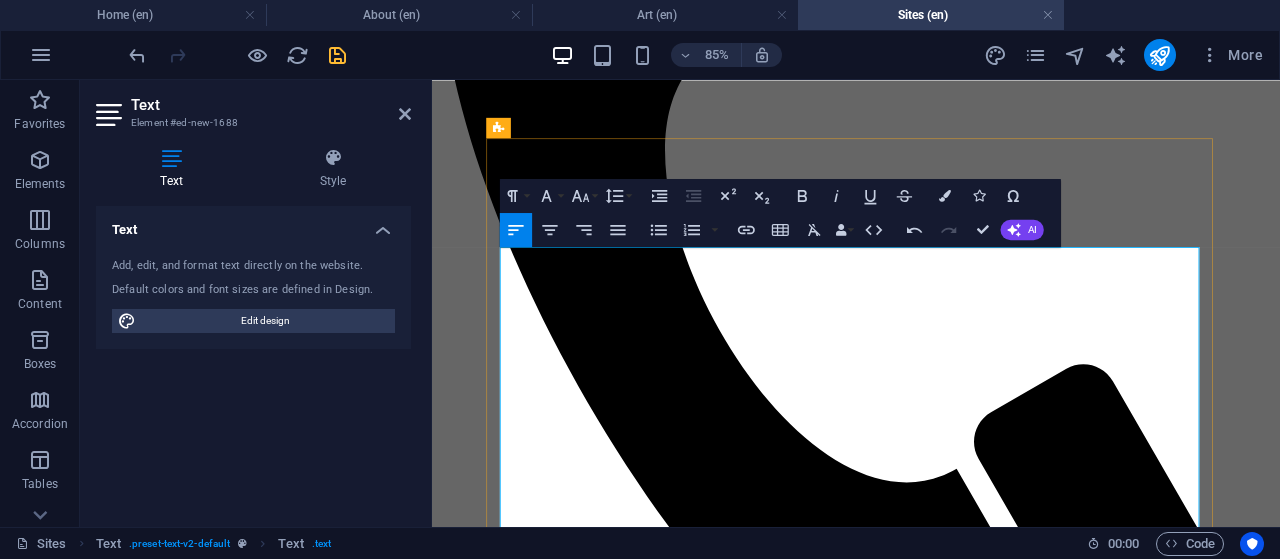 click on ", Bulumbaja Arts Centre , Cairns, Queensland, Australia" at bounding box center [931, 3923] 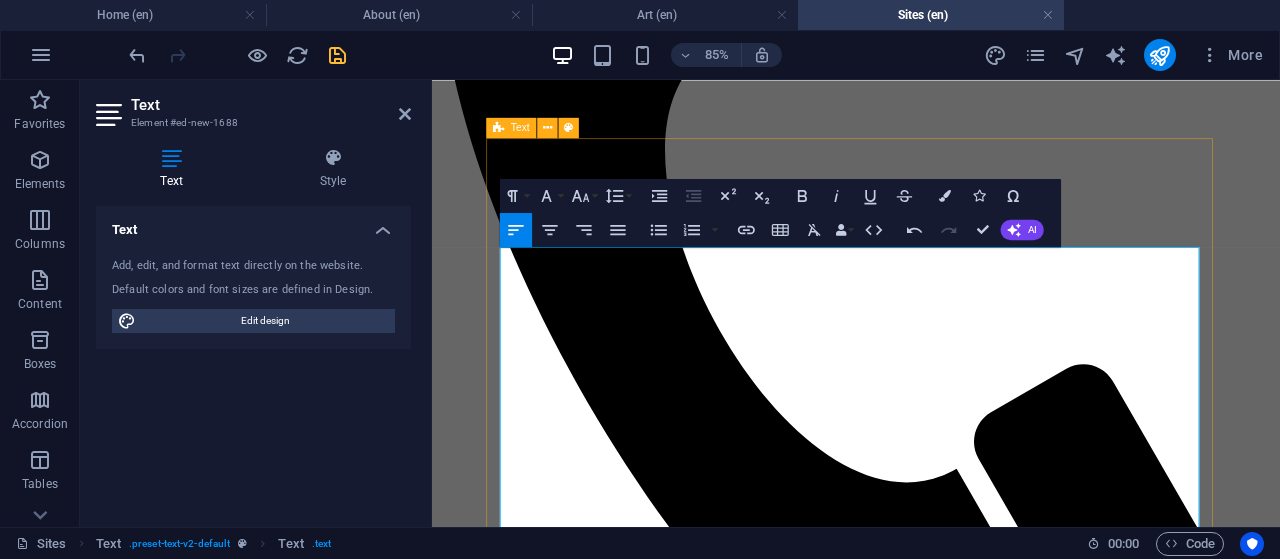 drag, startPoint x: 773, startPoint y: 480, endPoint x: 504, endPoint y: 453, distance: 270.35162 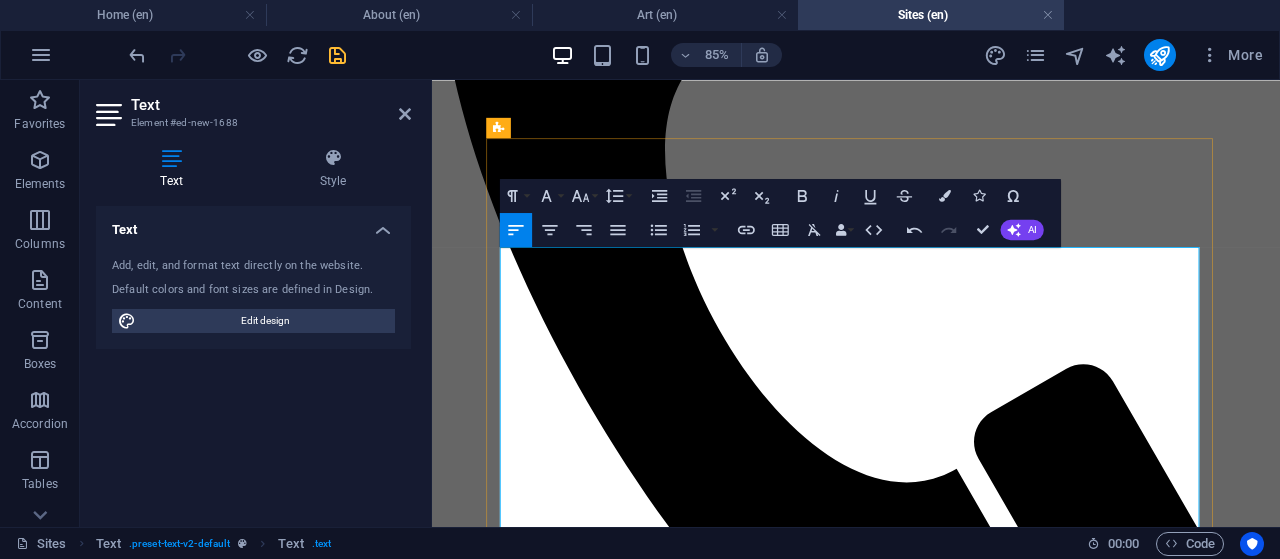 click on "ALTERED STATES: Migaloo Press Artists Collective & Firestation Print Studio , Firestation Print Studio, Melbourne, Victoria" at bounding box center [931, 3923] 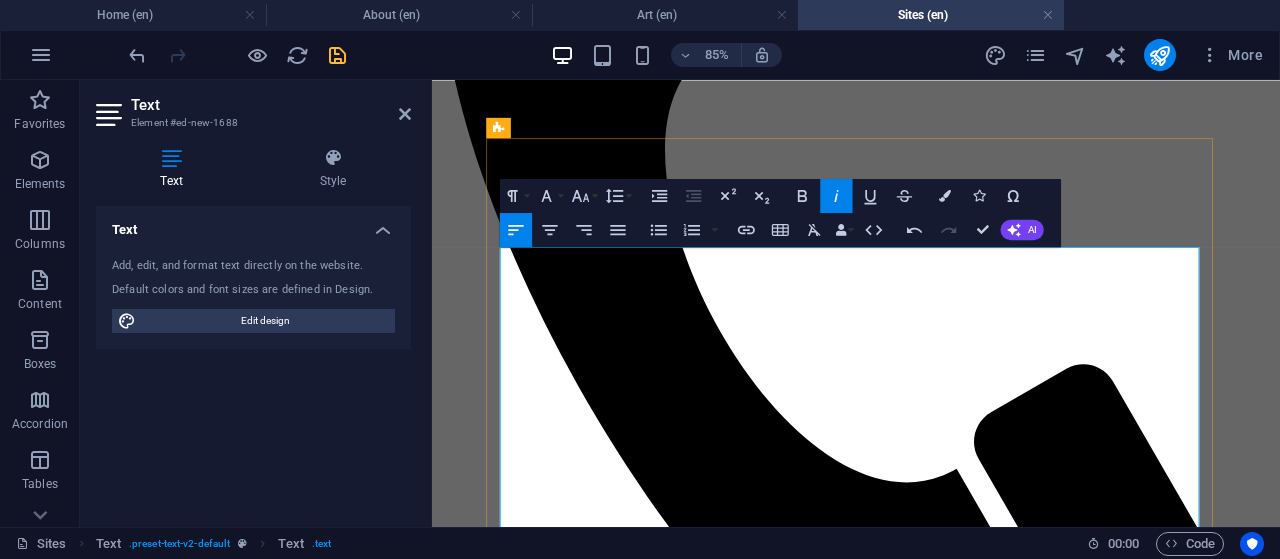 click on "ALTERED STATES: Migaloo Press Artists Collective & Firestation Print Studio , Firestation Print Studio , [CITY], [STATE]" at bounding box center (931, 3923) 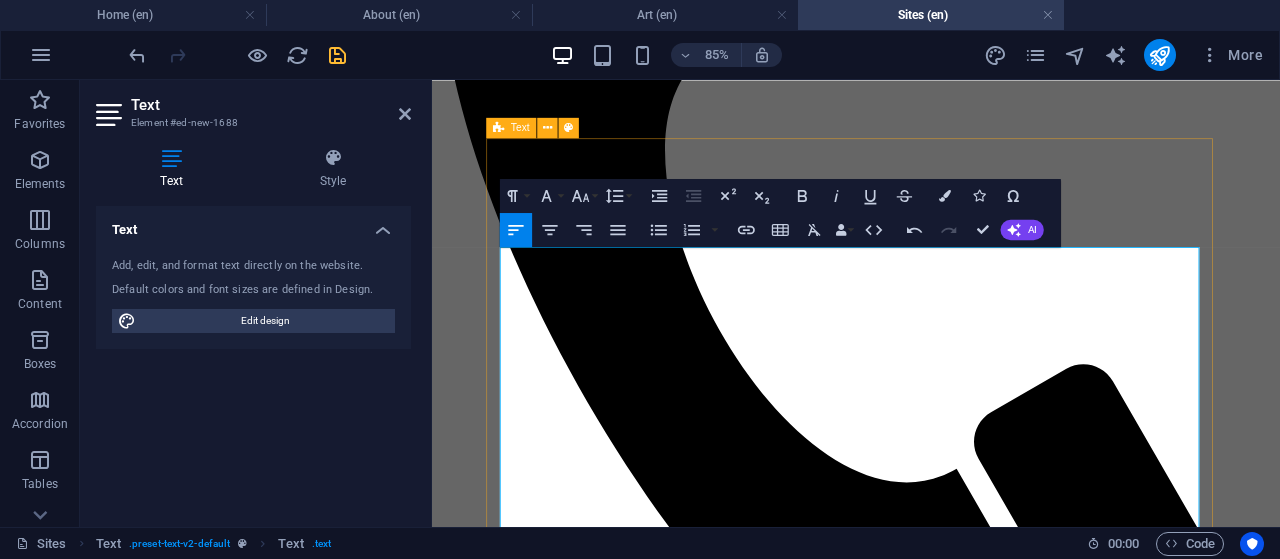 drag, startPoint x: 555, startPoint y: 506, endPoint x: 504, endPoint y: 506, distance: 51 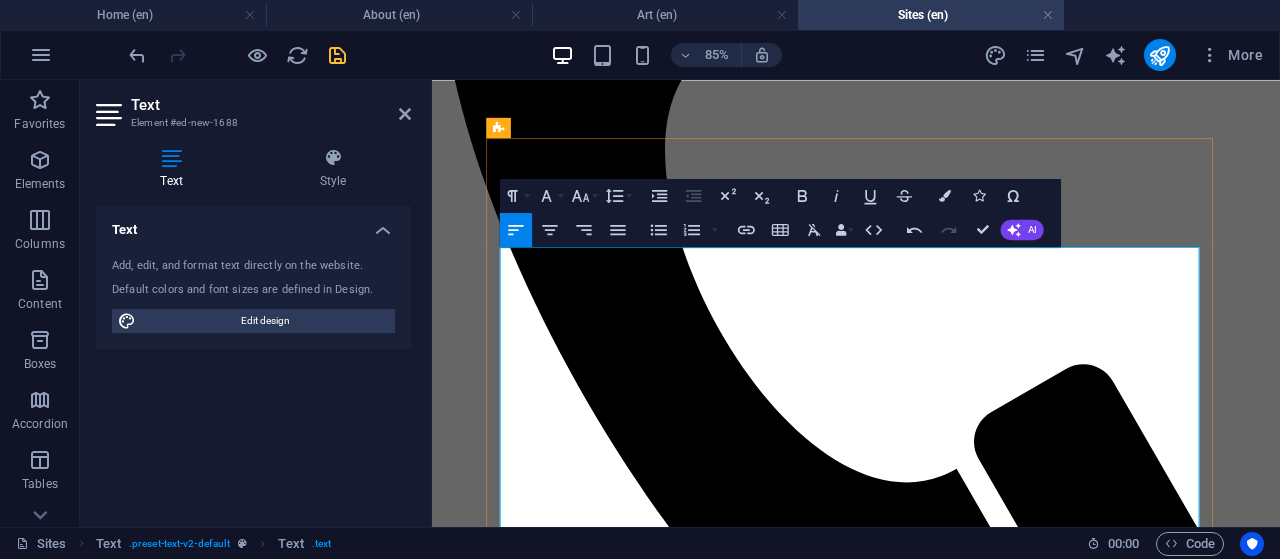 drag, startPoint x: 589, startPoint y: 503, endPoint x: 513, endPoint y: 502, distance: 76.00658 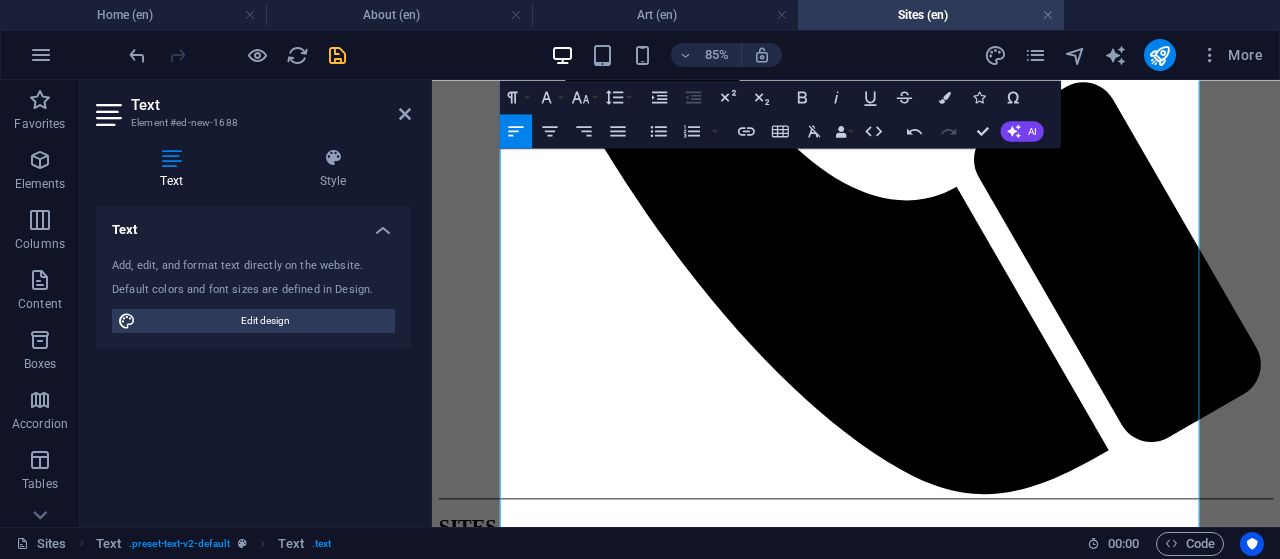 scroll, scrollTop: 967, scrollLeft: 0, axis: vertical 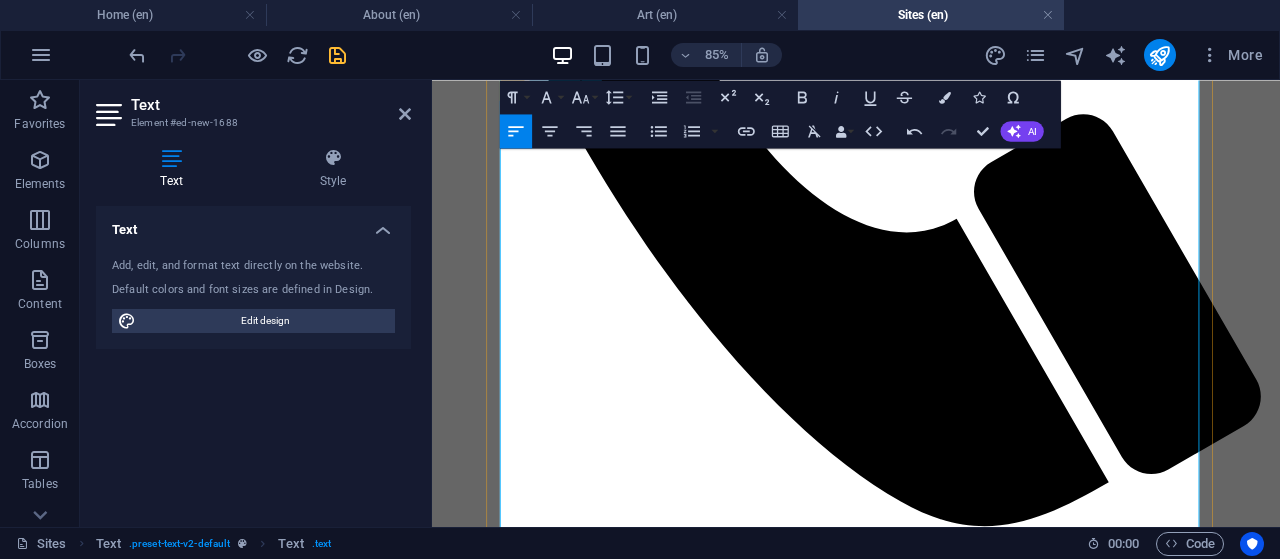 drag, startPoint x: 763, startPoint y: 510, endPoint x: 744, endPoint y: 339, distance: 172.05232 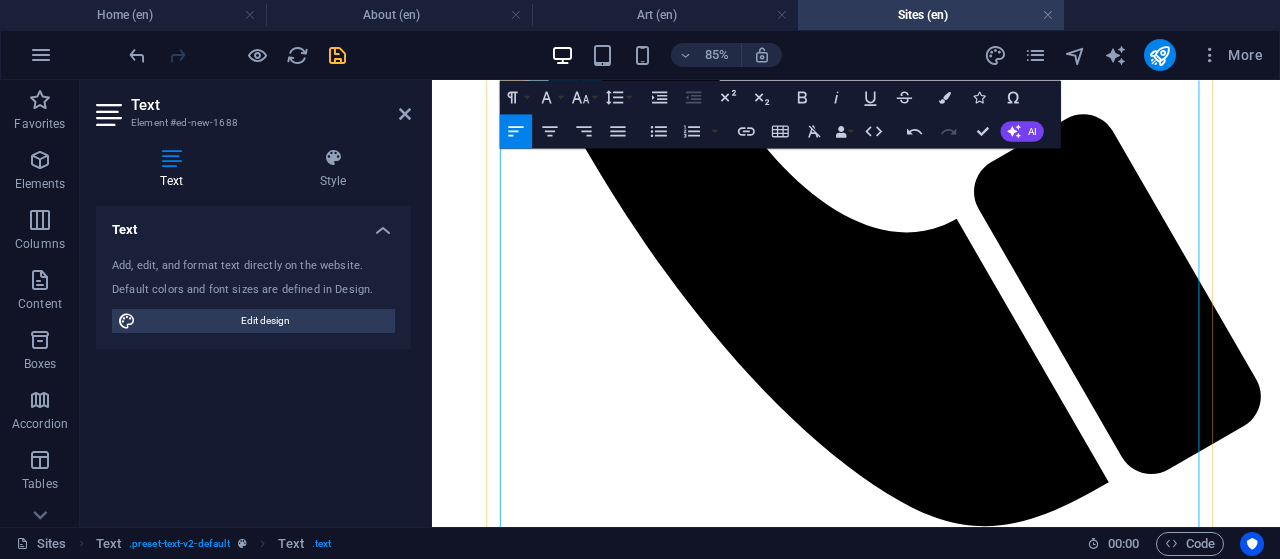 drag, startPoint x: 585, startPoint y: 343, endPoint x: 579, endPoint y: 357, distance: 15.231546 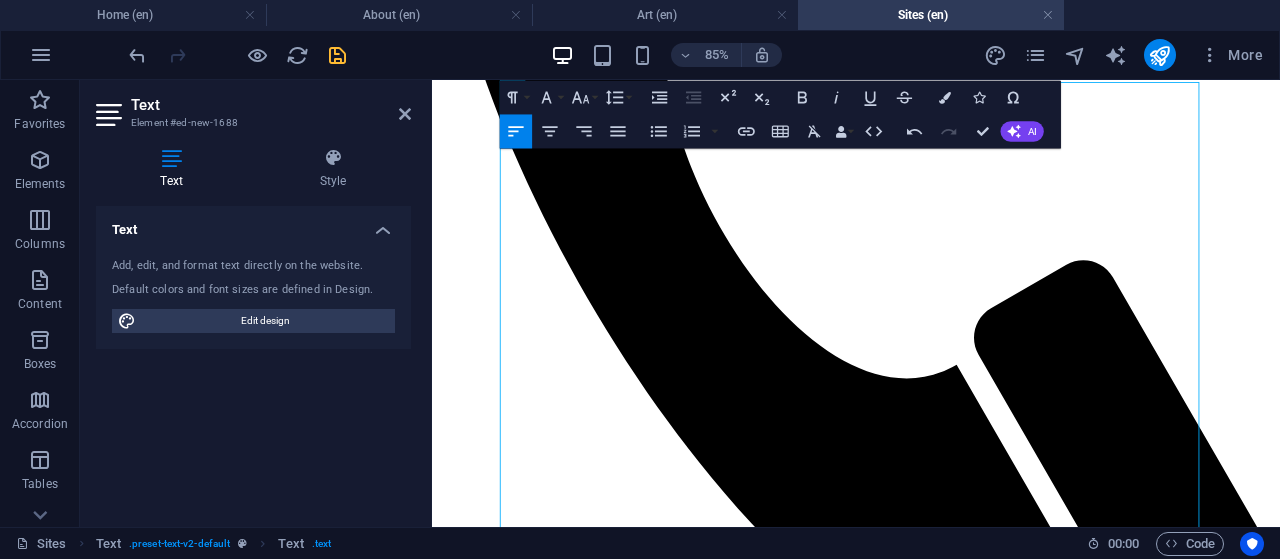 scroll, scrollTop: 788, scrollLeft: 0, axis: vertical 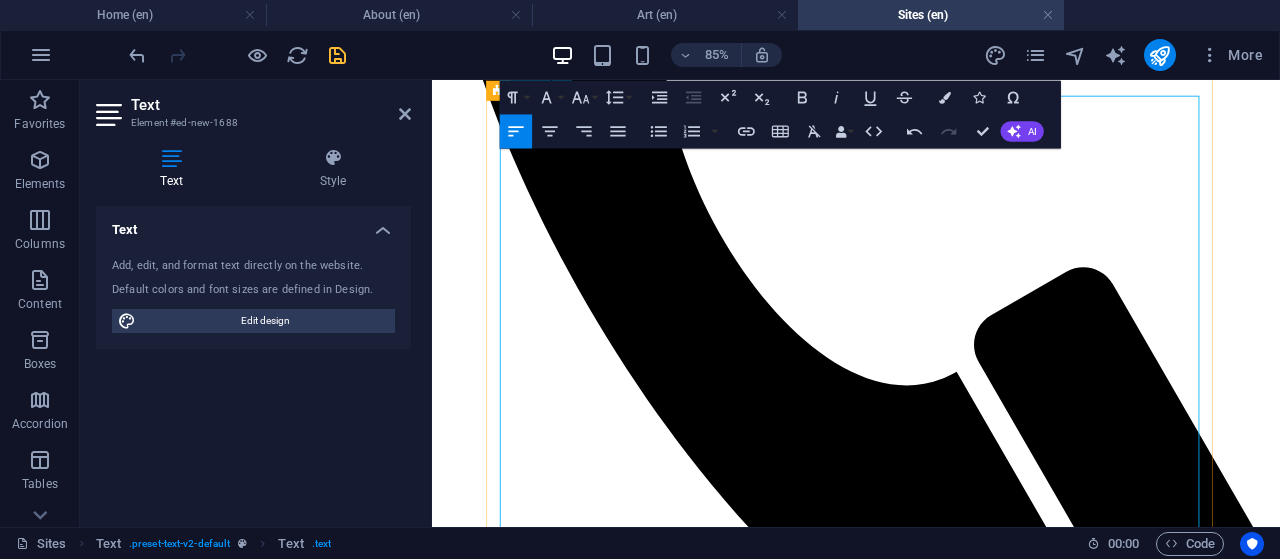 click on "2019-2014" at bounding box center [931, 3877] 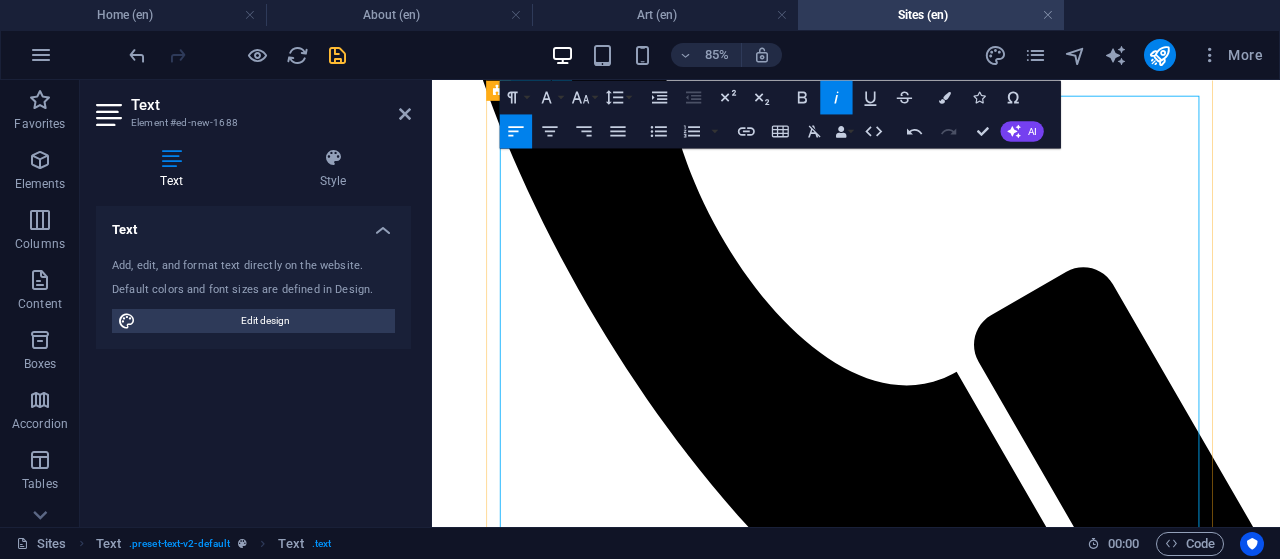 click at bounding box center [931, 3877] 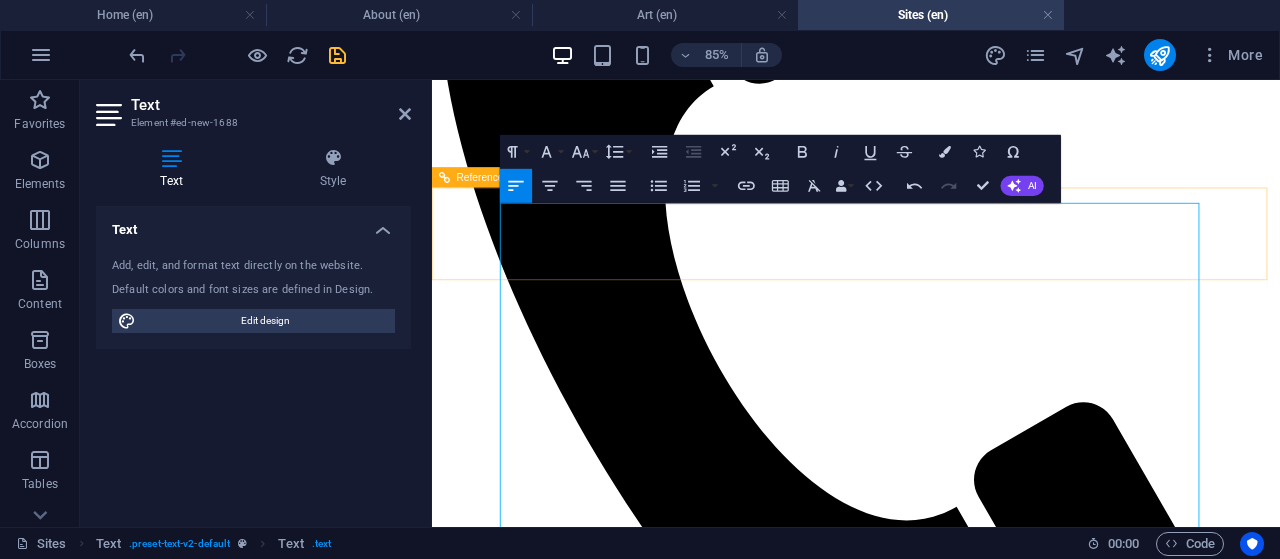 scroll, scrollTop: 623, scrollLeft: 0, axis: vertical 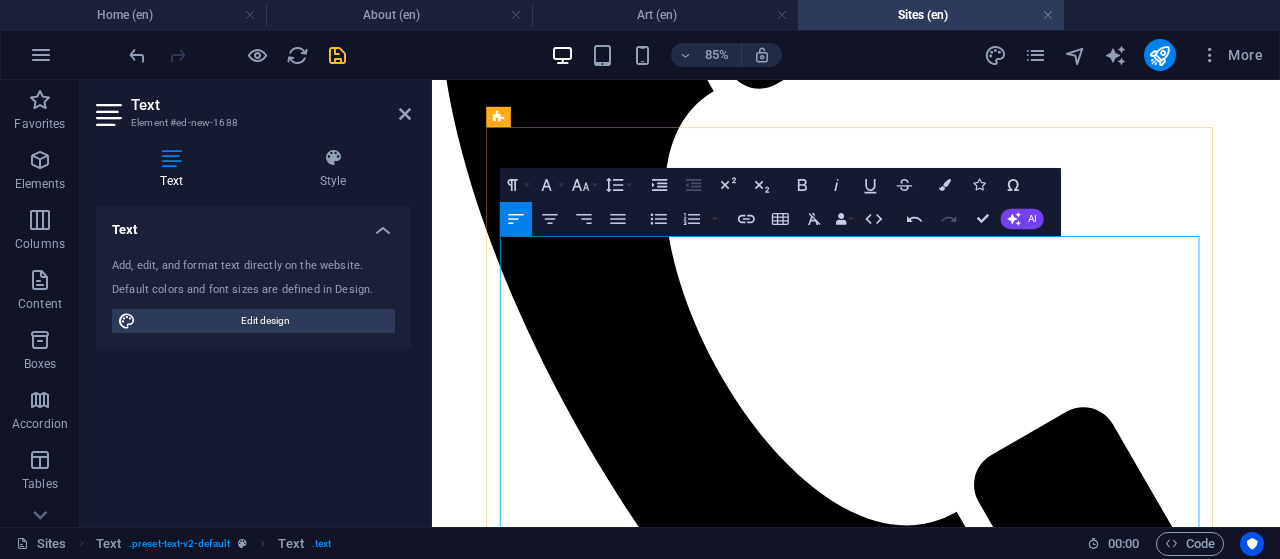 drag, startPoint x: 674, startPoint y: 349, endPoint x: 667, endPoint y: 585, distance: 236.10379 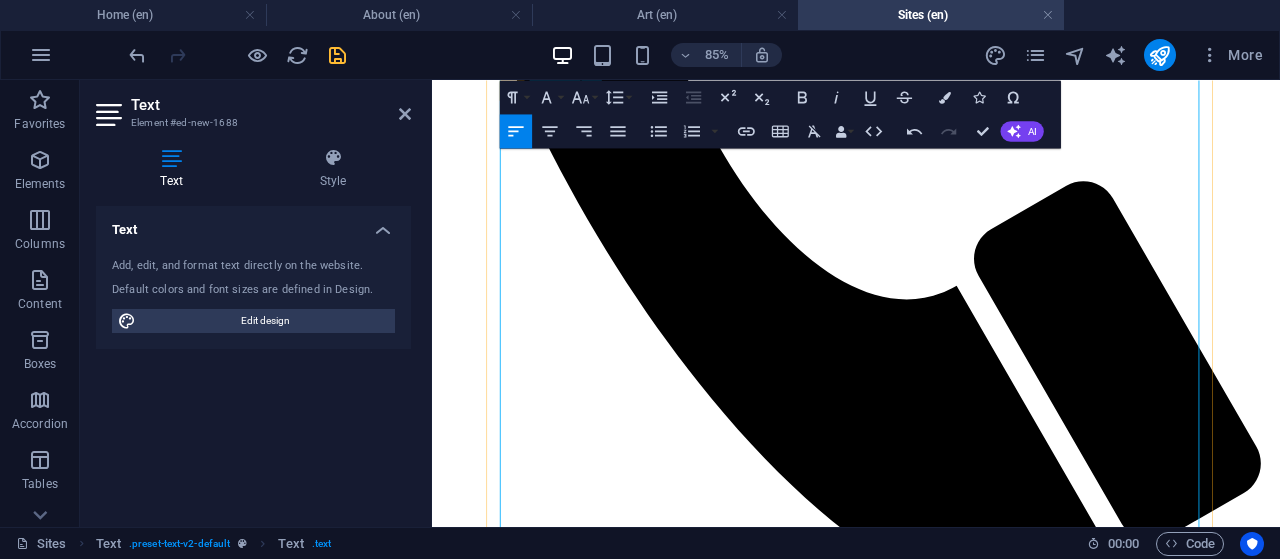 scroll, scrollTop: 896, scrollLeft: 0, axis: vertical 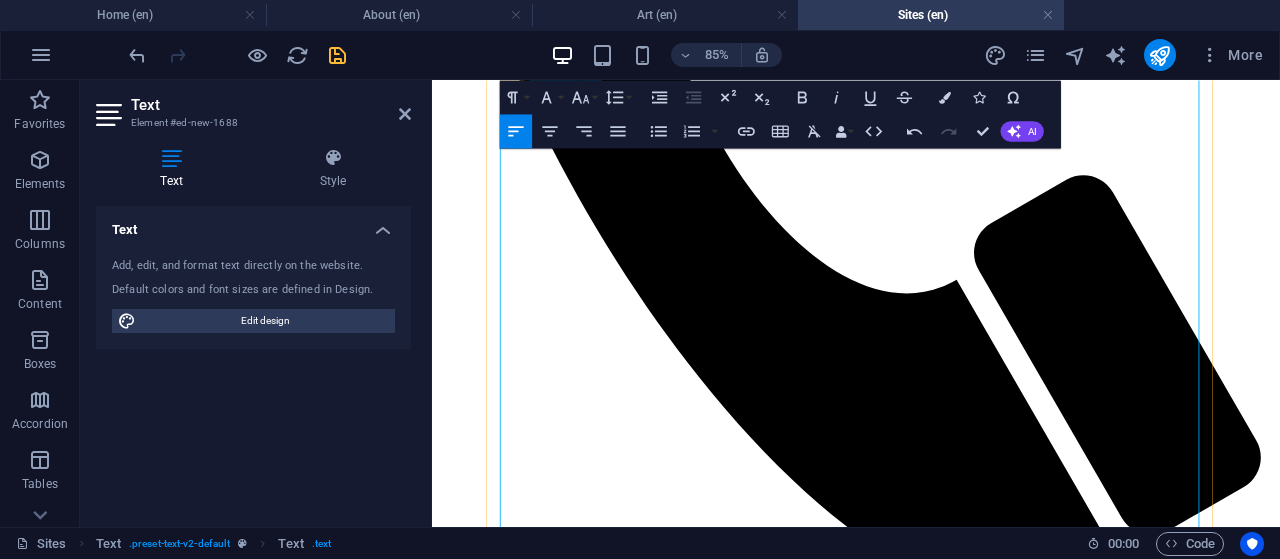 drag, startPoint x: 675, startPoint y: 521, endPoint x: 680, endPoint y: 491, distance: 30.413813 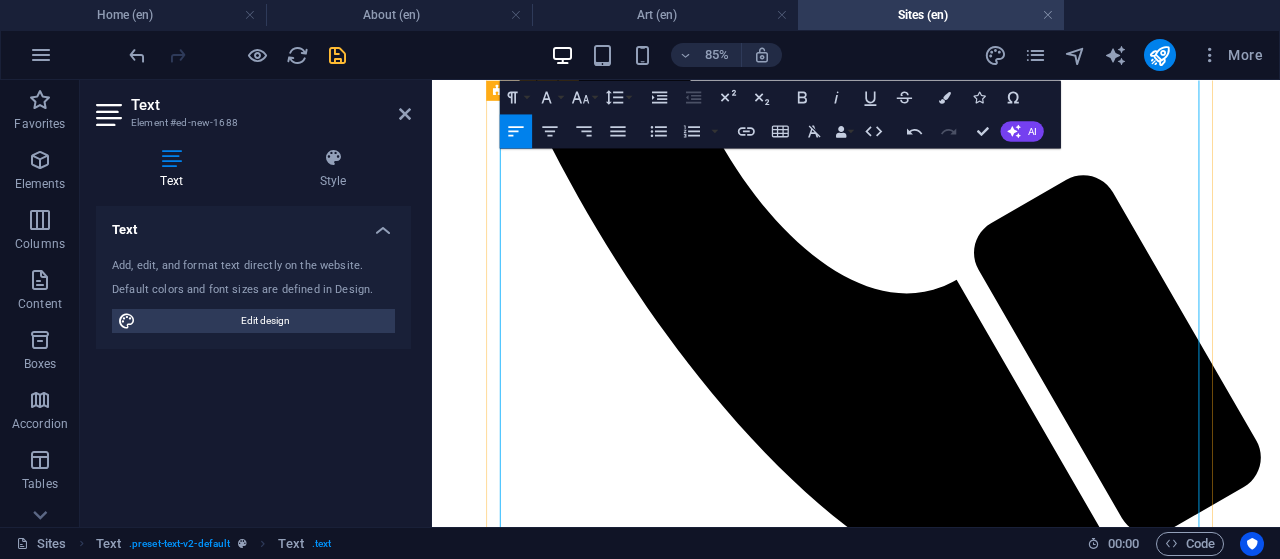 drag, startPoint x: 570, startPoint y: 353, endPoint x: 506, endPoint y: 353, distance: 64 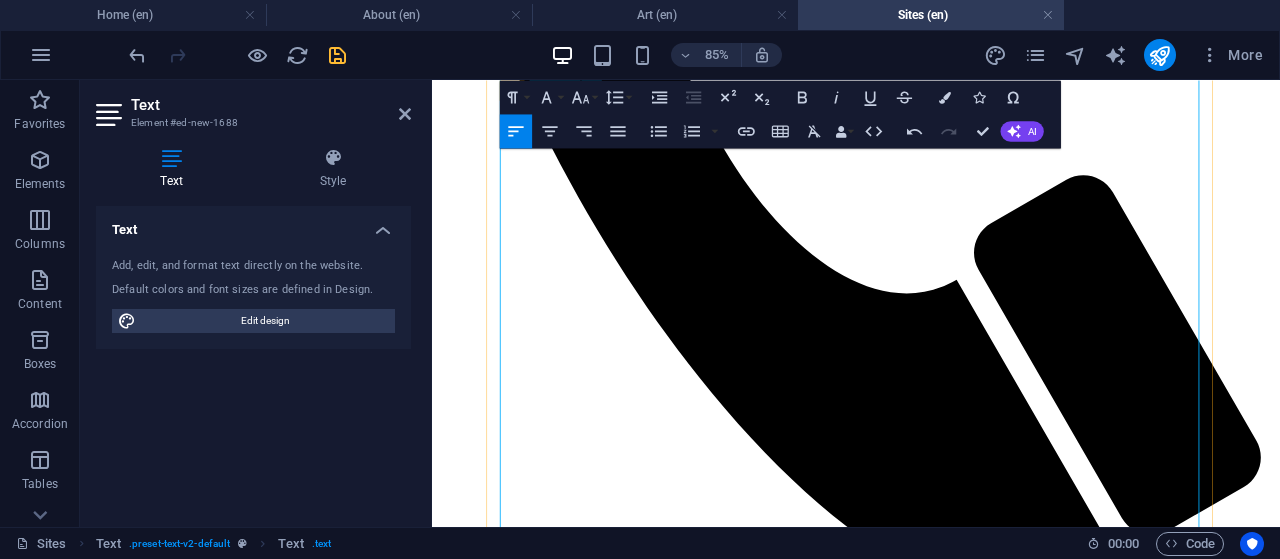 click on "STRUCTUREe, Swell Sculpture Festival, Currumbin, [STATE], Australia; Overwintering Artists Book,8 June - 8 November; Queensland State" at bounding box center [931, 3837] 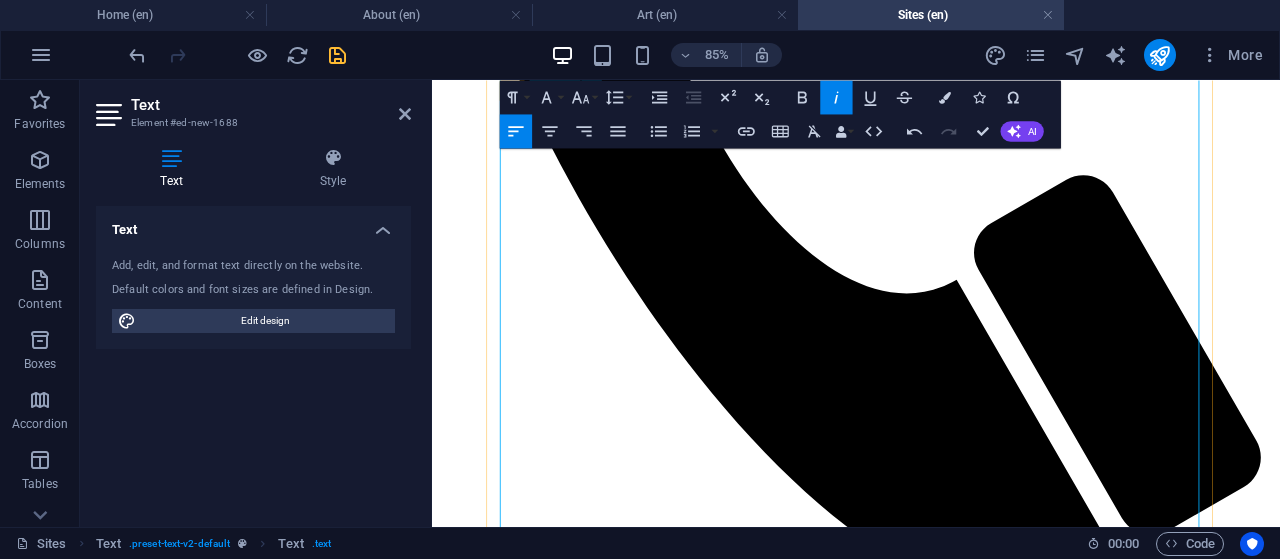 drag, startPoint x: 909, startPoint y: 355, endPoint x: 928, endPoint y: 355, distance: 19 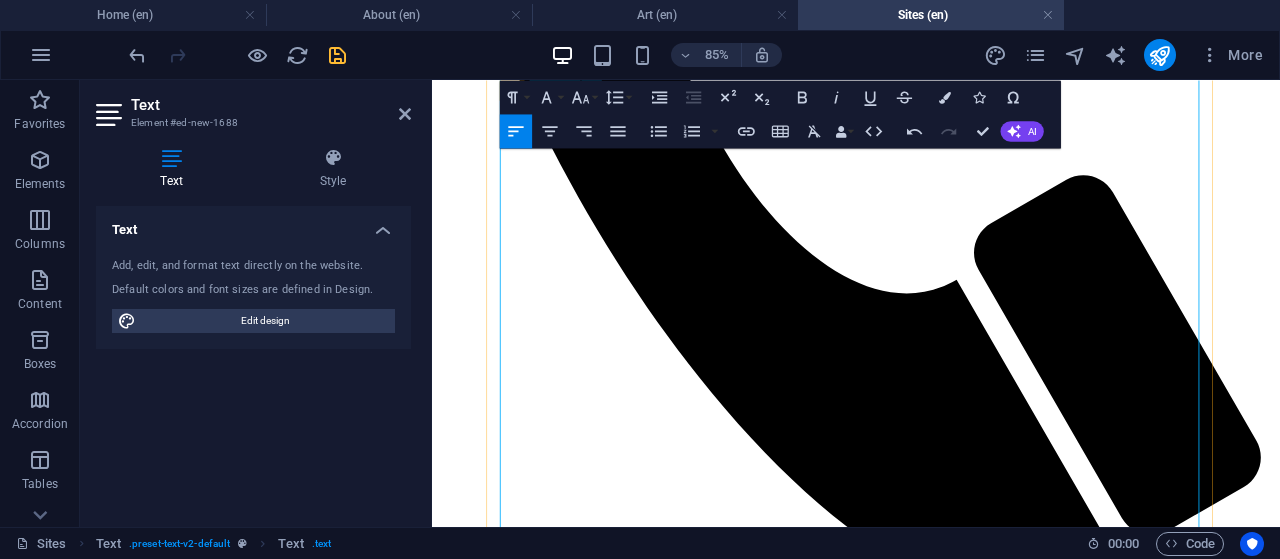 click on "STRUCTURE, Swell Sculpture Festival, [YEAR] , [CITY], [STATE]; Overwintering Artists Book, [DAY] [MONTH] - [DAY] [MONTH]; [STATE] State" at bounding box center [931, 3837] 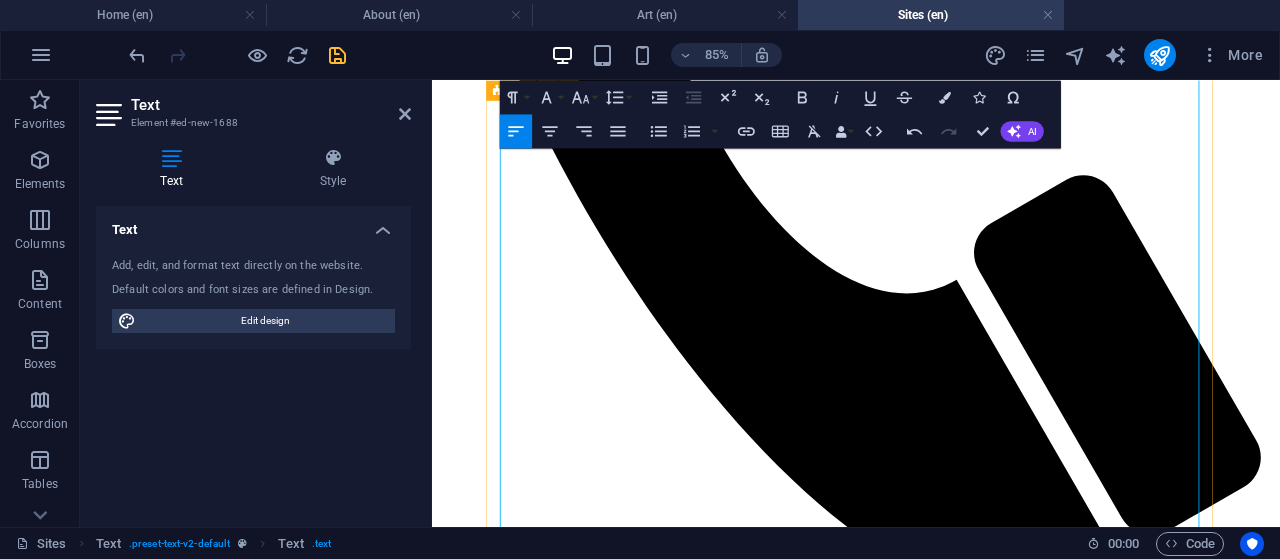 drag, startPoint x: 589, startPoint y: 405, endPoint x: 506, endPoint y: 405, distance: 83 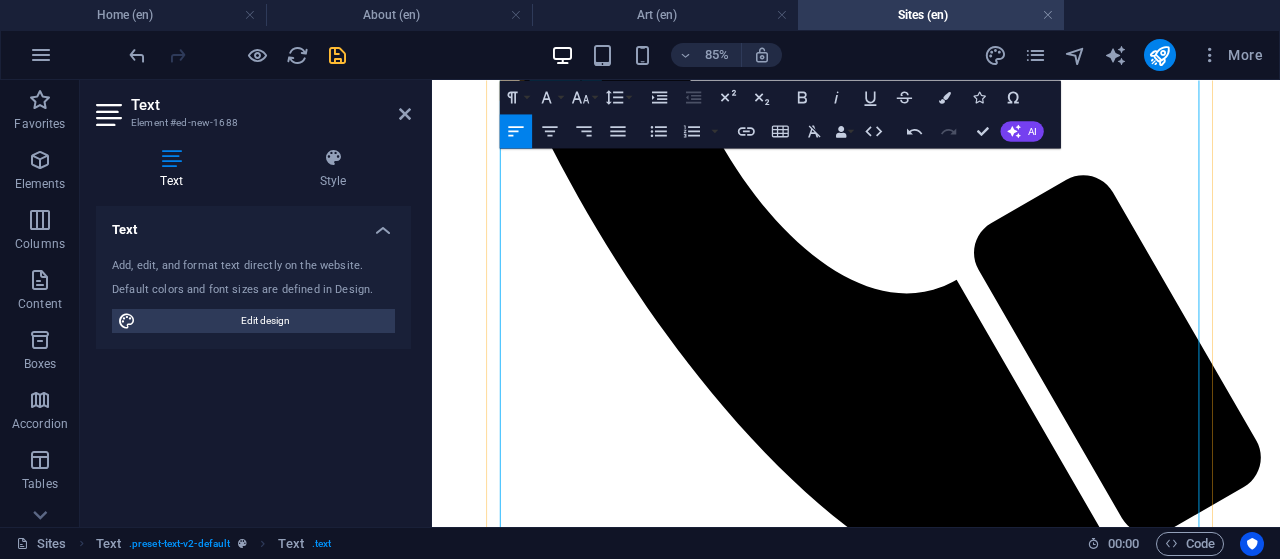 click on "OVERWINTERING ARTISTS BOOK, [DATE] - [DATE]; Queensland State Library, [CITY];" at bounding box center [931, 3871] 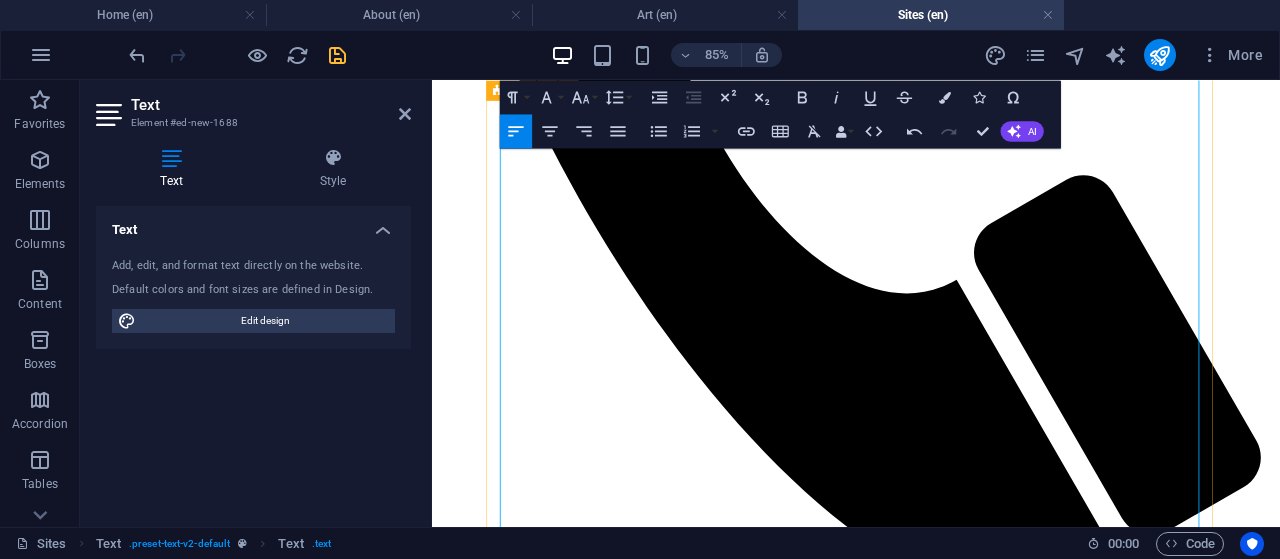 drag, startPoint x: 778, startPoint y: 377, endPoint x: 508, endPoint y: 380, distance: 270.01666 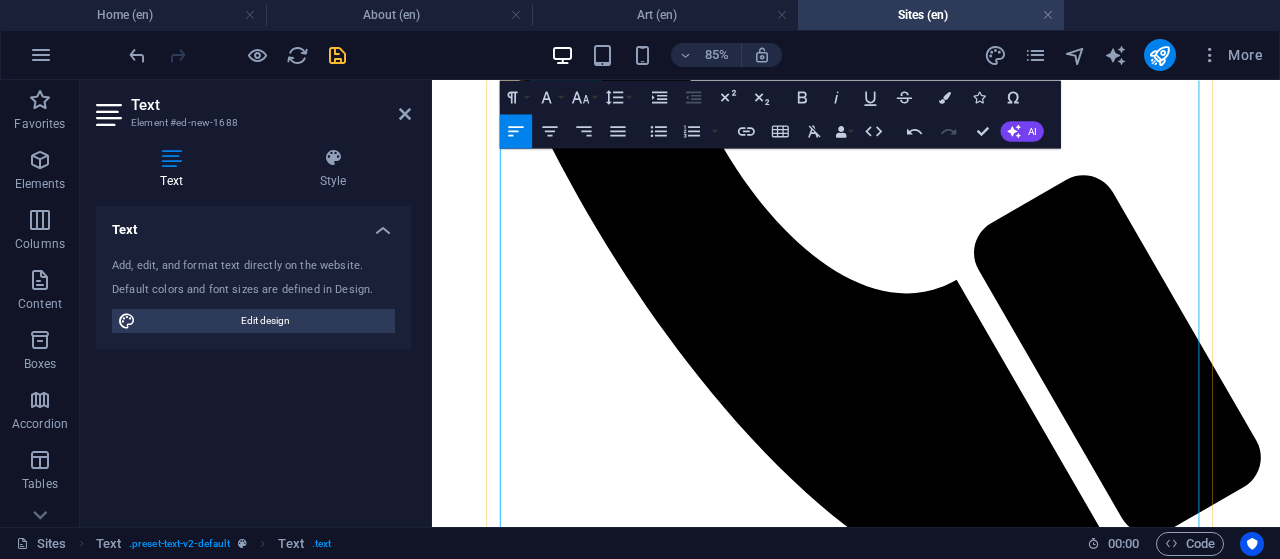 drag, startPoint x: 638, startPoint y: 405, endPoint x: 849, endPoint y: 402, distance: 211.02133 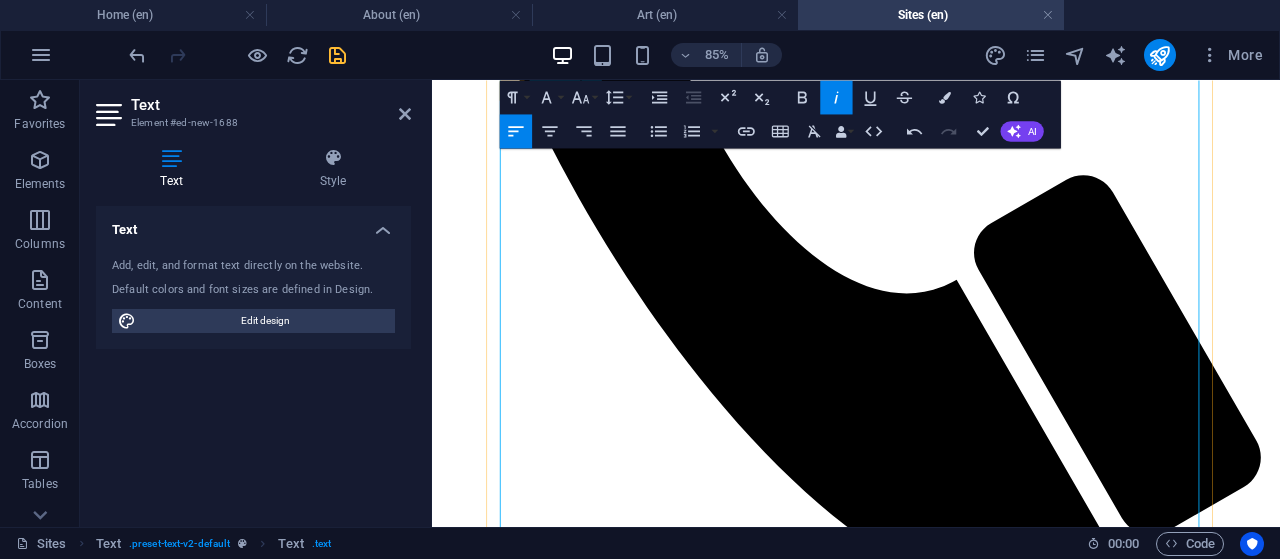 drag, startPoint x: 944, startPoint y: 378, endPoint x: 1116, endPoint y: 374, distance: 172.04651 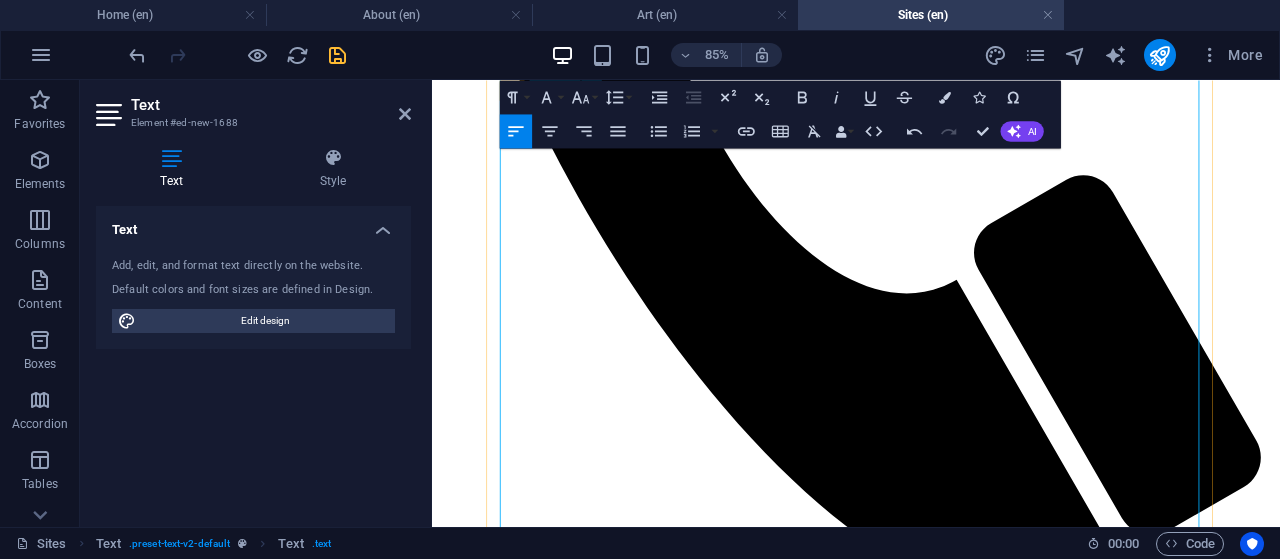 drag, startPoint x: 1037, startPoint y: 357, endPoint x: 1203, endPoint y: 362, distance: 166.07529 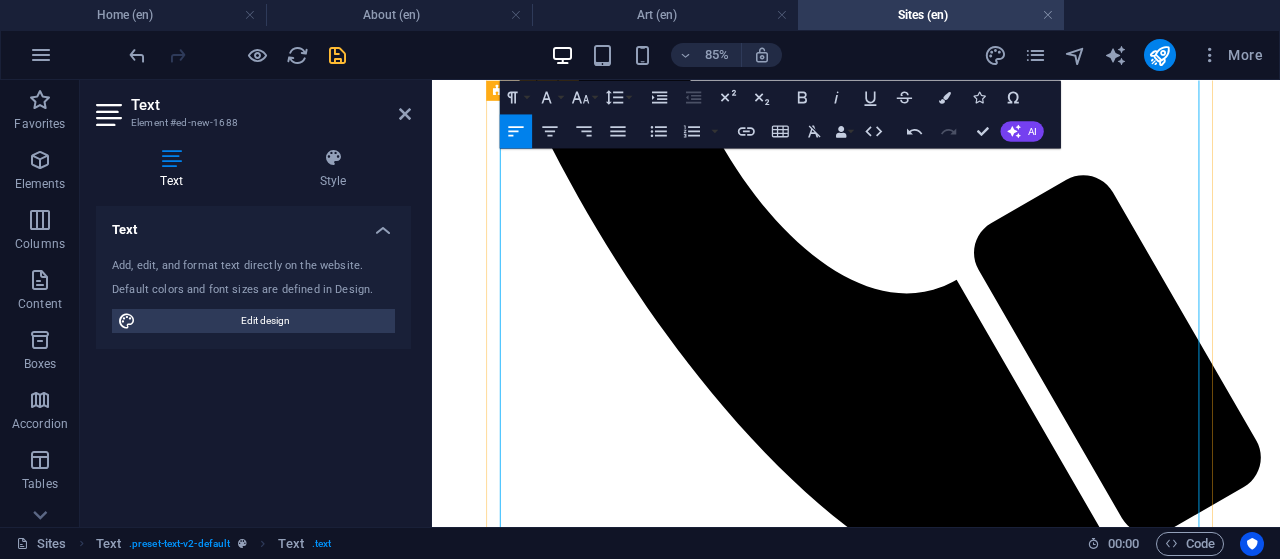 drag, startPoint x: 551, startPoint y: 451, endPoint x: 501, endPoint y: 451, distance: 50 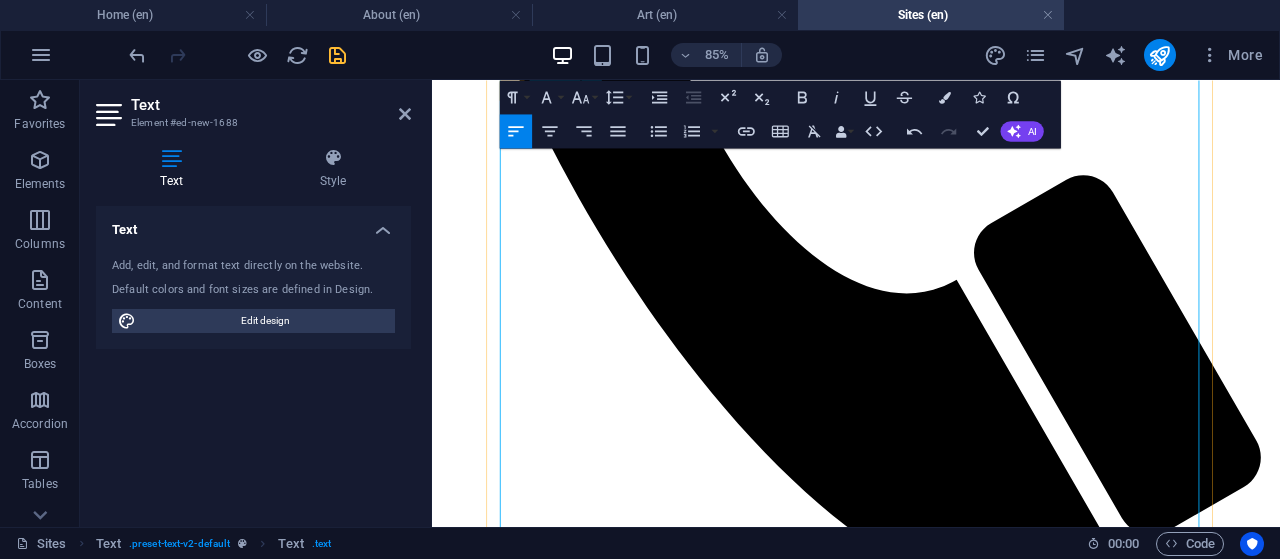 drag, startPoint x: 608, startPoint y: 453, endPoint x: 511, endPoint y: 452, distance: 97.00516 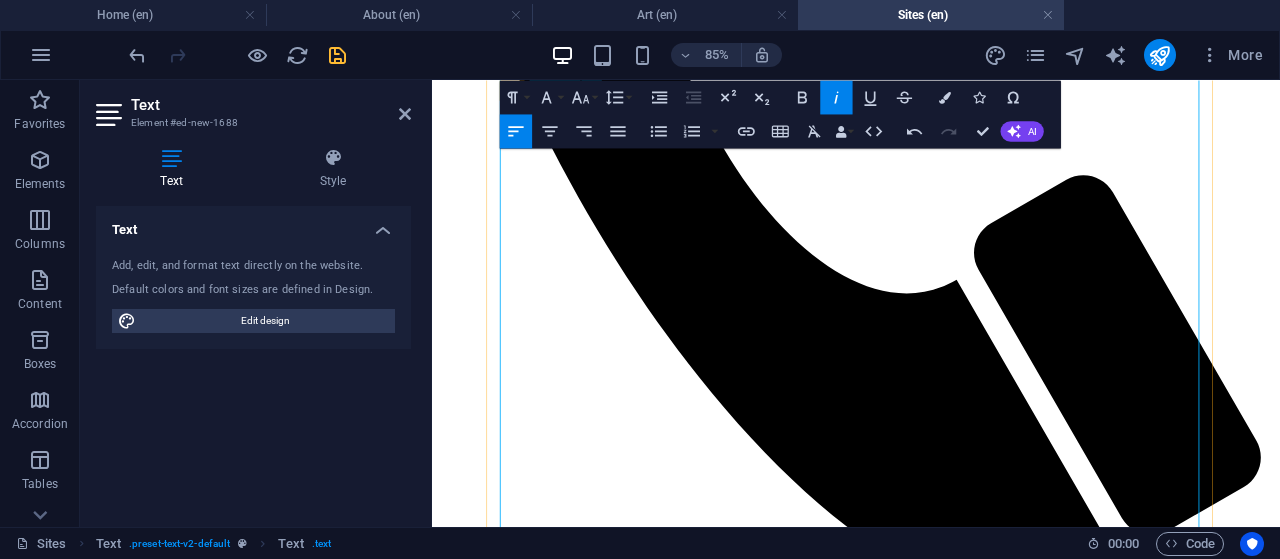 click on "OVERWINTERING, Wyndham Art Gallery , Werribee, Victoria, 8 November - 31 December; The Overwintering Project: Maryborough, [STATE], 30" at bounding box center (931, 3940) 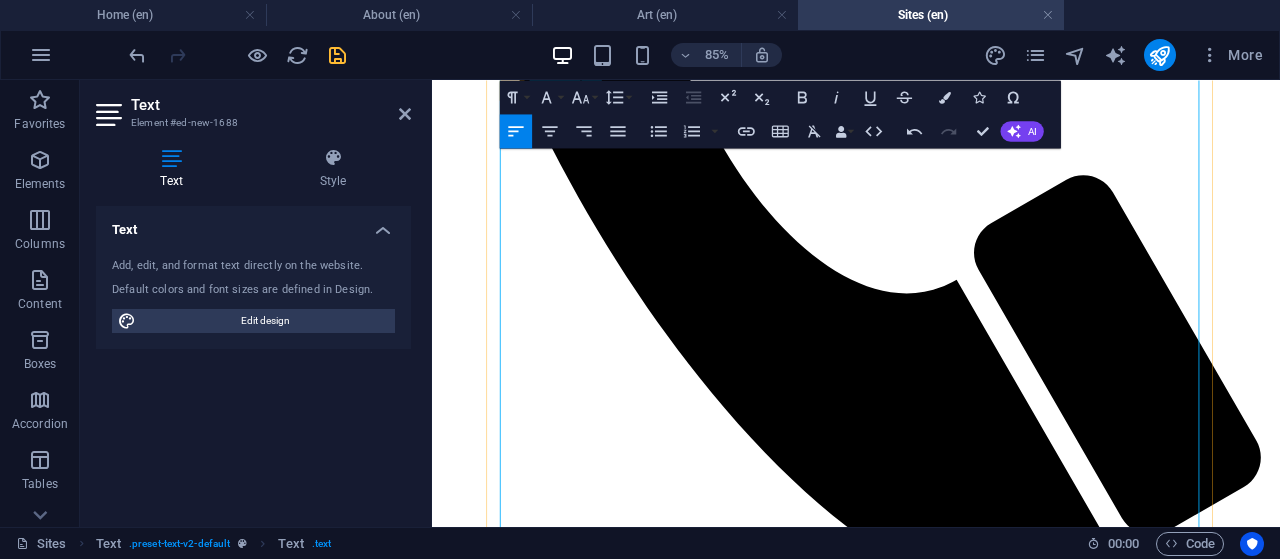 click on "OVERWINTERING, Wyndham Art Gallery , Werribee, Victoria, 8 November - 31 December" at bounding box center [931, 3940] 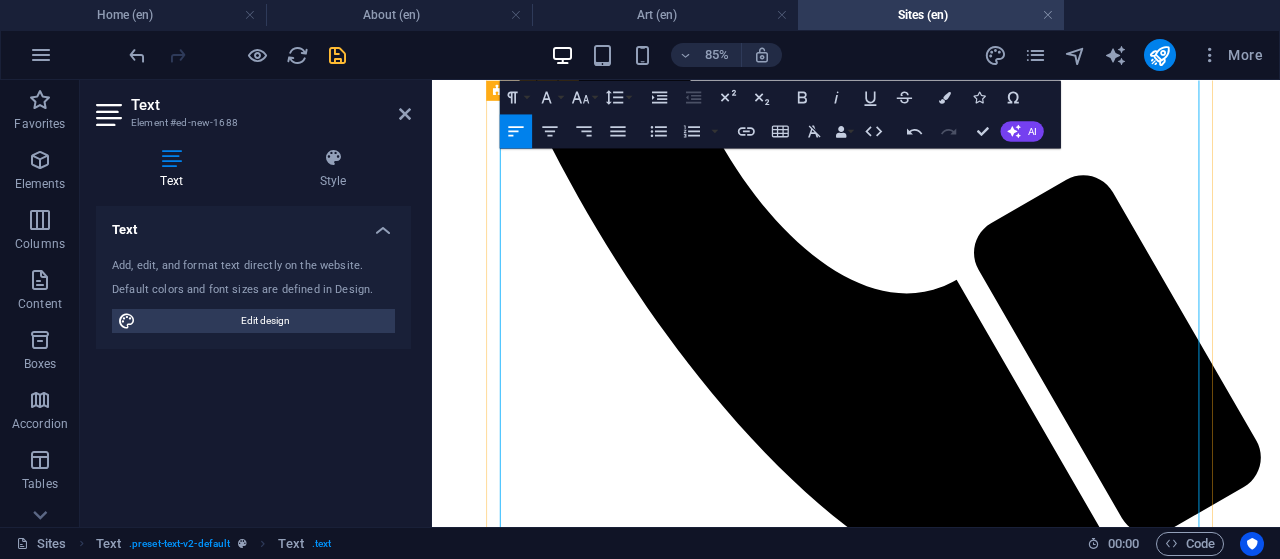 drag, startPoint x: 668, startPoint y: 376, endPoint x: 508, endPoint y: 377, distance: 160.00313 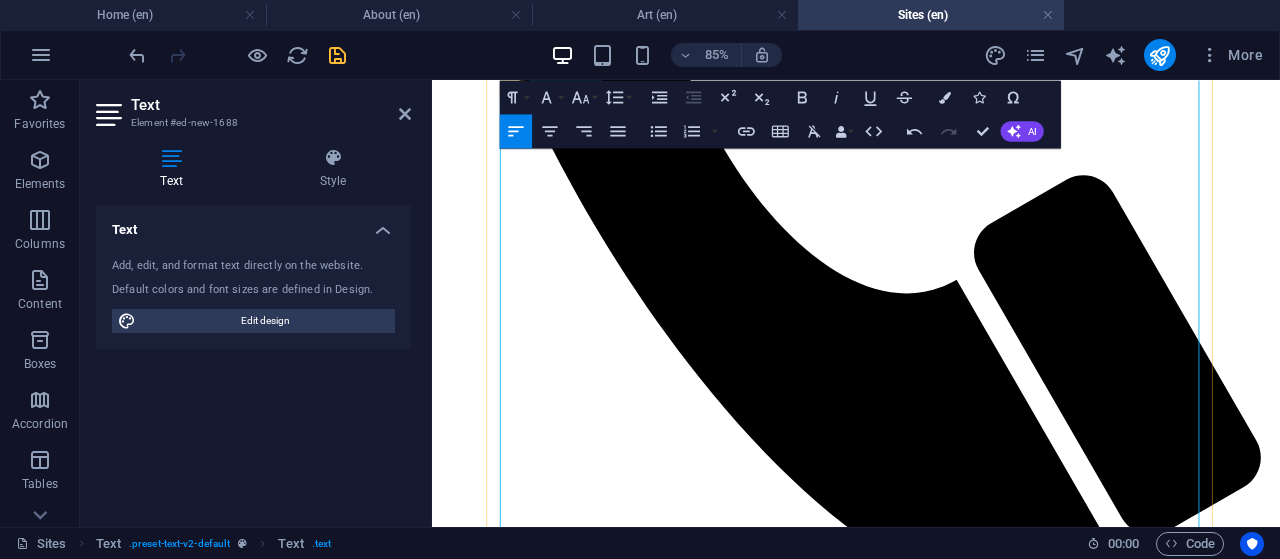 click on "Project: Maryborough, [STATE], 30" at bounding box center (931, 4008) 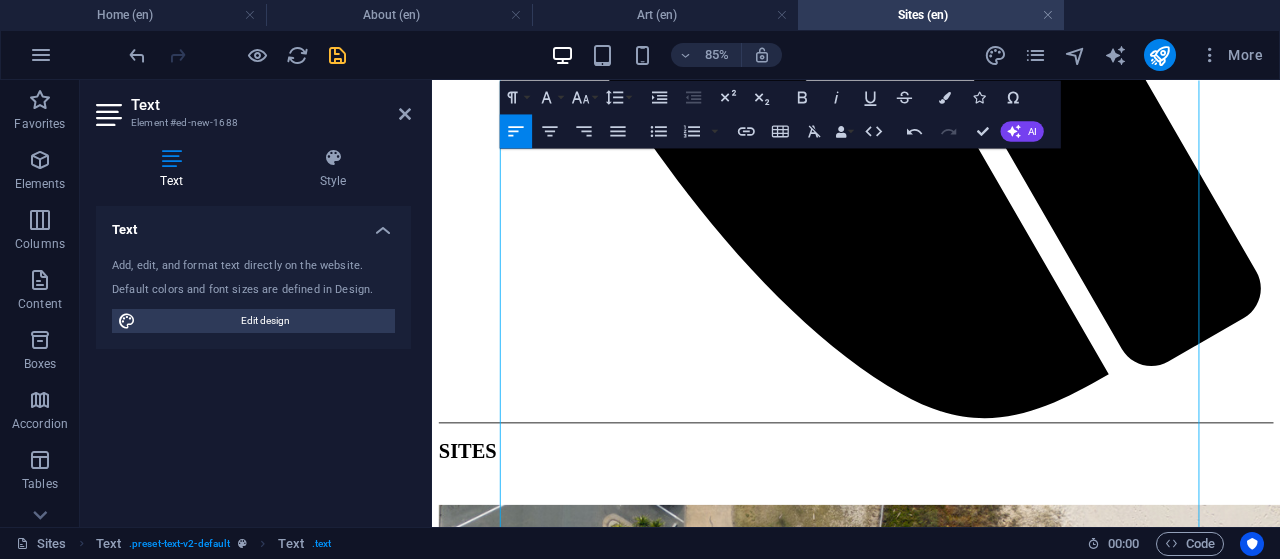 scroll, scrollTop: 1236, scrollLeft: 0, axis: vertical 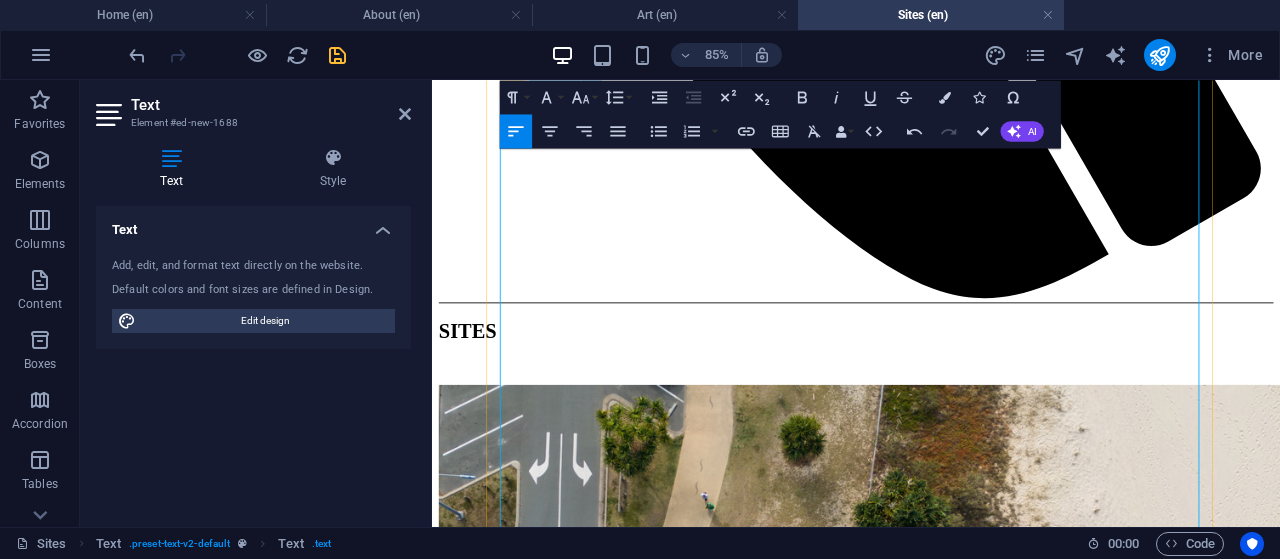 drag, startPoint x: 829, startPoint y: 522, endPoint x: 813, endPoint y: 296, distance: 226.56566 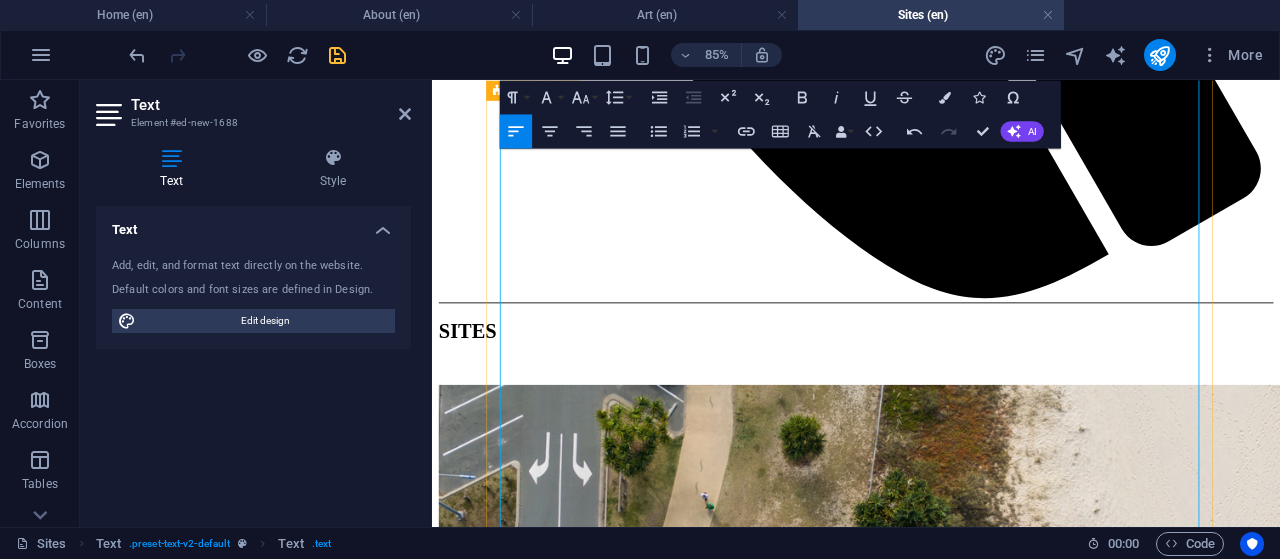 drag, startPoint x: 552, startPoint y: 257, endPoint x: 498, endPoint y: 257, distance: 54 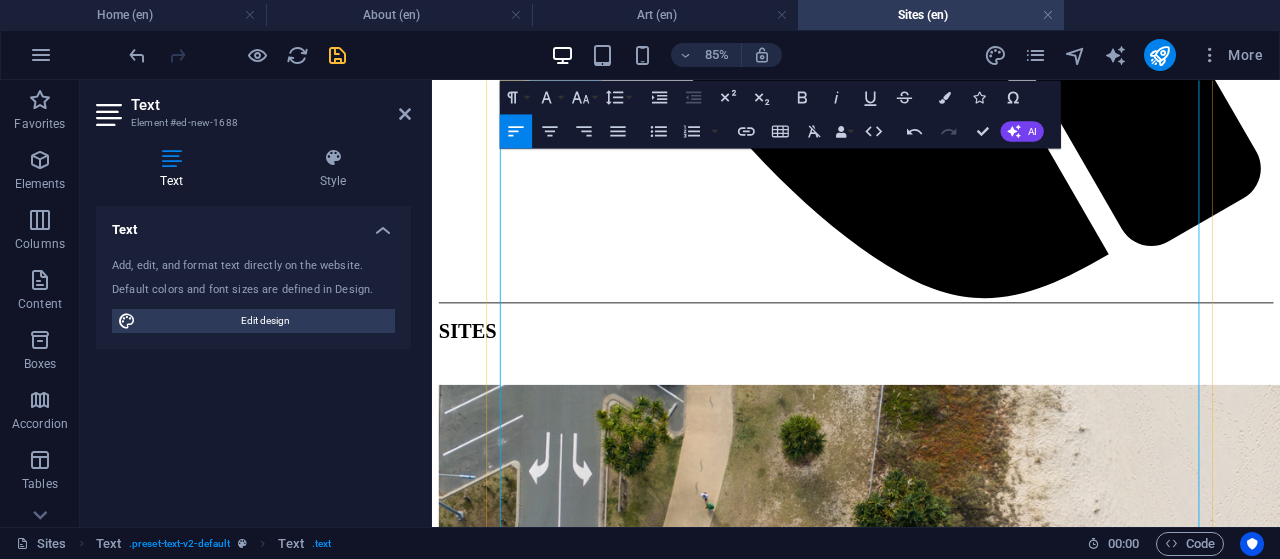 drag, startPoint x: 591, startPoint y: 253, endPoint x: 637, endPoint y: 252, distance: 46.010868 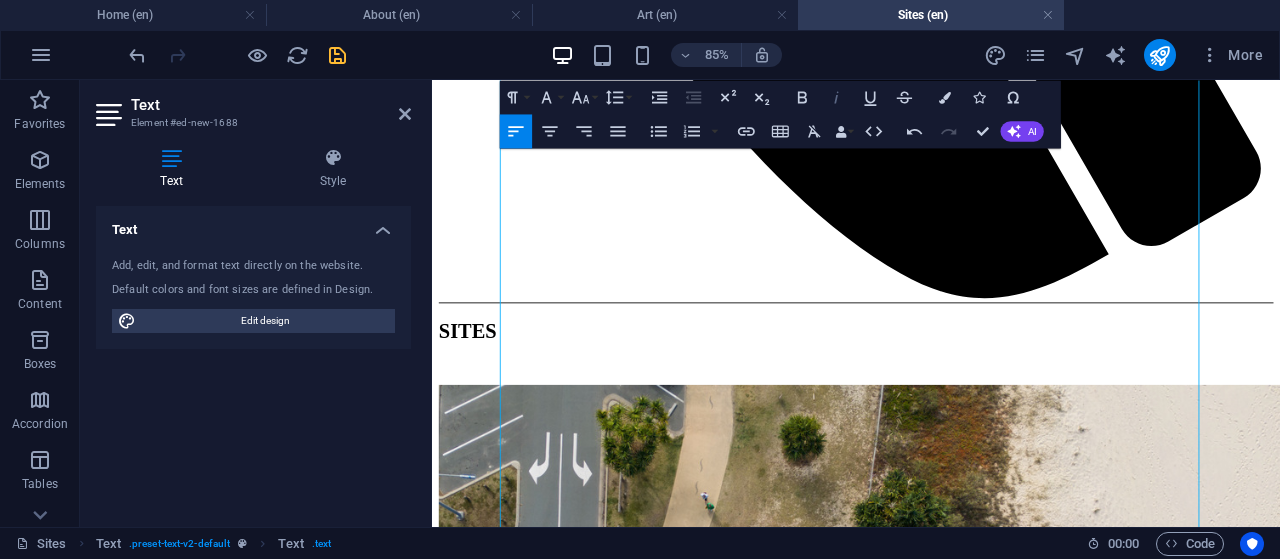 click 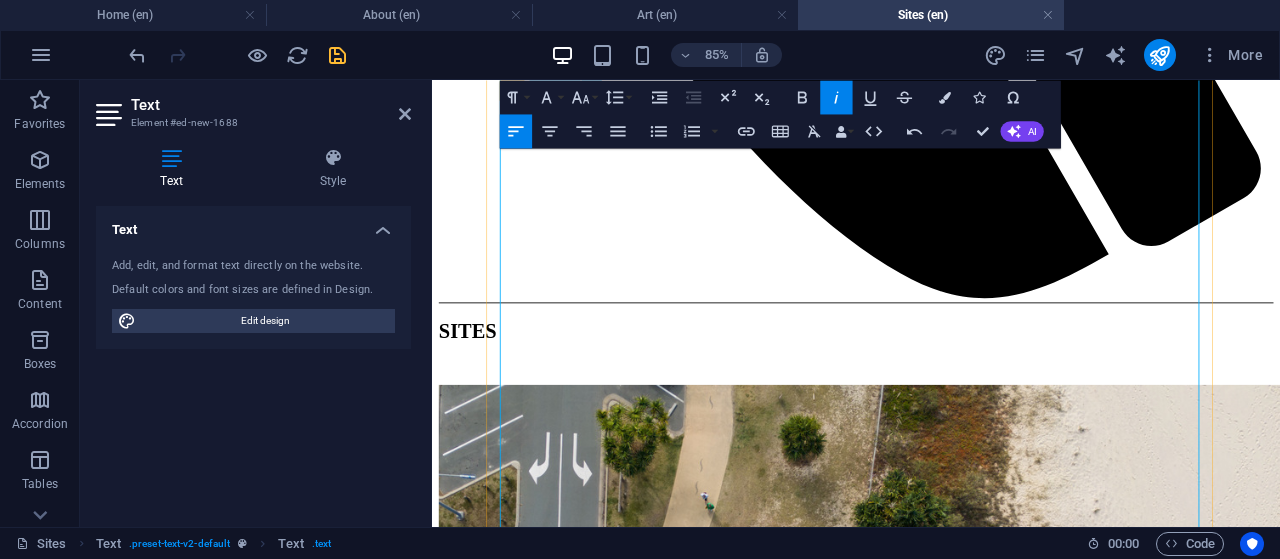 drag, startPoint x: 728, startPoint y: 257, endPoint x: 802, endPoint y: 256, distance: 74.00676 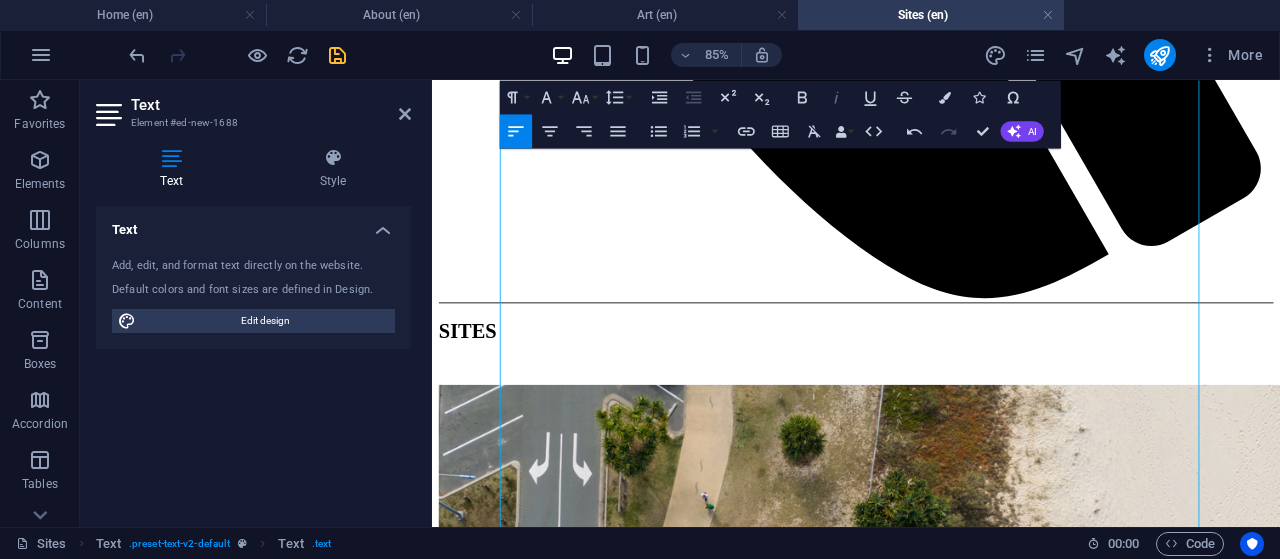 click 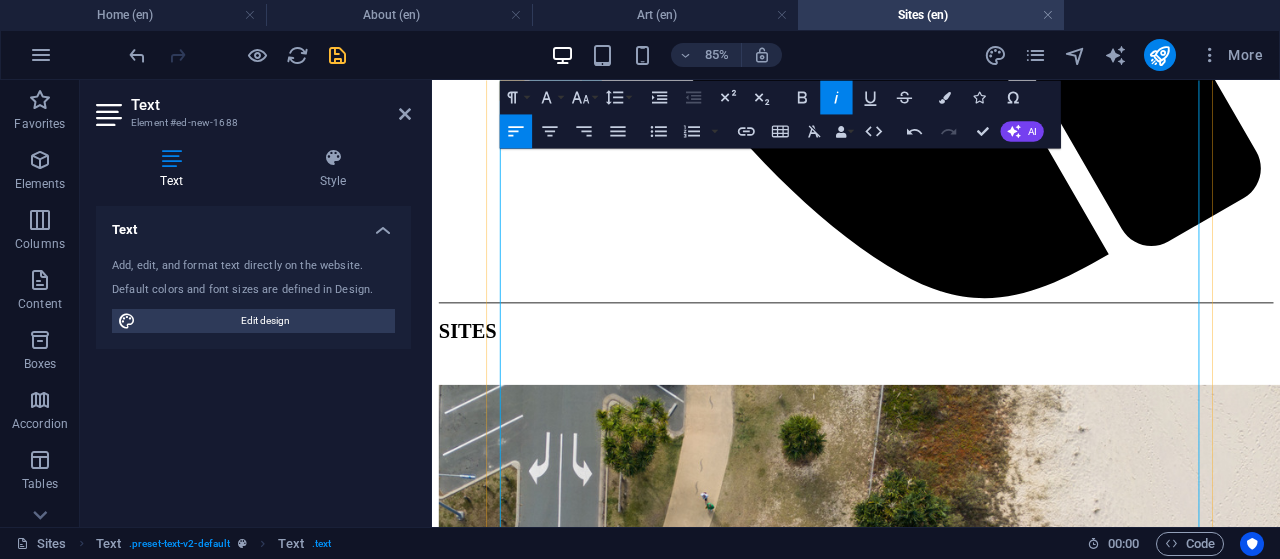 click on "Printmakers Studio & Gallery, [STATE]; Art of A Hero’s Journey, The Centre, Beaudesert, [STATE], Australia; Vie du Pacific/Pacific Life II; Impressions 10; &" at bounding box center [931, 3919] 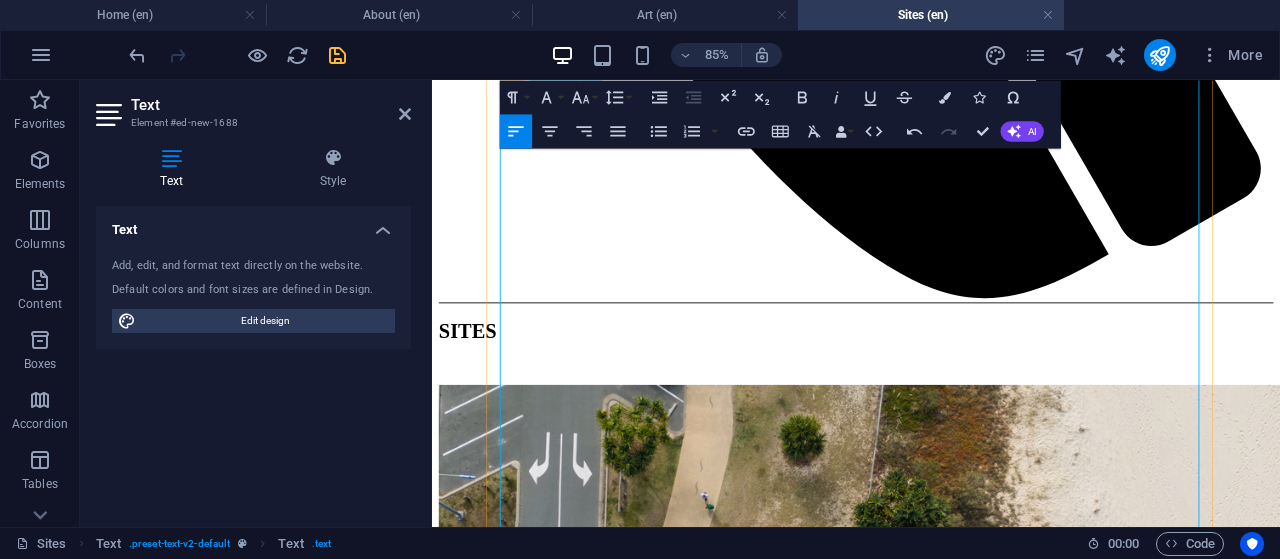 drag, startPoint x: 513, startPoint y: 282, endPoint x: 644, endPoint y: 277, distance: 131.09538 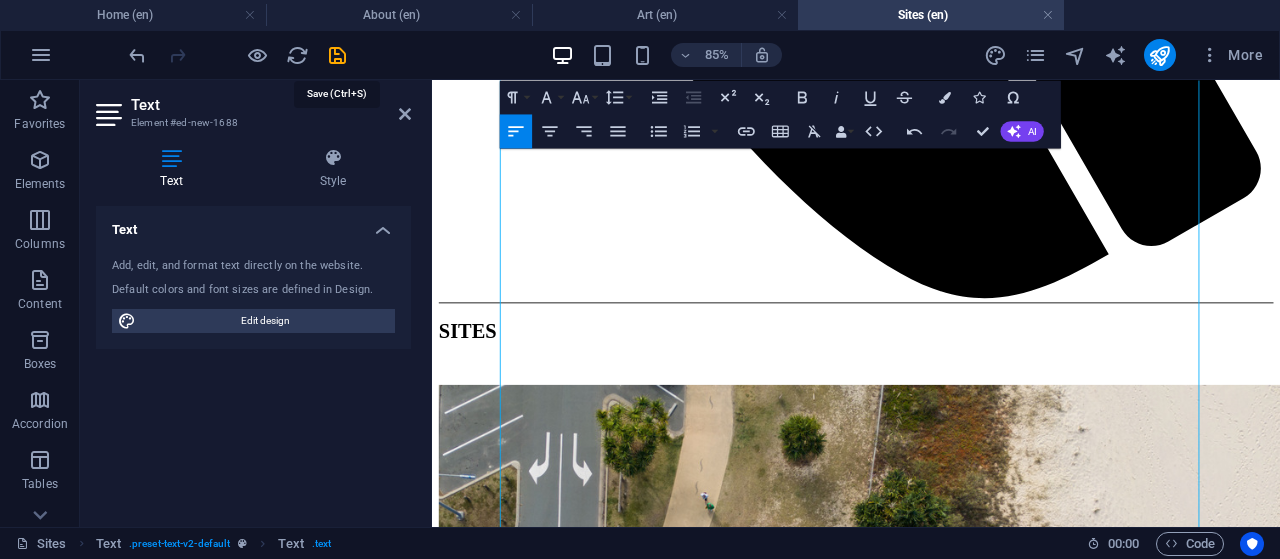 click at bounding box center [337, 55] 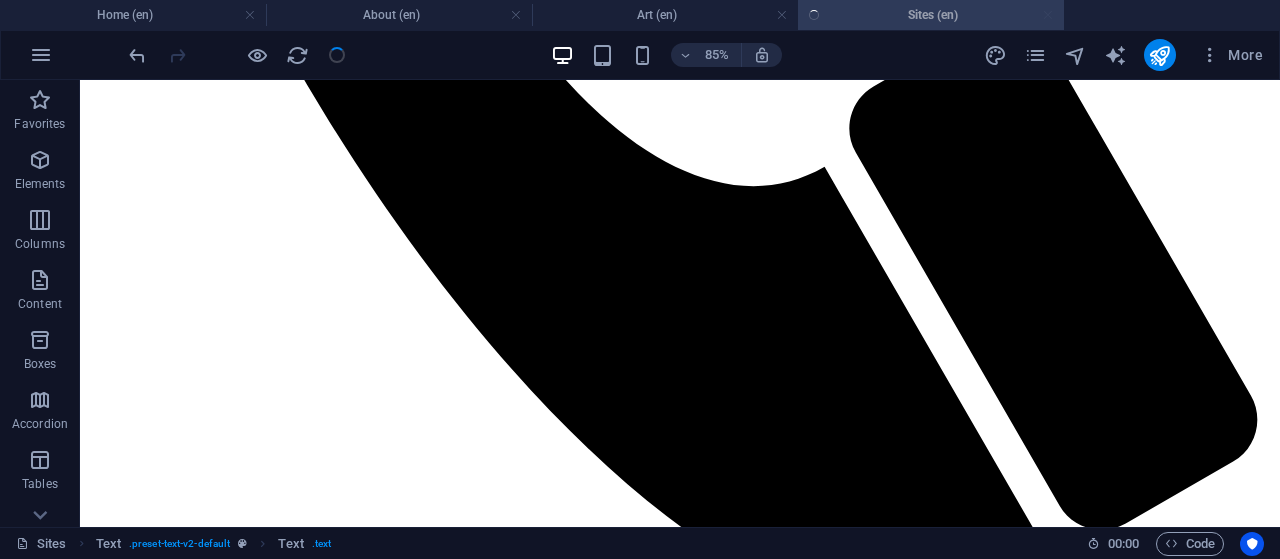 scroll, scrollTop: 1188, scrollLeft: 0, axis: vertical 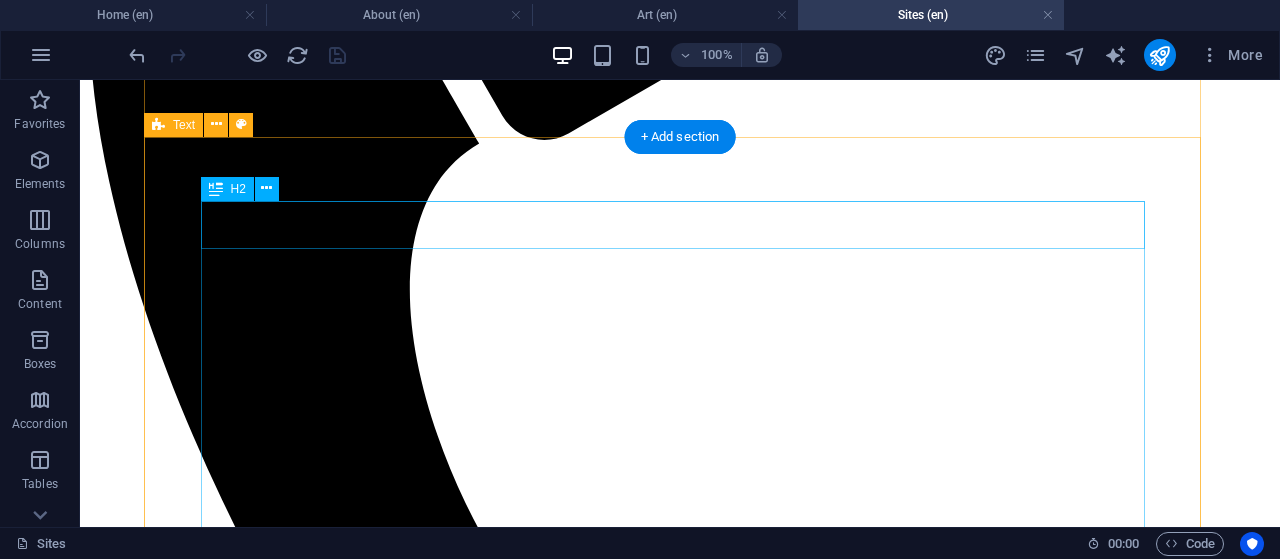 click on "A FEW EXHIBITIONS" at bounding box center (680, 3891) 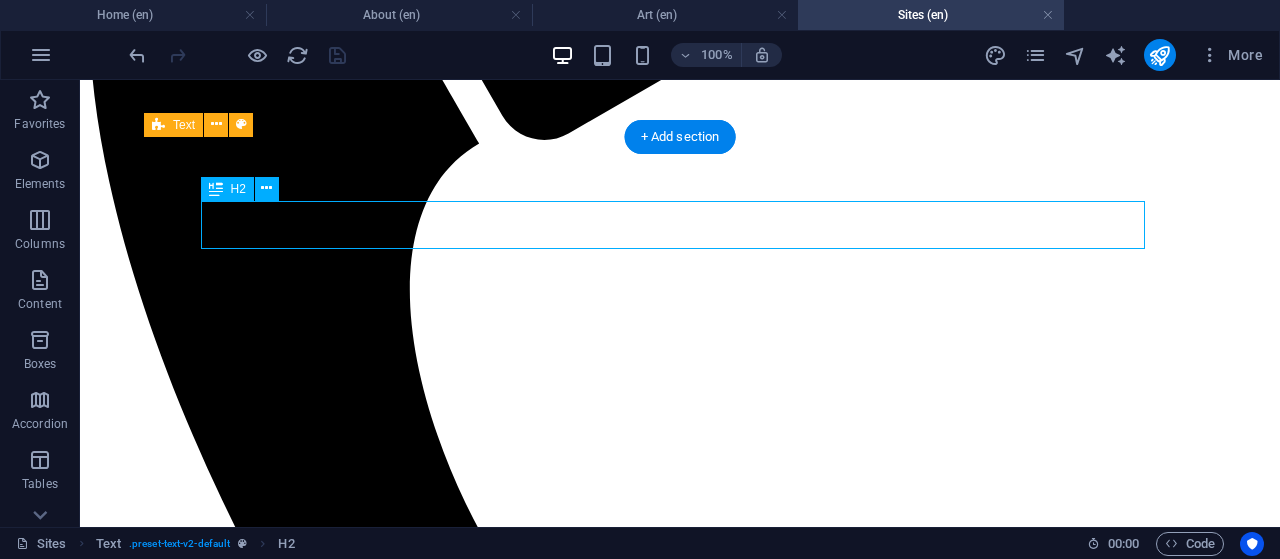 click on "A FEW EXHIBITIONS" at bounding box center [680, 3891] 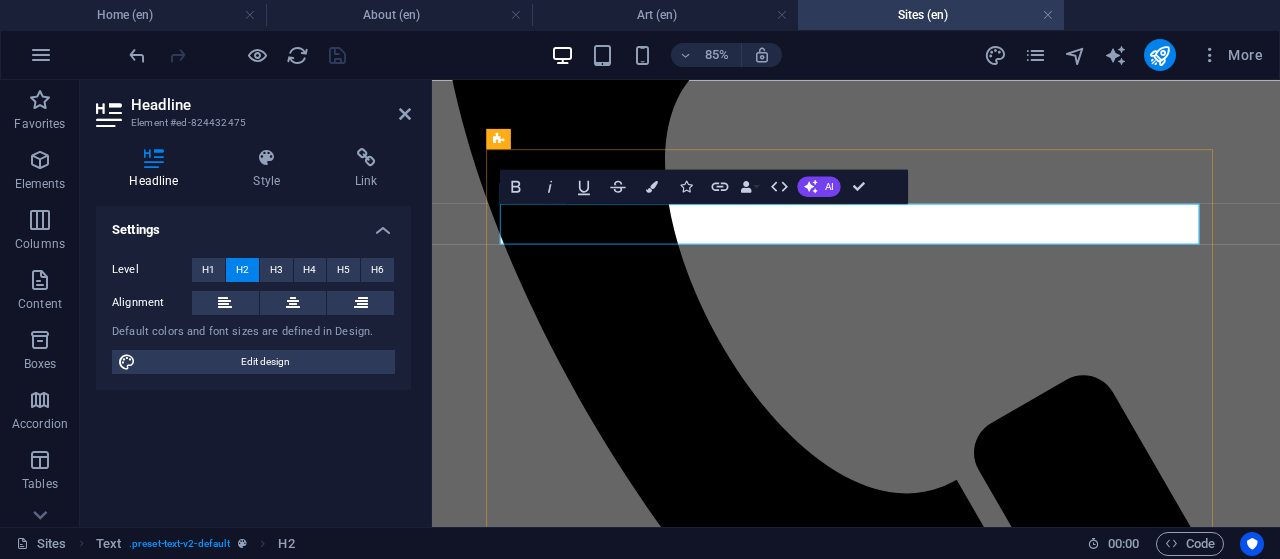 drag, startPoint x: 873, startPoint y: 249, endPoint x: 760, endPoint y: 250, distance: 113.004425 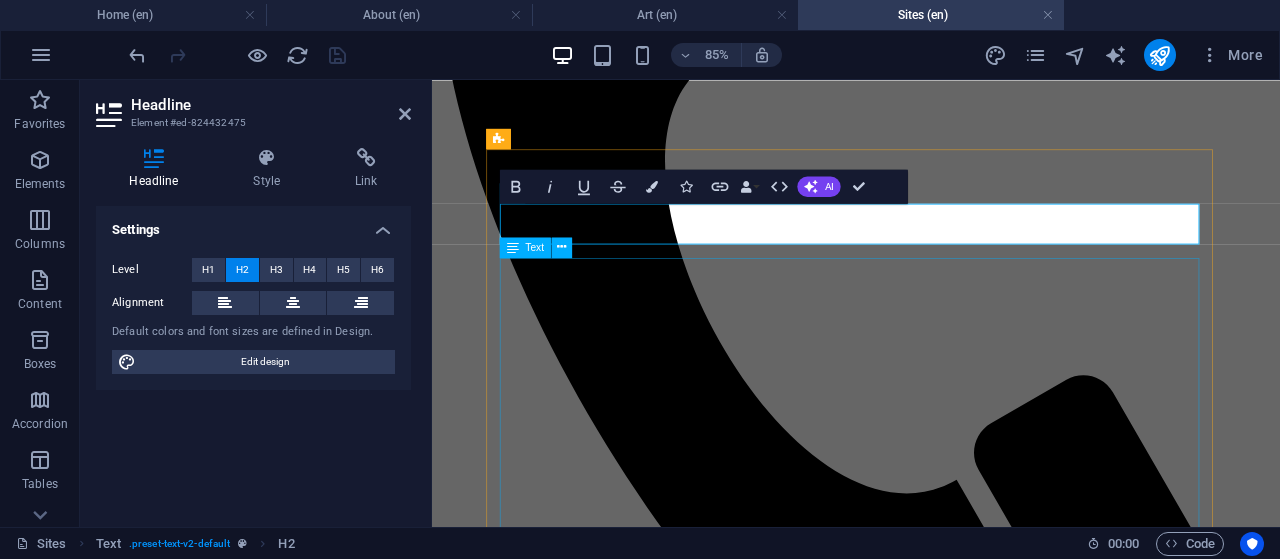 click on "[MONTH] [DATE], [YEAR] [TIME] REVISITING REPRESENTATION, Impress Printmakers Gallery and Studio , Brisbane, Queensland, Australia PLAY, Swell Sculpture Festival: Art, People, Place, [DATE] , Currumbin Beach, Gold Coast, Queensland, Australia JYOTI, S well Sculpture Festival: Art, People, Place, [DATE] , Currumbin Beach, Gold Coast, Australia ALTERED STATES: Migaloo Press Artists Collective & Firestation Print Studio, Logan Art Gallery , Queensland, Australia VIE DU PACIFIQUE III, NorthSite Contemporary Arts , [DATE] - [DATE], Australia VIE DU PACIFIQUE III, Bulumbaja Arts Centre , Cairns, Queensland, Australia ALTERED STATES: Migaloo Press Artists Collective & Firestation Print Studio , Firestation Print Studio , Melbourne, Victoria WETLANDERS, Redland Art Gallery , Redland Bay, Queensland, Australia 2019-2014 STRUCTURE, Swell Sculpture Festival, [DATE] , Currumbin Beach, Gold Coast, Queensland, Australia; THE OVERWINTERING ARTISTS BOOK, [DATE] - [DATE]; Queensland State Library , Queensland, Australia;" at bounding box center (931, 4438) 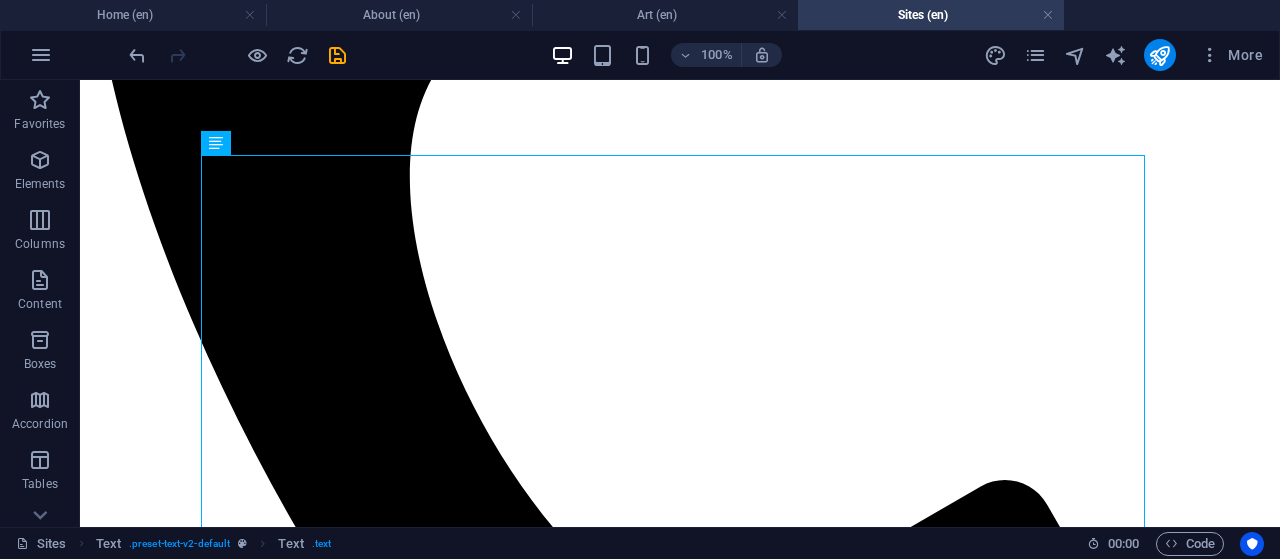 scroll, scrollTop: 777, scrollLeft: 0, axis: vertical 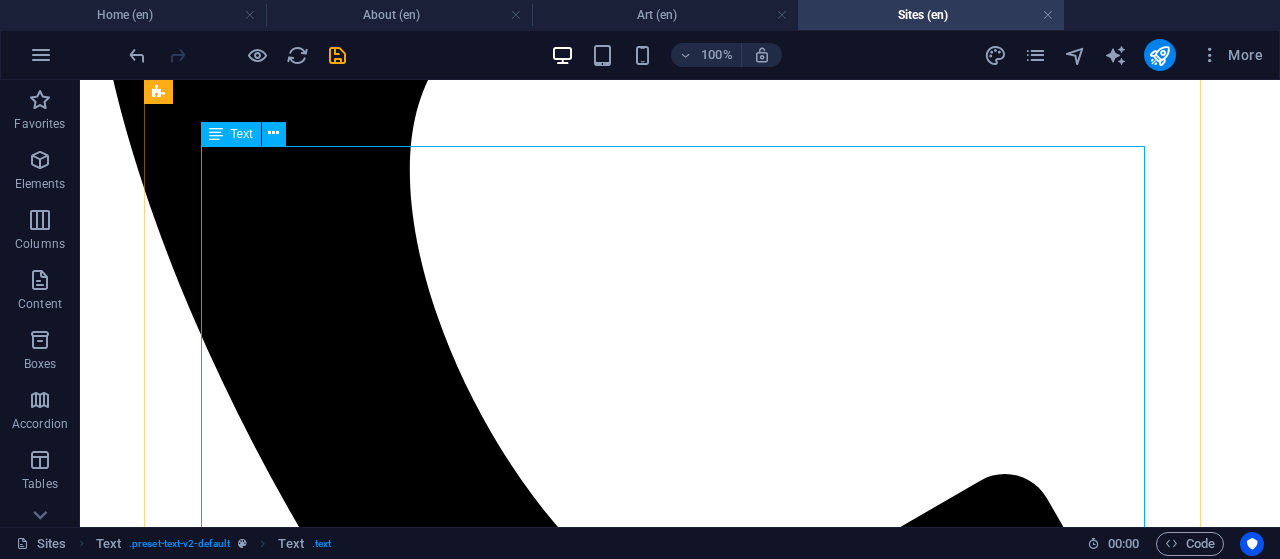 click on "[MONTH] [DATE], [YEAR] [TIME] REVISITING REPRESENTATION, Impress Printmakers Gallery and Studio , Brisbane, Queensland, Australia PLAY, Swell Sculpture Festival: Art, People, Place, [DATE] , Currumbin Beach, Gold Coast, Queensland, Australia JYOTI, S well Sculpture Festival: Art, People, Place, [DATE] , Currumbin Beach, Gold Coast, Australia ALTERED STATES: Migaloo Press Artists Collective & Firestation Print Studio, Logan Art Gallery , Queensland, Australia VIE DU PACIFIQUE III, NorthSite Contemporary Arts , [DATE] - [DATE], Australia VIE DU PACIFIQUE III, Bulumbaja Arts Centre , Cairns, Queensland, Australia ALTERED STATES: Migaloo Press Artists Collective & Firestation Print Studio , Firestation Print Studio , Melbourne, Victoria WETLANDERS, Redland Art Gallery , Redland Bay, Queensland, Australia 2019-2014 STRUCTURE, Swell Sculpture Festival, [DATE] , Currumbin Beach, Gold Coast, Queensland, Australia; THE OVERWINTERING ARTISTS BOOK, [DATE] - [DATE]; Queensland State Library , Queensland, Australia;" at bounding box center (680, 4514) 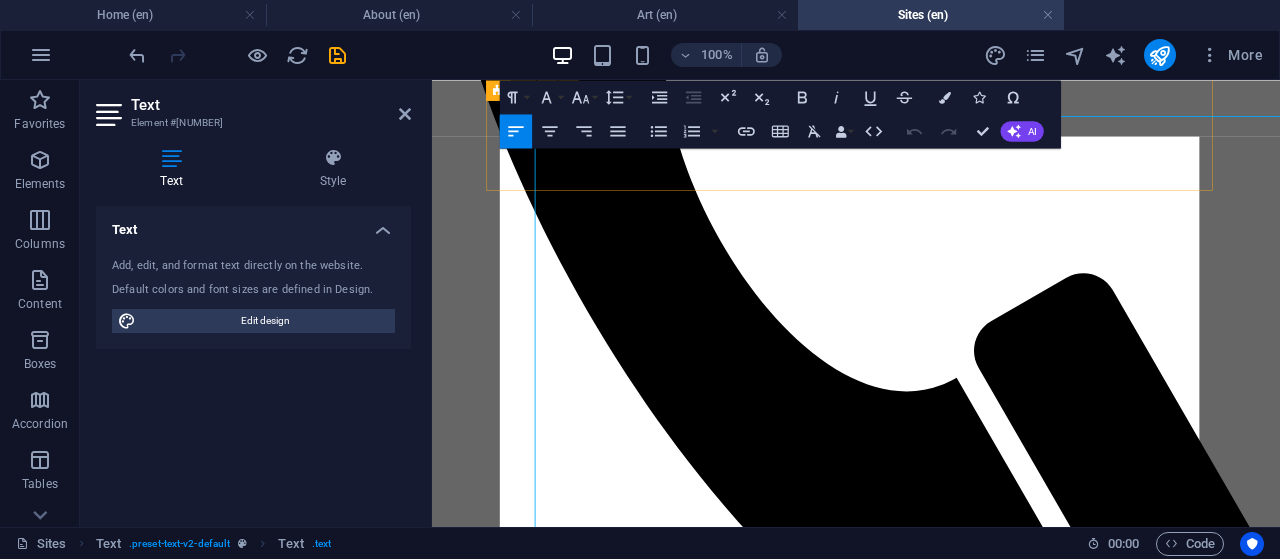 scroll, scrollTop: 804, scrollLeft: 0, axis: vertical 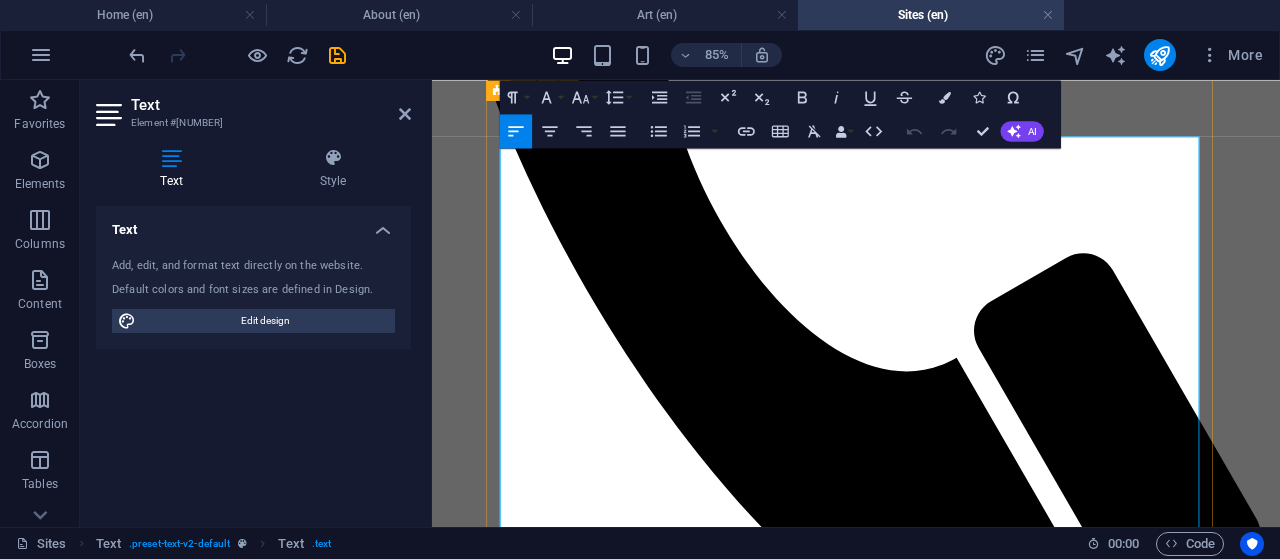 drag, startPoint x: 891, startPoint y: 180, endPoint x: 1013, endPoint y: 180, distance: 122 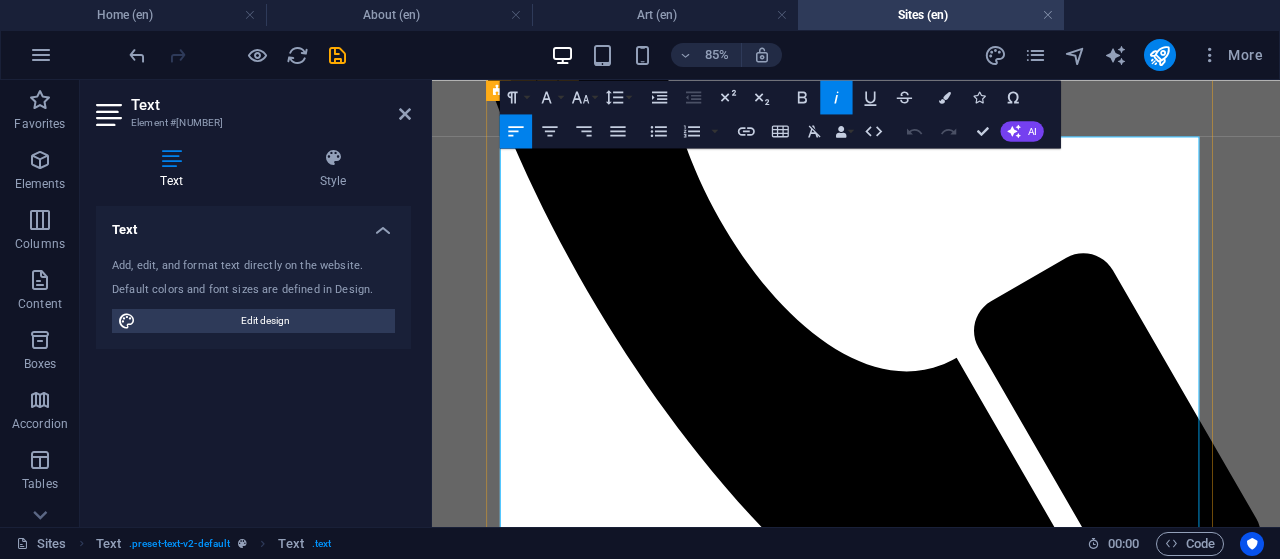type 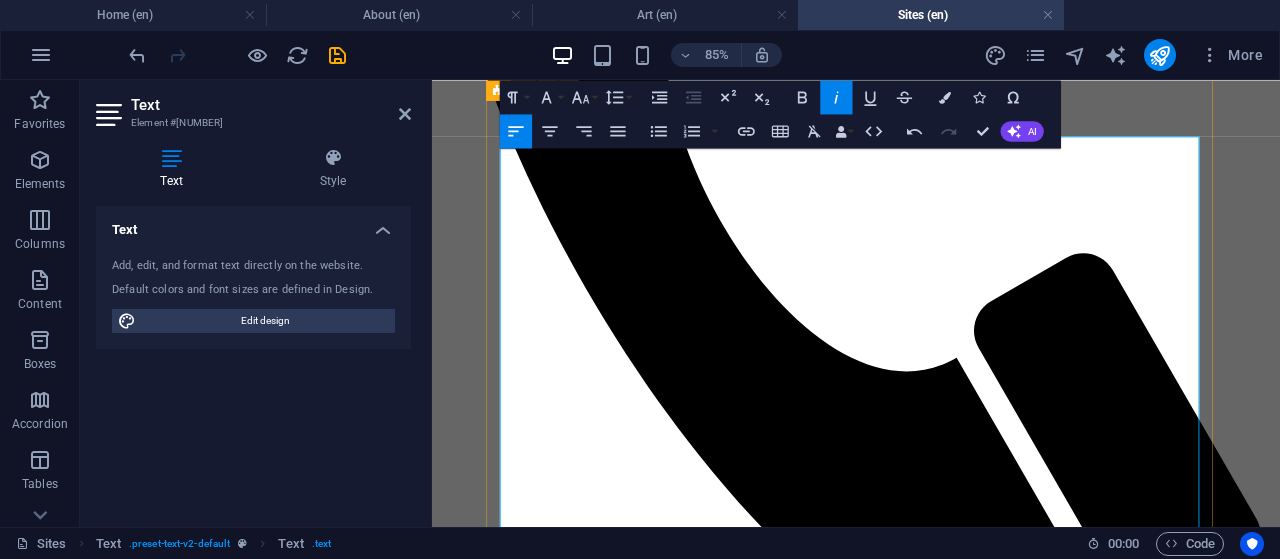 click on "Impress Printmakers Studio and GAllery" at bounding box center (804, 3588) 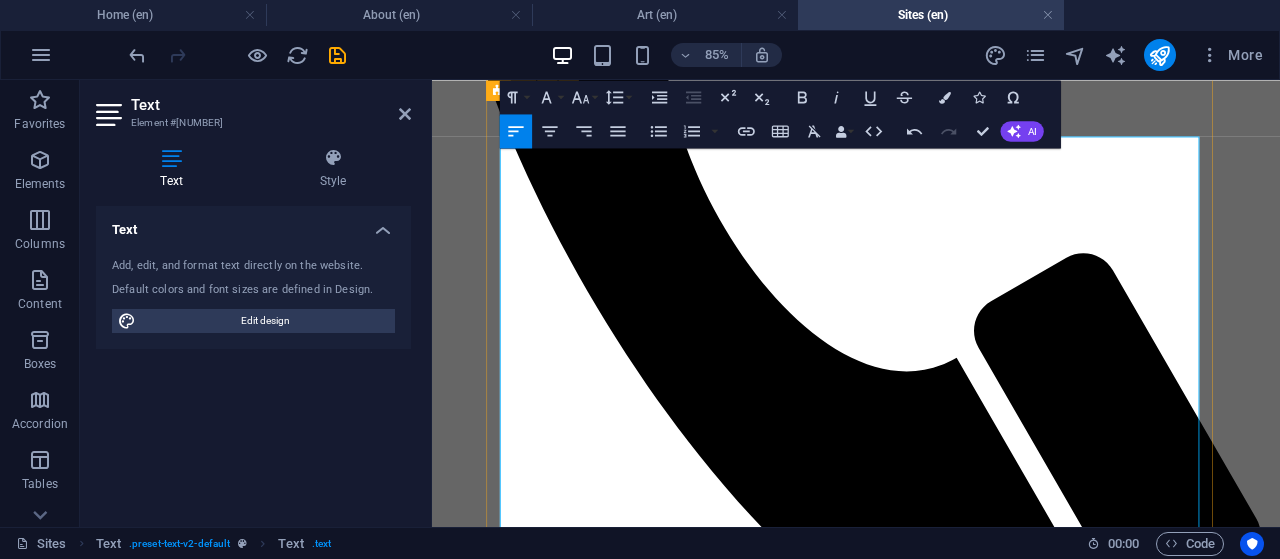 click on "North Site Contemporary Arts" at bounding box center (700, 3724) 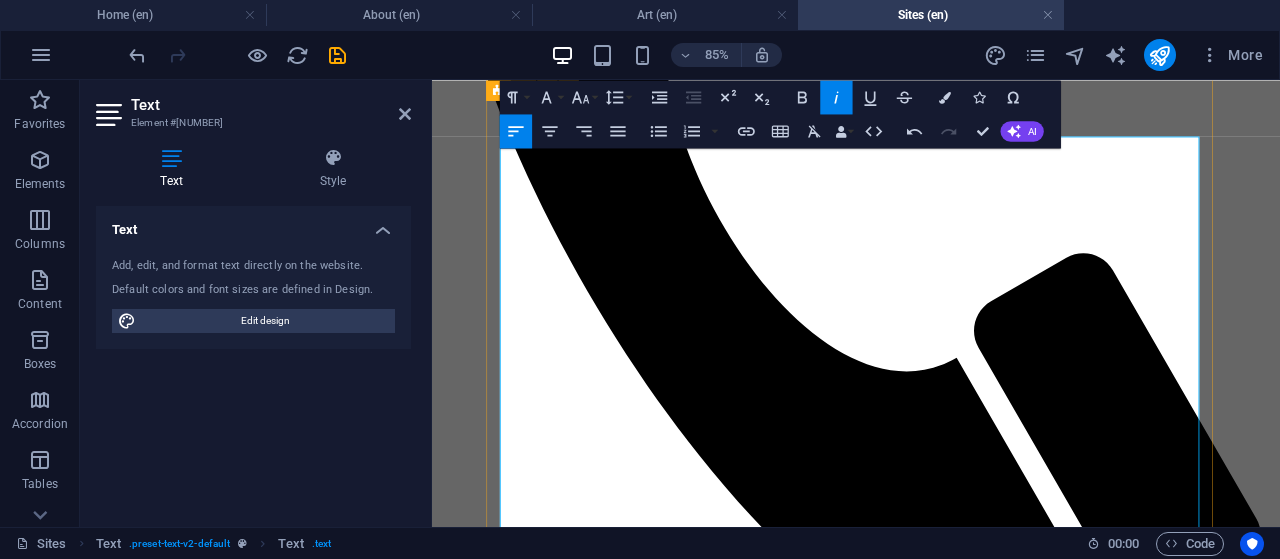 click on "VIE DU PACIFIQUE III, NorthSite Contemporary Arts , [MONTH] [DAY] - [MONTH] [DAY], [LOCATION]" at bounding box center [931, 3725] 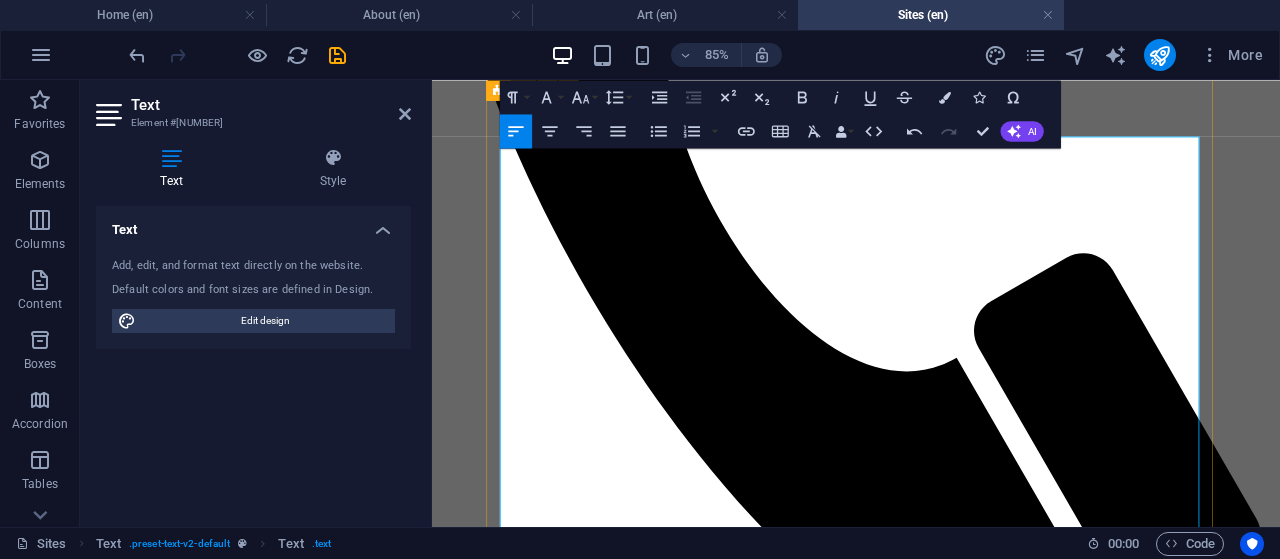 click on "VIE DU PACIFIQUE III, NorthSite Contemporary Arts , [DATE] - [DATE], Cairns, Queensland, Australia" at bounding box center (931, 3725) 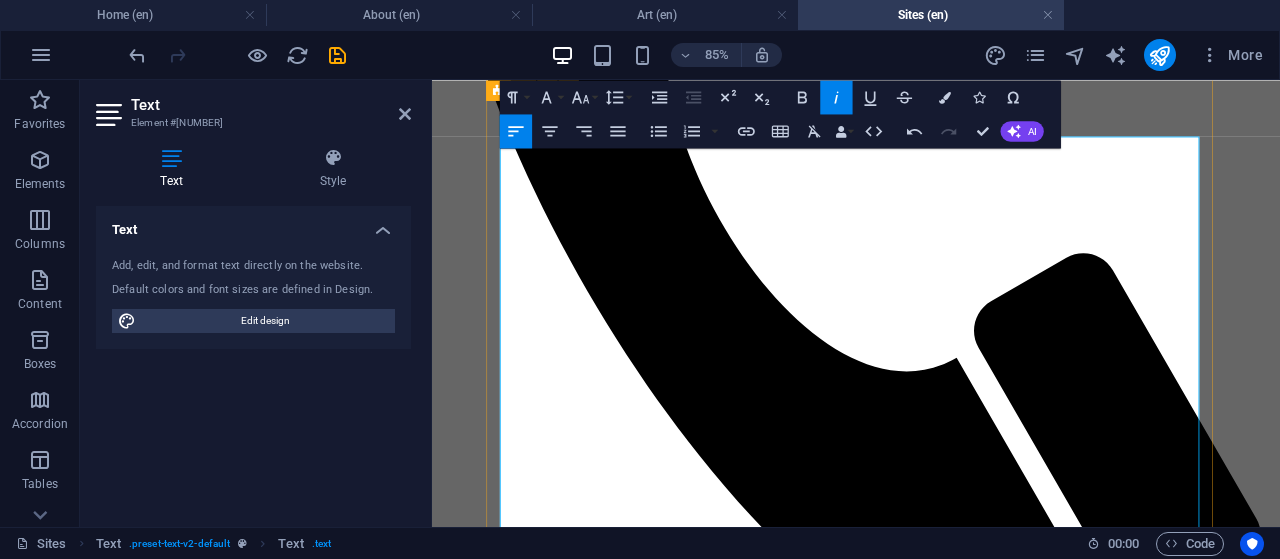 click on "REVISITING REPRESENTATION, [COMPANY] Studio and Gallery , [CITY], [STATE], [COUNTRY]" at bounding box center (931, 3589) 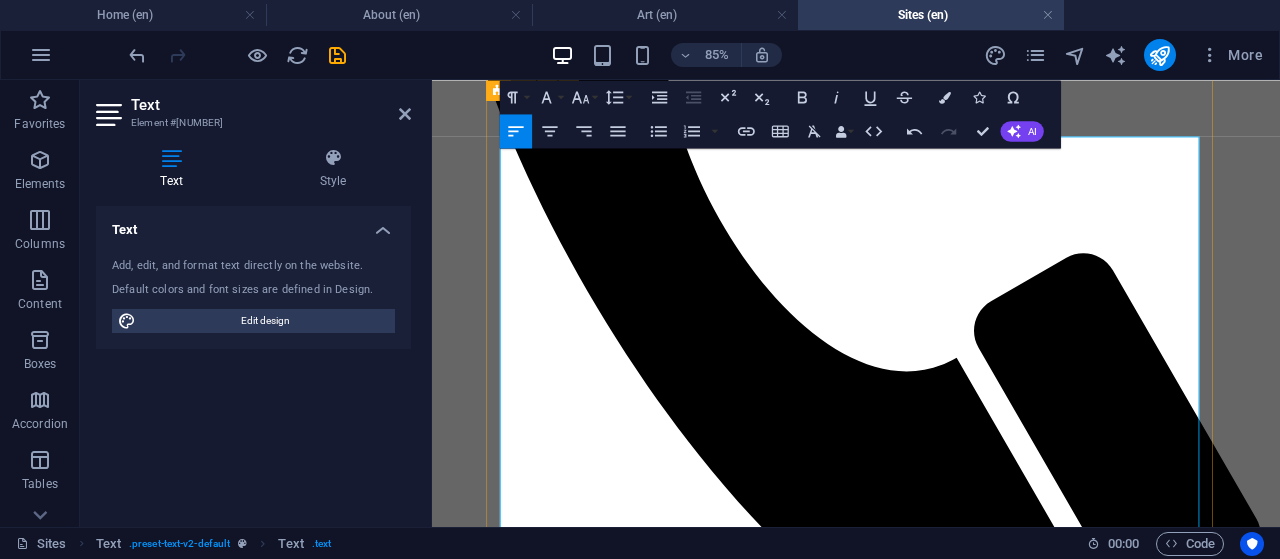 click on "[ARTIST] [NUMBER],  [GALLERY] , [DATE], [CITY], [STATE], [COUNTRY]" at bounding box center (931, 3725) 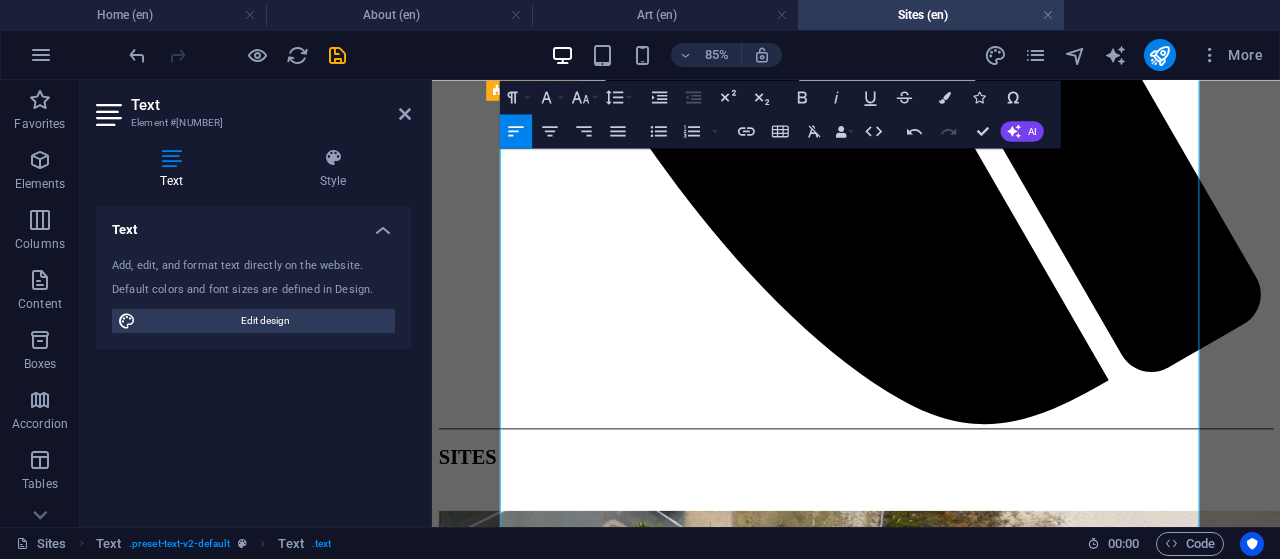 scroll, scrollTop: 1119, scrollLeft: 0, axis: vertical 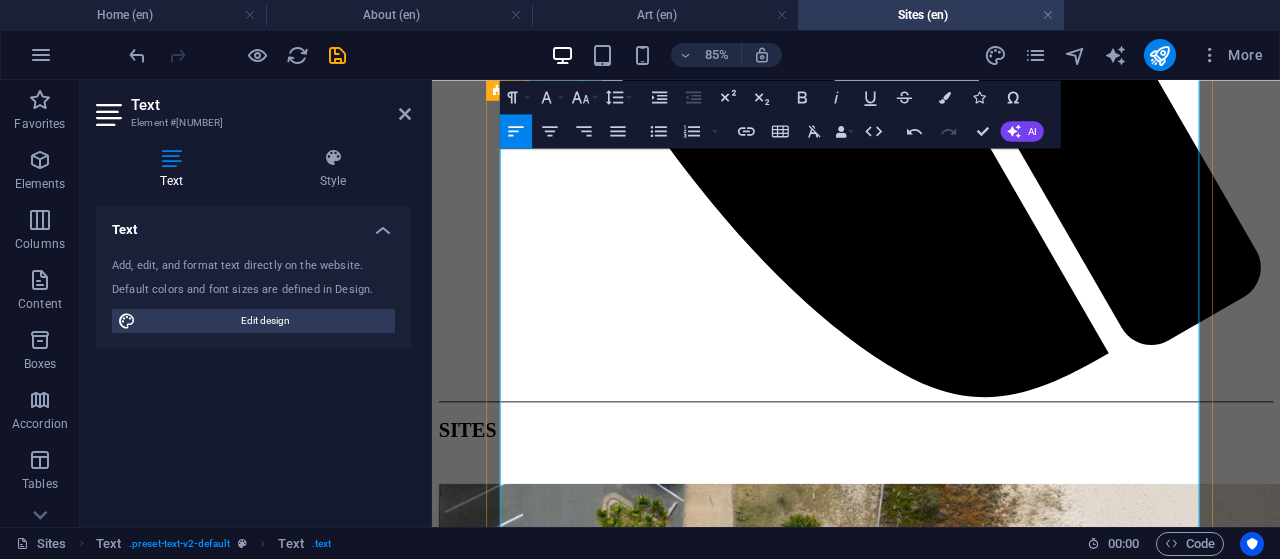drag, startPoint x: 967, startPoint y: 490, endPoint x: 940, endPoint y: 414, distance: 80.65358 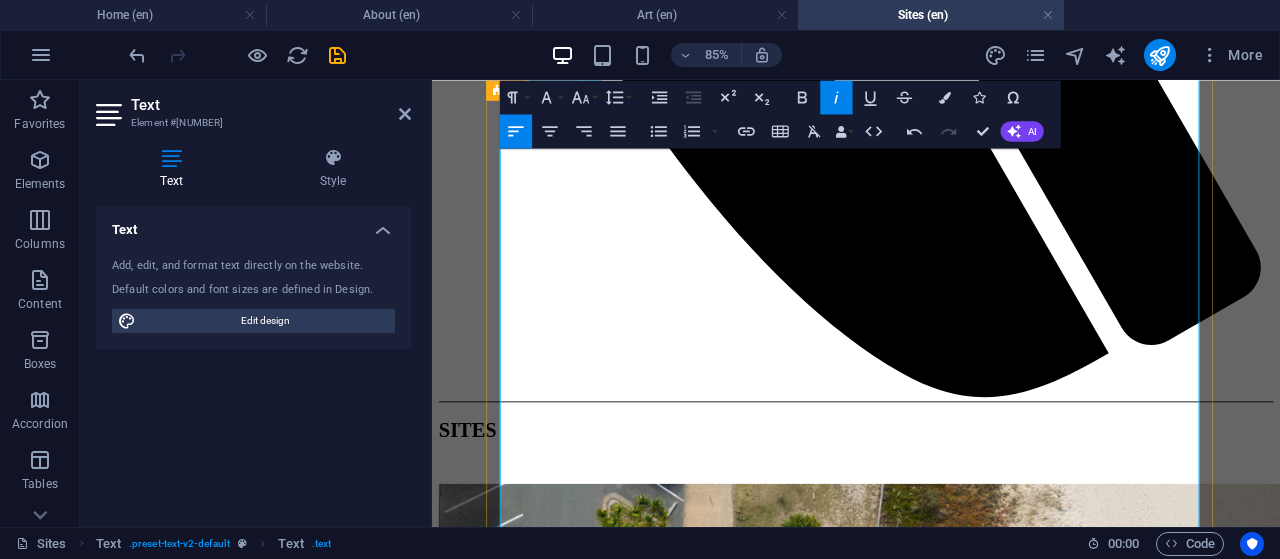 click on "BREATHING UNIVERSE: Recent Work by Anna Bonshek & Kay Watanabe, Impress Printmakers Studio & Gallery, [LOCATION], [LOCATION], [LOCATION]" at bounding box center [931, 3950] 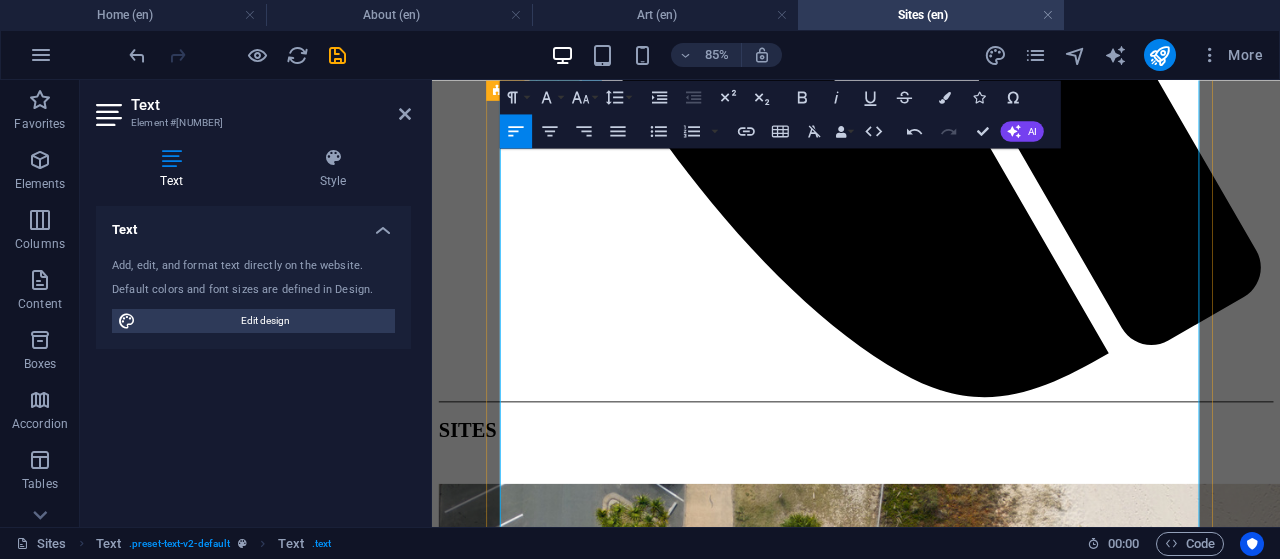 click on "THE OVERWINTERING PROJECT, Maryborough, Qld, [NUMBER]" at bounding box center (931, 3751) 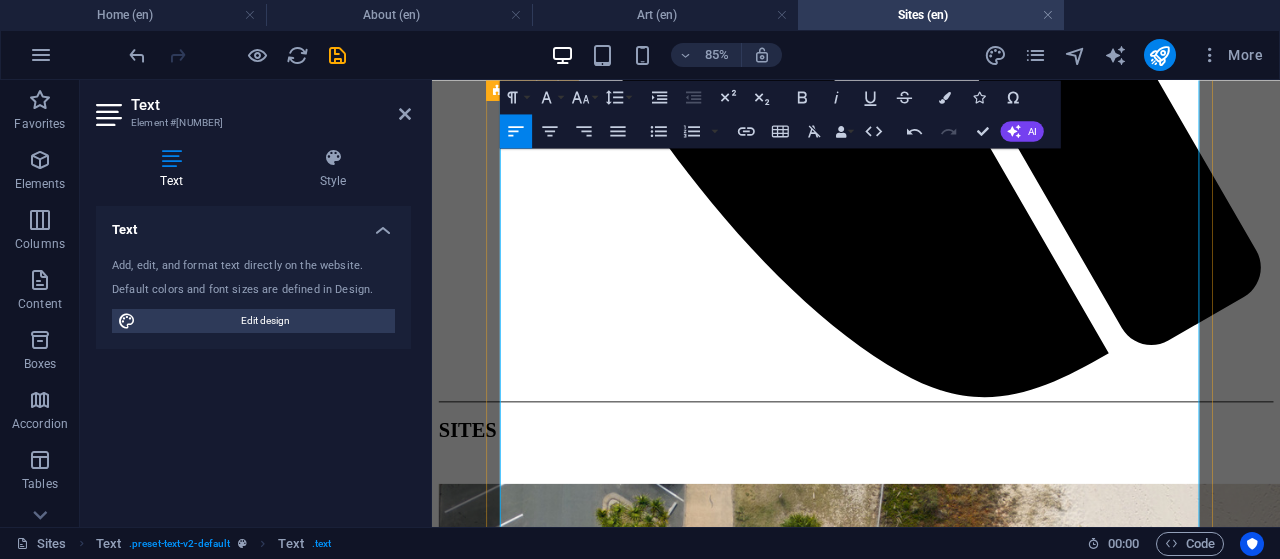 drag, startPoint x: 547, startPoint y: 254, endPoint x: 495, endPoint y: 254, distance: 52 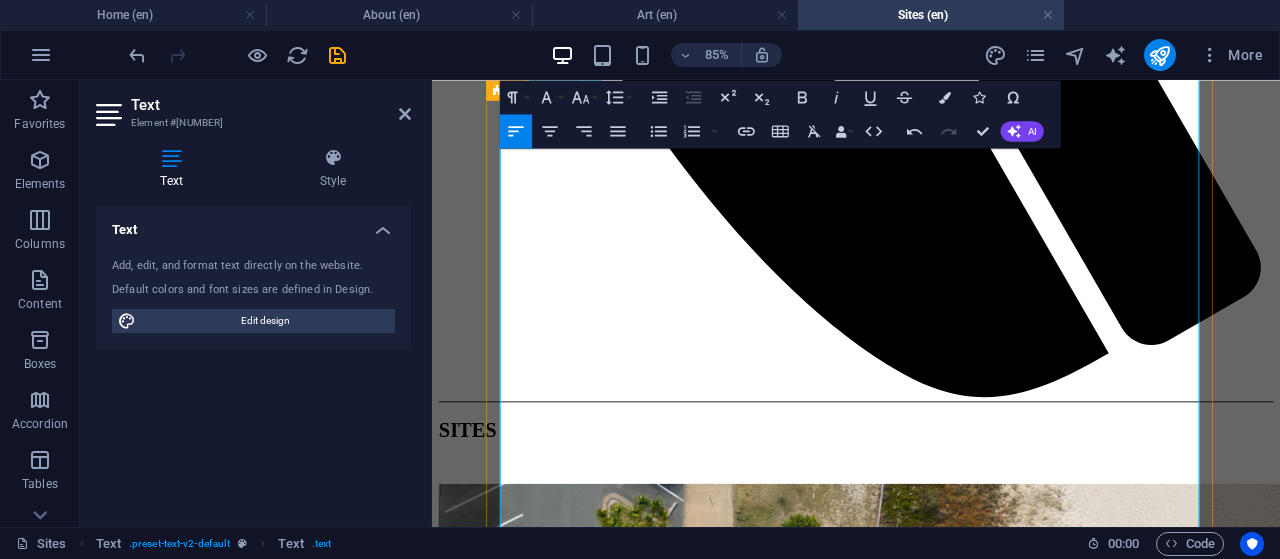 drag, startPoint x: 942, startPoint y: 252, endPoint x: 1157, endPoint y: 250, distance: 215.00931 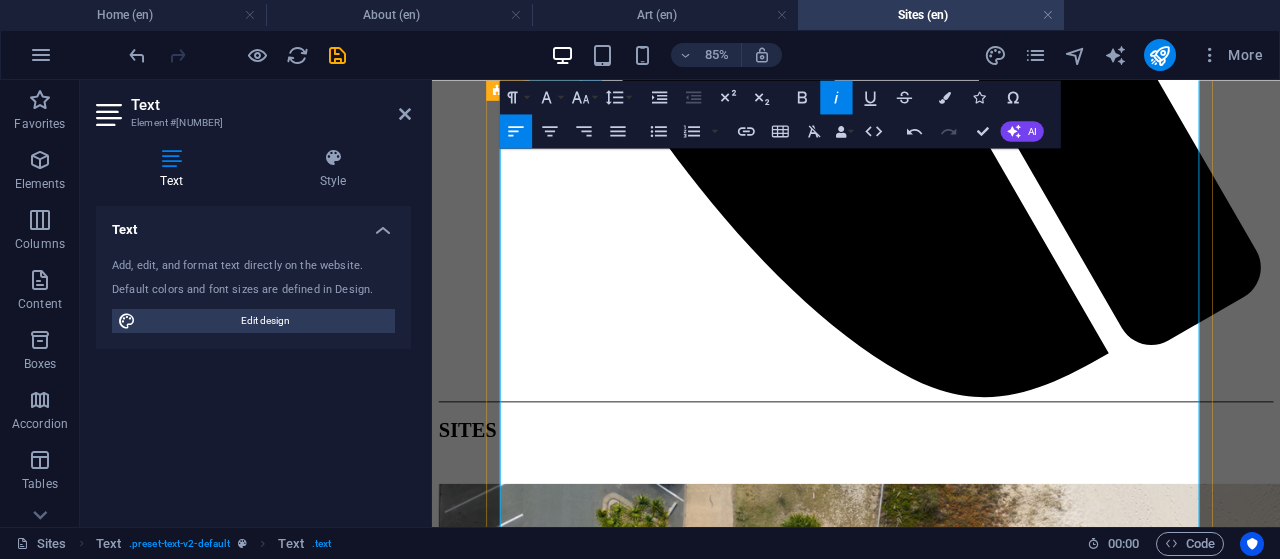 click on "[TITLE], [GALLERY] and [PRESS],  [GALLERY],  [STATE], [DATE]" at bounding box center (931, 3751) 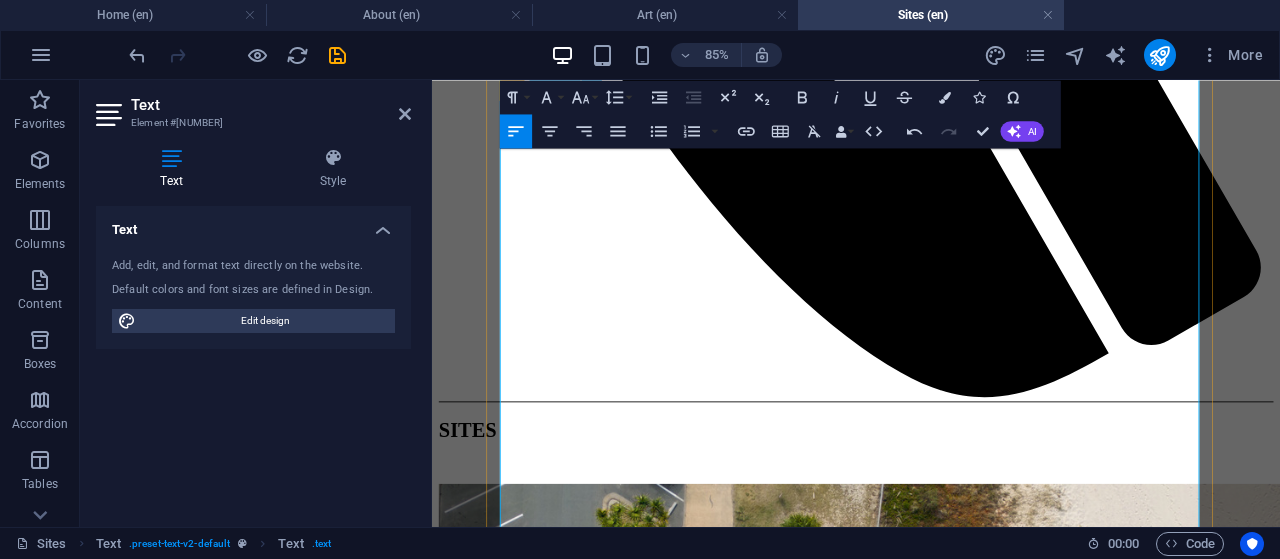 click on "[TITLE],  [GALLERY] and Museum , [STATE], [COUNTRY];" at bounding box center (931, 3682) 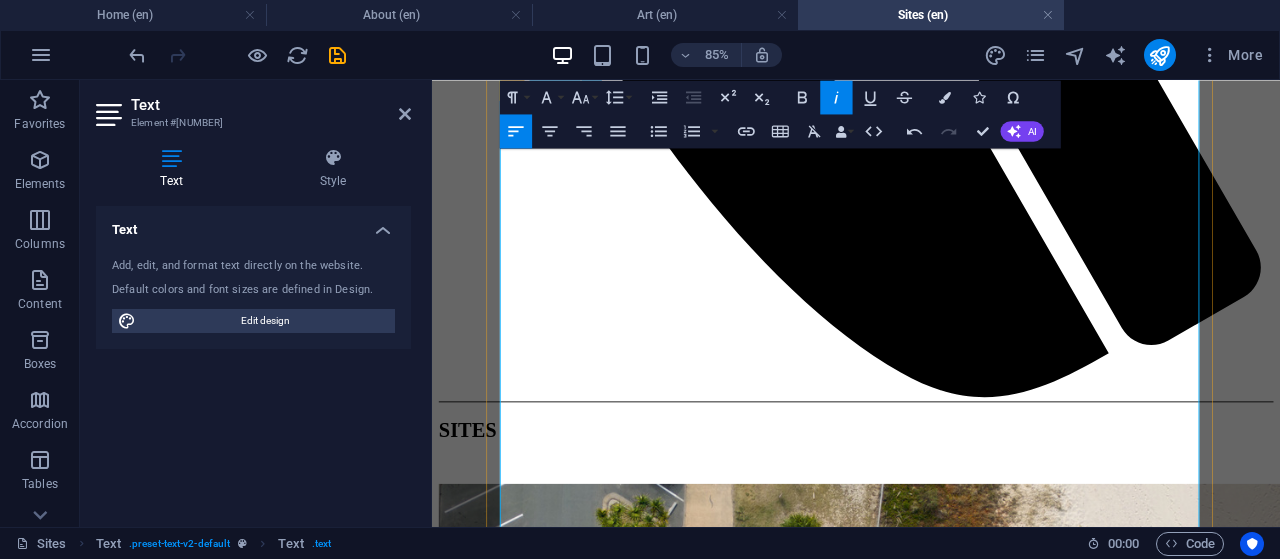drag, startPoint x: 638, startPoint y: 253, endPoint x: 513, endPoint y: 251, distance: 125.016 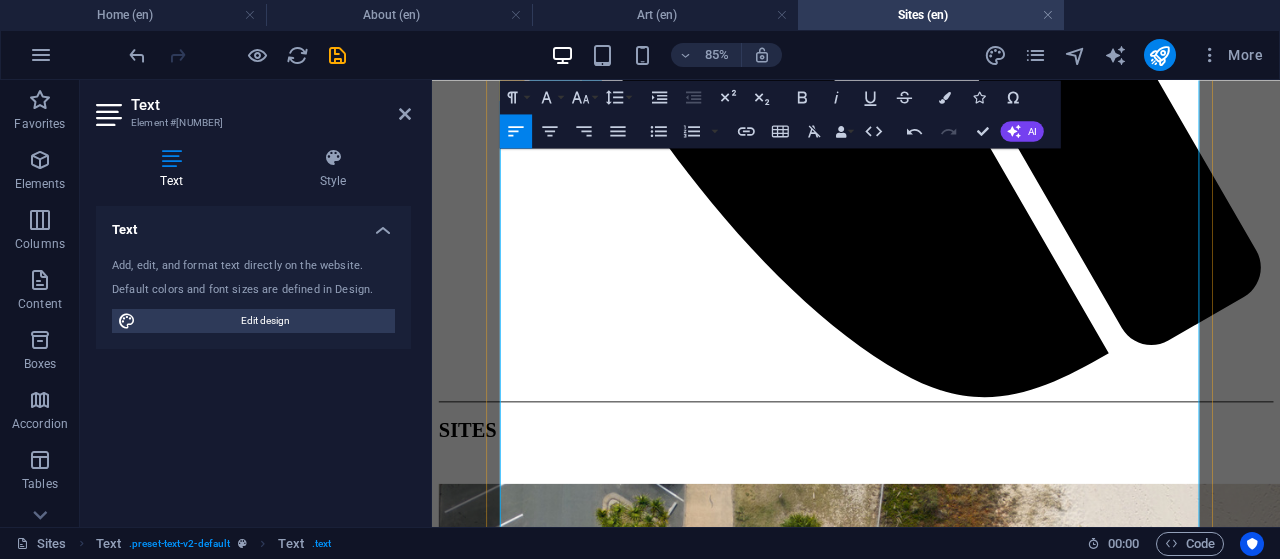 click on "[MONTH]-[MONTH]; [COMPANY] Artspace , [STATE], [COUNTRY]" at bounding box center [931, 3785] 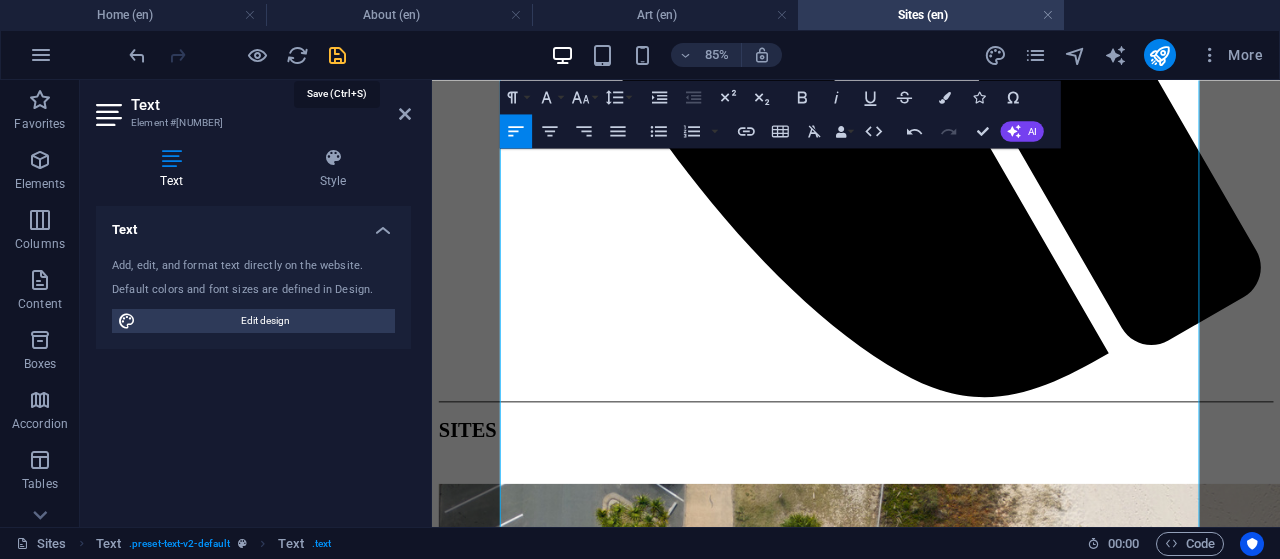 click at bounding box center (337, 55) 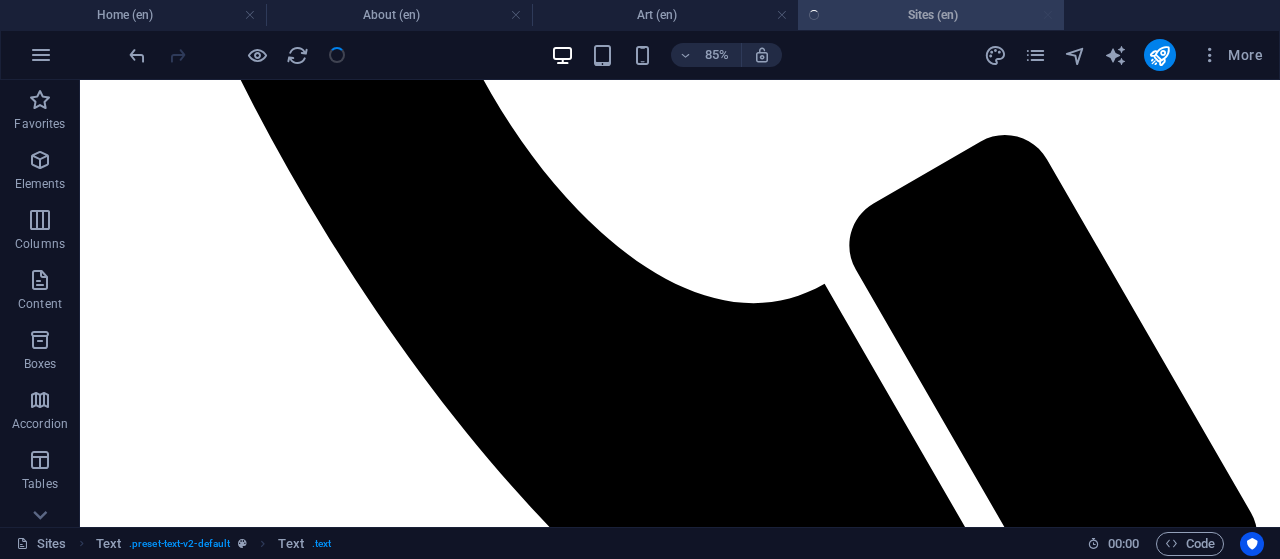 scroll, scrollTop: 1071, scrollLeft: 0, axis: vertical 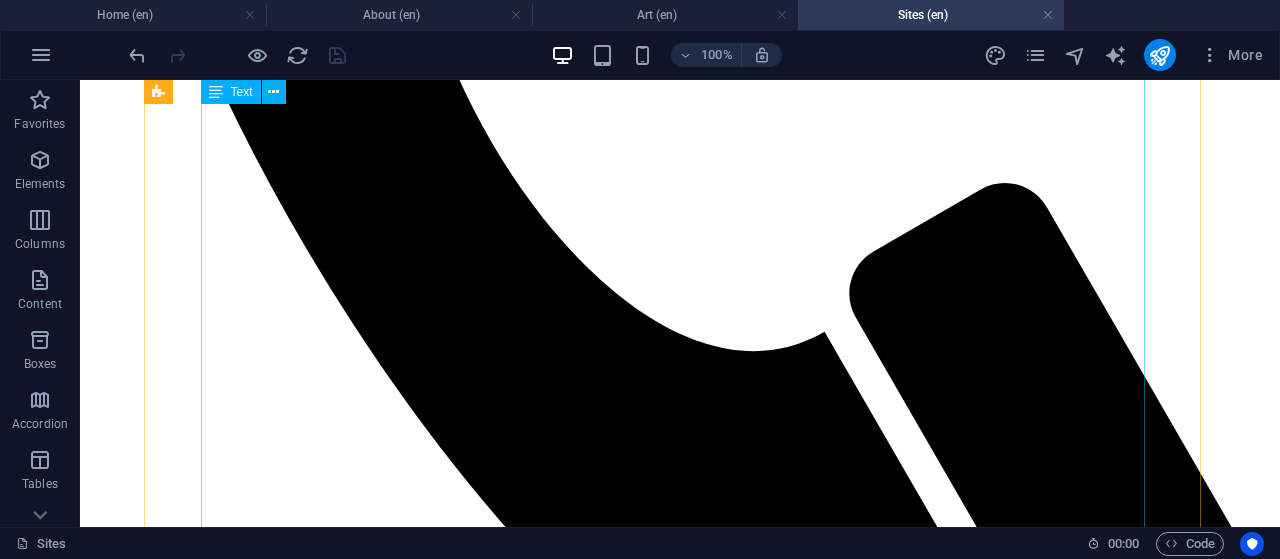 click on "[YEAR]-[YEAR] REVISITING REPRESENTATION, Impress Printmakers Studio and Gallery , [YEAR], Brisbane, Queensland, Australia PLAY, Swell Sculpture Festival: Art, People, Place, [YEAR] , Currumbin Beach, Gold Coast, Queensland, Australia JYOTI, S well Sculpture Festival: Art, People, Place, [YEAR] , Currumbin Beach, Gold Coast, Australia ALTERED STATES: Migaloo Press Artists Collective & Firestation Print Studio, Logan Art Gallery , Queensland, Australia VIE DU PACIFIQUE III, NorthSite Contemporary Arts , [DATE] - [DATE], Cairns, Queensland, Australia VIE DU PACIFIQUE III, Bulumbaja Arts Centre , Cairns, Queensland, Australia ALTERED STATES: Migaloo Press Artists Collective & Firestation Print Studio , Firestation Print Studio , Melbourne, Victoria WETLANDERS, Redland Art Gallery , Redland Bay, Queensland, Australia [YEAR]-[YEAR] STRUCTURE, Swell Sculpture Festival, [YEAR] , Currumbin Beach, Gold Coast, Queensland, Australia; THE OVERWINTERING ARTISTS BOOK, [DATE] - [DATE]; Queensland State Library" at bounding box center (680, 4196) 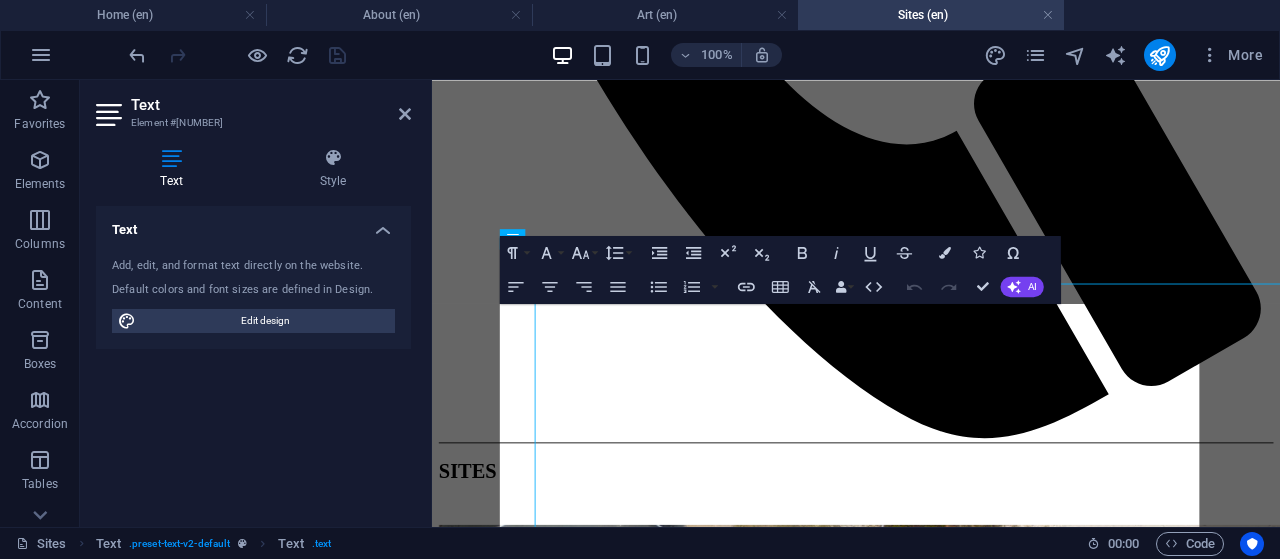 scroll, scrollTop: 607, scrollLeft: 0, axis: vertical 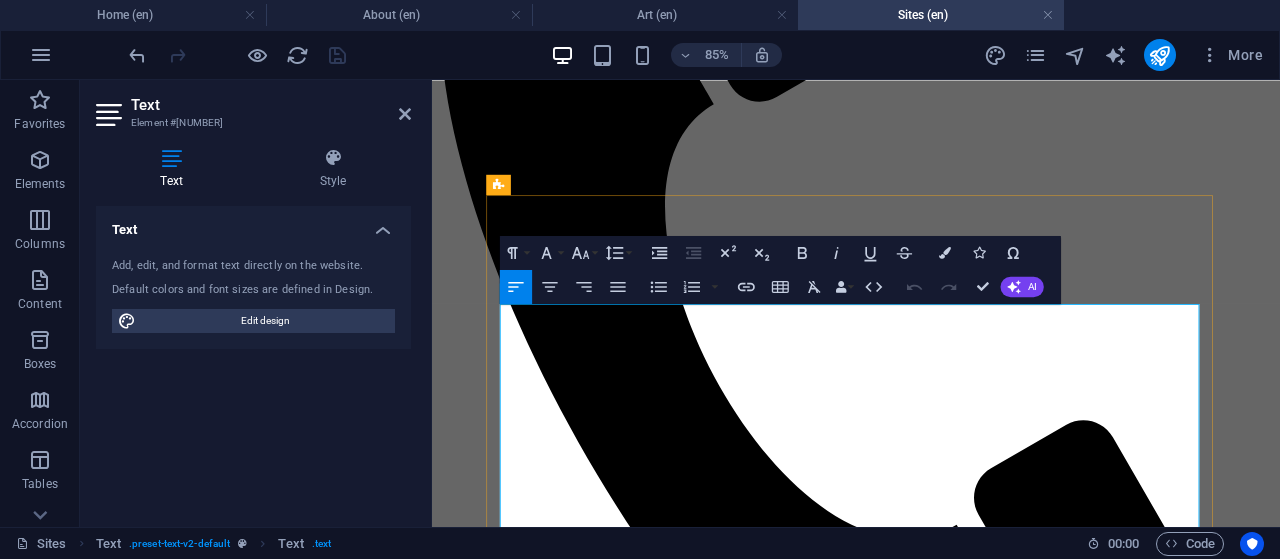 drag, startPoint x: 1225, startPoint y: 425, endPoint x: 1189, endPoint y: 481, distance: 66.573265 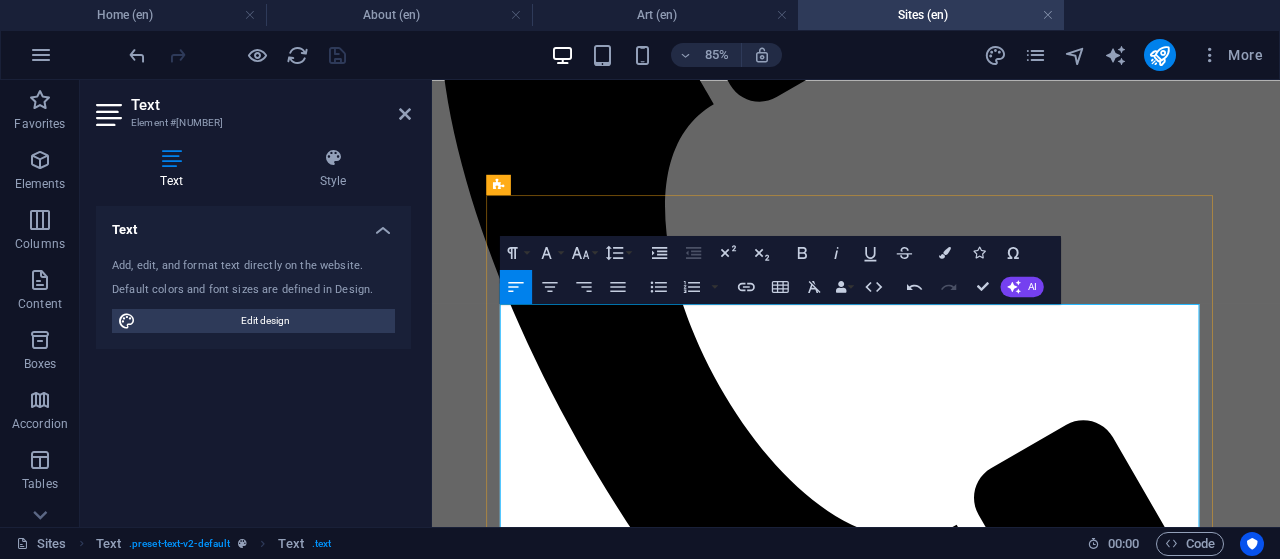 click on "PLAY, Swell Sculpture Festival: Art, People, Place, [YEAR], [LOCATION], [LOCATION], [LOCATION], [LOCATION]" at bounding box center [931, 3820] 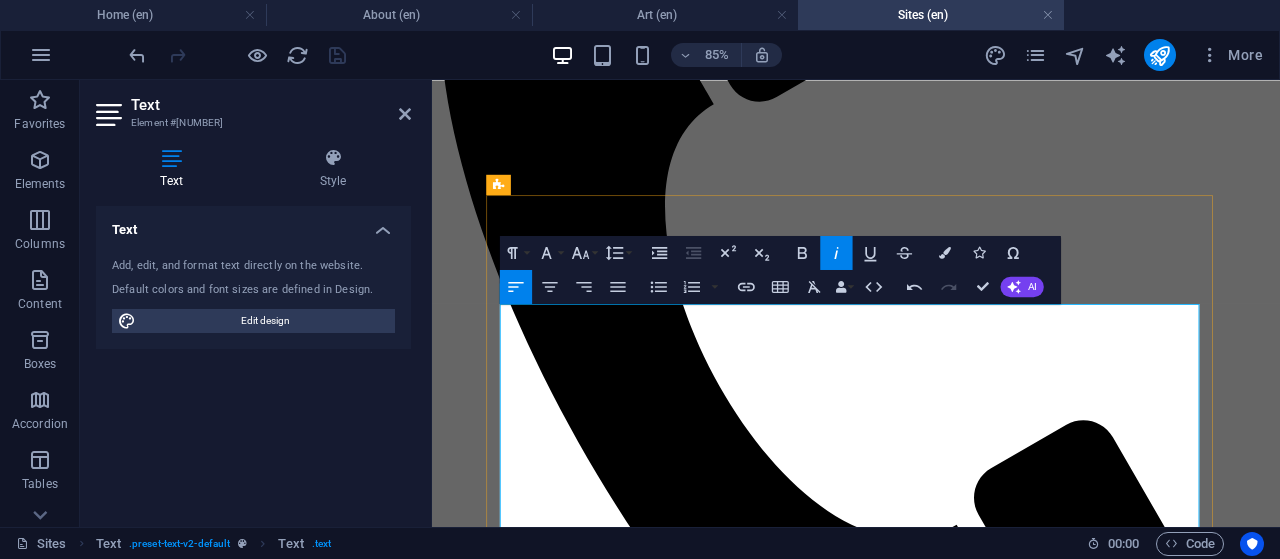click on "JYOTI, S well Sculpture Festival: Art, People, Place, [YEAR] , [CITY] Beach, [CITY], [COUNTRY]" at bounding box center [931, 3854] 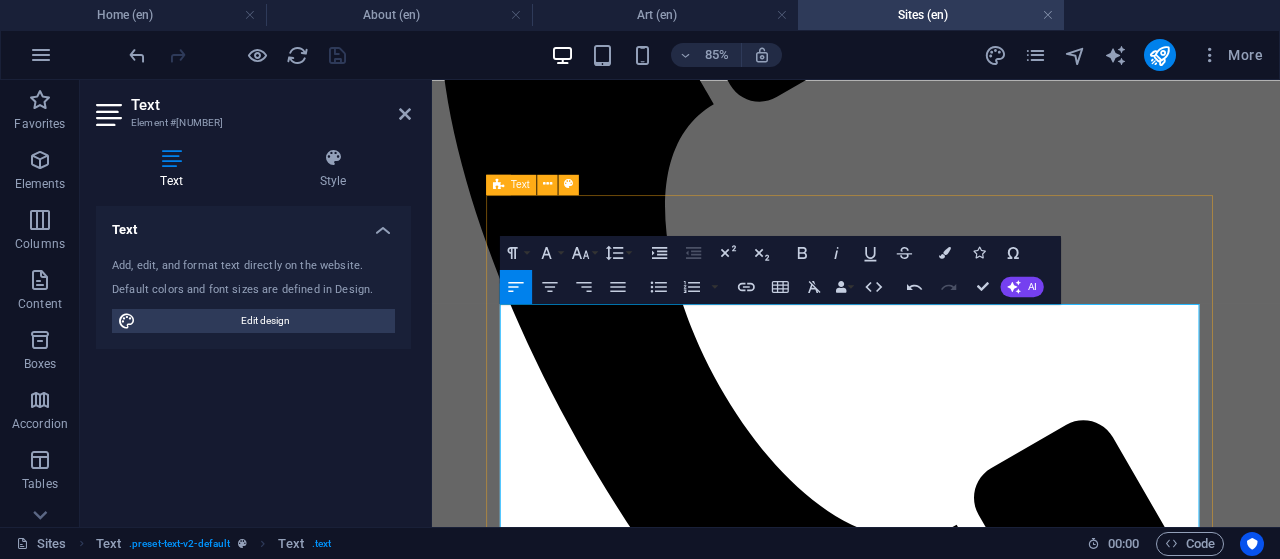 click on "ALTERED STATES:  Migaloo Press Artists Collective & Firestation Print Studio,  Logan Art Gallery , [STATE], Australia" at bounding box center [931, 3888] 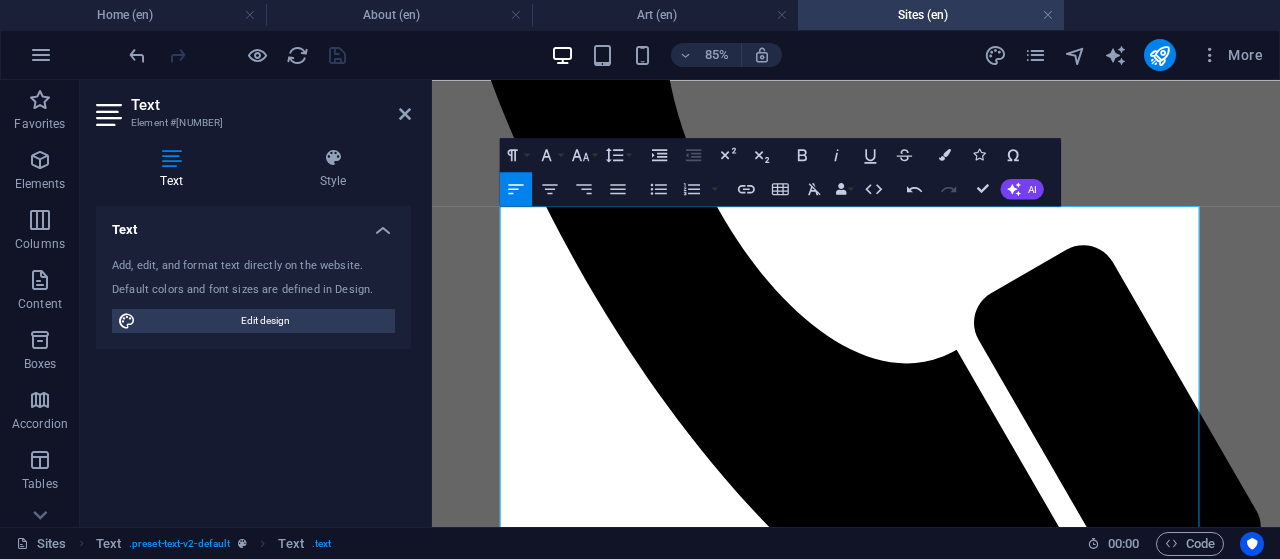 scroll, scrollTop: 847, scrollLeft: 0, axis: vertical 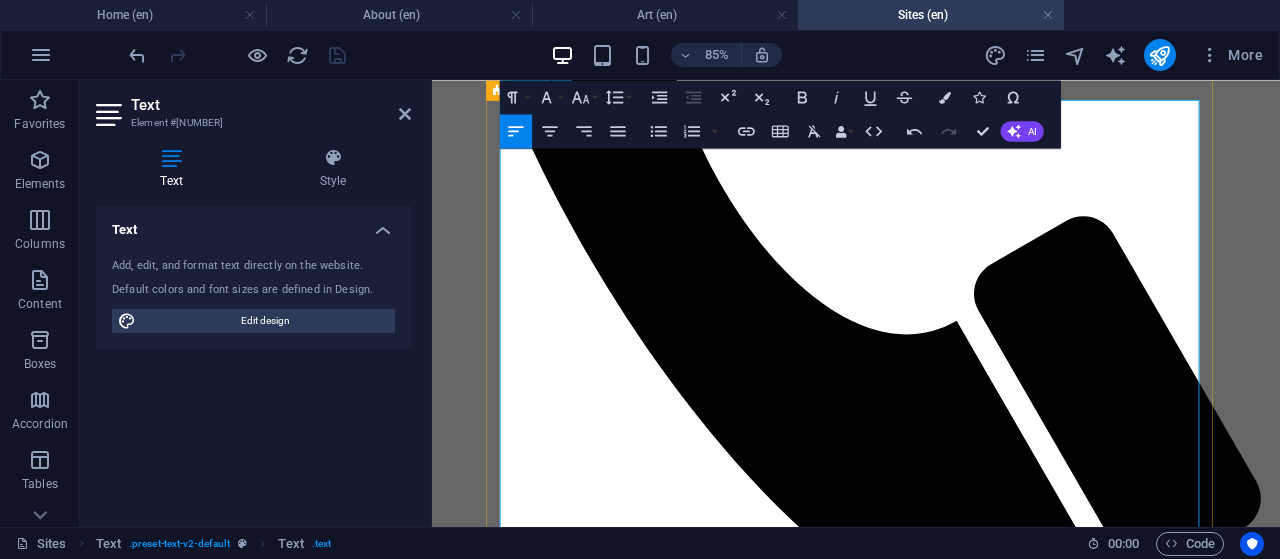 drag, startPoint x: 702, startPoint y: 486, endPoint x: 676, endPoint y: 408, distance: 82.219215 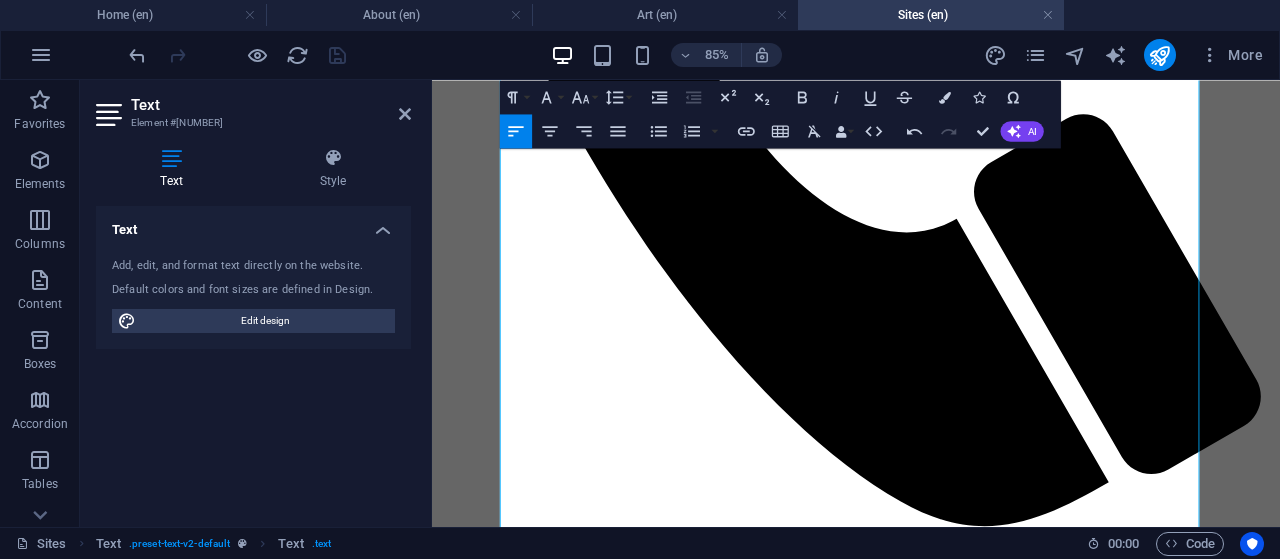 scroll, scrollTop: 974, scrollLeft: 0, axis: vertical 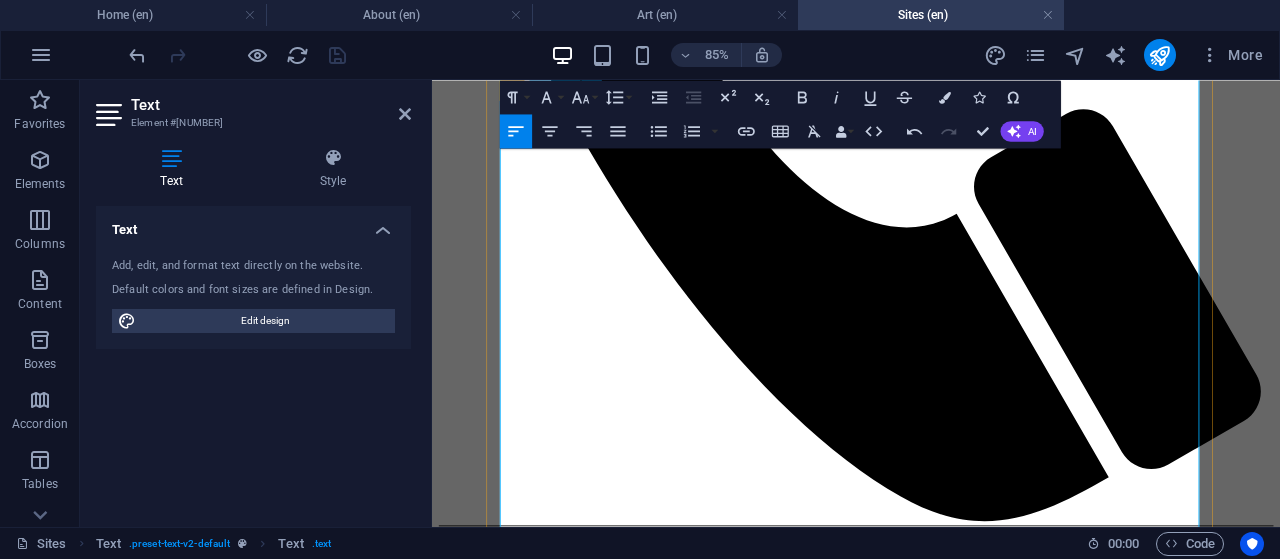 drag, startPoint x: 1073, startPoint y: 409, endPoint x: 1048, endPoint y: 527, distance: 120.61923 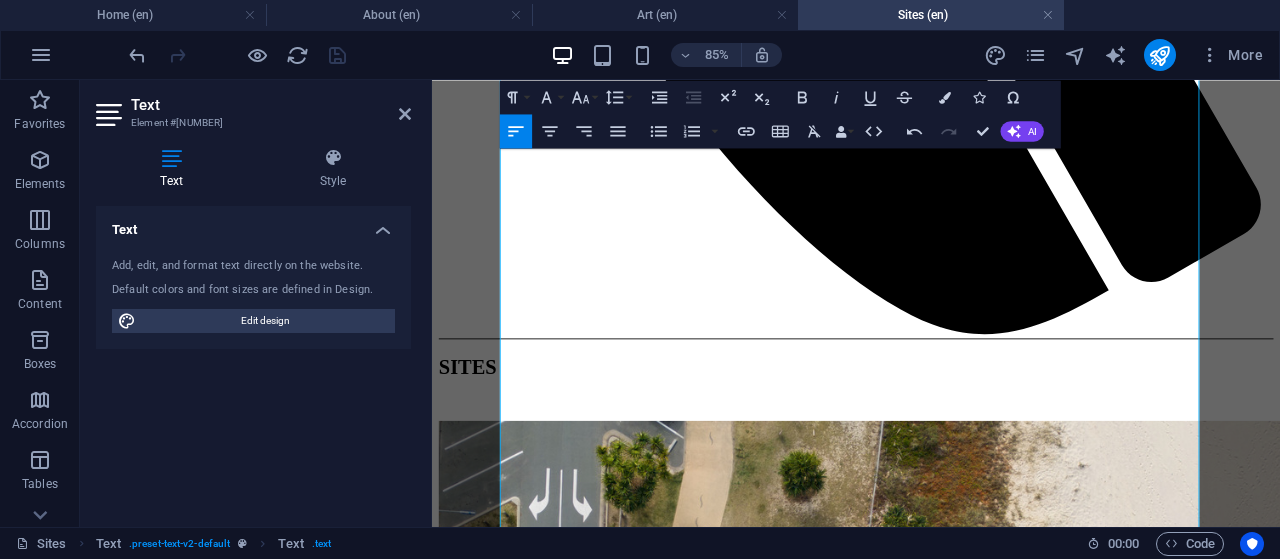 scroll, scrollTop: 1252, scrollLeft: 0, axis: vertical 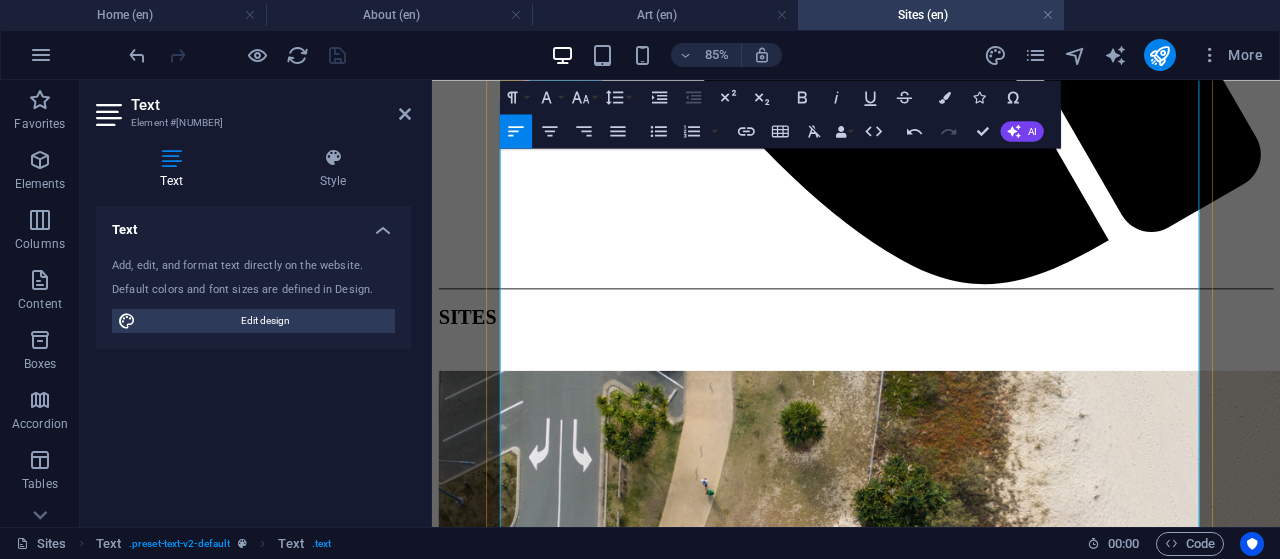 drag, startPoint x: 952, startPoint y: 470, endPoint x: 899, endPoint y: 408, distance: 81.565926 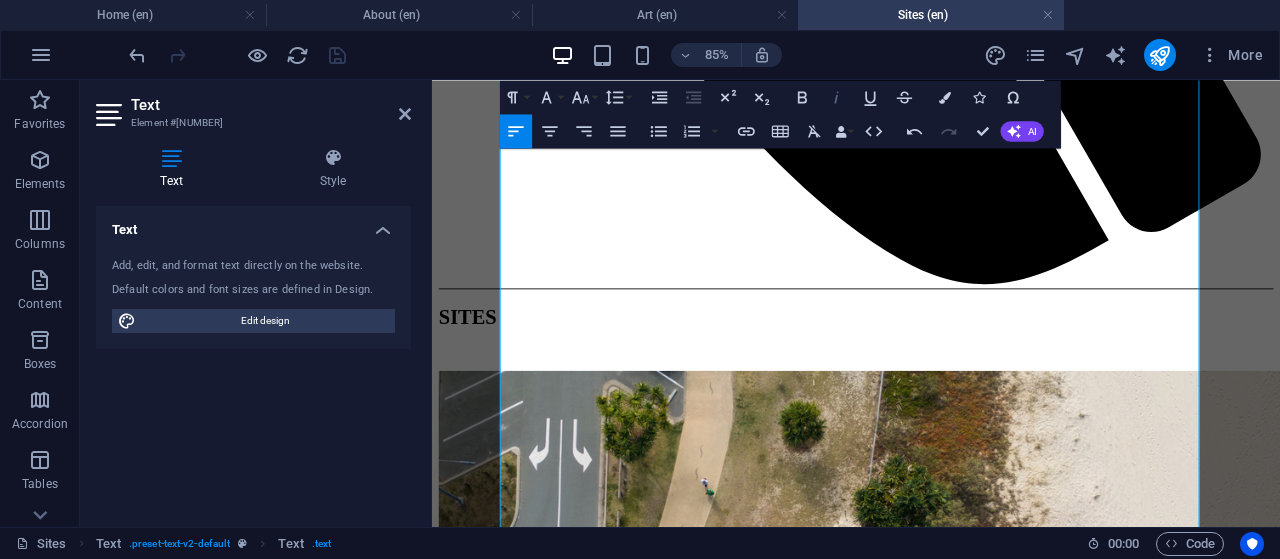 click 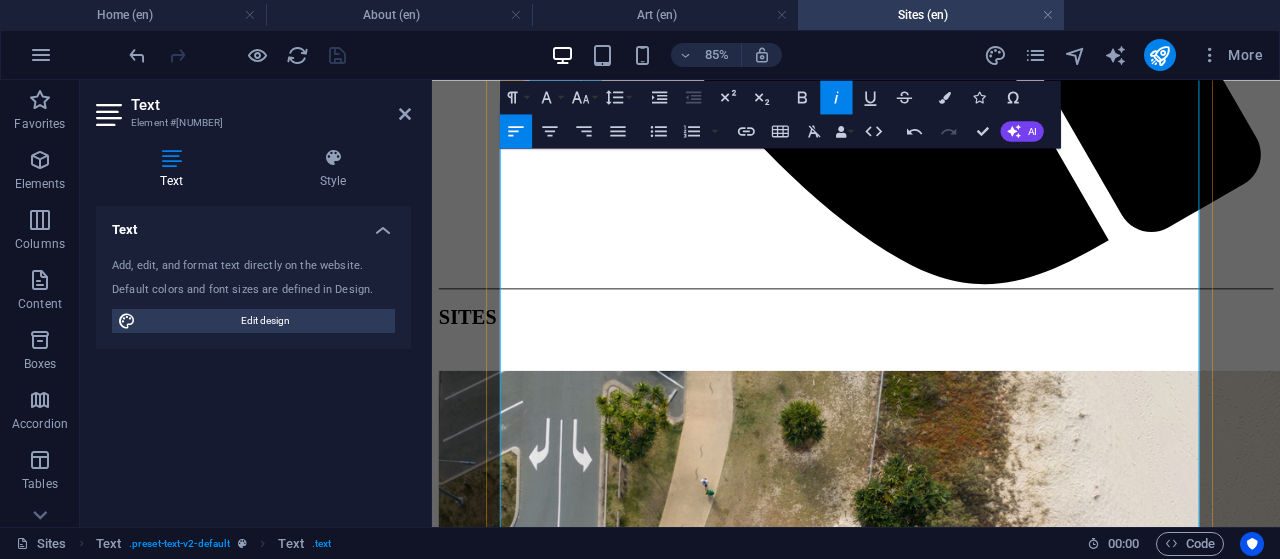 click on "Across the Ditch, CAN Gallery, Napier, NZ; Impress" at bounding box center (931, 3806) 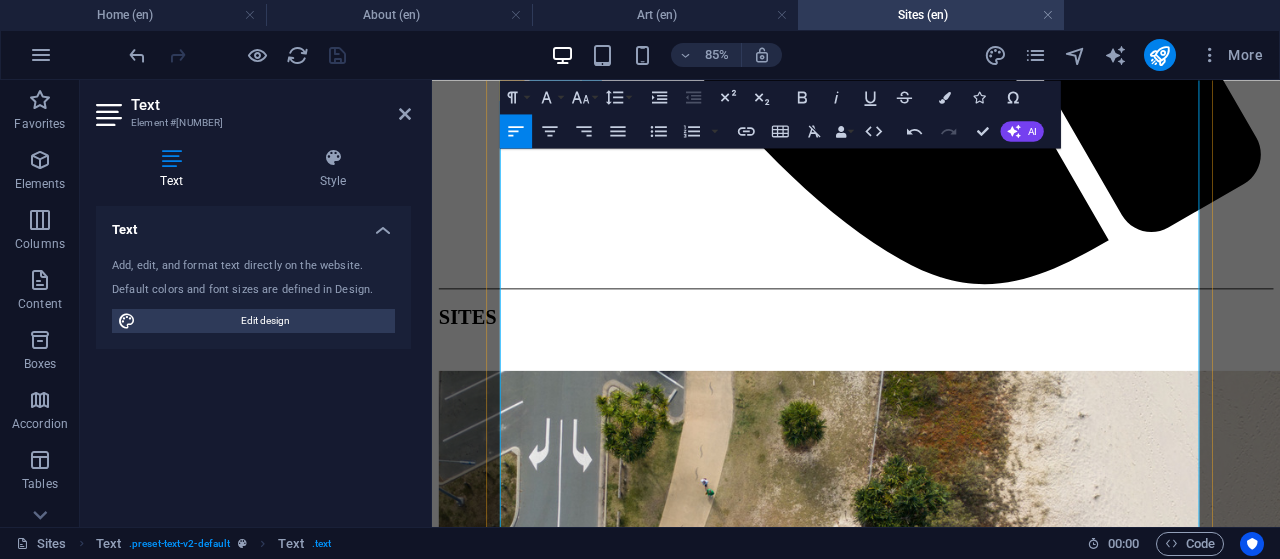 click on "BREATHING UNIVERSE: Recent Work by [NAME] & [NAME], [COMPANY] Studio and Gallery , [CITY], [STATE], [COUNTRY], [YEAR]" at bounding box center [931, 3729] 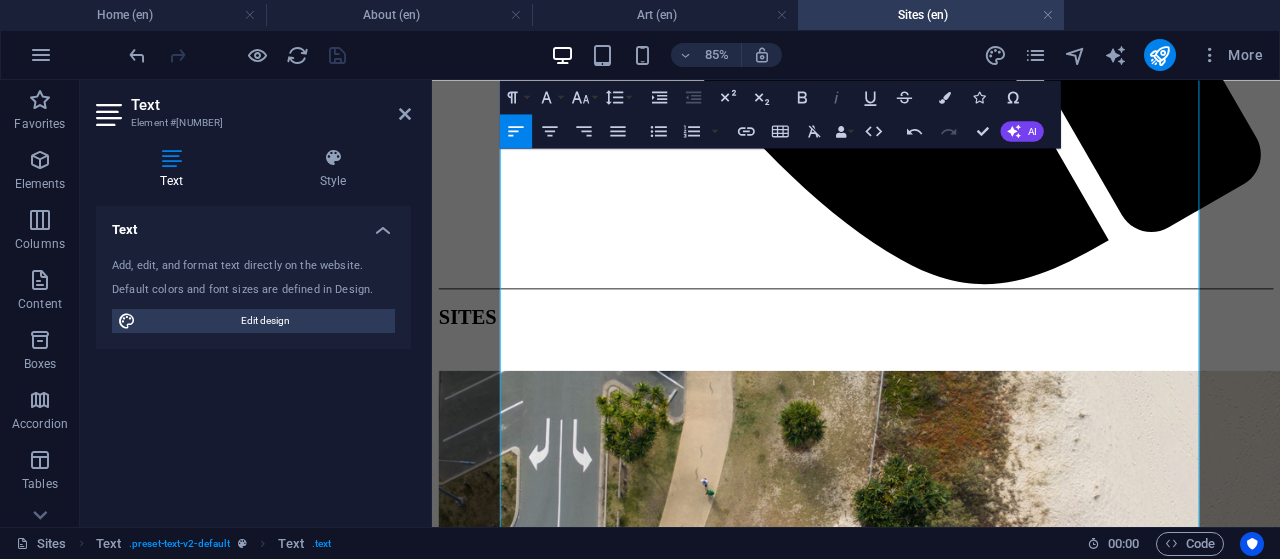 click 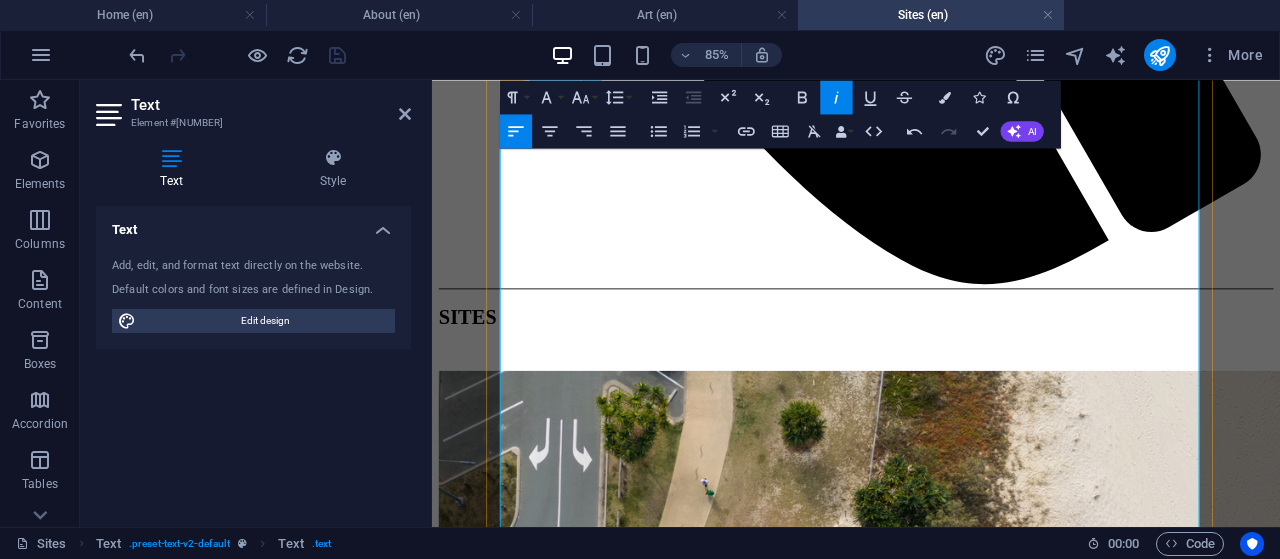 click on "50/50 Impressions Print Prize, Impress Printmakers Studio & Gallery, [STATE]" at bounding box center (931, 3892) 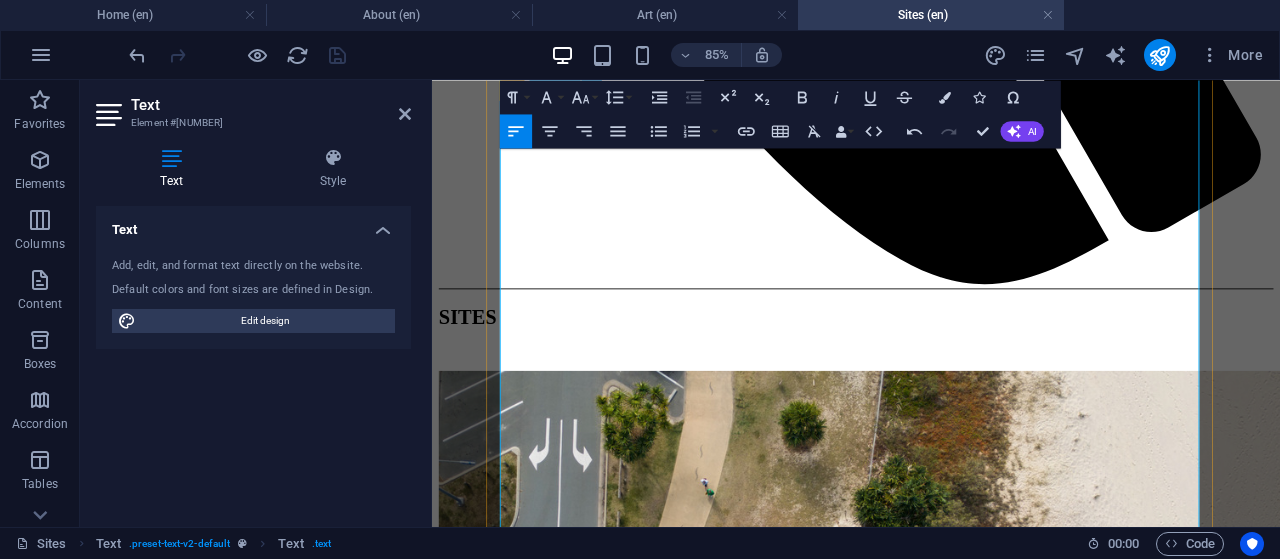 drag, startPoint x: 828, startPoint y: 286, endPoint x: 776, endPoint y: 286, distance: 52 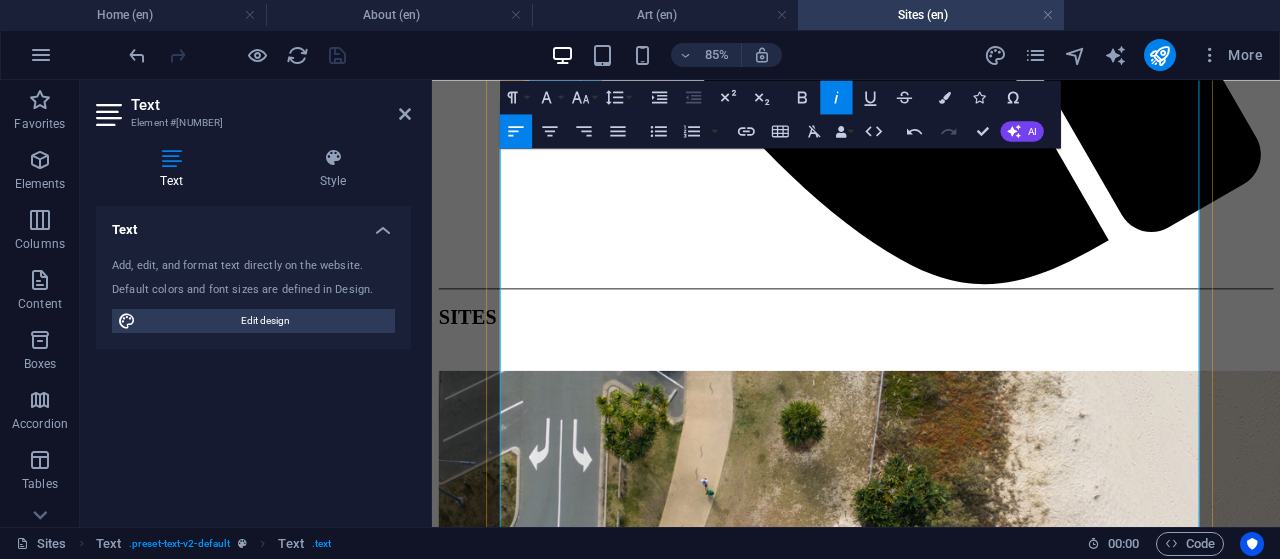 click on "BEMAC, Brisbane Multicultural Centre" at bounding box center [816, 3771] 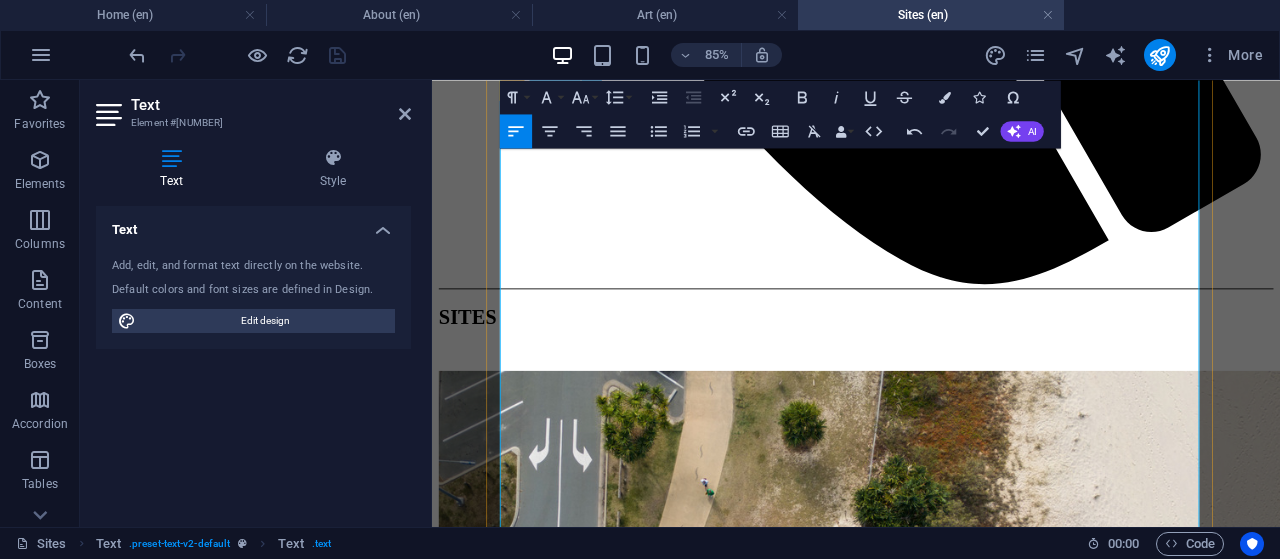 click on "ACROSS THE DITCH , CAN Gallery, Napier, NZ; Impress" at bounding box center (931, 3806) 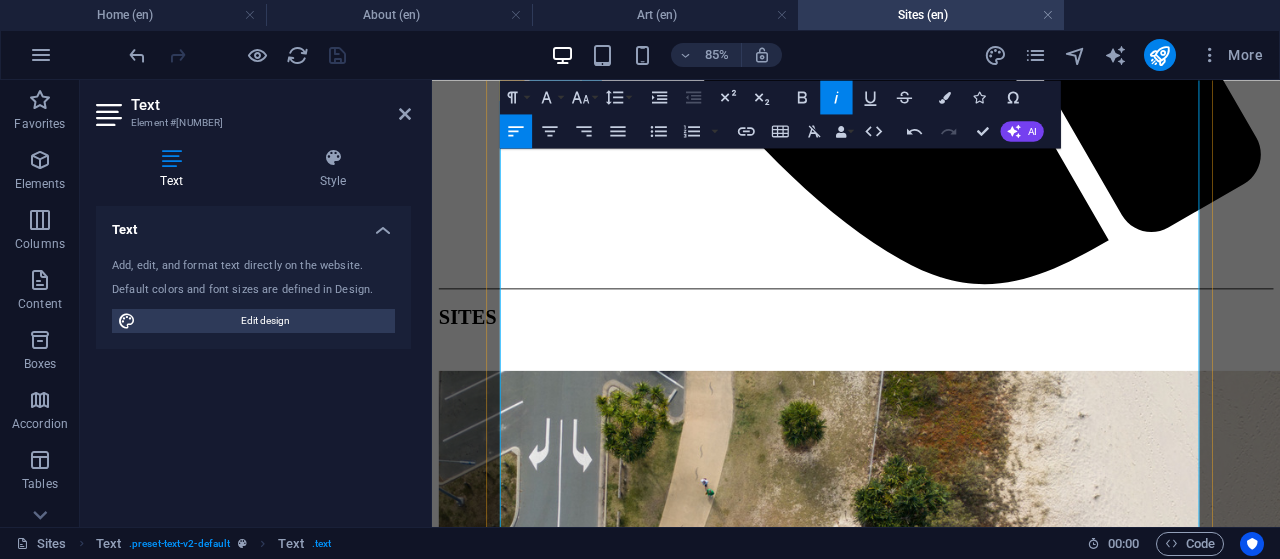 drag, startPoint x: 709, startPoint y: 429, endPoint x: 559, endPoint y: 432, distance: 150.03 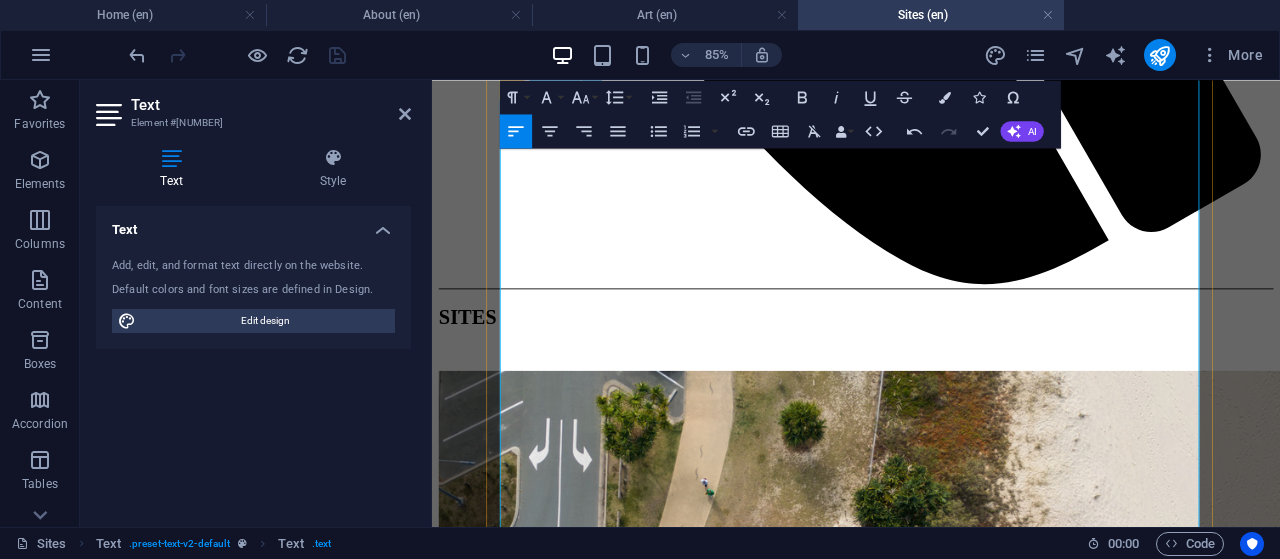 click on "Impress Printmakers Studio & Gallery, Qld;" at bounding box center [931, 3840] 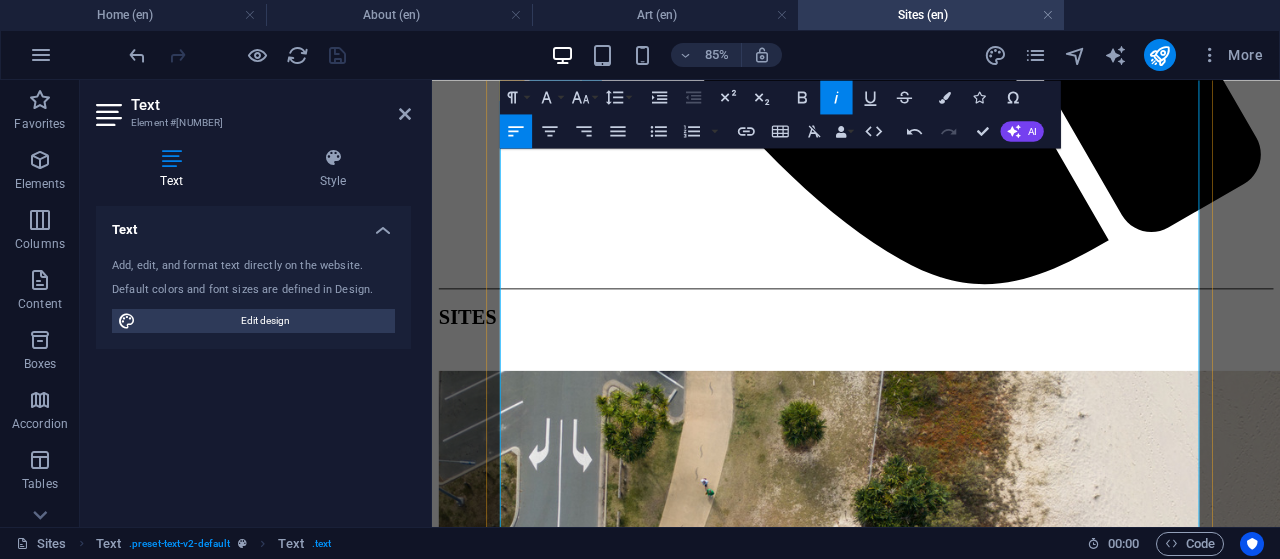 click on "ART OF A HERO'S JOURNEY,  The Centre , Beaudesert, Qld, Australia" at bounding box center (931, 3874) 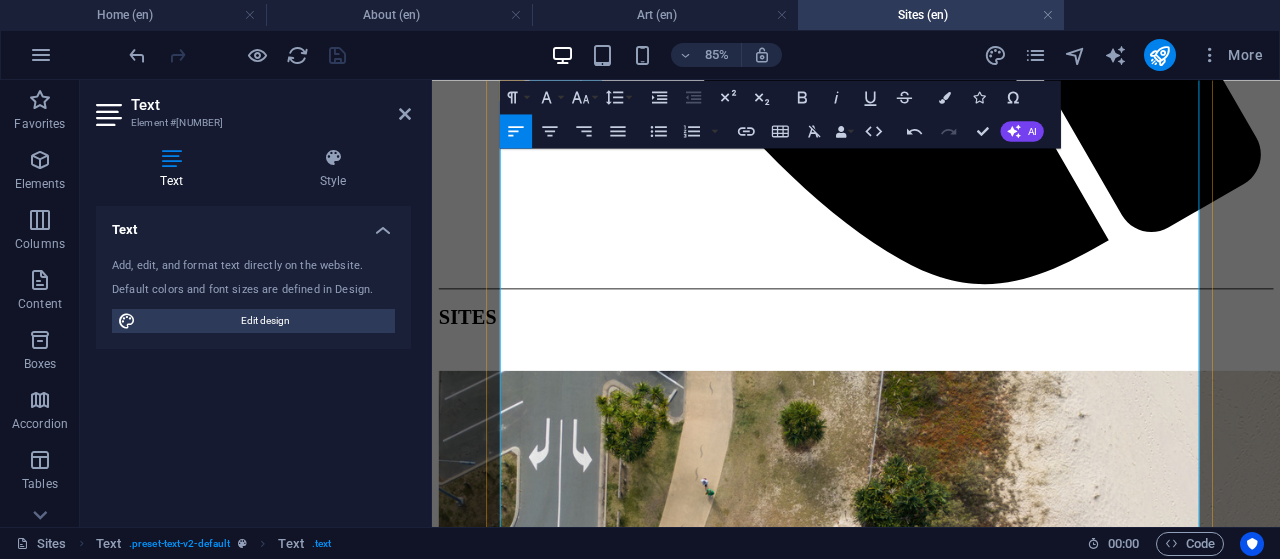 drag, startPoint x: 763, startPoint y: 431, endPoint x: 1318, endPoint y: 441, distance: 555.0901 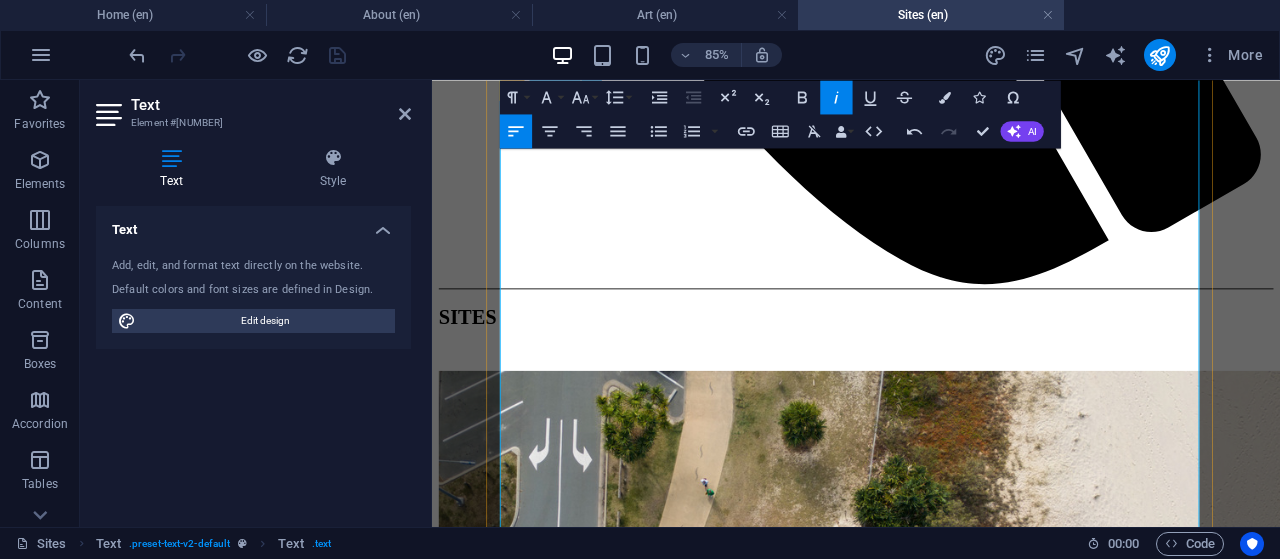 click on "Impressions 10" at bounding box center (931, 3942) 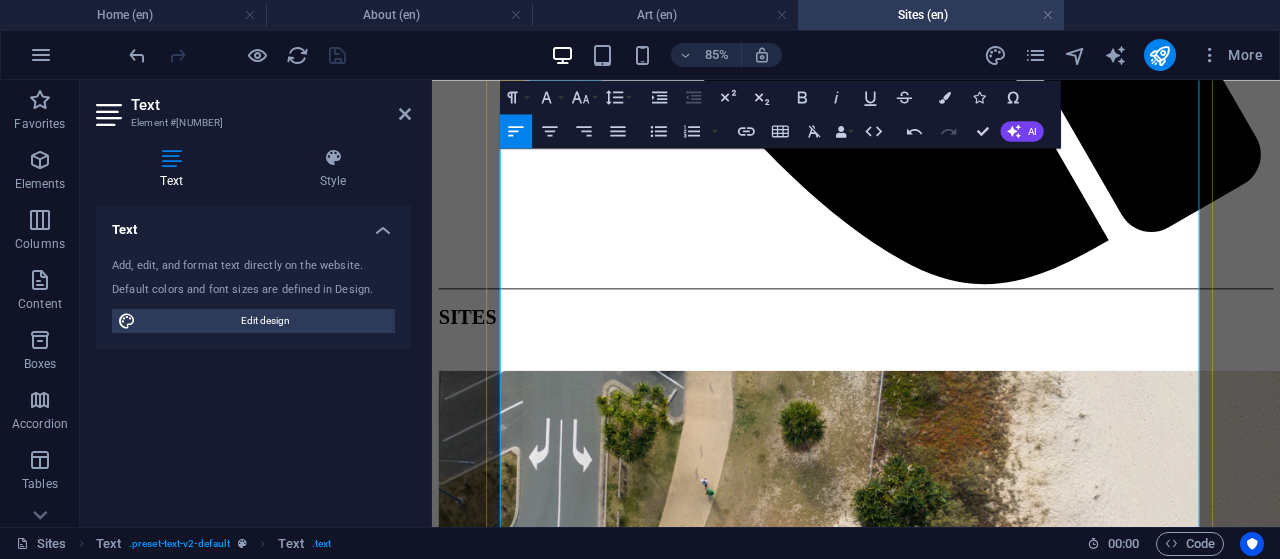 click on "Factory Arts Centre, Cooroy, Qld; Caboolture Regional Art Gallery, Caboolture, Qld; Redlands Museum, Cleveland, Qld, Australia; Regenerate," at bounding box center [931, 4078] 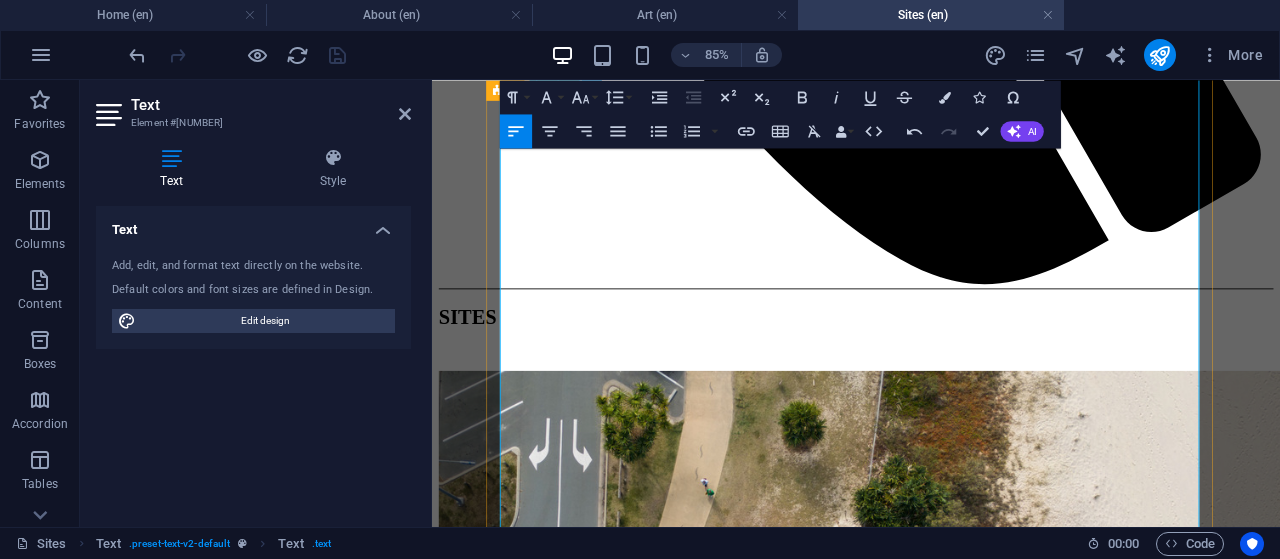click on "Caboolture Regional Art Gallery, Caboolture, Qld;" at bounding box center [931, 4112] 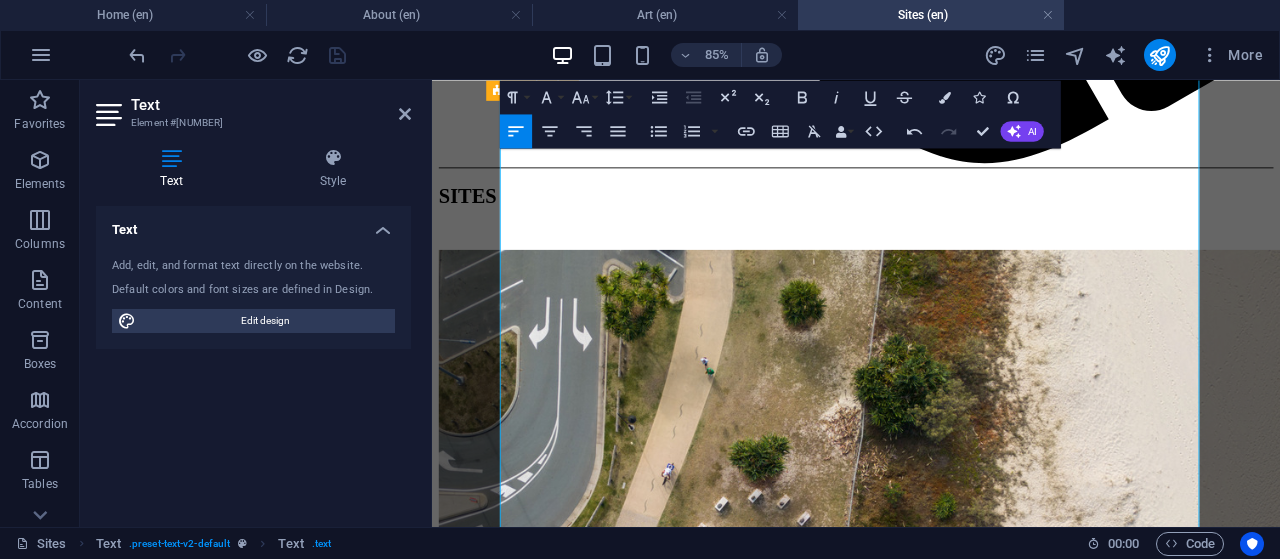 scroll, scrollTop: 1418, scrollLeft: 0, axis: vertical 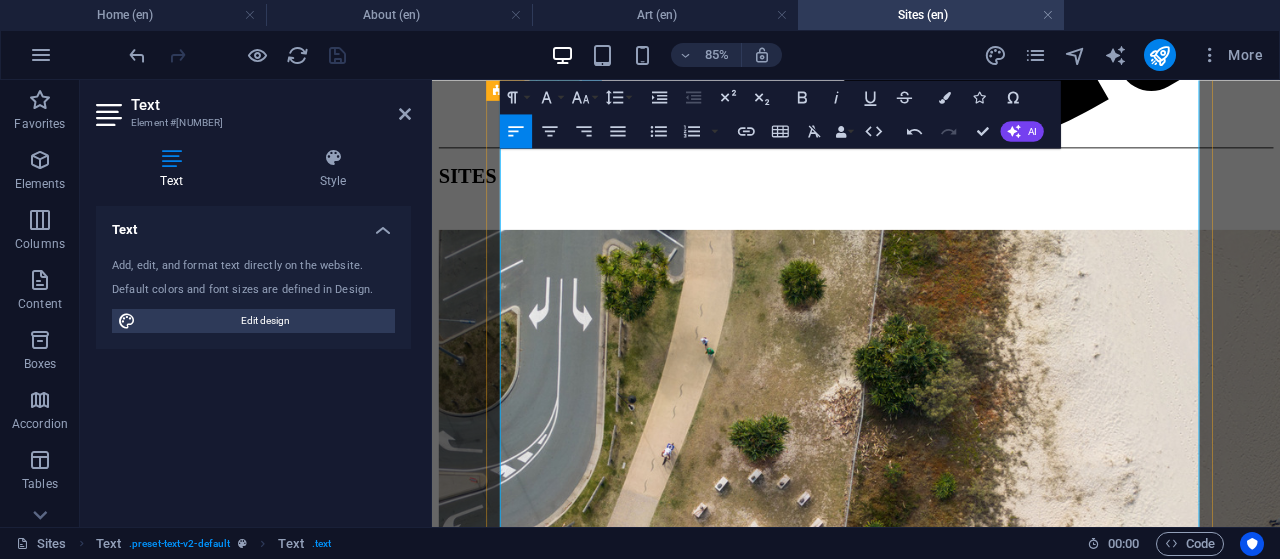 drag, startPoint x: 761, startPoint y: 472, endPoint x: 733, endPoint y: 490, distance: 33.286633 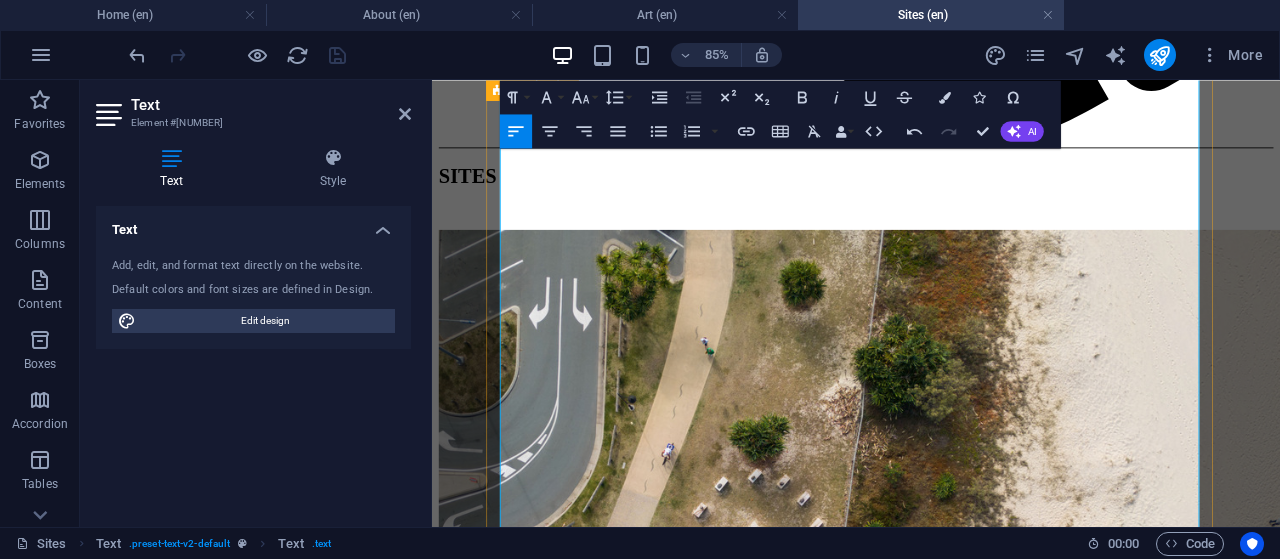 drag, startPoint x: 688, startPoint y: 434, endPoint x: 499, endPoint y: 418, distance: 189.67604 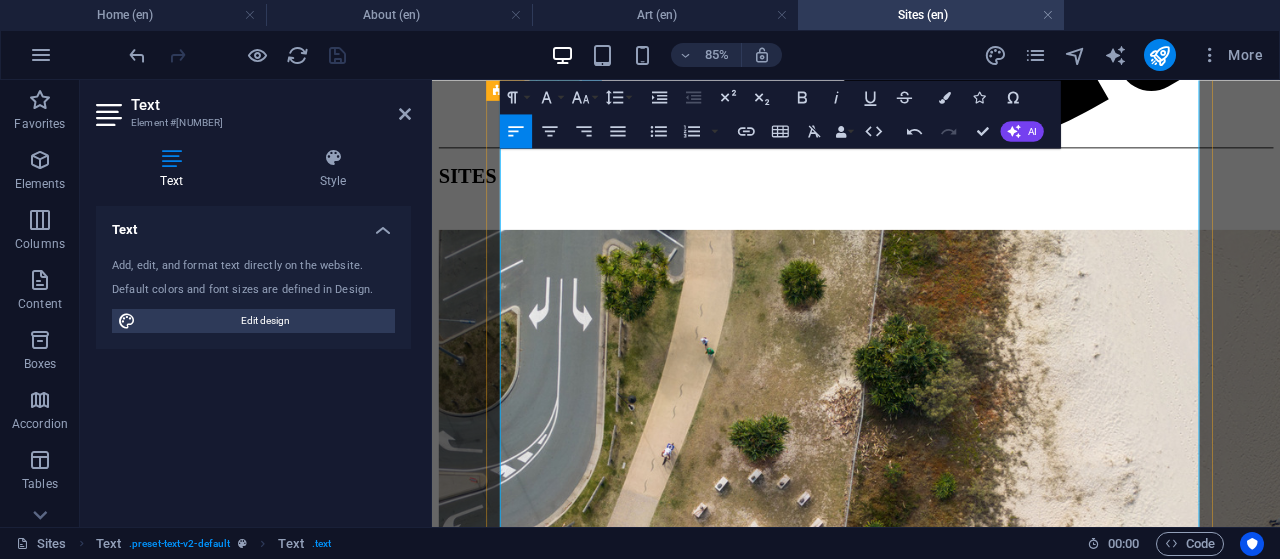 click on "[LOCATION] City Library, [LOCATION], [LOCATION]; CPM National Print Awards [YEAR], [LOCATION] River" at bounding box center [931, 4048] 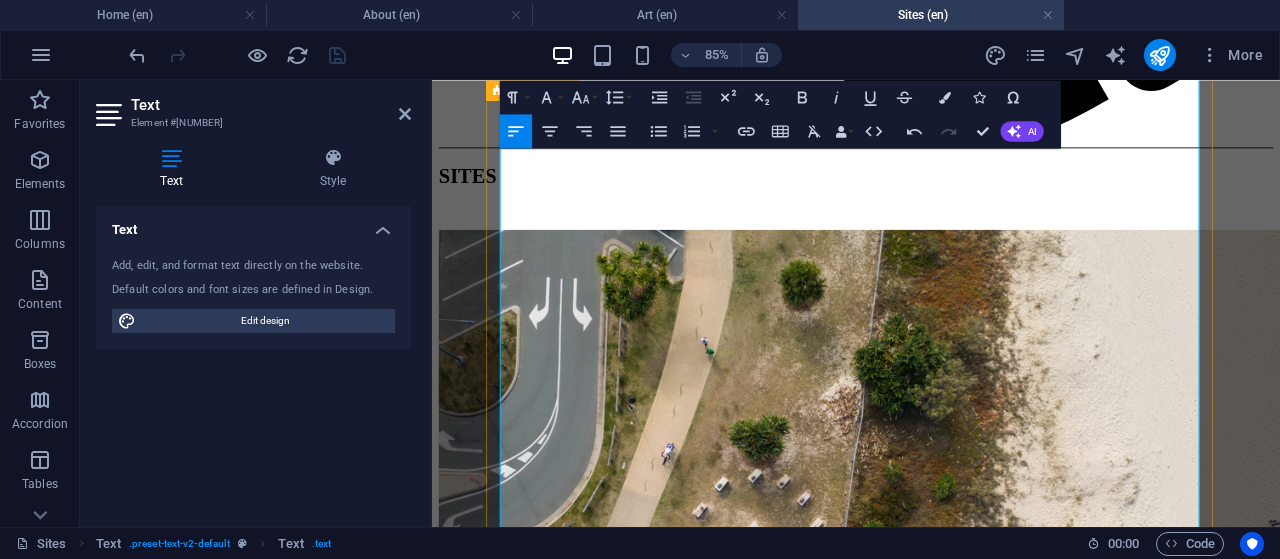 drag, startPoint x: 690, startPoint y: 433, endPoint x: 509, endPoint y: 436, distance: 181.02486 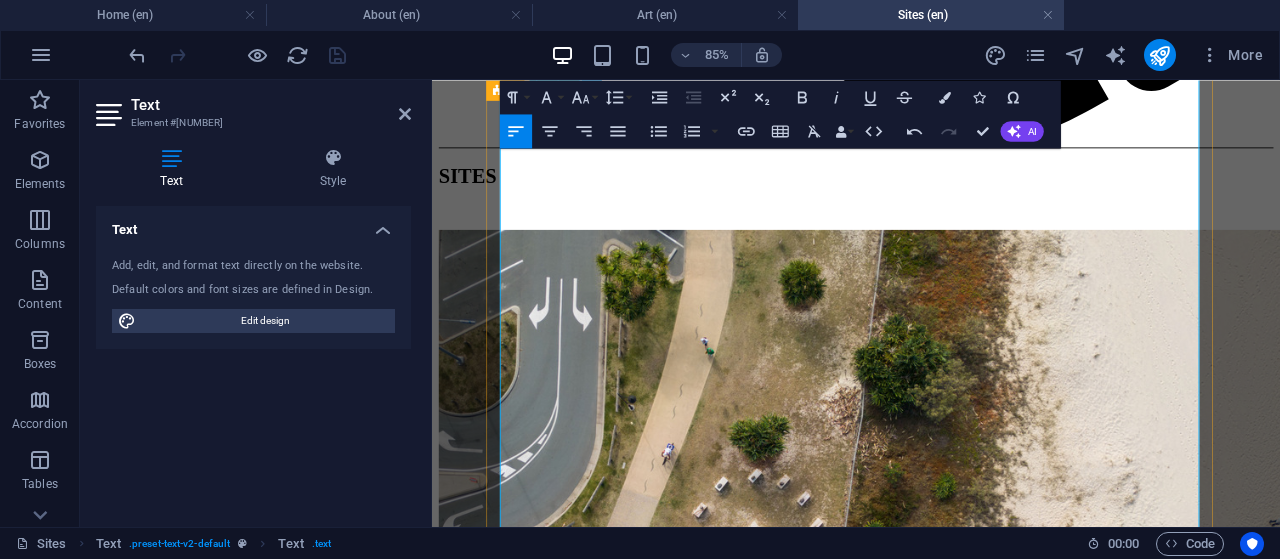 click on "[LOCATION] City Library, [LOCATION], [LOCATION]; CPM National Print Awards [YEAR], [LOCATION] River" at bounding box center [931, 4048] 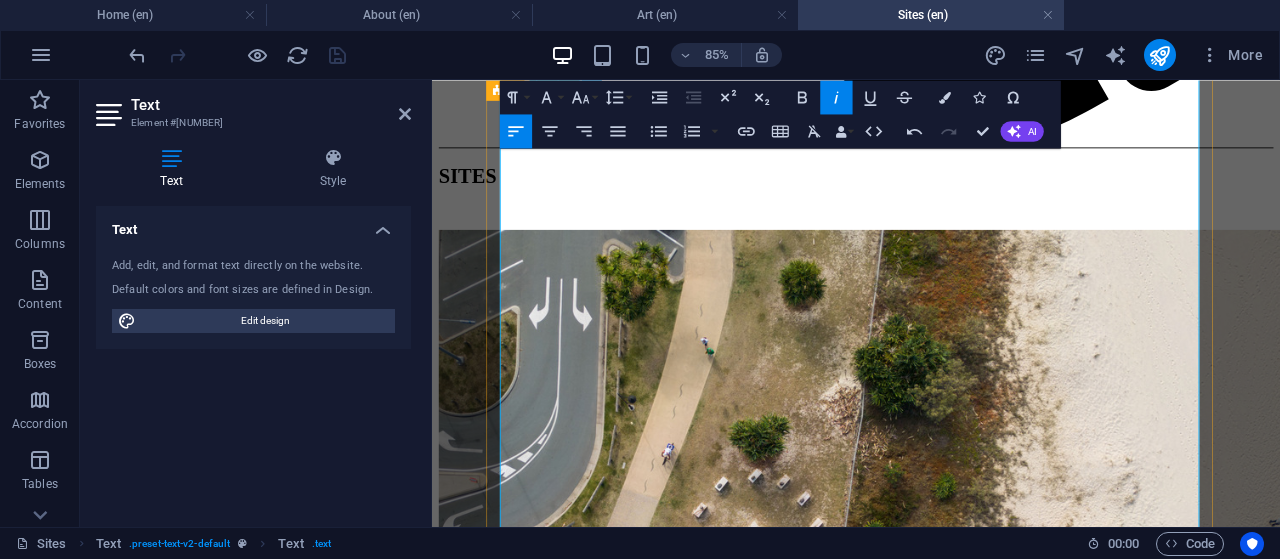 click on "[DATE] Reverie III, Swell Sculpture Festival [DATE], Currumbin Beach, [STATE], Australia; Reverie IV, Passion—Byron Bay Writers Festival Sculpture Show," at bounding box center [931, 4116] 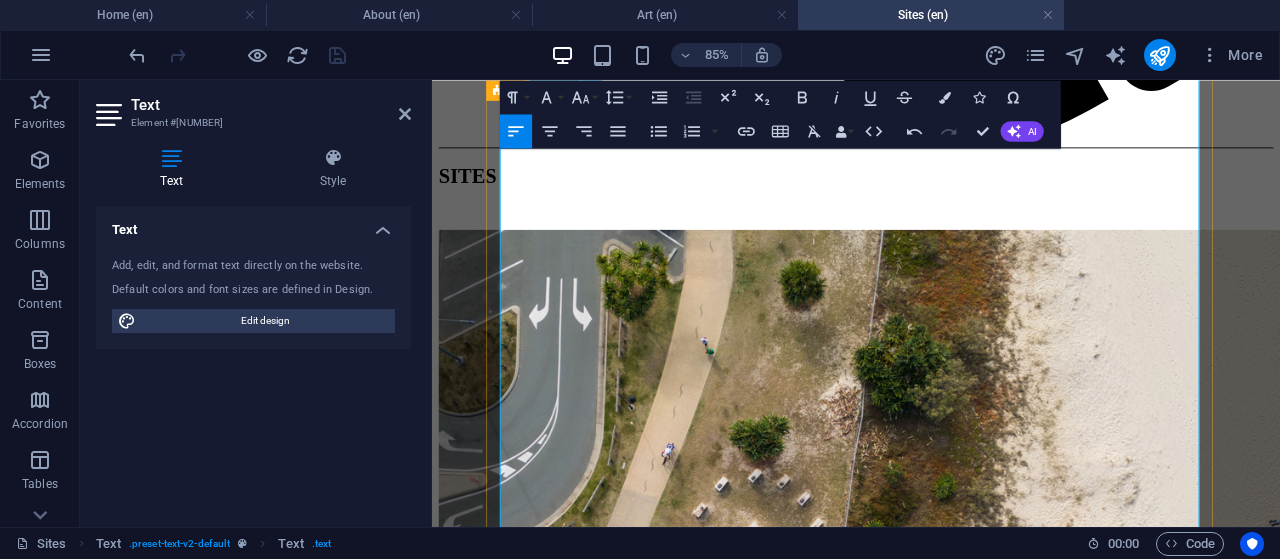 click on "[DATE] Reverie III, Swell Sculpture Festival [DATE], Currumbin Beach, [STATE], Australia; Reverie IV, Passion—Byron Bay Writers Festival Sculpture Show," at bounding box center [931, 4116] 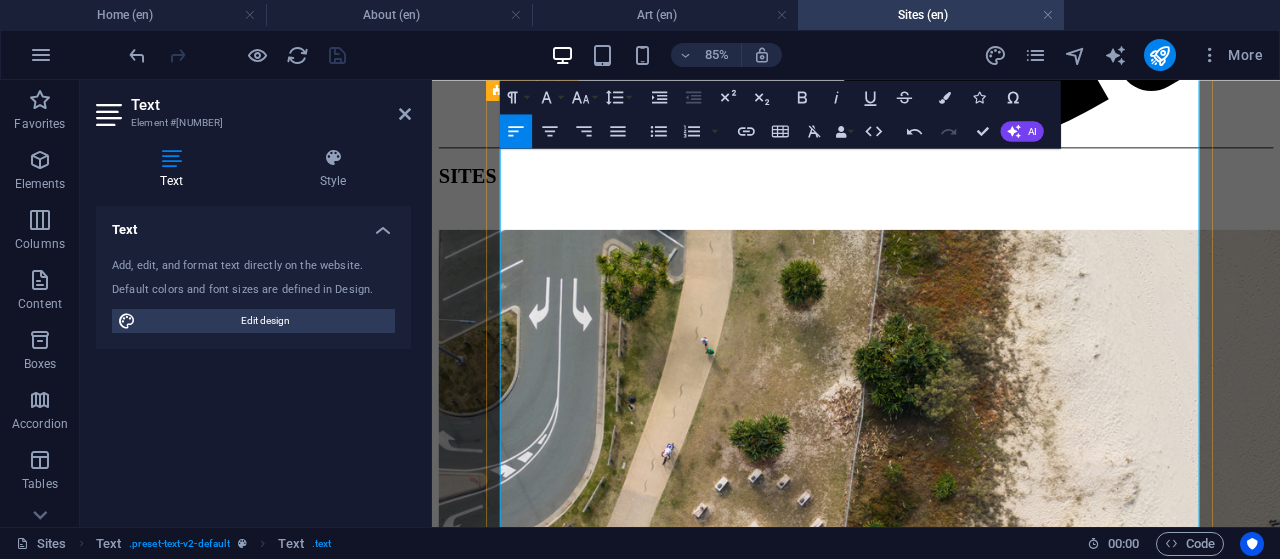 drag, startPoint x: 562, startPoint y: 528, endPoint x: 506, endPoint y: 528, distance: 56 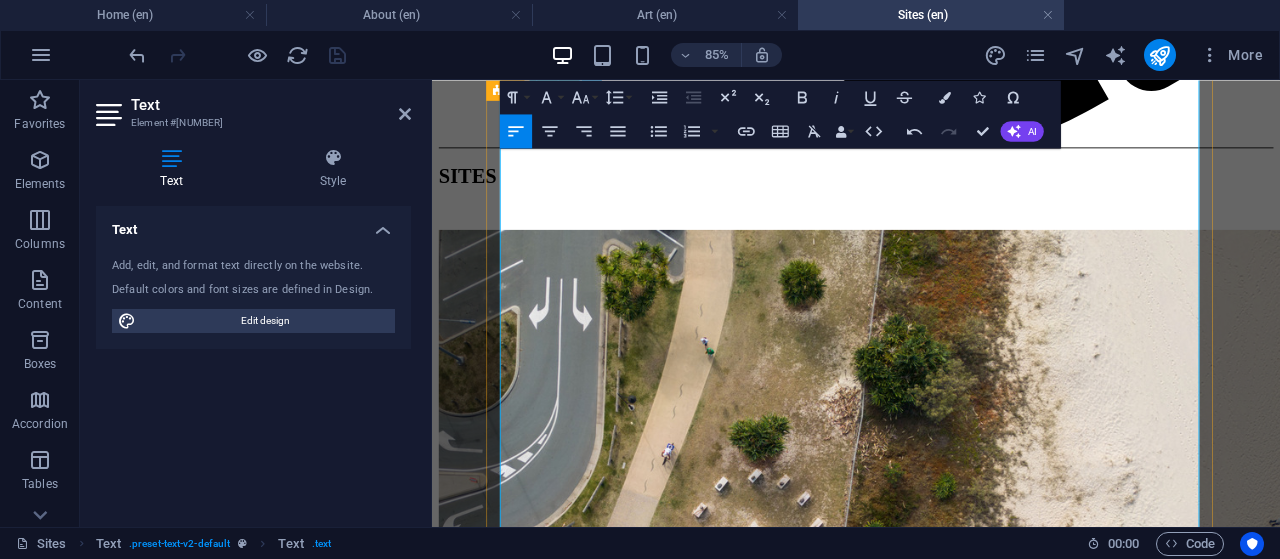 click on "REVERIE III, Swell Sculpture Festival [YEAR], [LOCATION], [LOCATION], [LOCATION], [LOCATION];" at bounding box center (931, 4116) 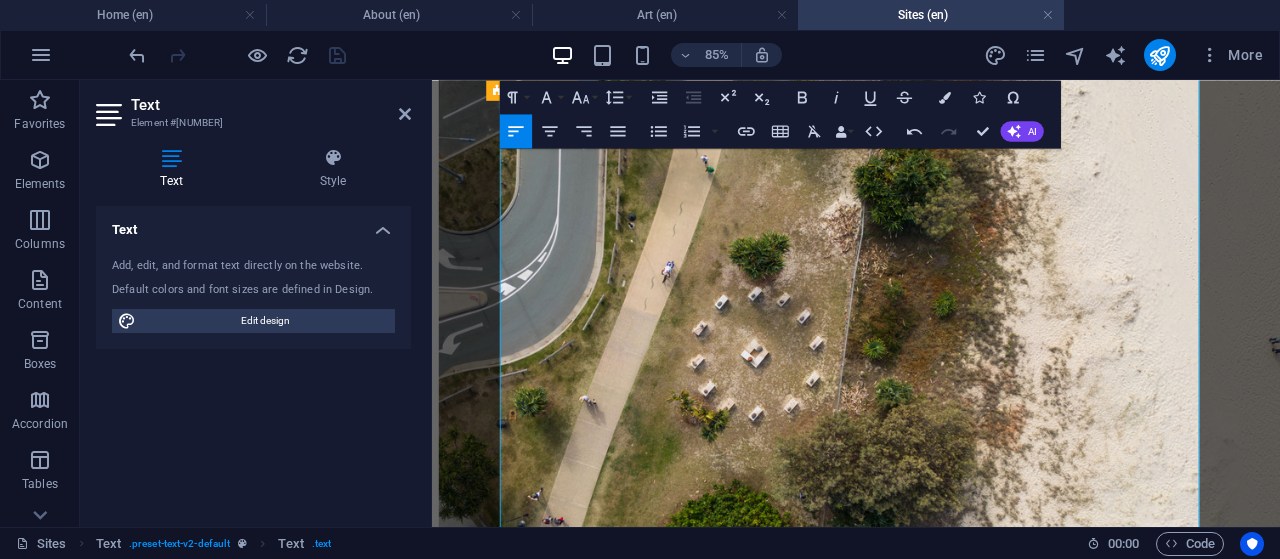 scroll, scrollTop: 1562, scrollLeft: 0, axis: vertical 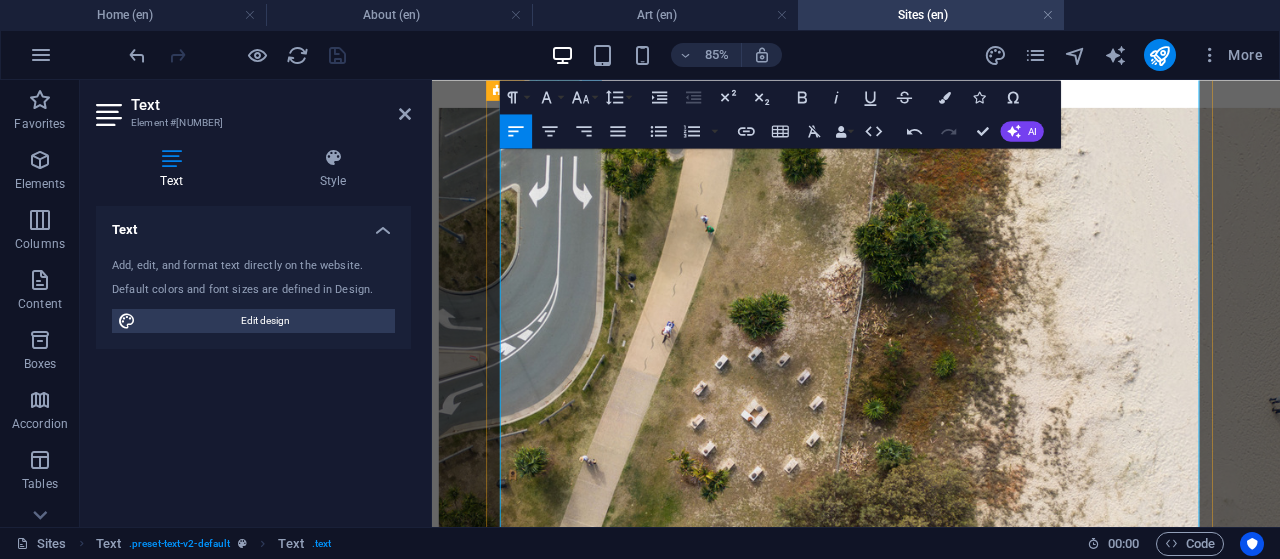 drag, startPoint x: 1174, startPoint y: 492, endPoint x: 963, endPoint y: 414, distance: 224.95555 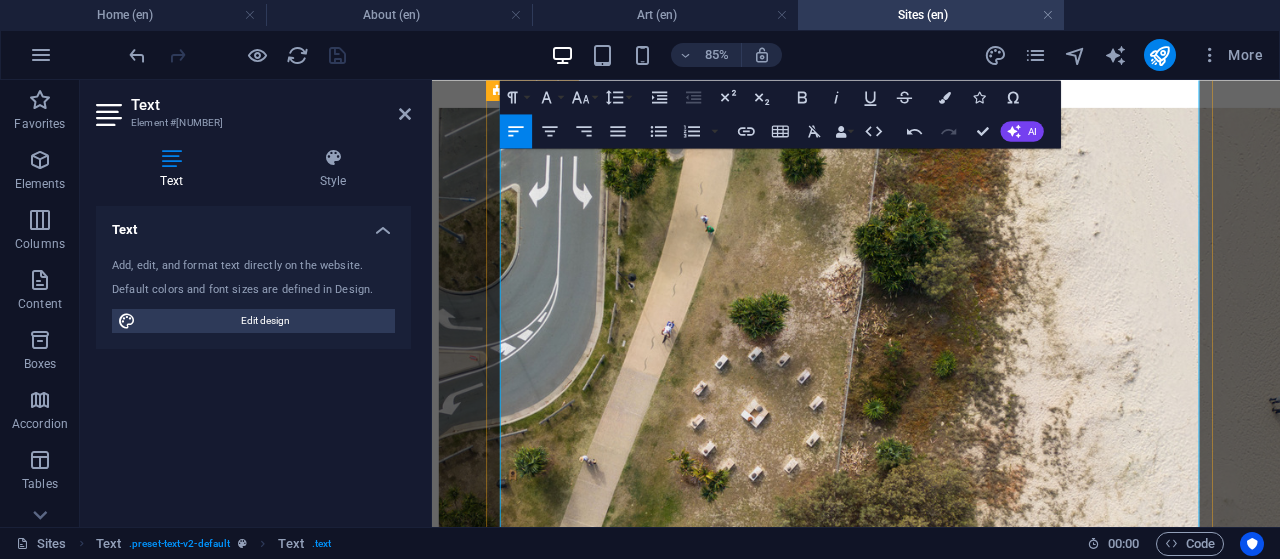 drag, startPoint x: 699, startPoint y: 393, endPoint x: 511, endPoint y: 390, distance: 188.02394 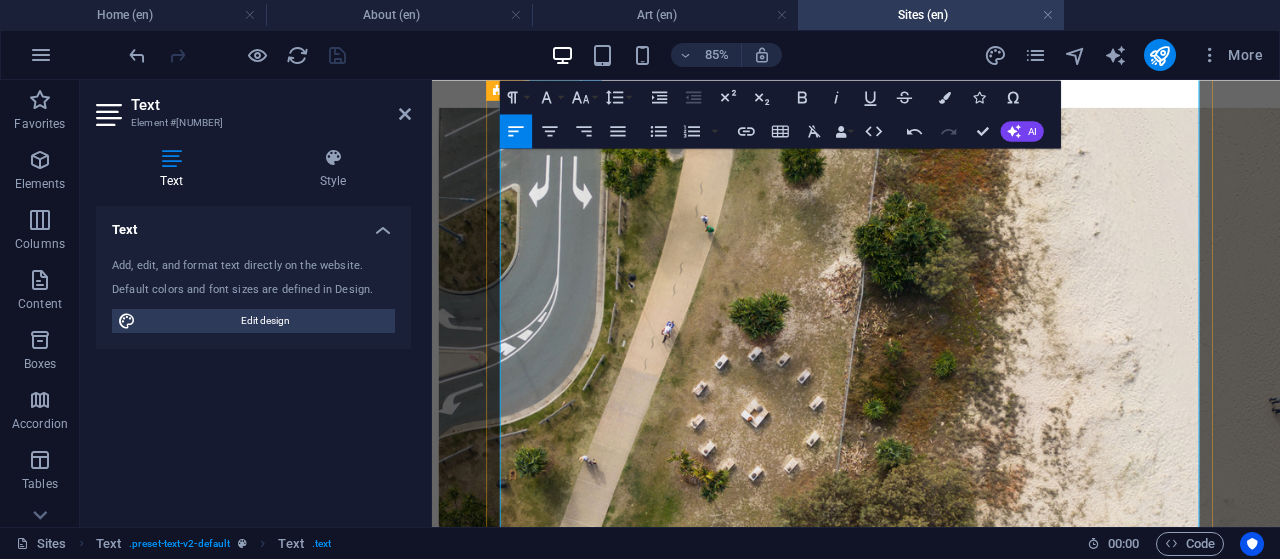 drag, startPoint x: 702, startPoint y: 394, endPoint x: 867, endPoint y: 390, distance: 165.04848 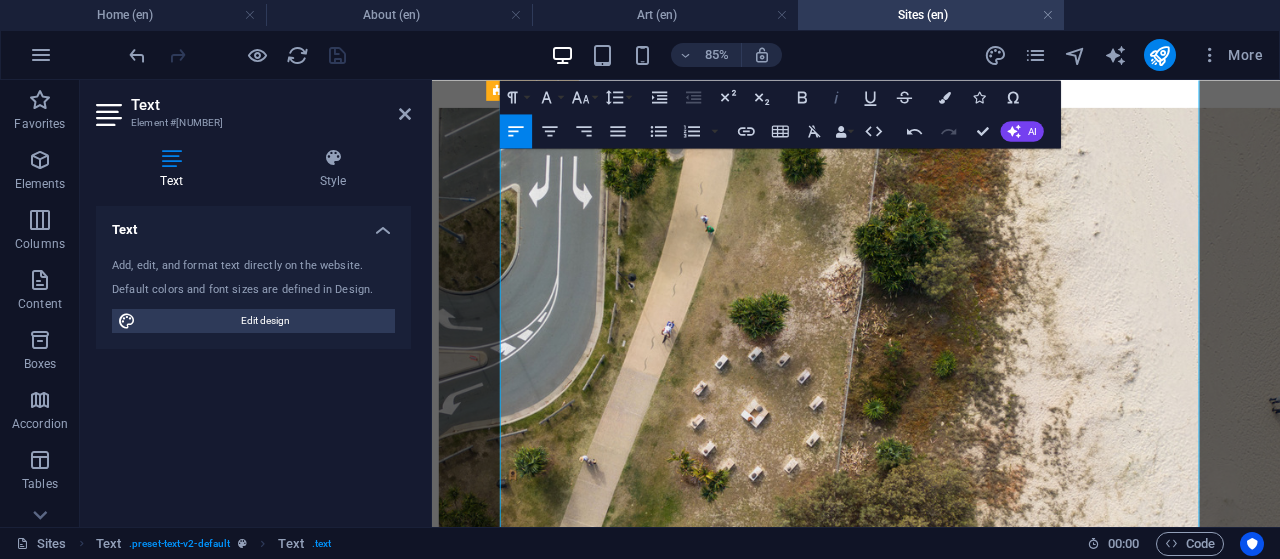 click 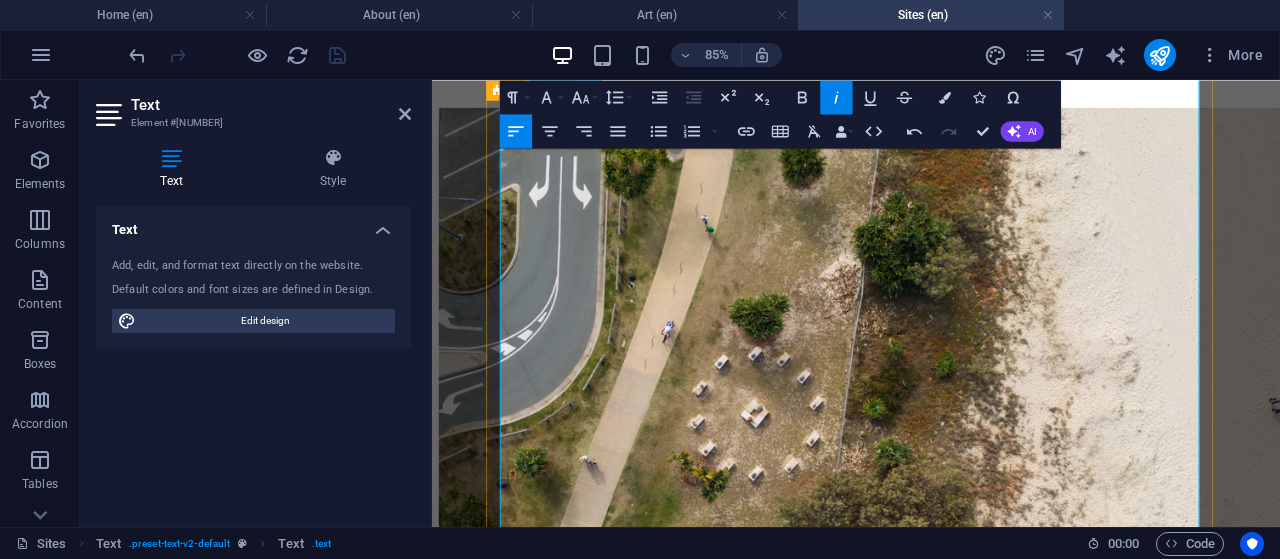 drag, startPoint x: 600, startPoint y: 320, endPoint x: 953, endPoint y: 319, distance: 353.0014 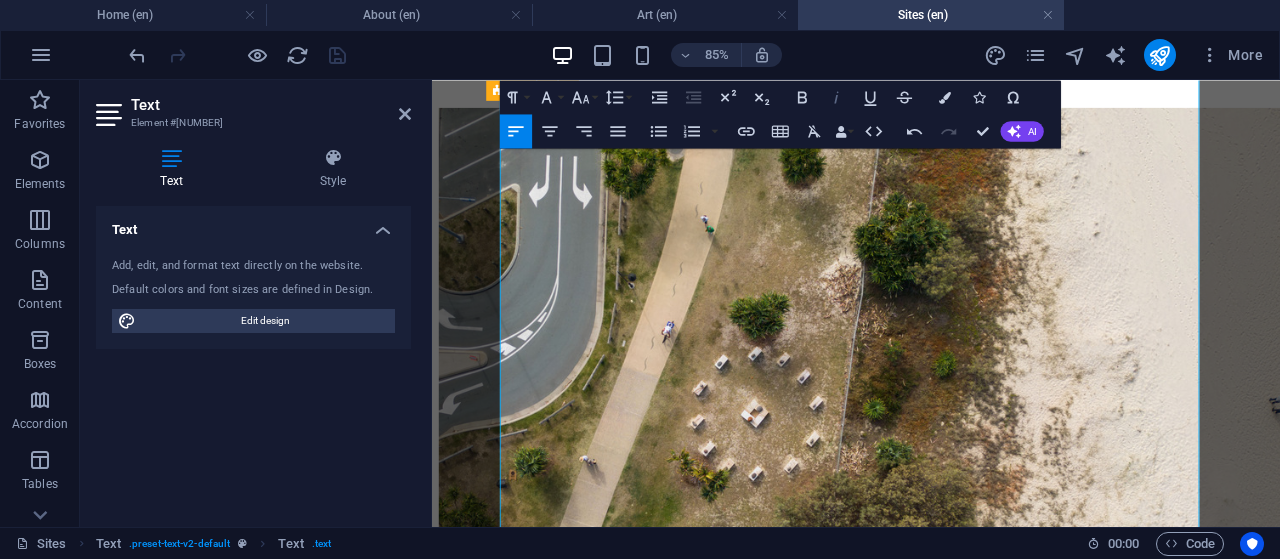 click 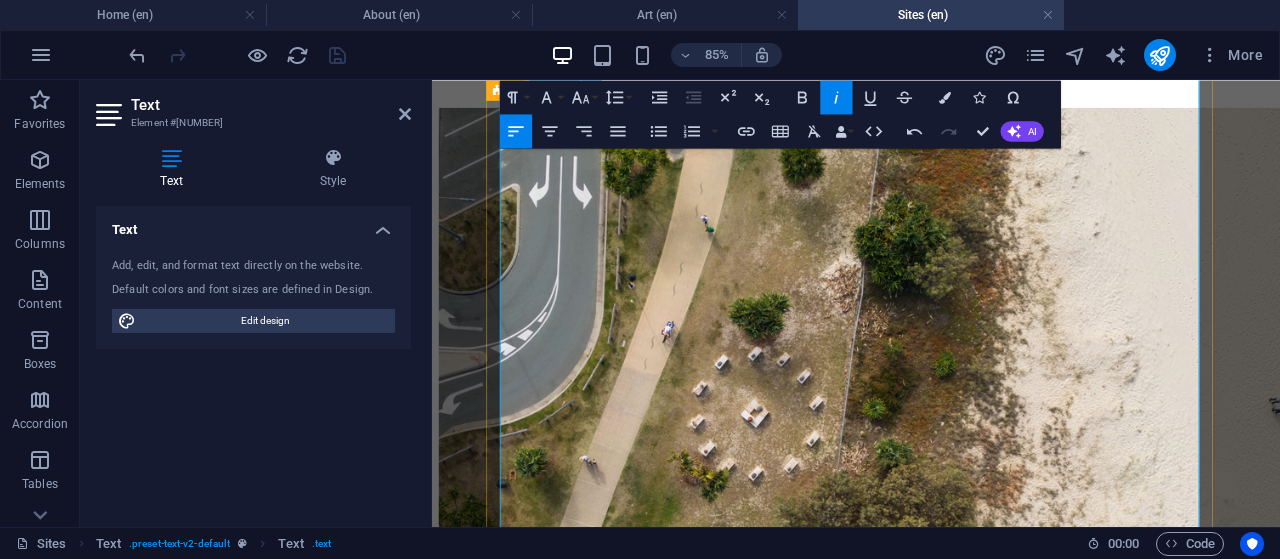 click on "[STATE], Australia; Impressions 6, Circle Gallery, West End, Brisbane, [STATE], Australia; CPM Gallery, Murwillumbah, [STATE], Australia" at bounding box center (931, 4040) 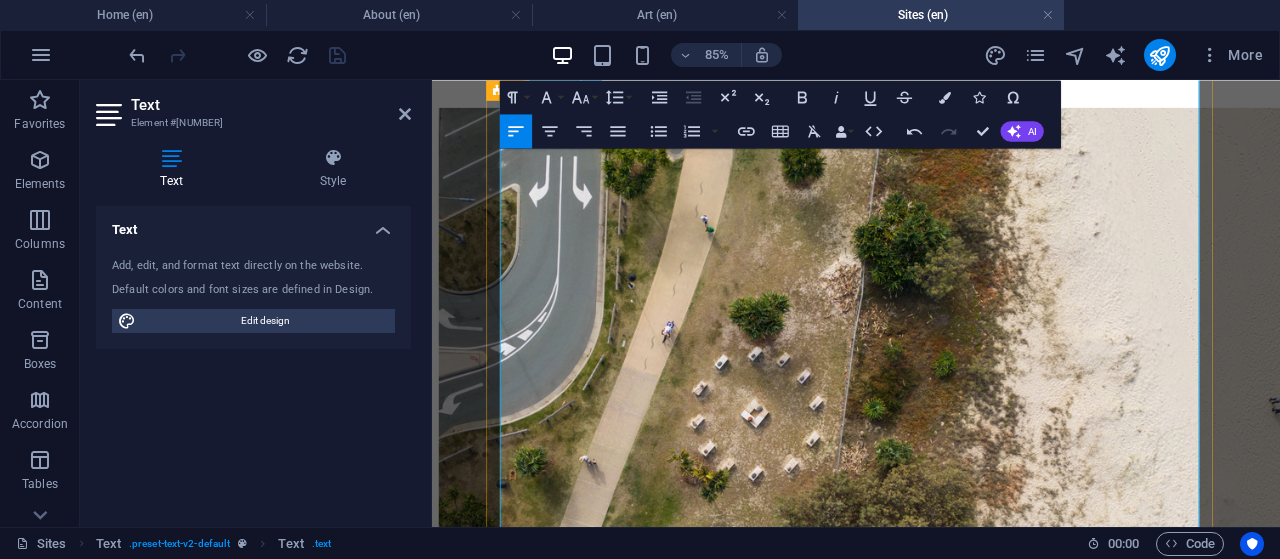 click on "[TITLE] [NUMBER],  [EVENT] ,  [CITY], [STATE], [COUNTRY]; [IMPRESSION] [NUMBER], [GALLERY], [AREA], [CITY], [STATE], [COUNTRY]; [GALLERY], [STATE], [COUNTRY]" at bounding box center [931, 4015] 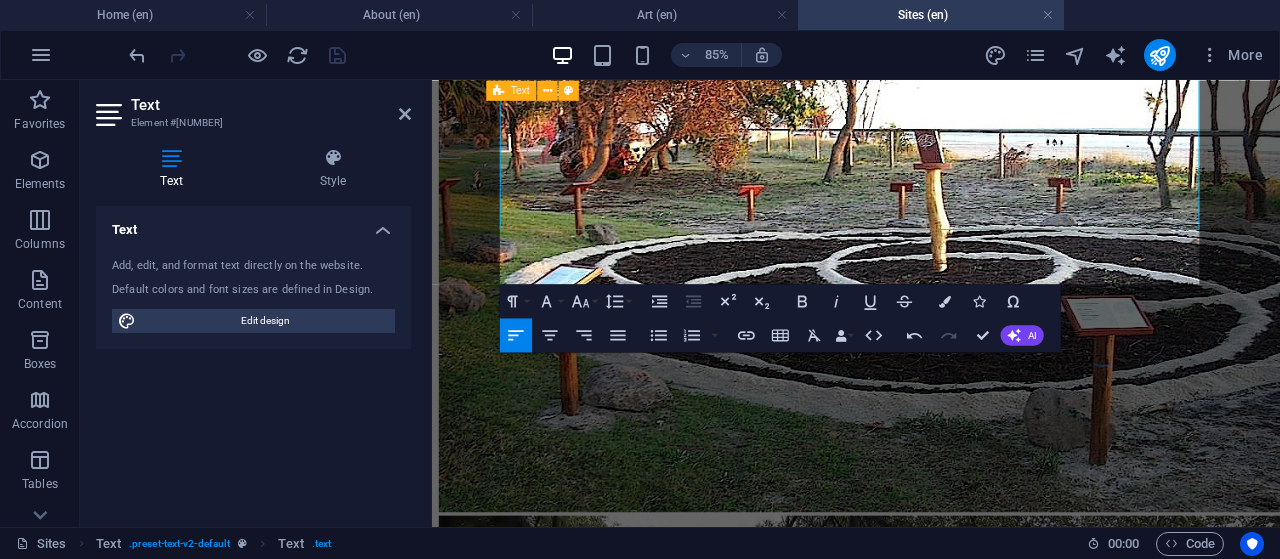 scroll, scrollTop: 2423, scrollLeft: 0, axis: vertical 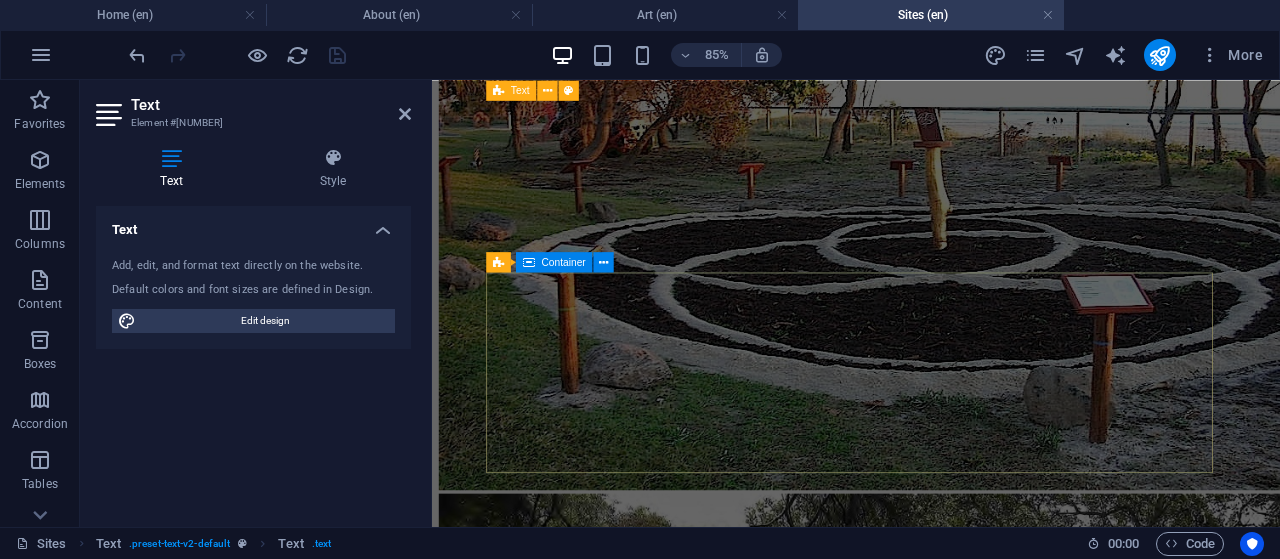 drag, startPoint x: 800, startPoint y: 416, endPoint x: 828, endPoint y: 496, distance: 84.758484 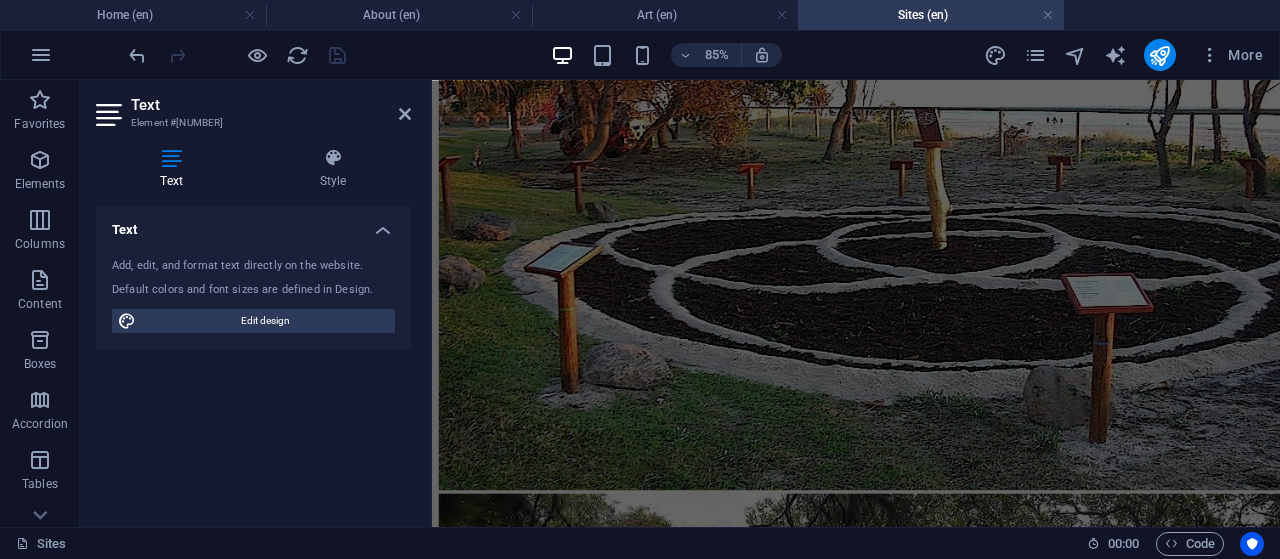 click on "Home About Art Sites Contact SITES Beach. bush. mangrove. At beach, bush, and mangrove, Anna Bonshek's art projects honour materiality and the living presence and ever-evolving story of place. EXHIBITIONS [YEAR]-[YEAR] REVISITING REPRESENTATION, Impress Printmakers Studio and Gallery , [YEAR], [LOCATION], [LOCATION], [LOCATION], [YEAR] PLAY, Swell Sculpture Festival: Art, People, Place, [YEAR] , [LOCATION], [LOCATION], [LOCATION], [LOCATION], [YEAR] JYOTI, S well Sculpture Festival: Art, People, Place, [YEAR] , [LOCATION], [LOCATION], [LOCATION], [YEAR] ALTERED STATES: Migaloo Press Artists Collective and Firestation Print Studio, Logan Art Gallery , [LOCATION], [LOCATION], [YEAR] VIE DU PACIFIQUE III, NorthSite Contemporary Arts , [MONTH] [DAY] - [MONTH] [DAY], [LOCATION], [LOCATION], [LOCATION], [YEAR] VIE DU PACIFIQUE III, Bulumbaja Arts Centre , [LOCATION], [LOCATION], [LOCATION] , [YEAR] ALTERED STATES: Migaloo Press Artists Collective & Firestation Print Studio , Firestation Print Studio , [LOCATION], [LOCATION], [YEAR] [YEAR]-[YEAR]" at bounding box center [931, 2065] 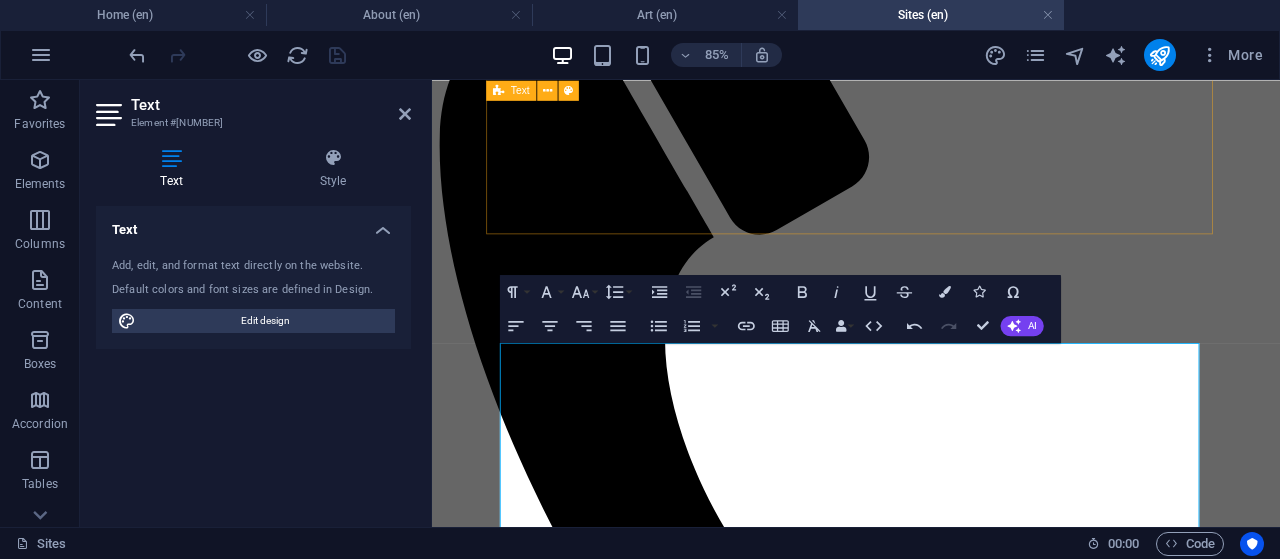 scroll, scrollTop: 441, scrollLeft: 0, axis: vertical 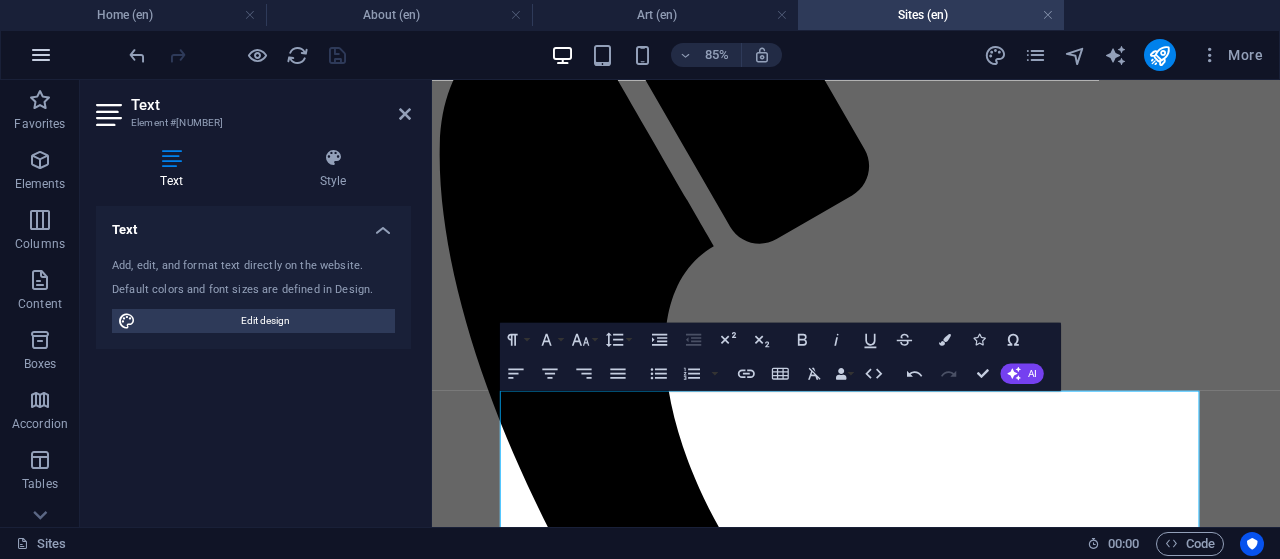 click at bounding box center (41, 55) 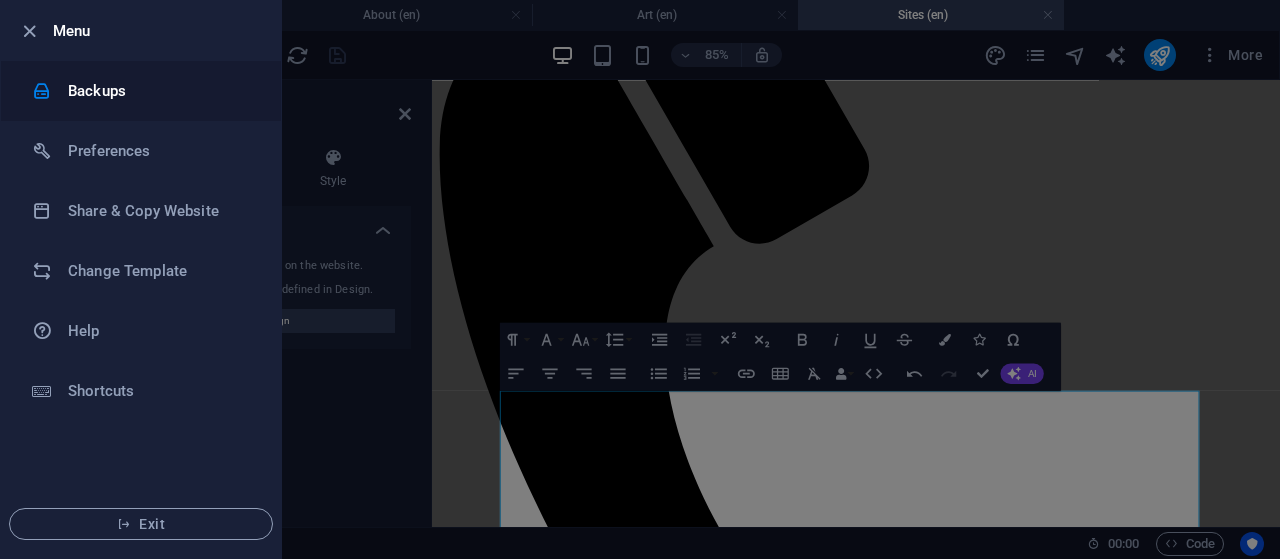click on "Backups" at bounding box center (160, 91) 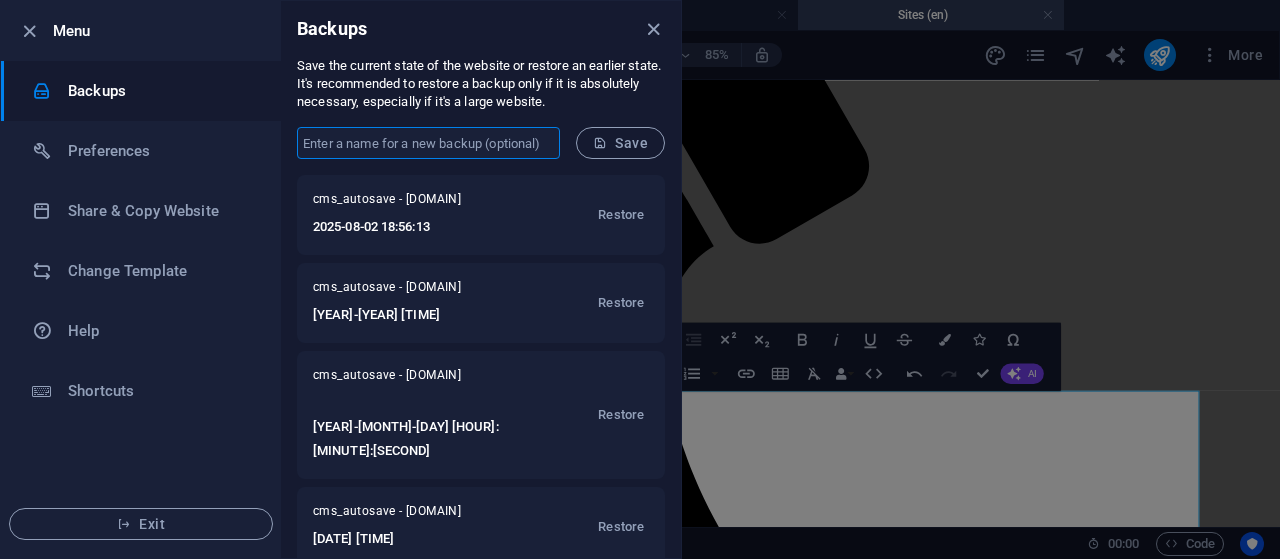 click at bounding box center [428, 143] 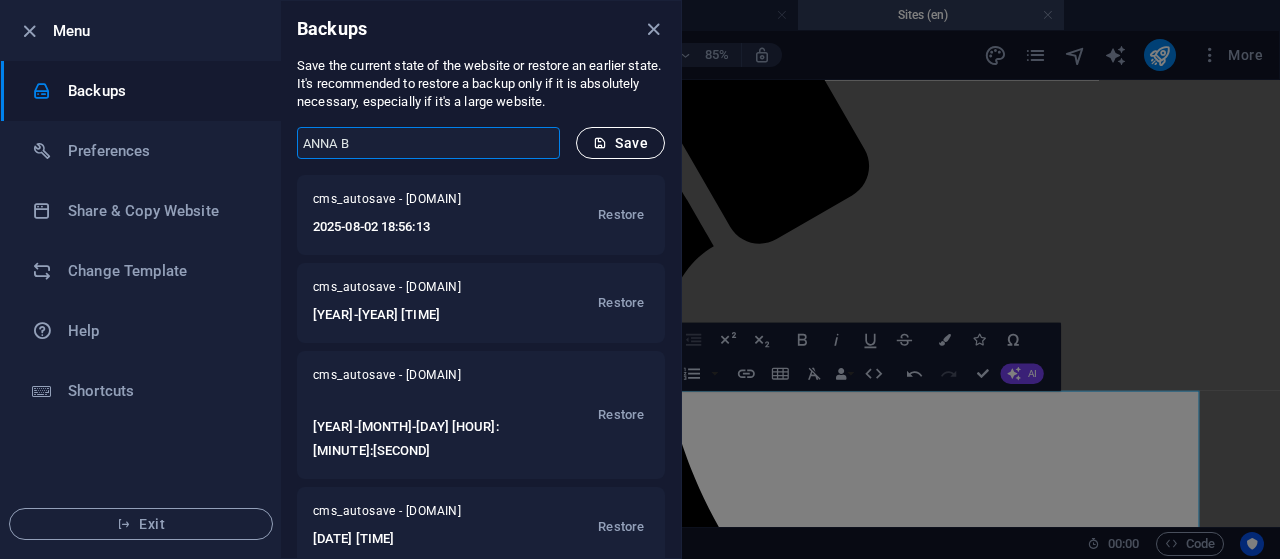 type on "ANNA B" 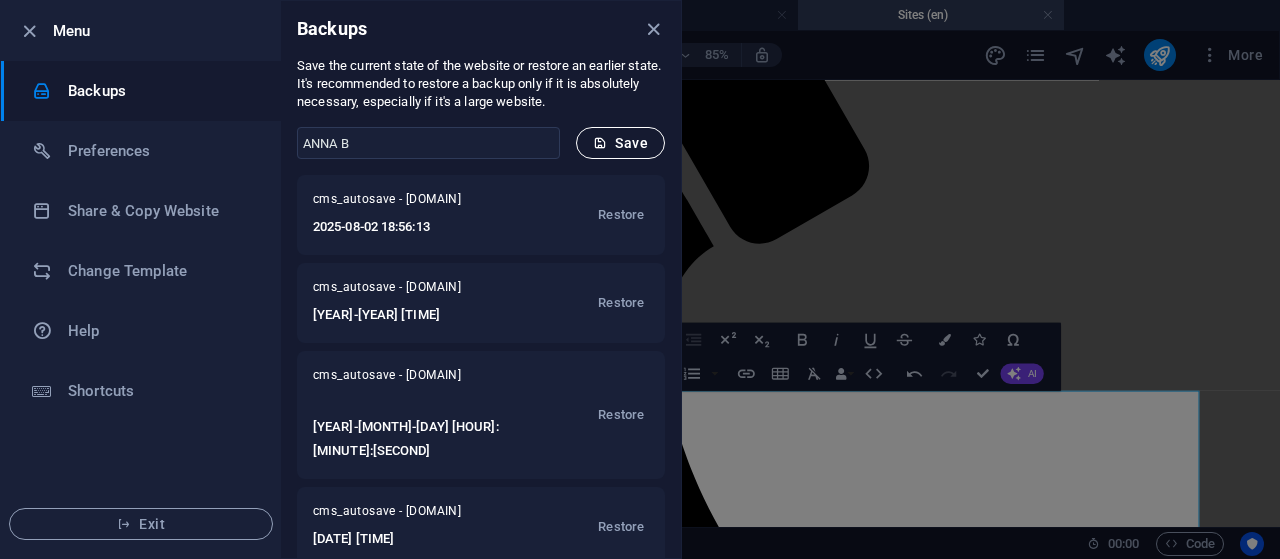 click on "Save" at bounding box center (620, 143) 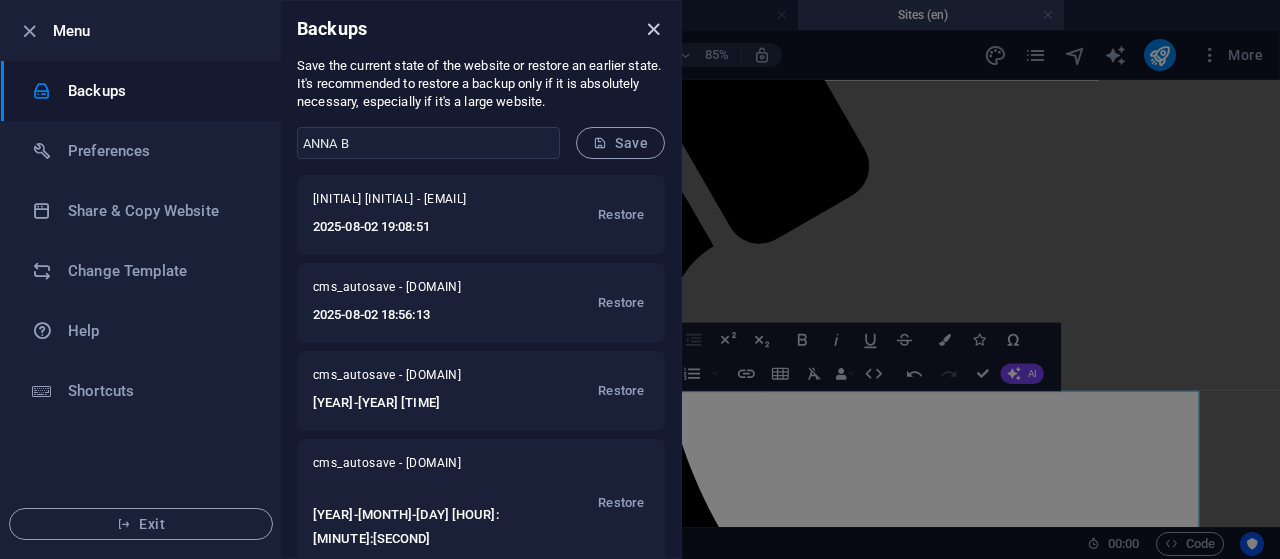 click at bounding box center [653, 29] 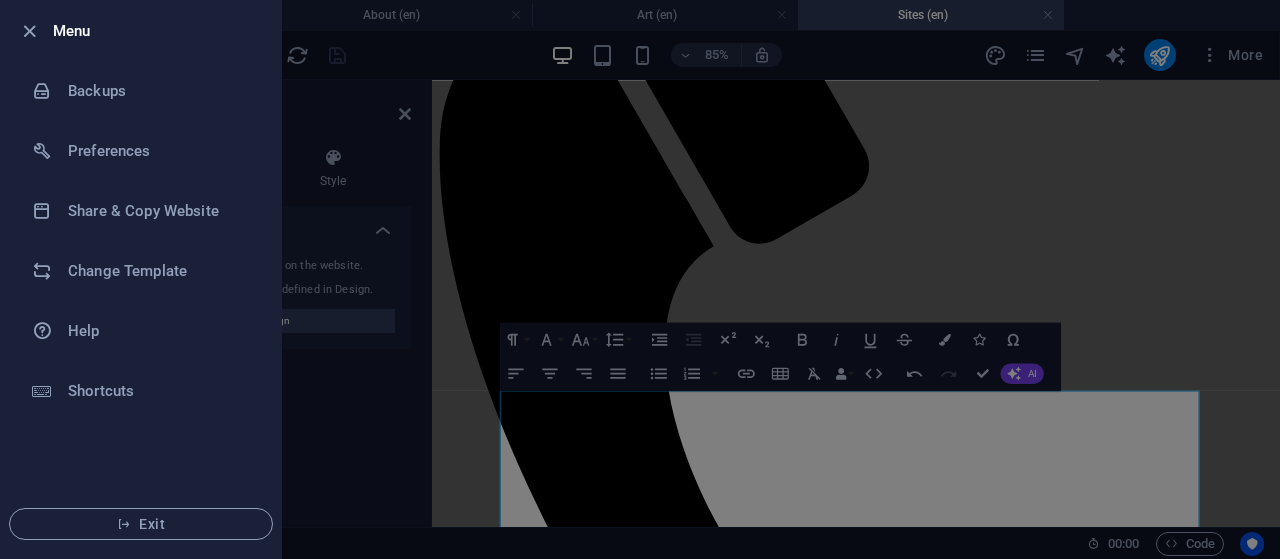 click at bounding box center (640, 279) 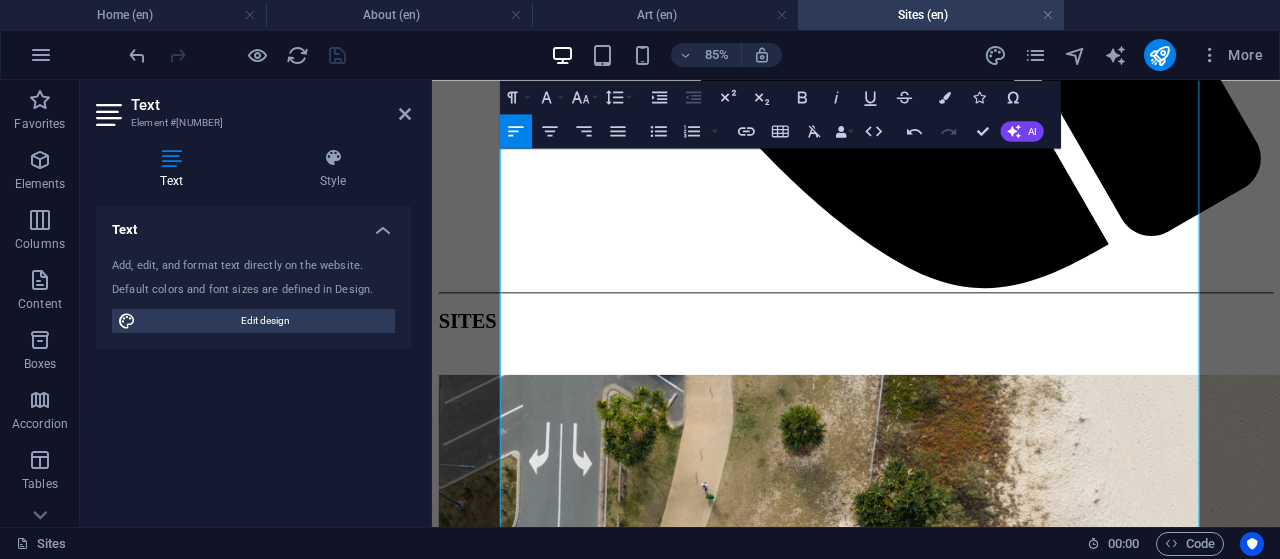 scroll, scrollTop: 1344, scrollLeft: 0, axis: vertical 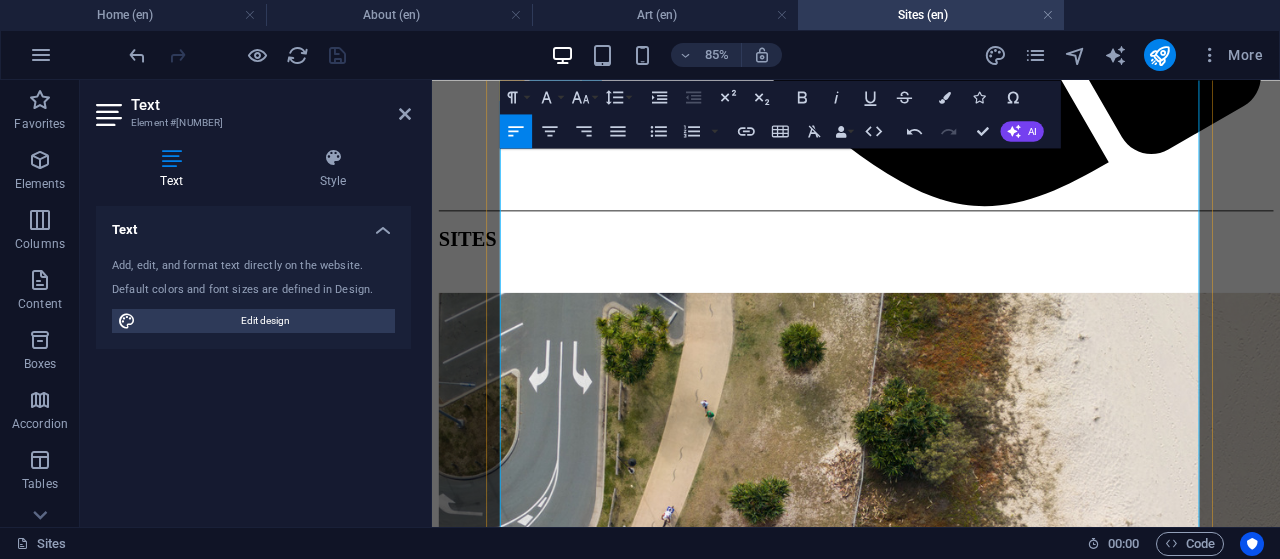 drag, startPoint x: 969, startPoint y: 504, endPoint x: 925, endPoint y: 467, distance: 57.48913 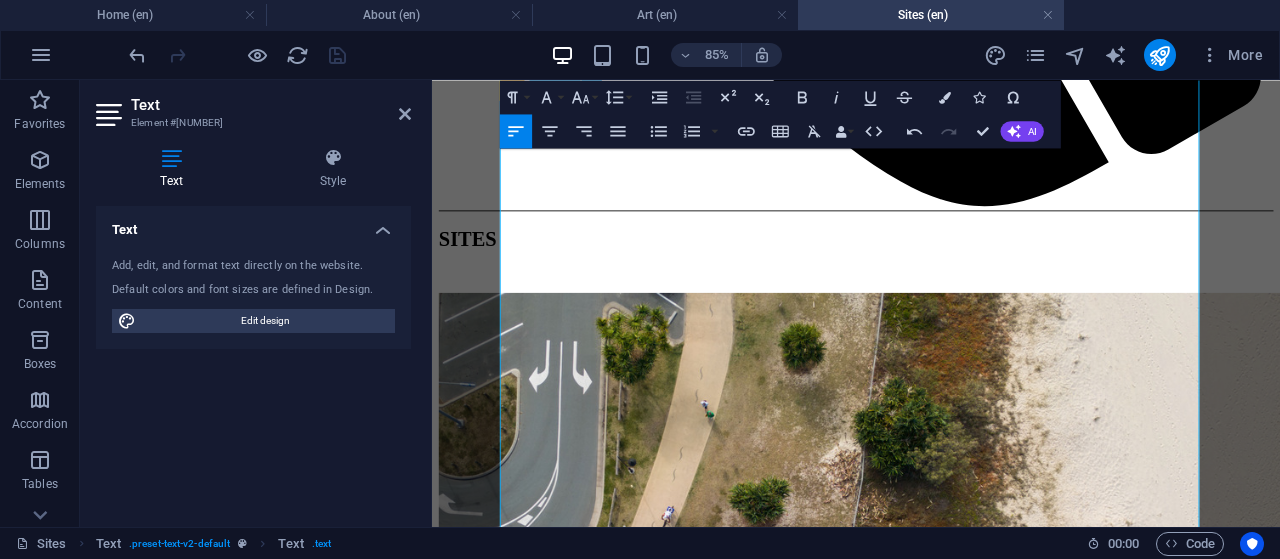 drag, startPoint x: 761, startPoint y: 383, endPoint x: 743, endPoint y: 240, distance: 144.12842 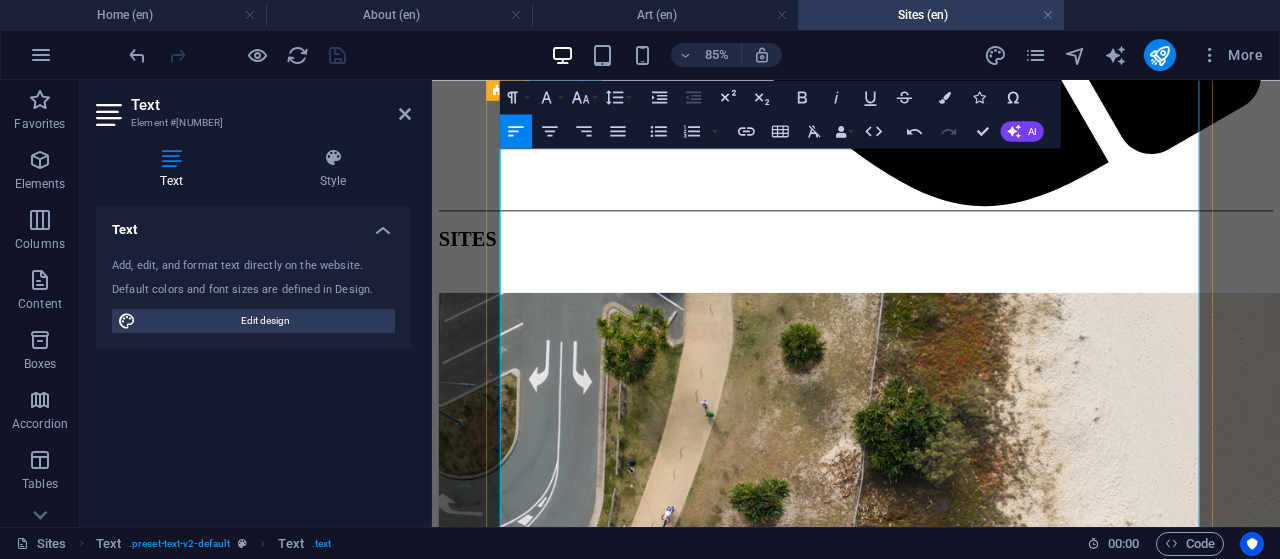 click on "[YEAR] Vie du Pacific/Pacific Life, Pacific Perimeter Print Exchange [YEAR]-[YEAR], Crane International Project Space,Crane Arts, [STATE], USA" at bounding box center [931, 3918] 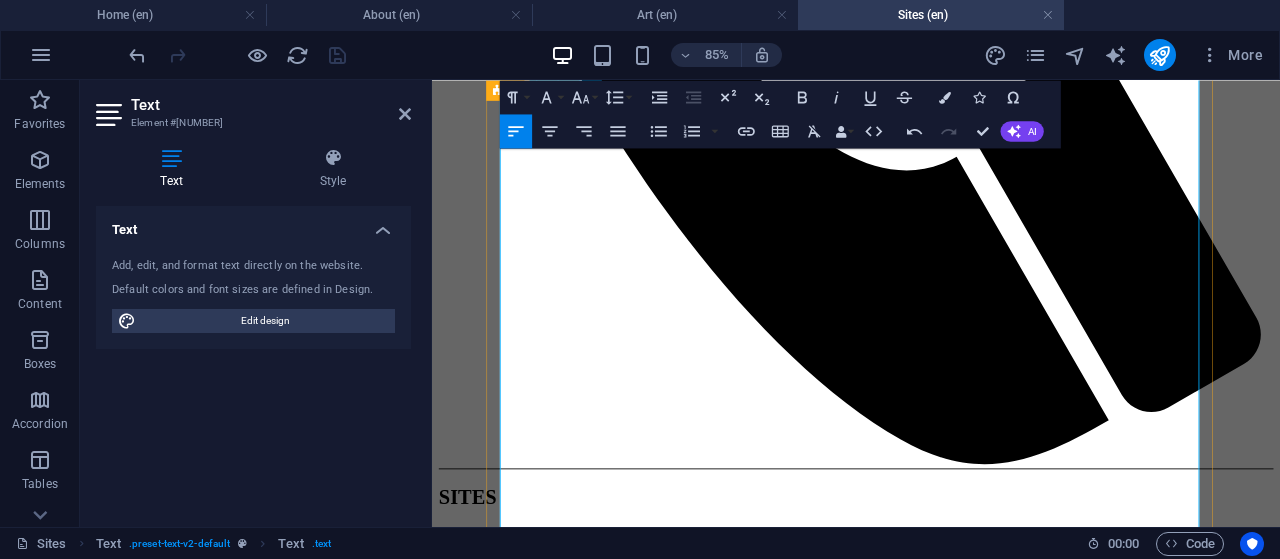 scroll, scrollTop: 763, scrollLeft: 0, axis: vertical 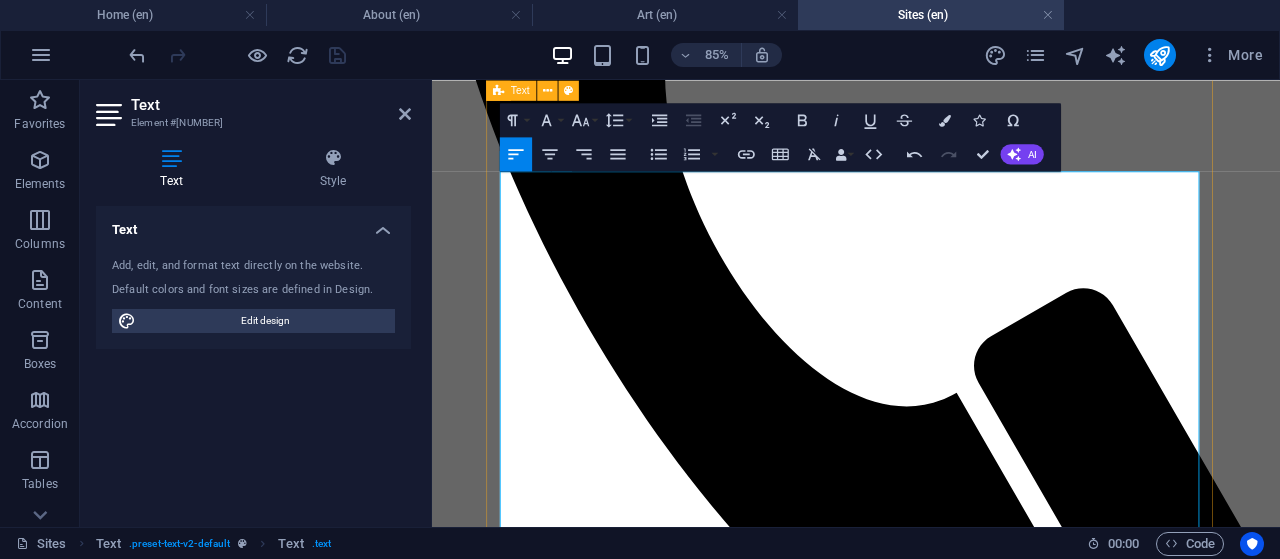 drag, startPoint x: 641, startPoint y: 343, endPoint x: 512, endPoint y: 343, distance: 129 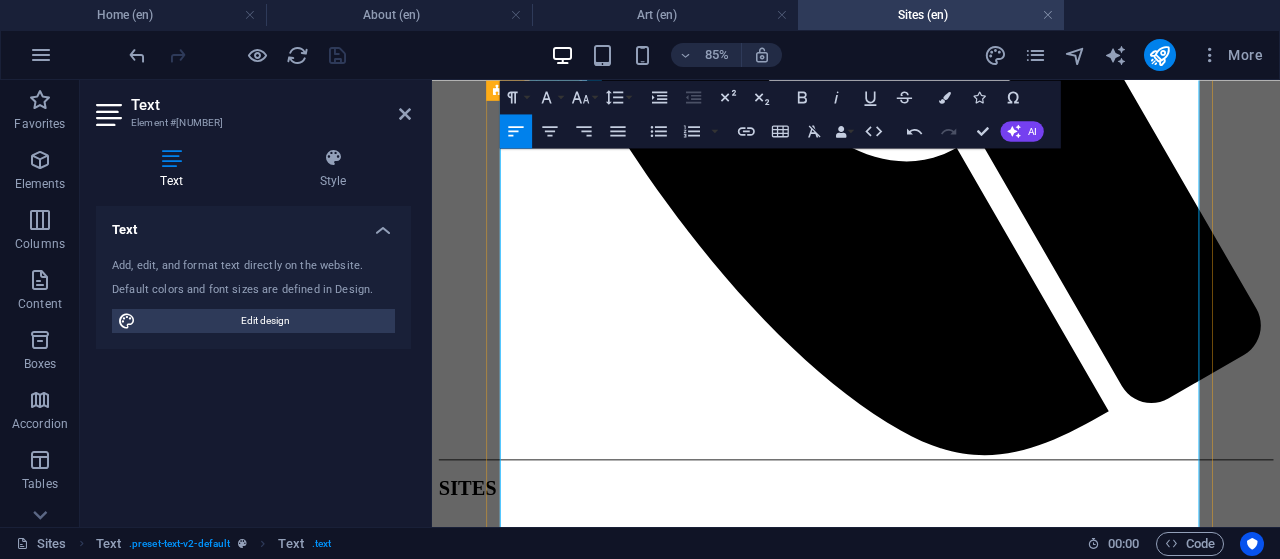 scroll, scrollTop: 1339, scrollLeft: 0, axis: vertical 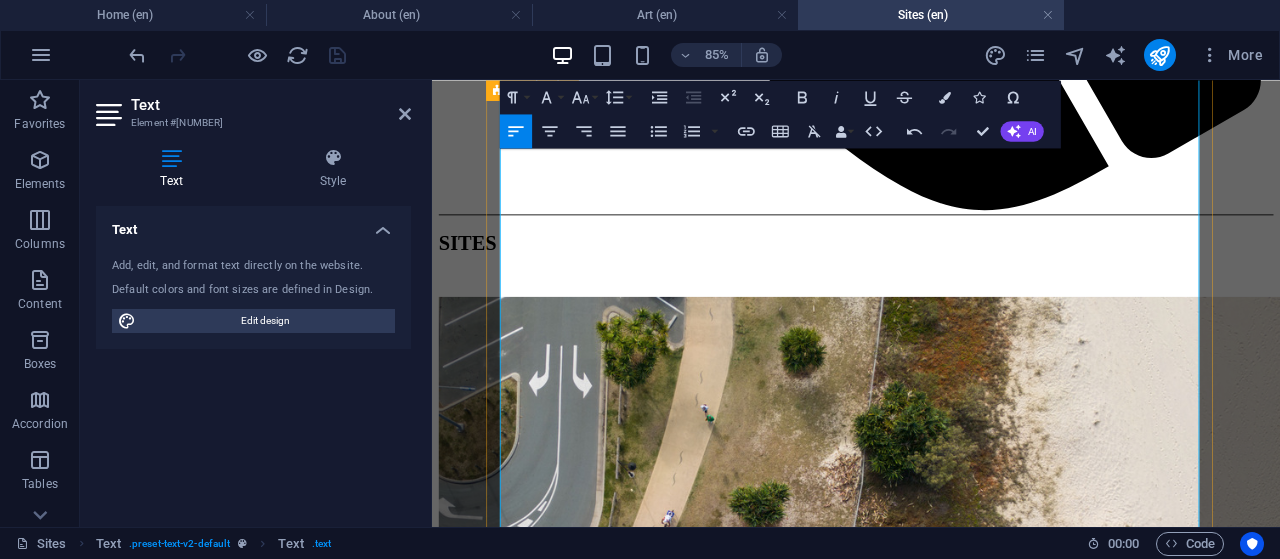 drag, startPoint x: 605, startPoint y: 416, endPoint x: 501, endPoint y: 415, distance: 104.00481 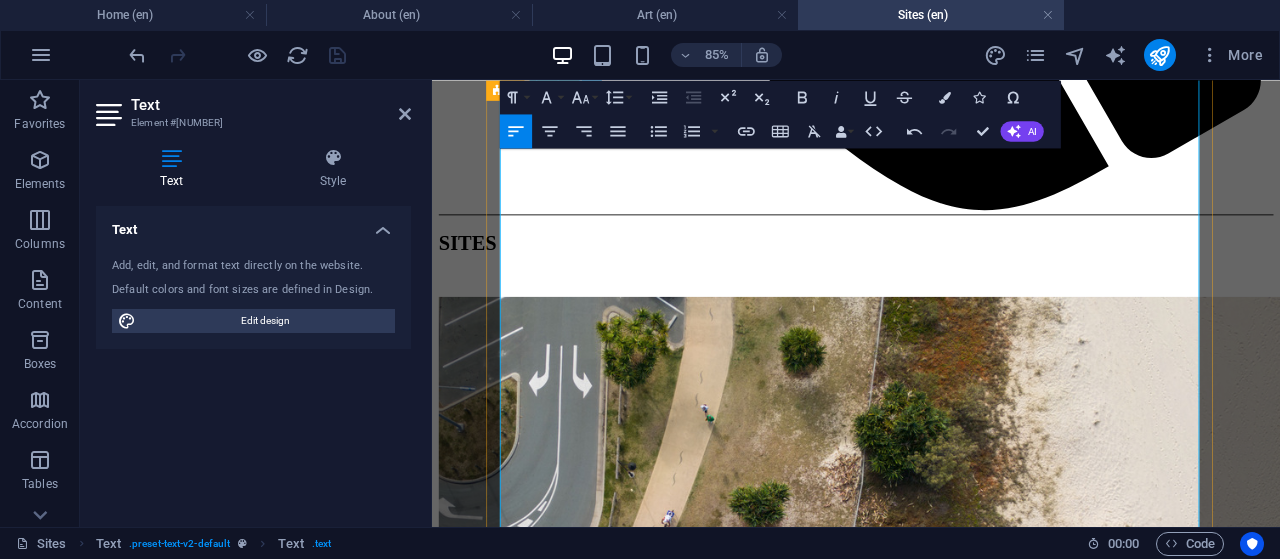 click on "/[EVENT], [COMPANY] Arts Centre, [CITY], [STATE];" at bounding box center (931, 4009) 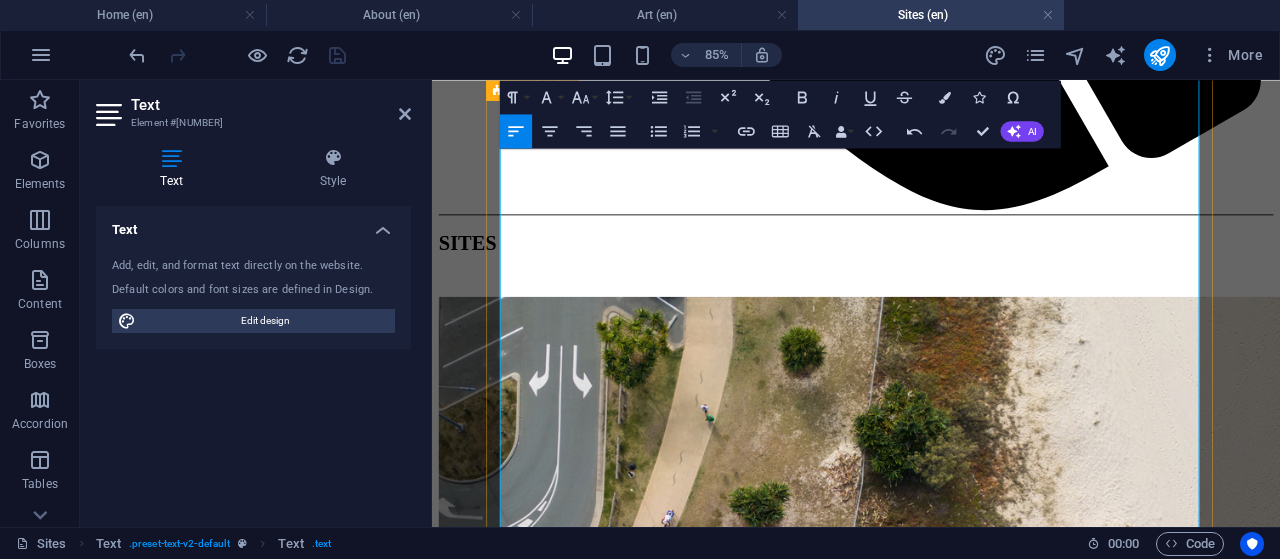 drag, startPoint x: 686, startPoint y: 365, endPoint x: 507, endPoint y: 366, distance: 179.00279 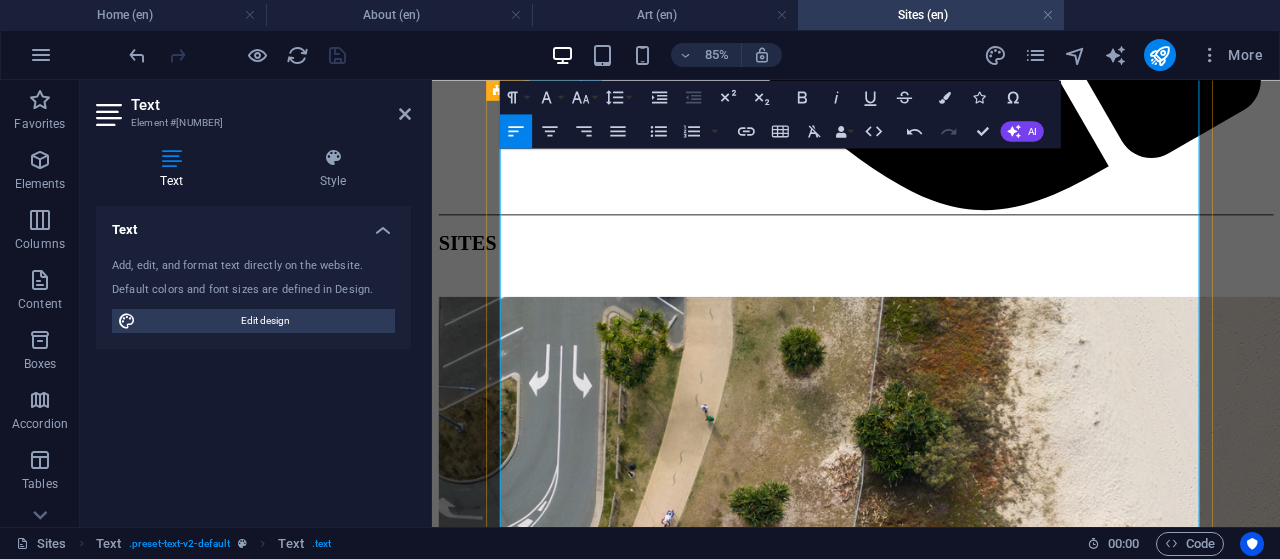 click on "Vie du Pacific/Pacific Life, Caboolture Regional Art Gallery, [CITY], [STATE];" at bounding box center (931, 4010) 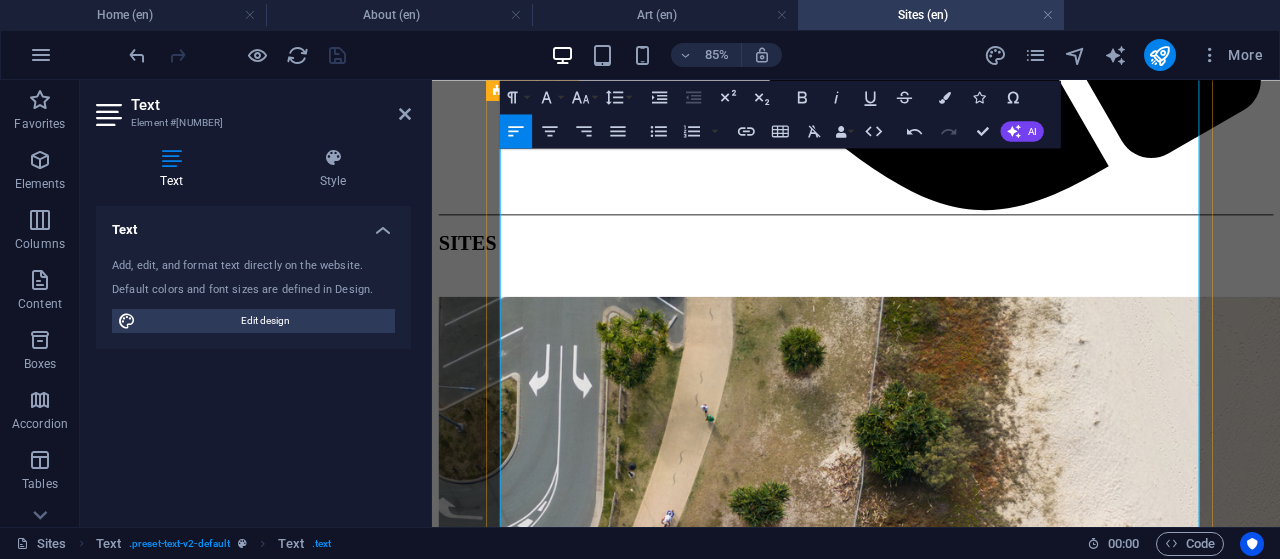 drag, startPoint x: 688, startPoint y: 440, endPoint x: 497, endPoint y: 437, distance: 191.02356 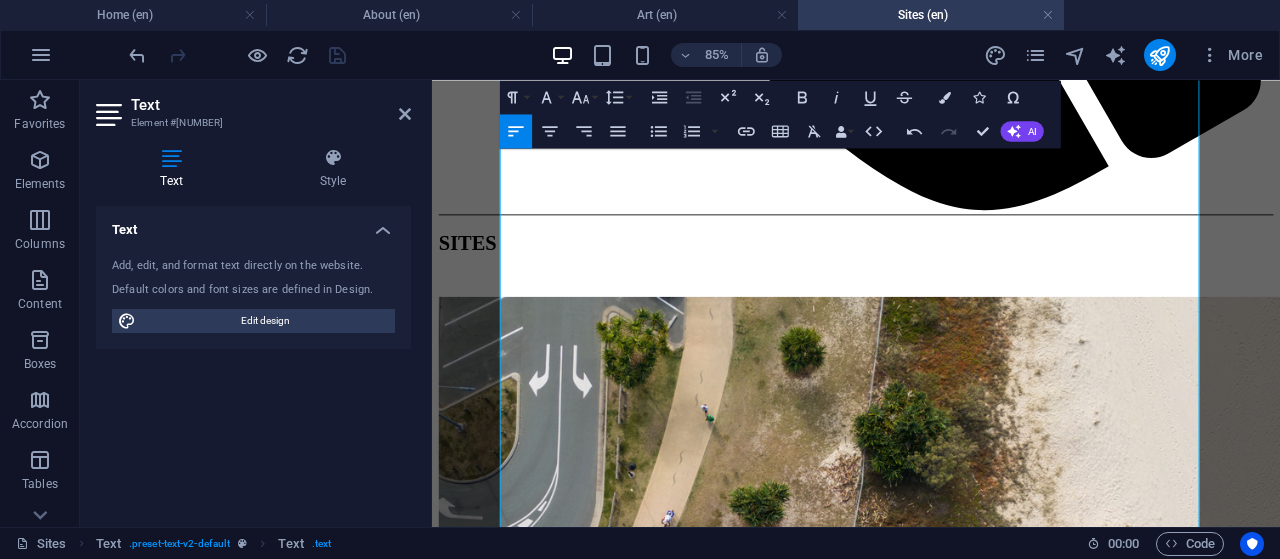 drag, startPoint x: 686, startPoint y: 512, endPoint x: 489, endPoint y: 512, distance: 197 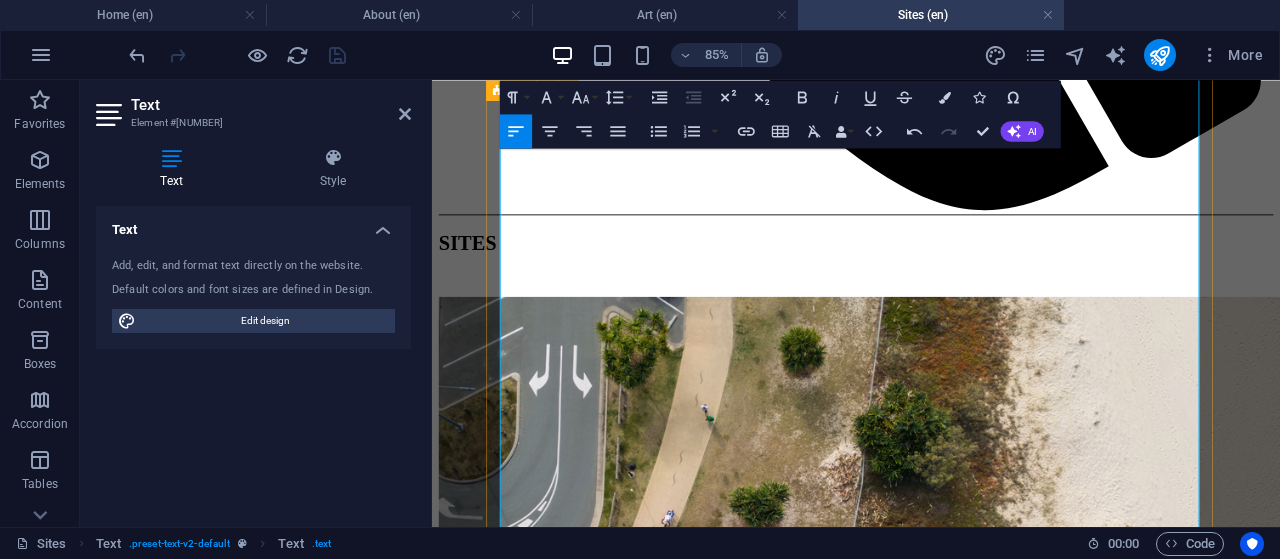 drag, startPoint x: 688, startPoint y: 532, endPoint x: 494, endPoint y: 532, distance: 194 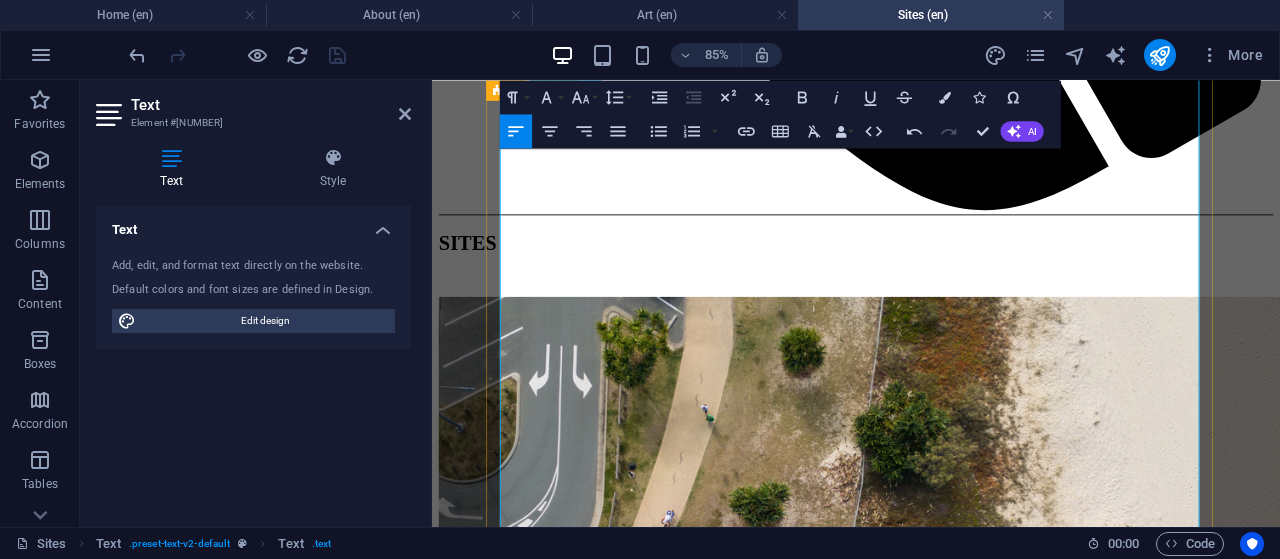 drag, startPoint x: 1059, startPoint y: 368, endPoint x: 633, endPoint y: 386, distance: 426.38013 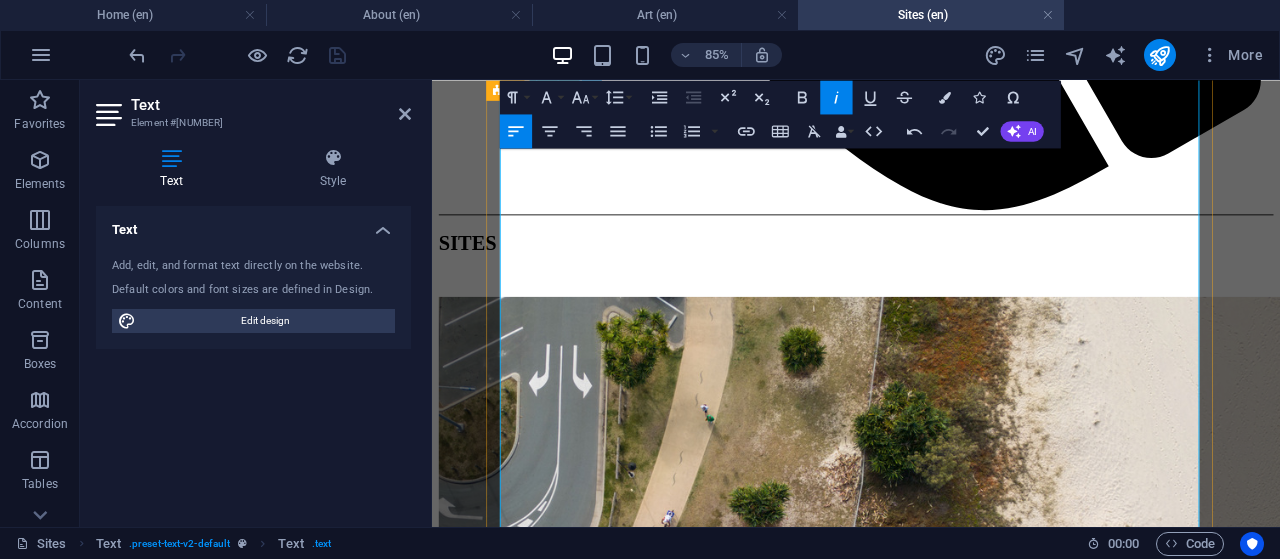 click on "Crane International Project Space, Crane Arts" at bounding box center (1113, 3923) 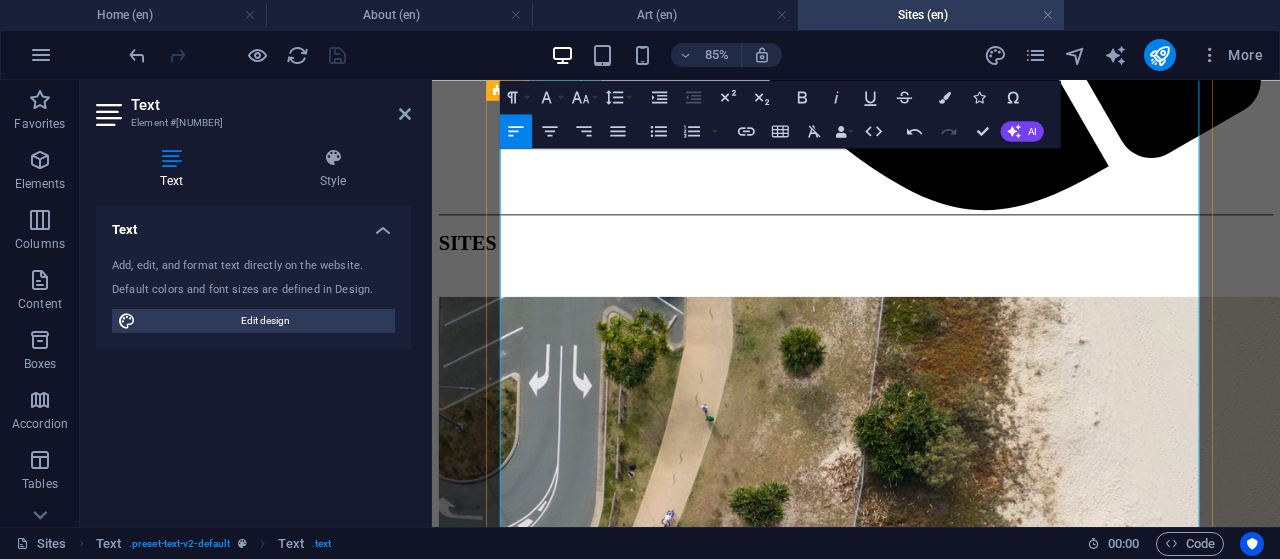 click on "VIE DU PACIFIQUE/PACIFIC LIFE, Butter Factory Arts Centre, Cooroy, Queensland, Australia;" at bounding box center [931, 3976] 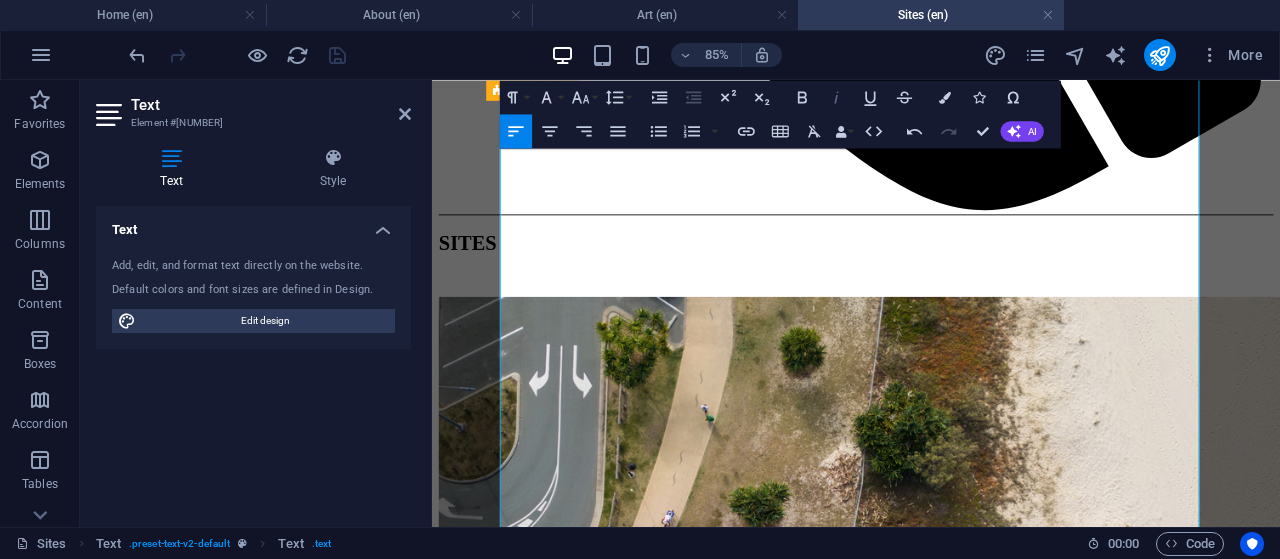 click 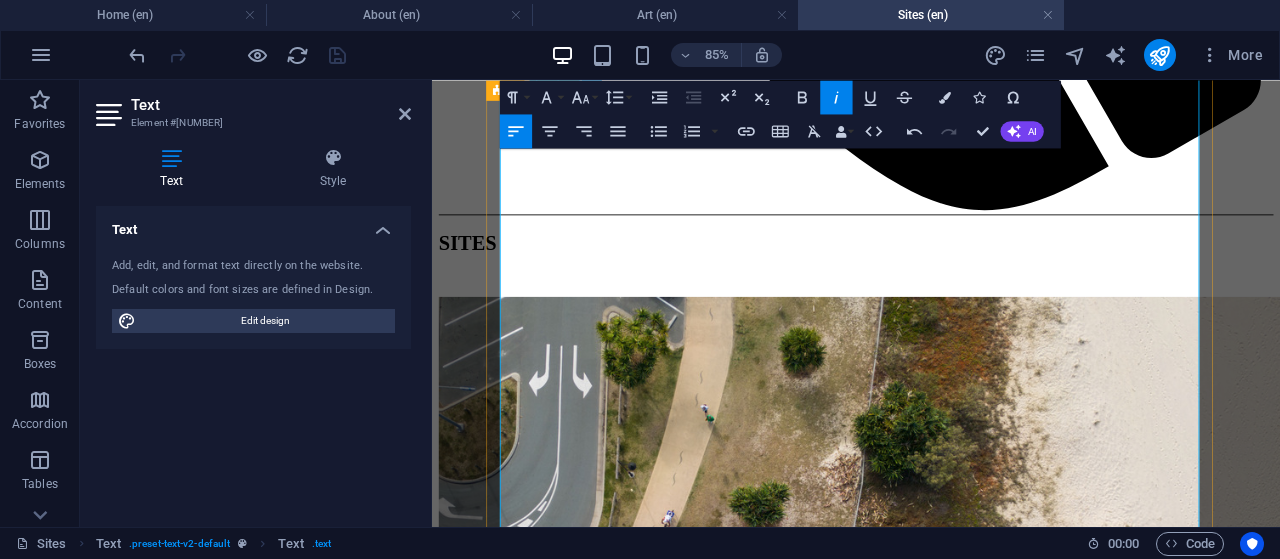 drag, startPoint x: 750, startPoint y: 463, endPoint x: 878, endPoint y: 462, distance: 128.0039 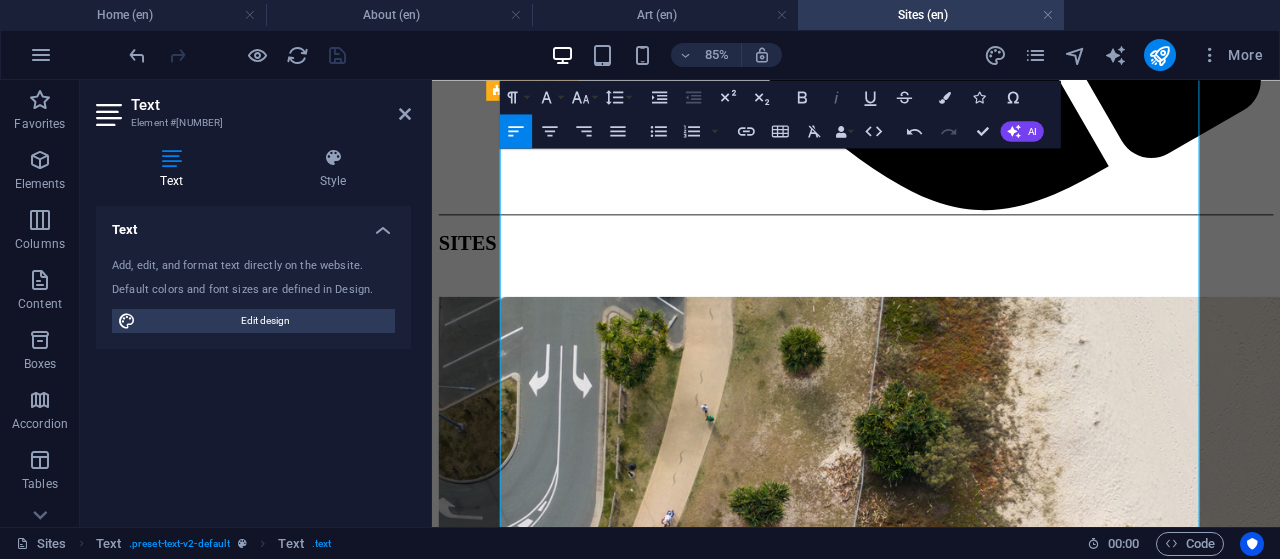 click 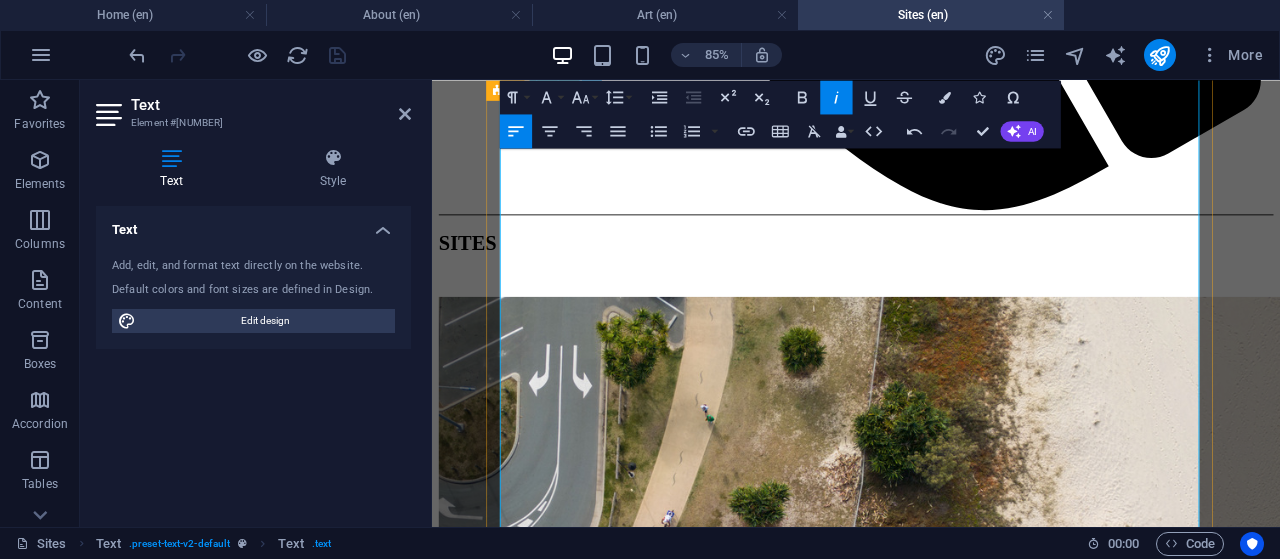 click on "Redlands Museum" at bounding box center (779, 4010) 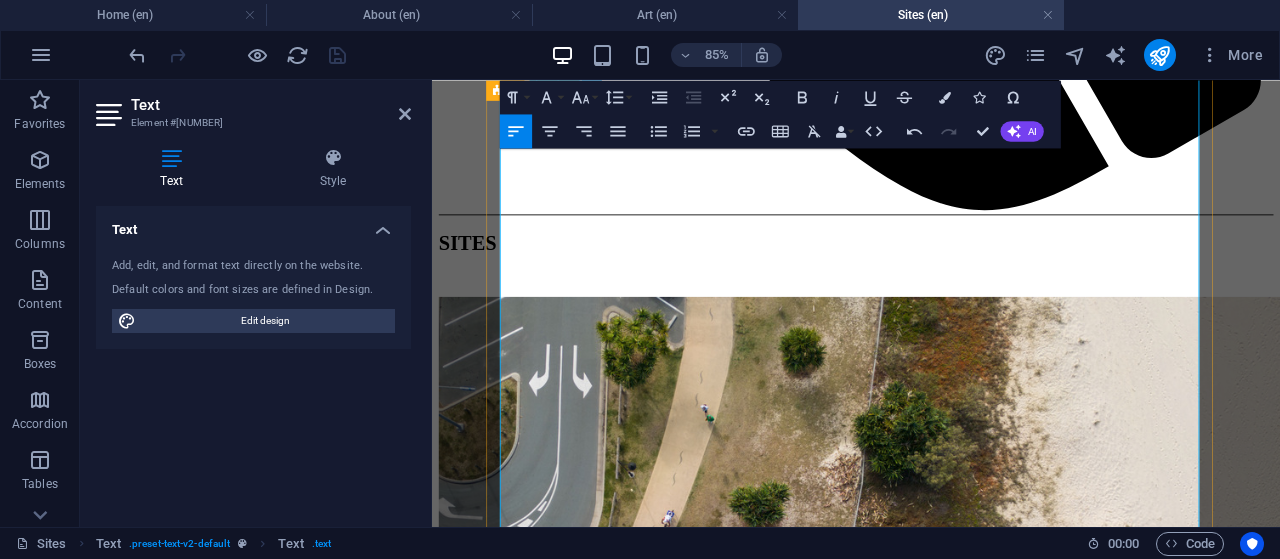 drag, startPoint x: 598, startPoint y: 488, endPoint x: 876, endPoint y: 483, distance: 278.04495 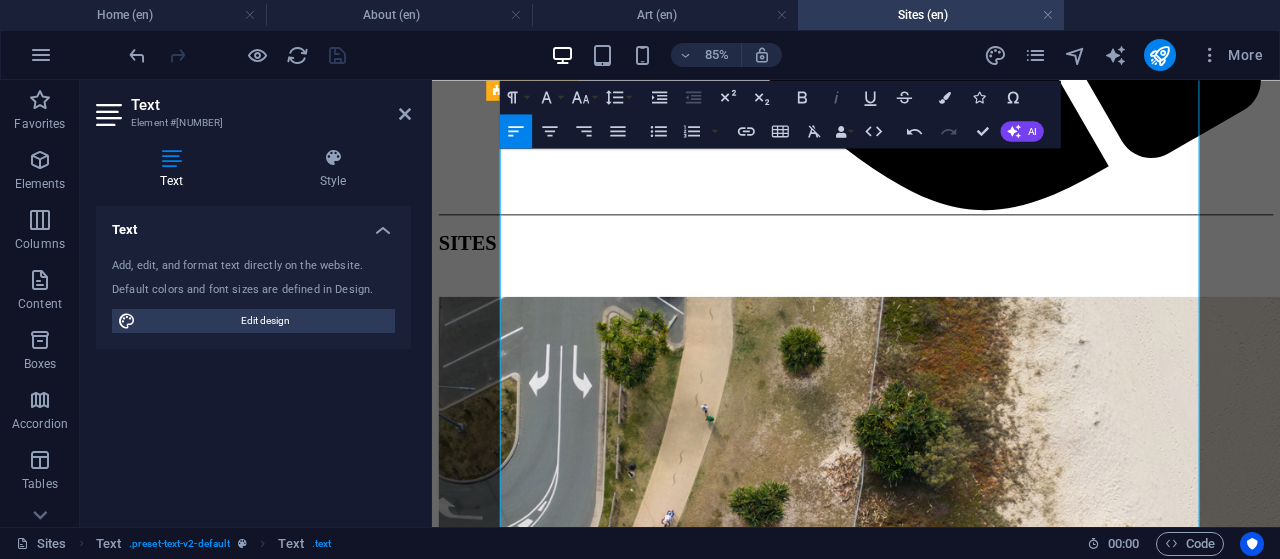 click 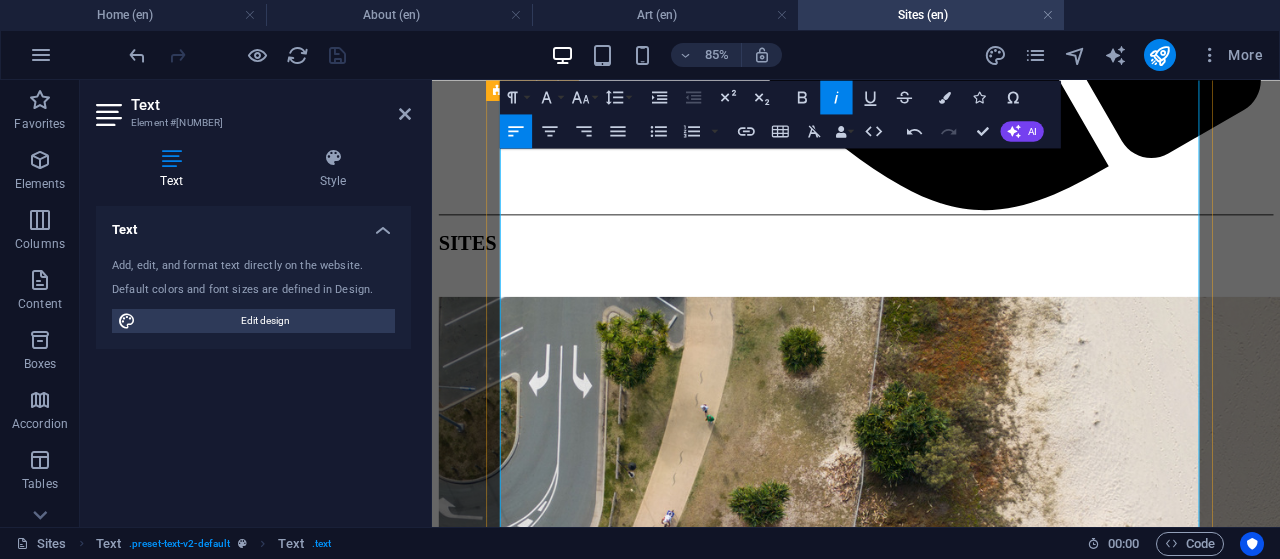 drag, startPoint x: 591, startPoint y: 487, endPoint x: 499, endPoint y: 487, distance: 92 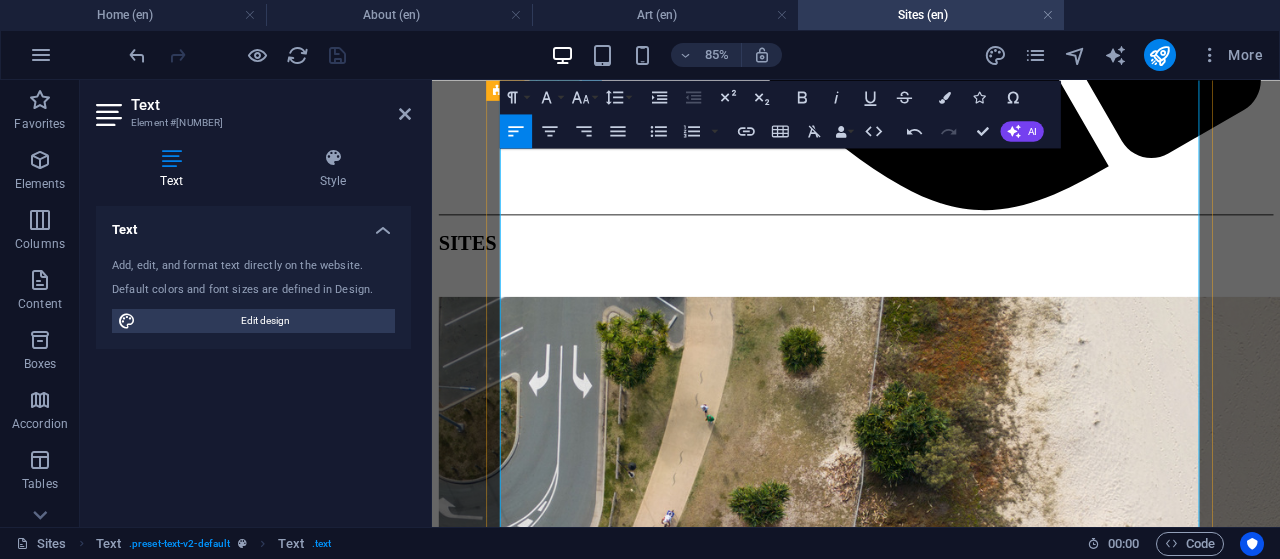 click on "Impress Printmakers Studio and Gallery" at bounding box center [816, 3888] 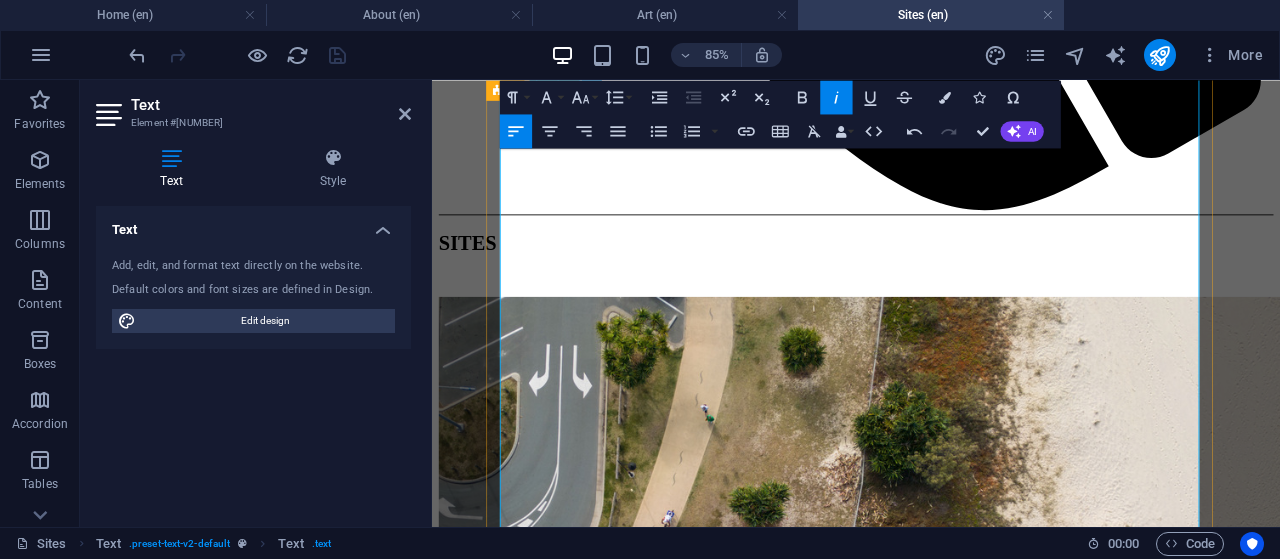 drag, startPoint x: 738, startPoint y: 415, endPoint x: 513, endPoint y: 415, distance: 225 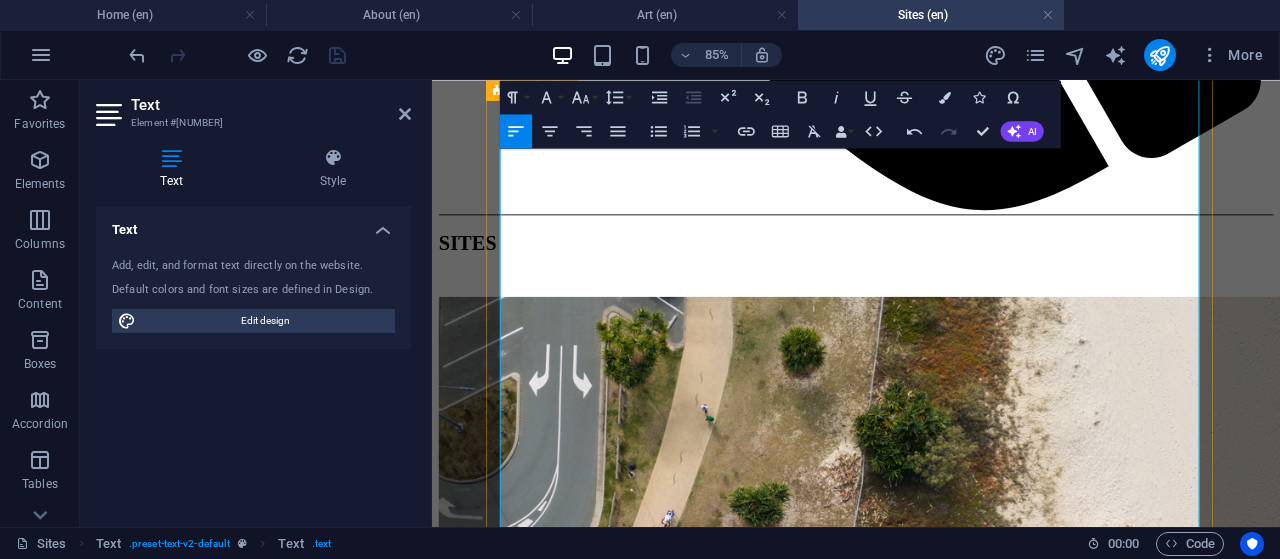 drag, startPoint x: 691, startPoint y: 291, endPoint x: 506, endPoint y: 295, distance: 185.04324 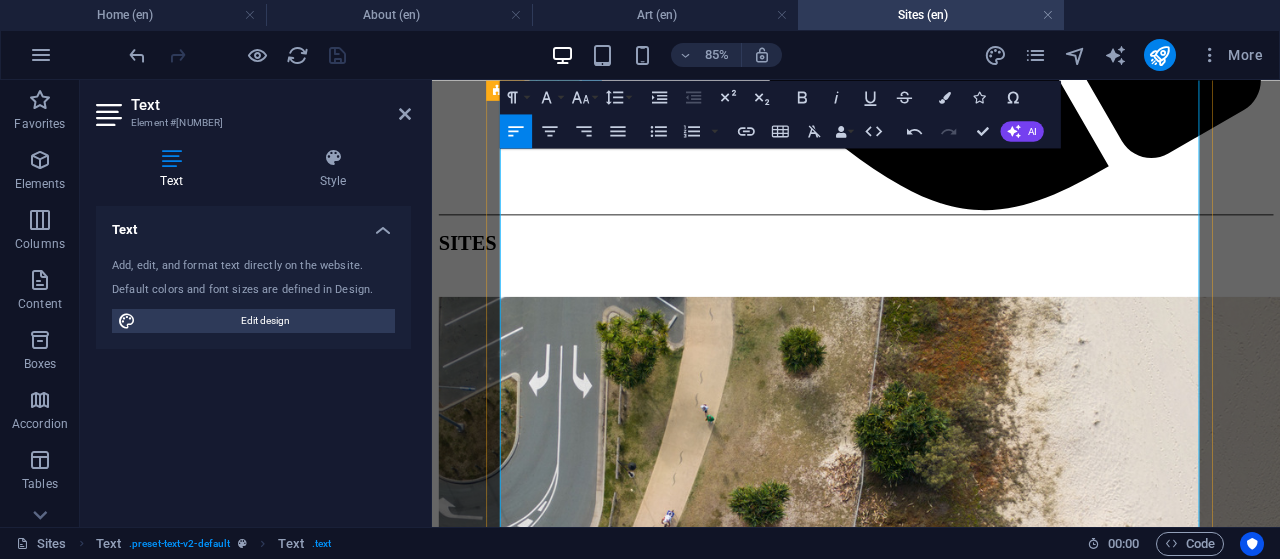 click on "II" at bounding box center (931, 3855) 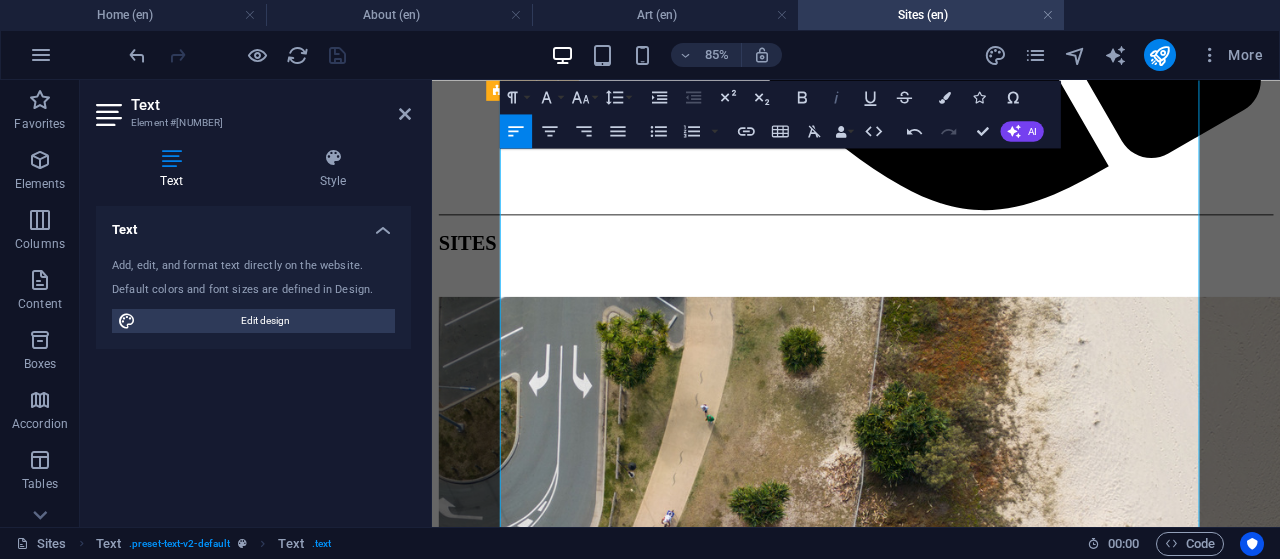 click 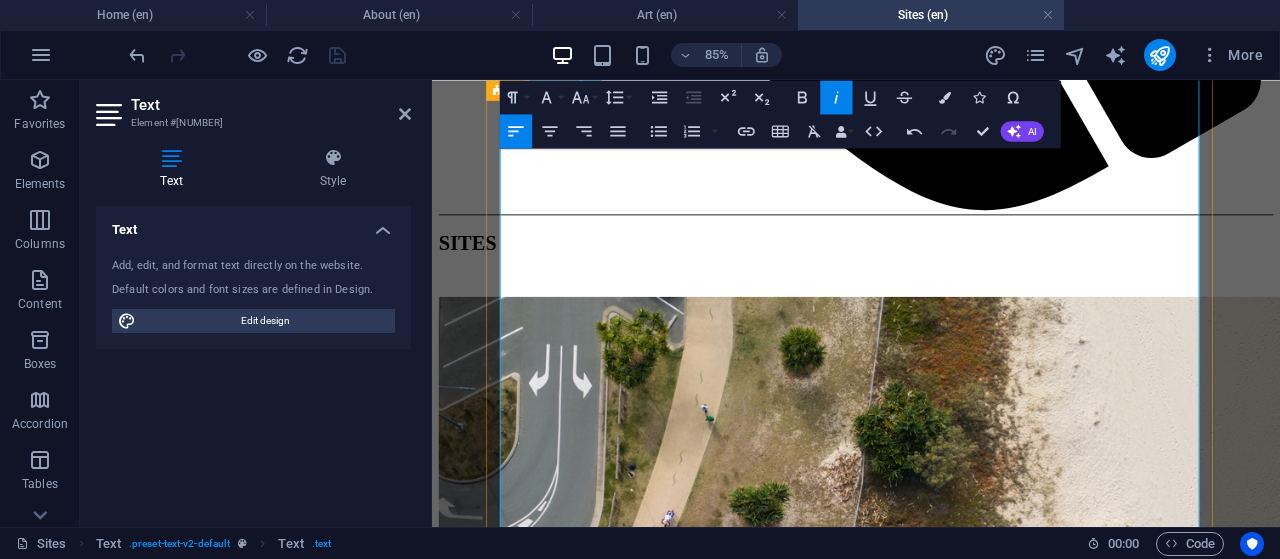 drag, startPoint x: 752, startPoint y: 537, endPoint x: 887, endPoint y: 533, distance: 135.05925 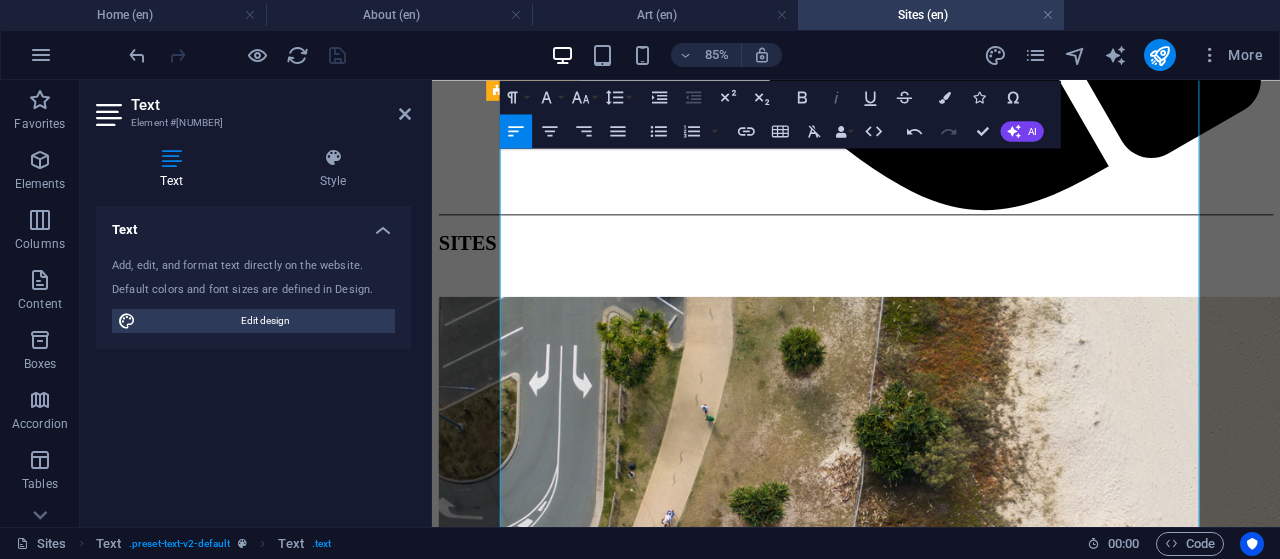 click 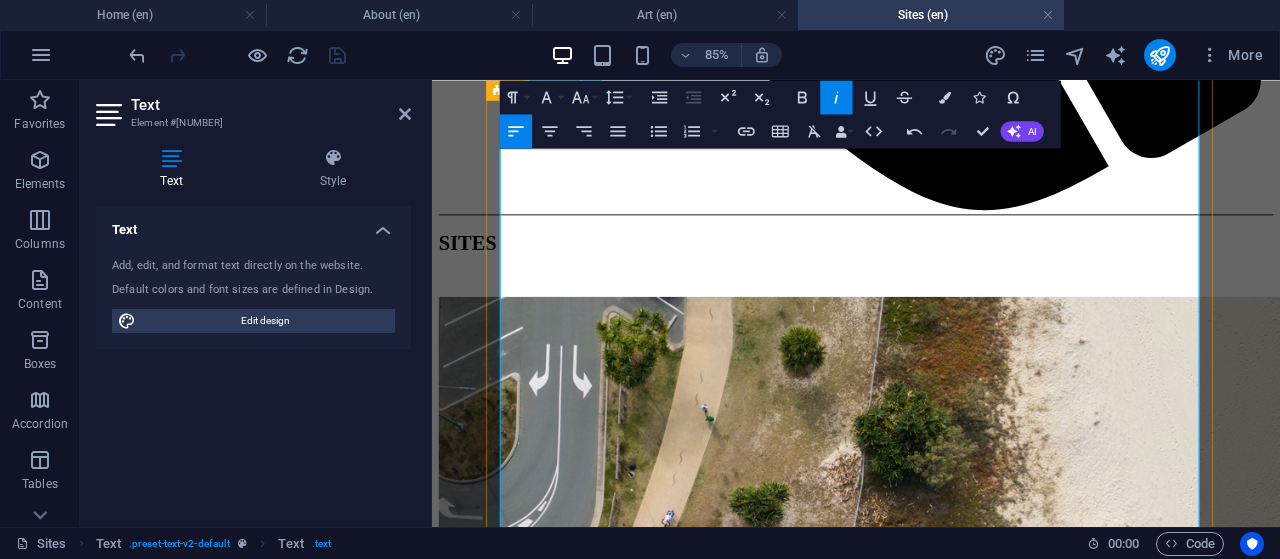 click on "VIE DU PACIFIQUE/PACIFIC LIFE , , [CITY] Library , [STATE], [COUNTRY];" at bounding box center (931, 4149) 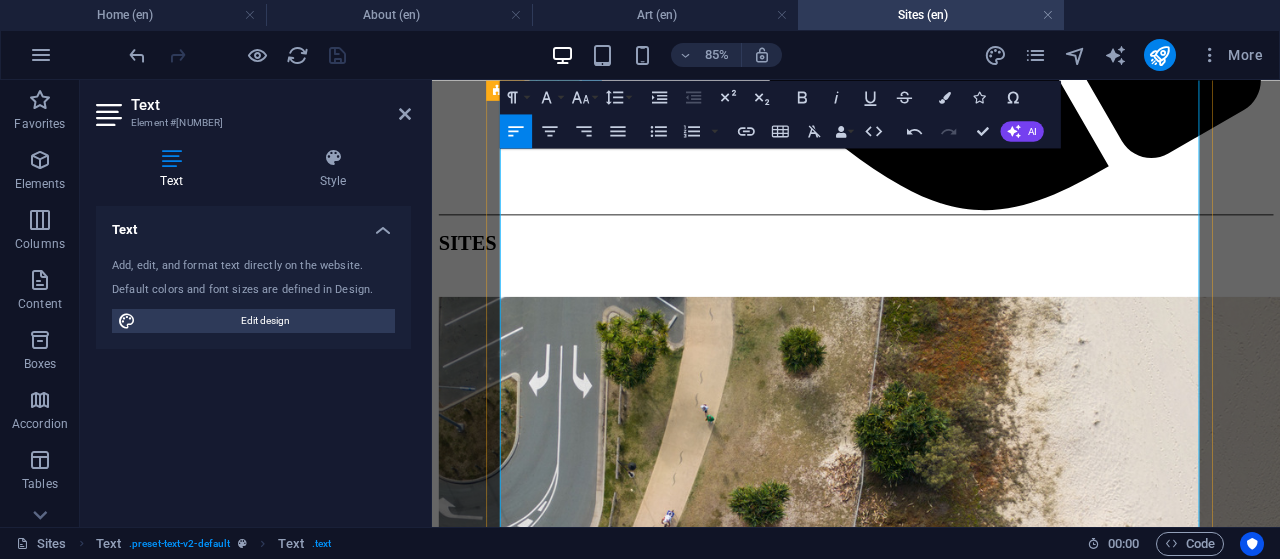 click on "VIE DU PACIFIQUE/PACIFIC LIFE , , Taller 99 Galeria , Santiago, Chile" at bounding box center (931, 4114) 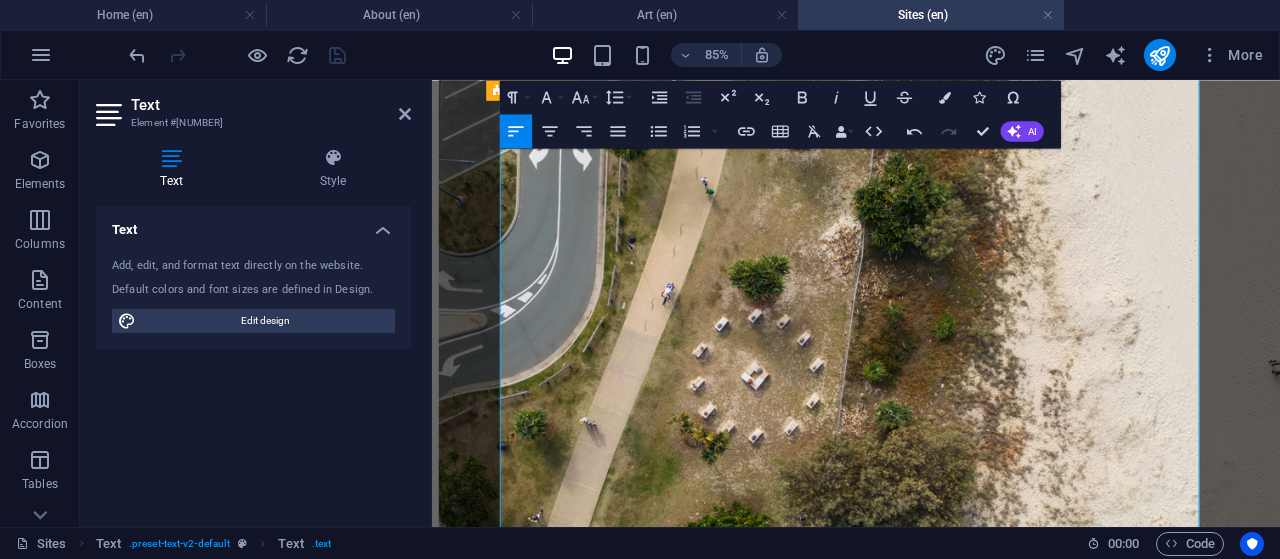 scroll, scrollTop: 1662, scrollLeft: 0, axis: vertical 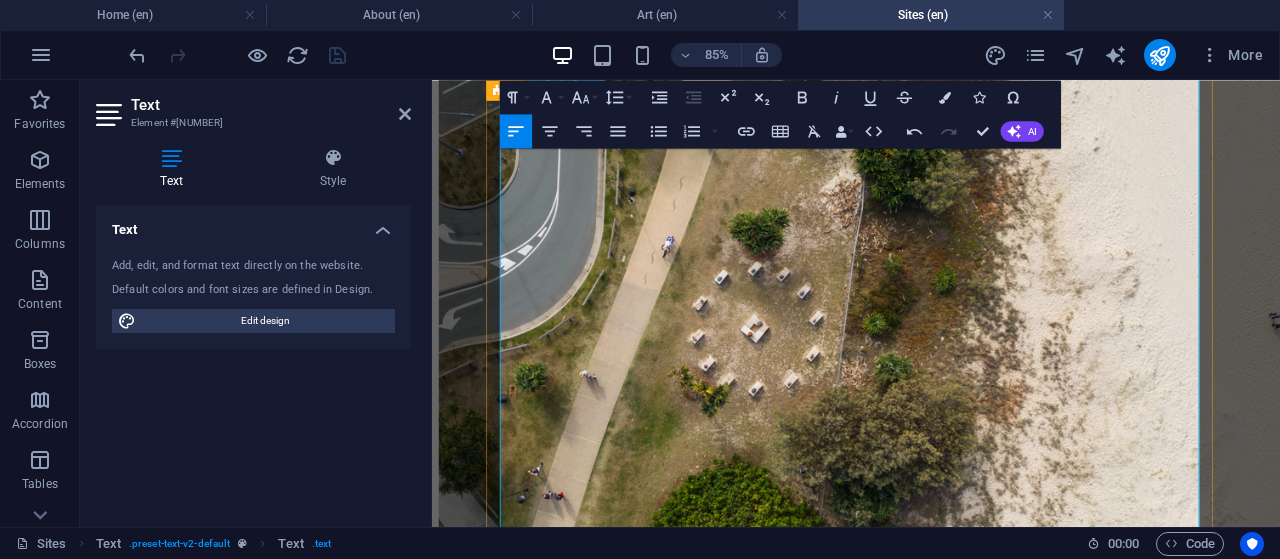 drag, startPoint x: 1173, startPoint y: 478, endPoint x: 1144, endPoint y: 591, distance: 116.6619 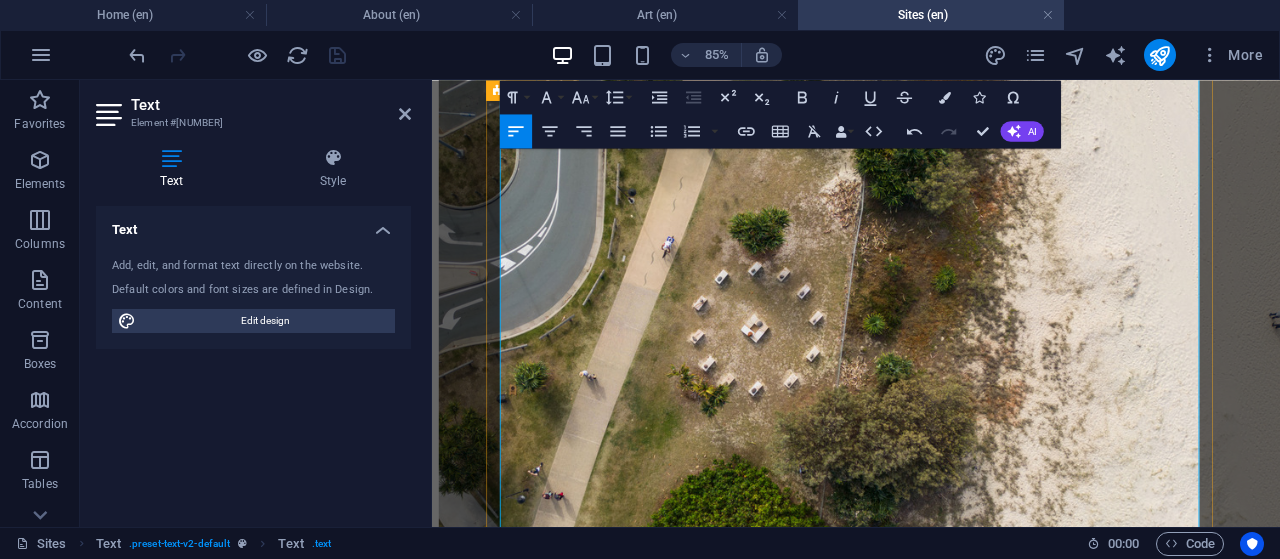 drag, startPoint x: 609, startPoint y: 309, endPoint x: 508, endPoint y: 306, distance: 101.04455 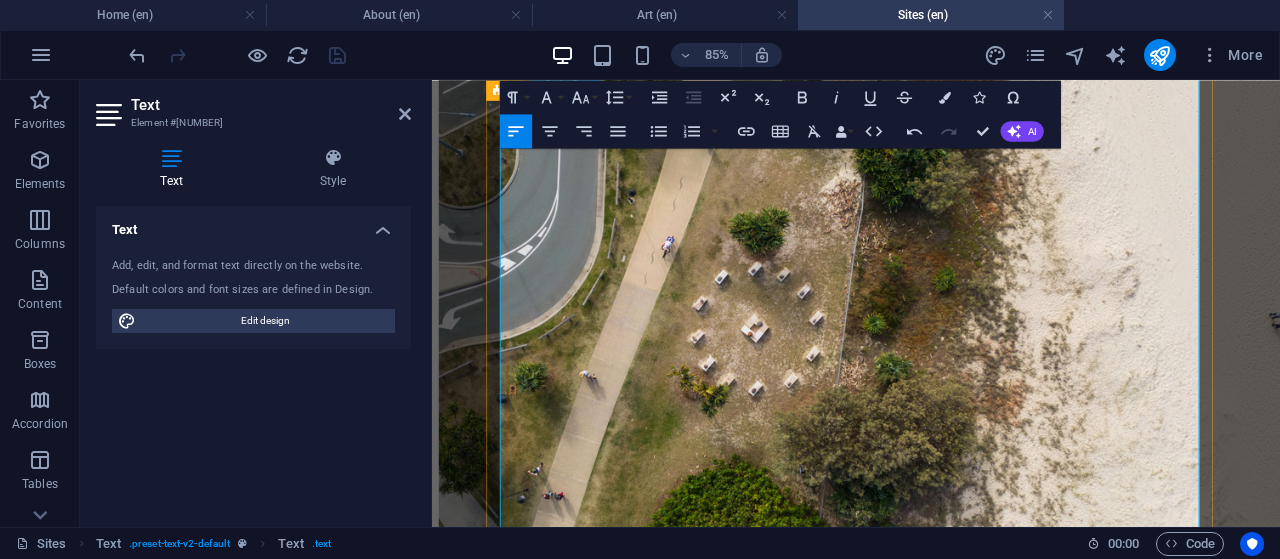 drag, startPoint x: 634, startPoint y: 309, endPoint x: 725, endPoint y: 304, distance: 91.13726 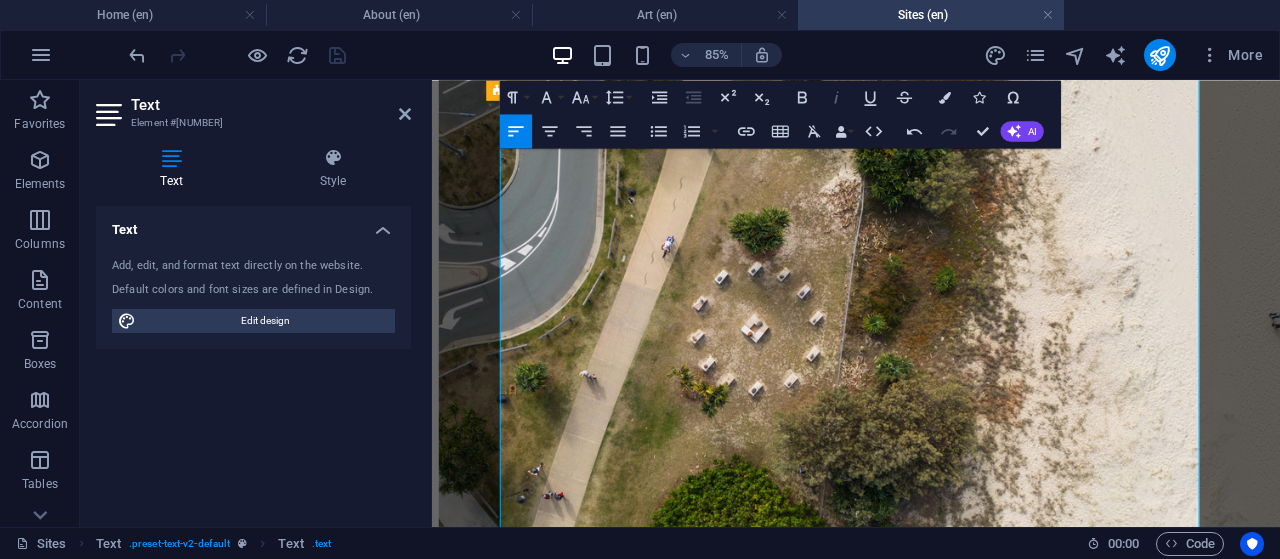 click 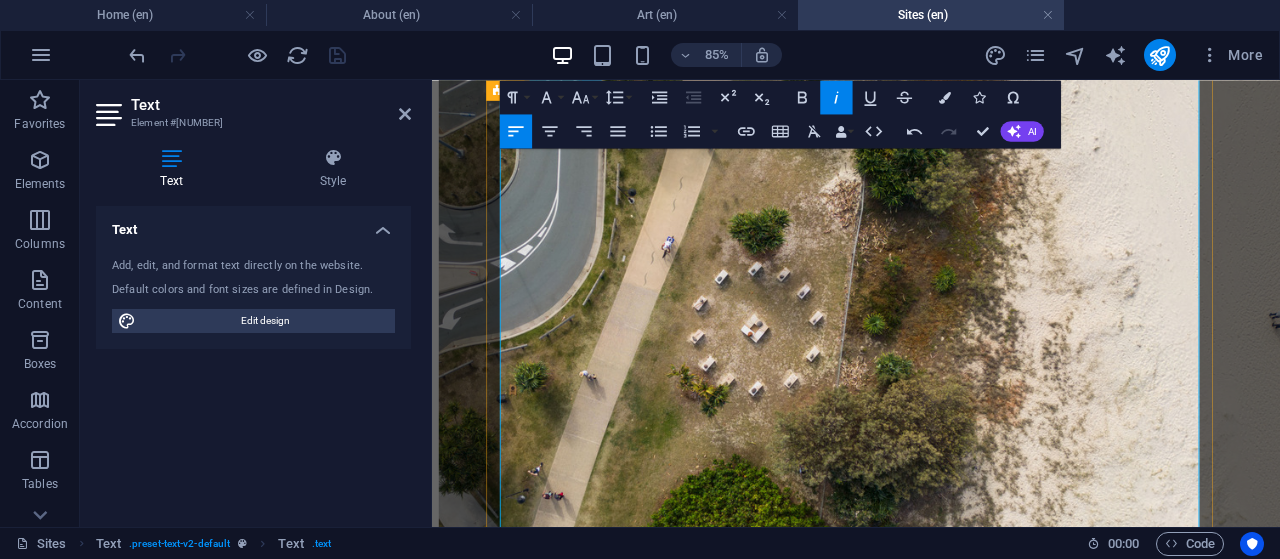 click on "[YEAR] [TITLE], [YEAR], [EVENT], [GALLERY], [CITY], [STATE], [COUNTRY]" at bounding box center (931, 4122) 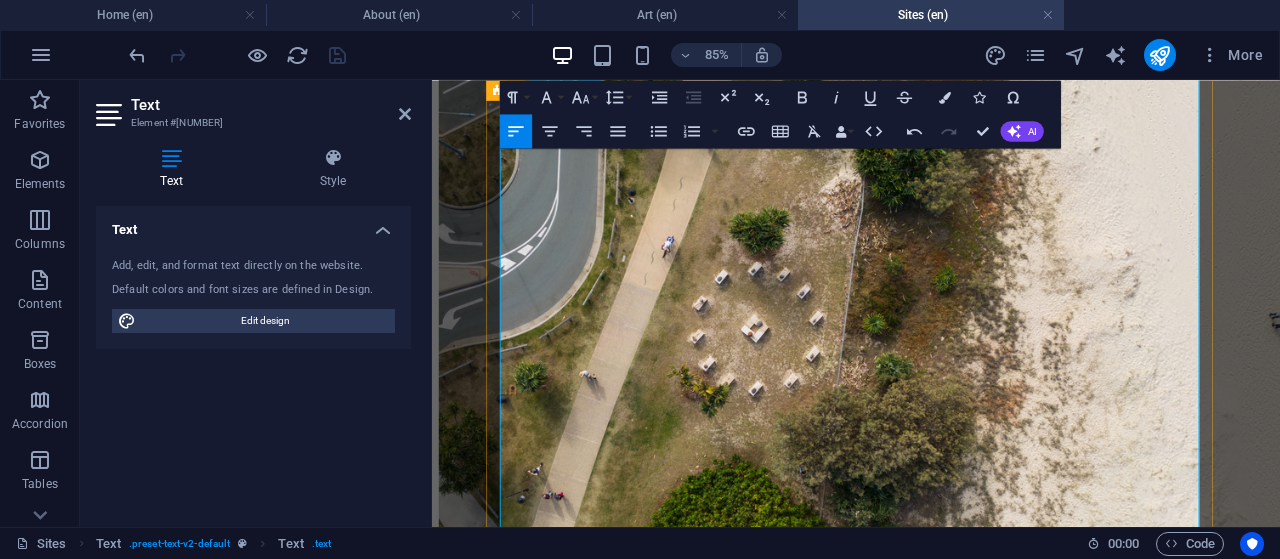 click on "IMPRESSIONS 6, Circle Gallery , West End, [CITY], [STATE], [COUNTRY];" at bounding box center (931, 3963) 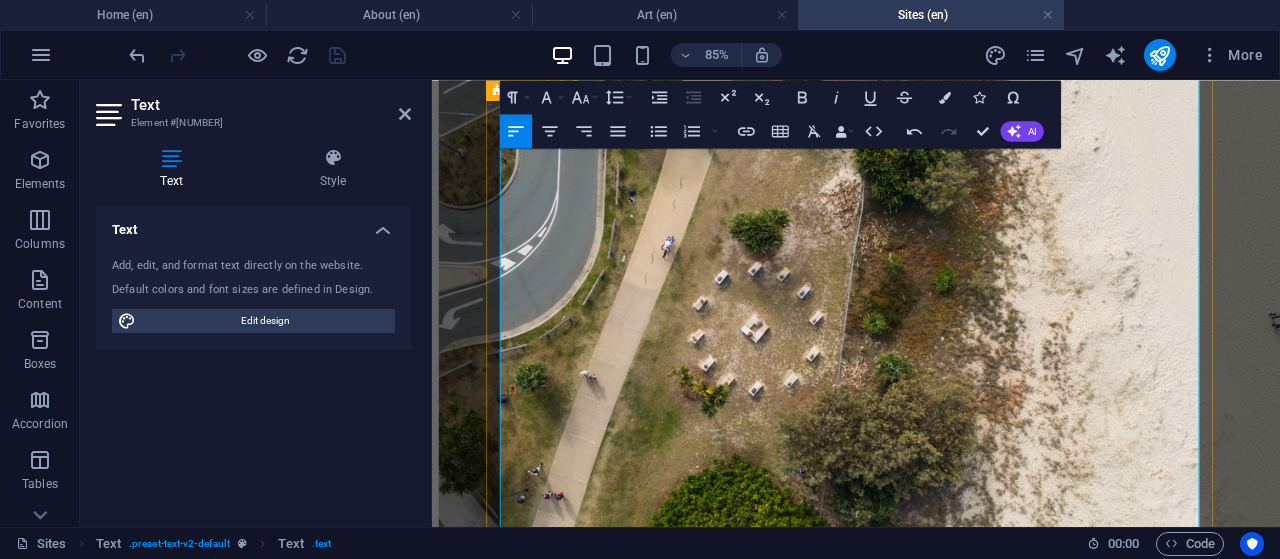 drag, startPoint x: 707, startPoint y: 381, endPoint x: 501, endPoint y: 380, distance: 206.00243 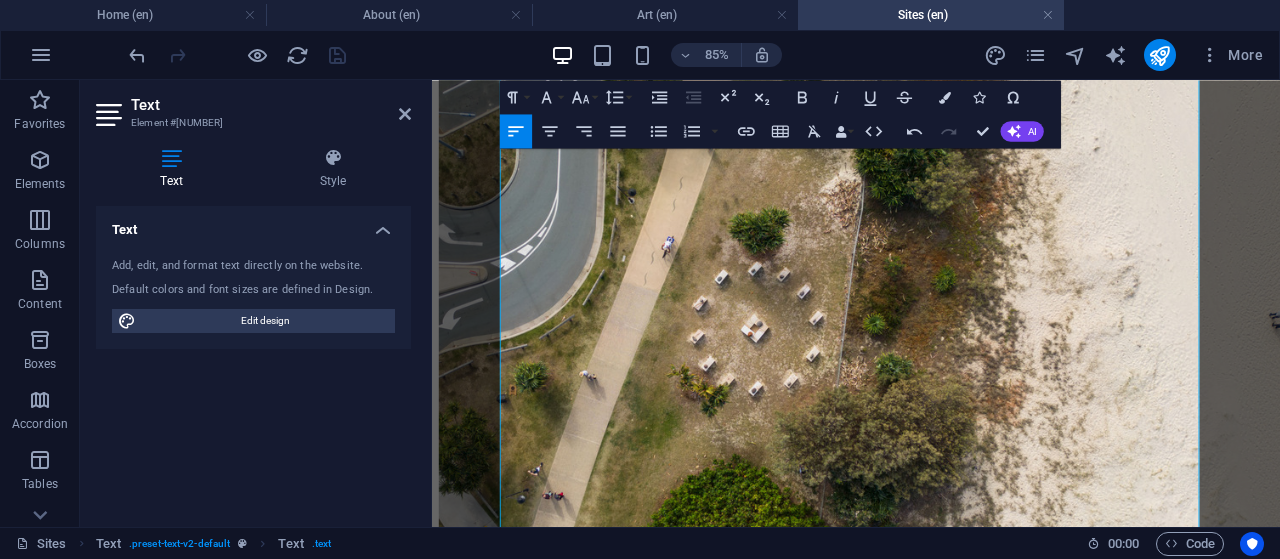 drag, startPoint x: 1045, startPoint y: 383, endPoint x: 483, endPoint y: 372, distance: 562.10767 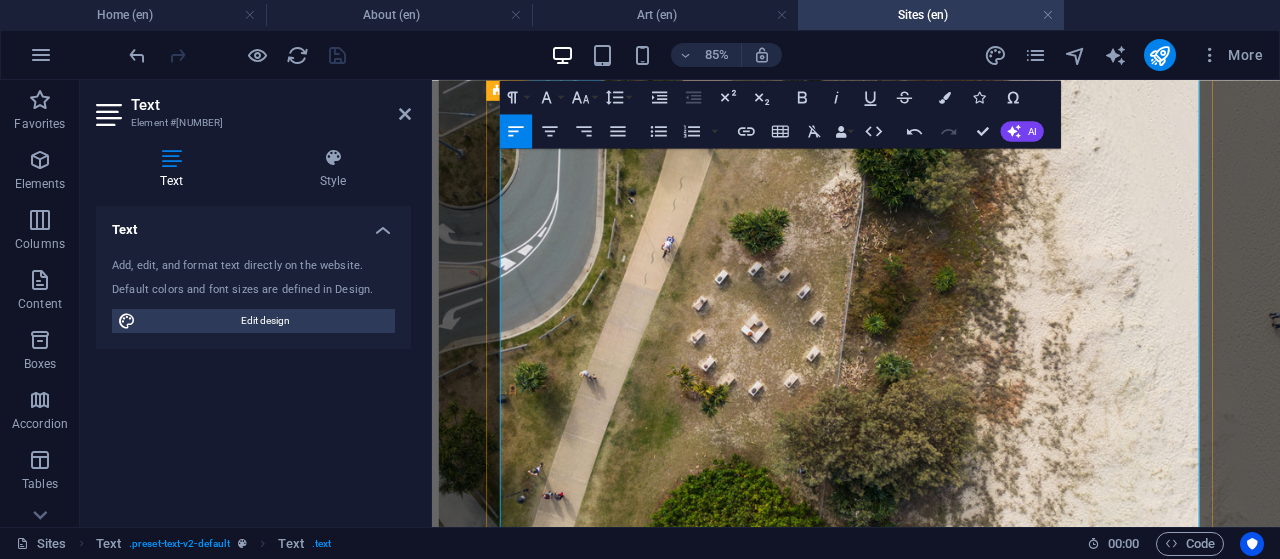 drag, startPoint x: 553, startPoint y: 379, endPoint x: 604, endPoint y: 379, distance: 51 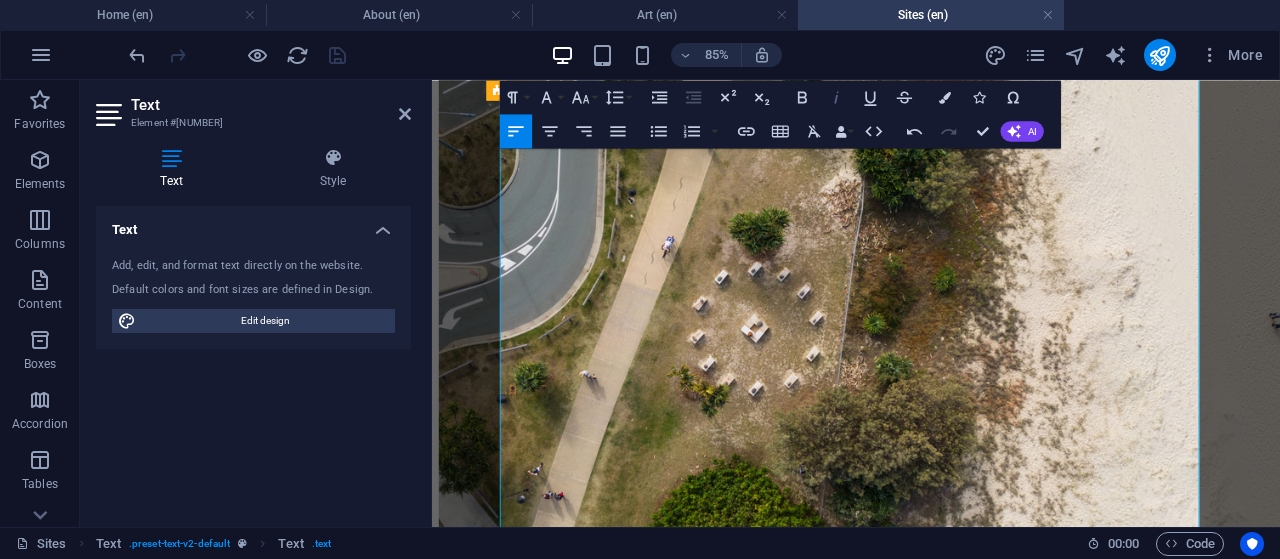 click 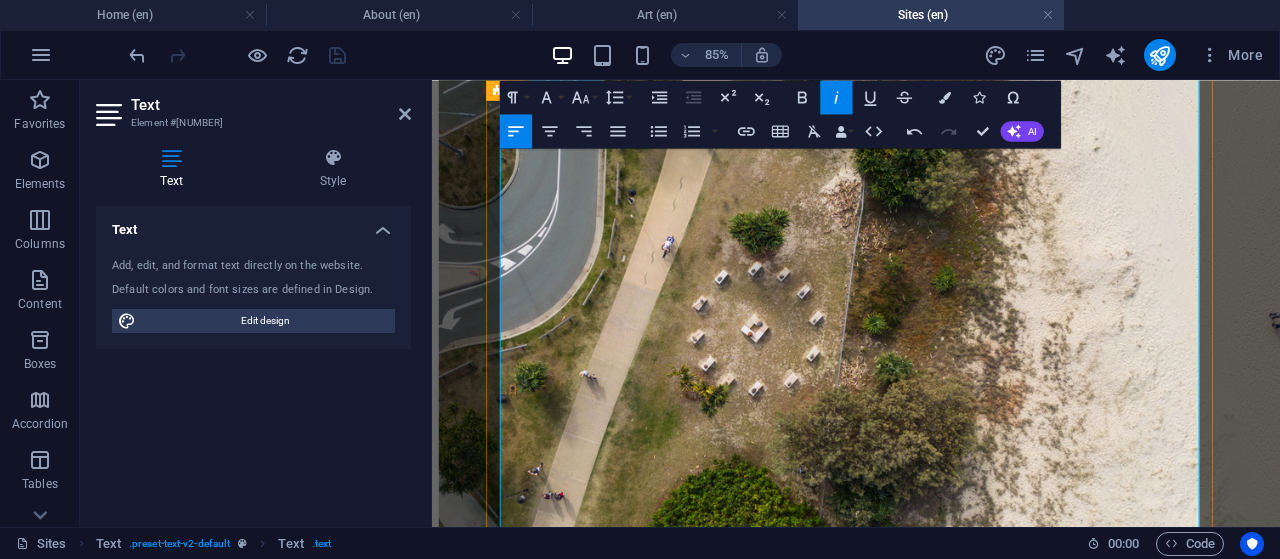 click on "[YEAR] Sonic Circus, UWS Art Gallery, University of Western Sydney, [CITY], [STATE], Australia; QPIX, [CITY], [STATE], Australia" at bounding box center [931, 4160] 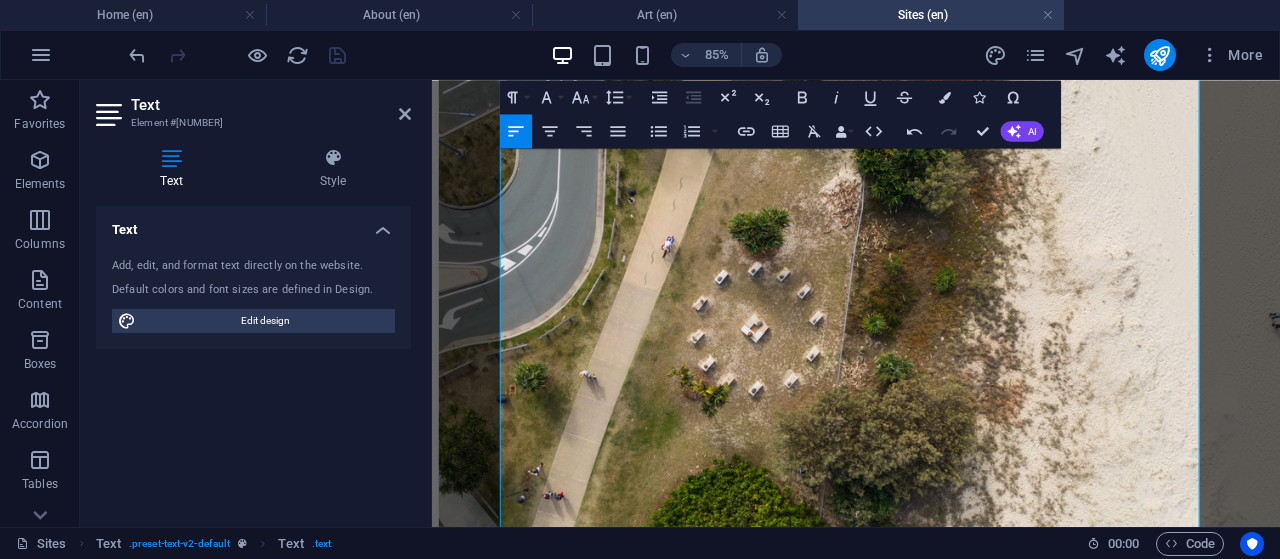 drag, startPoint x: 553, startPoint y: 404, endPoint x: 493, endPoint y: 404, distance: 60 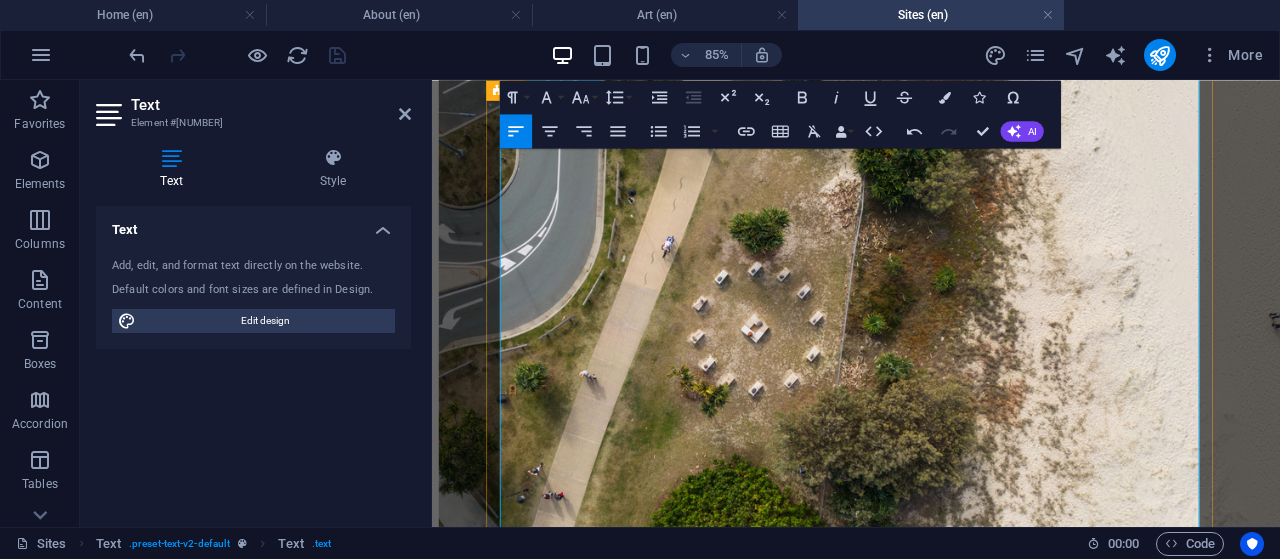 click on "Temporary Identities, AniGma [YEAR], Novosibirsk State Art Museum, Novosibirsk, Russia" at bounding box center [931, 4084] 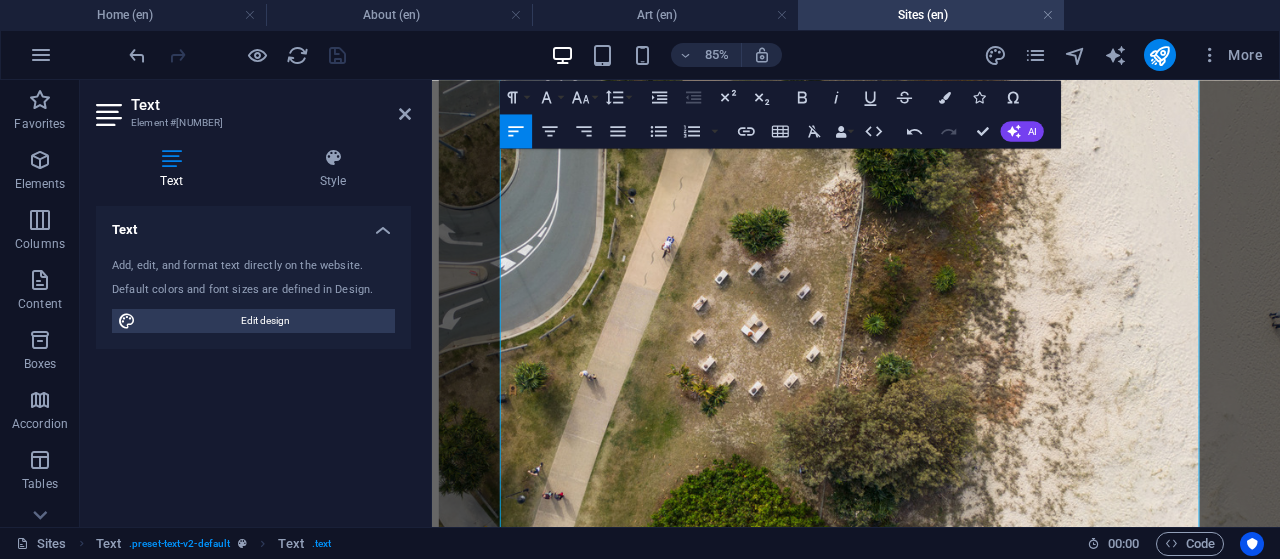 drag, startPoint x: 655, startPoint y: 404, endPoint x: 491, endPoint y: 393, distance: 164.36848 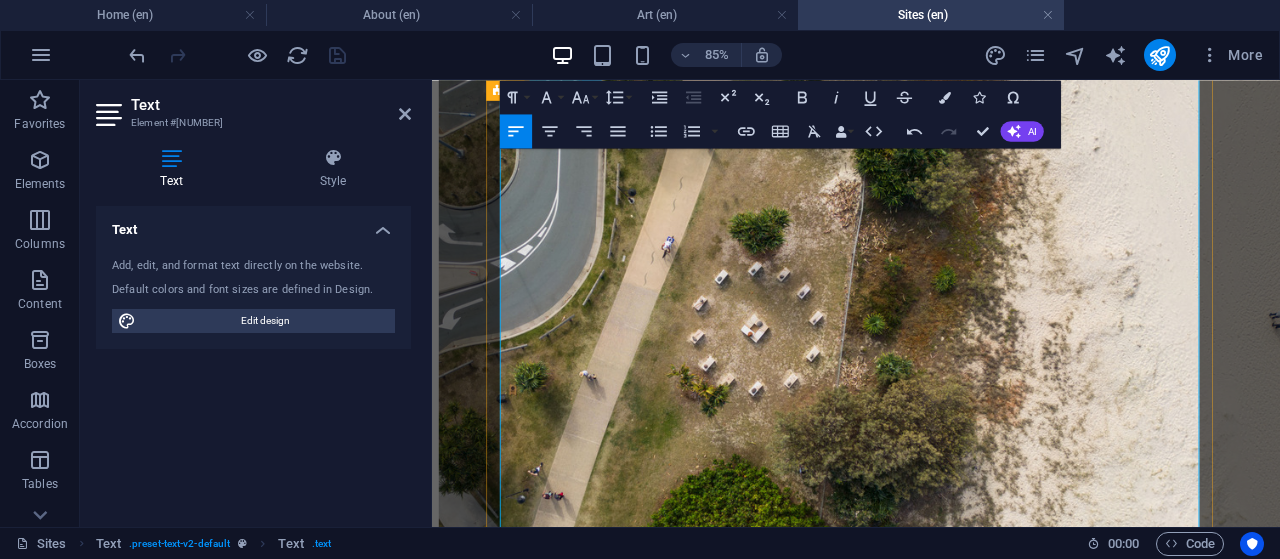 drag, startPoint x: 796, startPoint y: 404, endPoint x: 1013, endPoint y: 401, distance: 217.02074 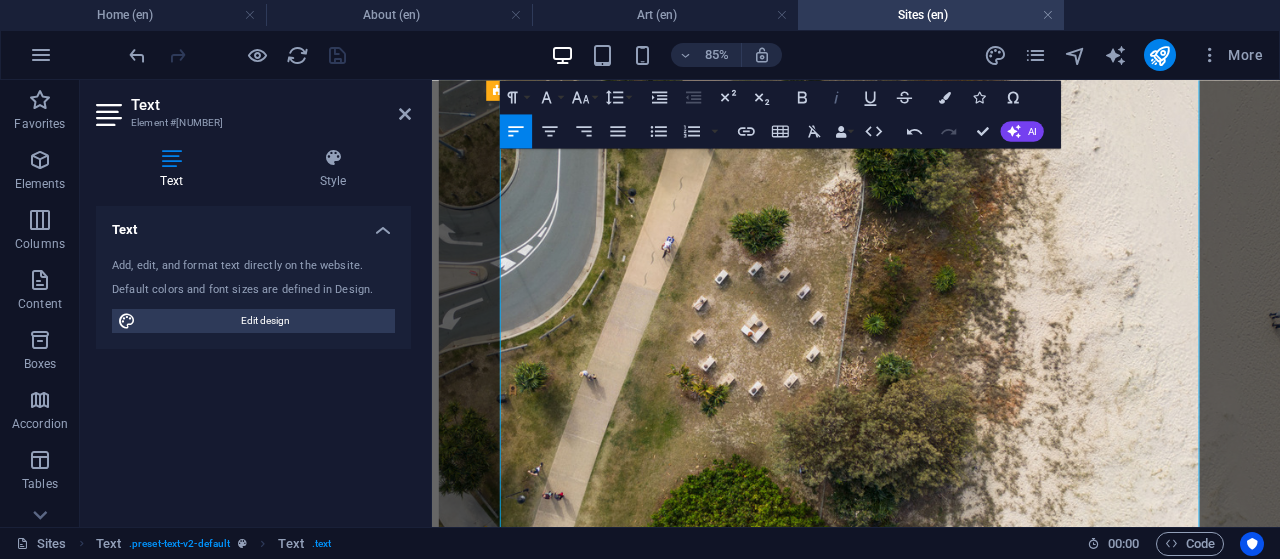 click 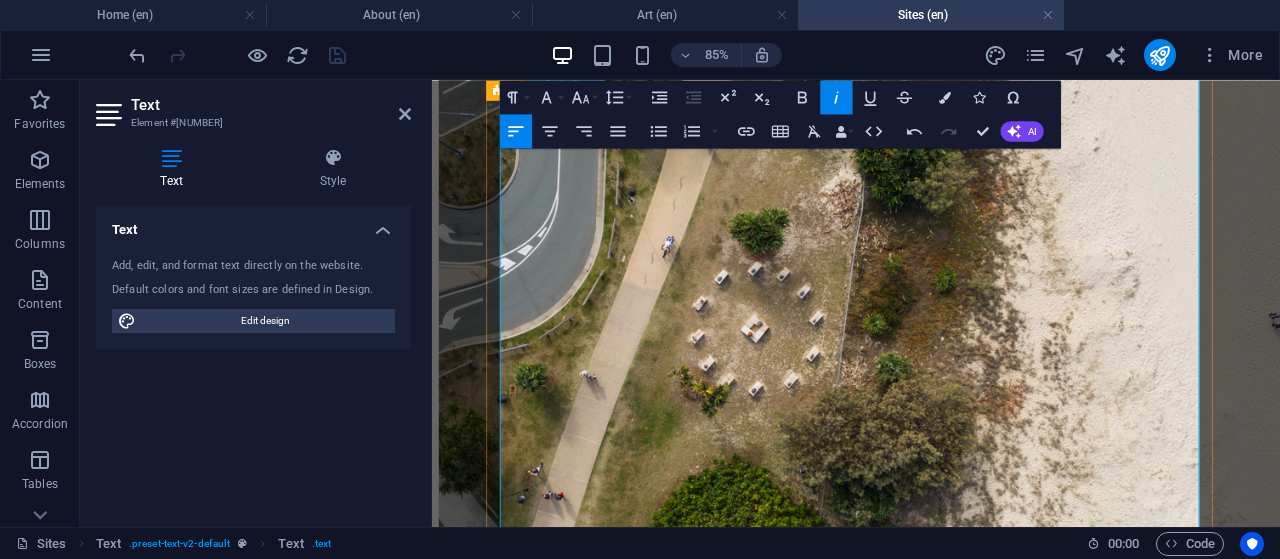 click on "Novosibirsk State Art Museum" at bounding box center (660, 4065) 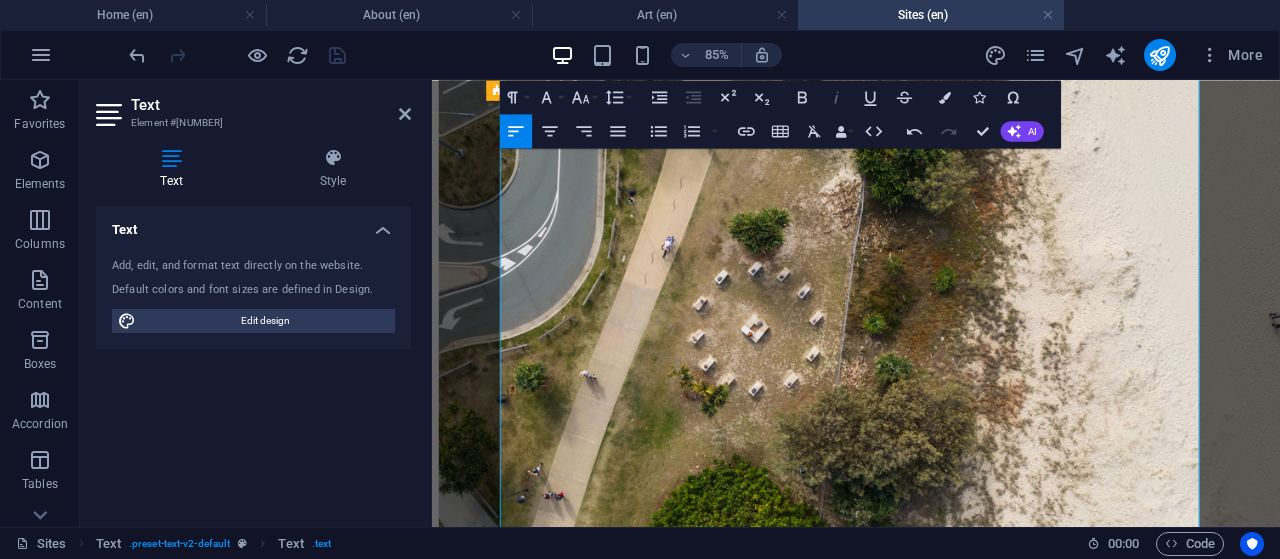 click 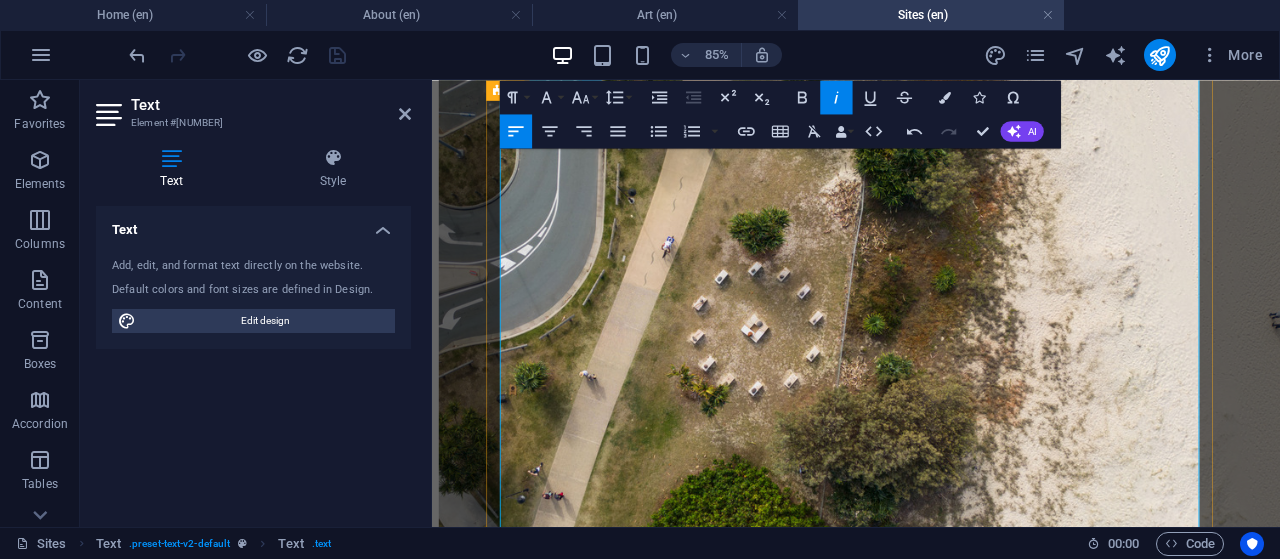 click on "[YEAR] Project Reverie,  Visual Arts Gallery, India Habitat Centre , New Delhi, India" at bounding box center [931, 4103] 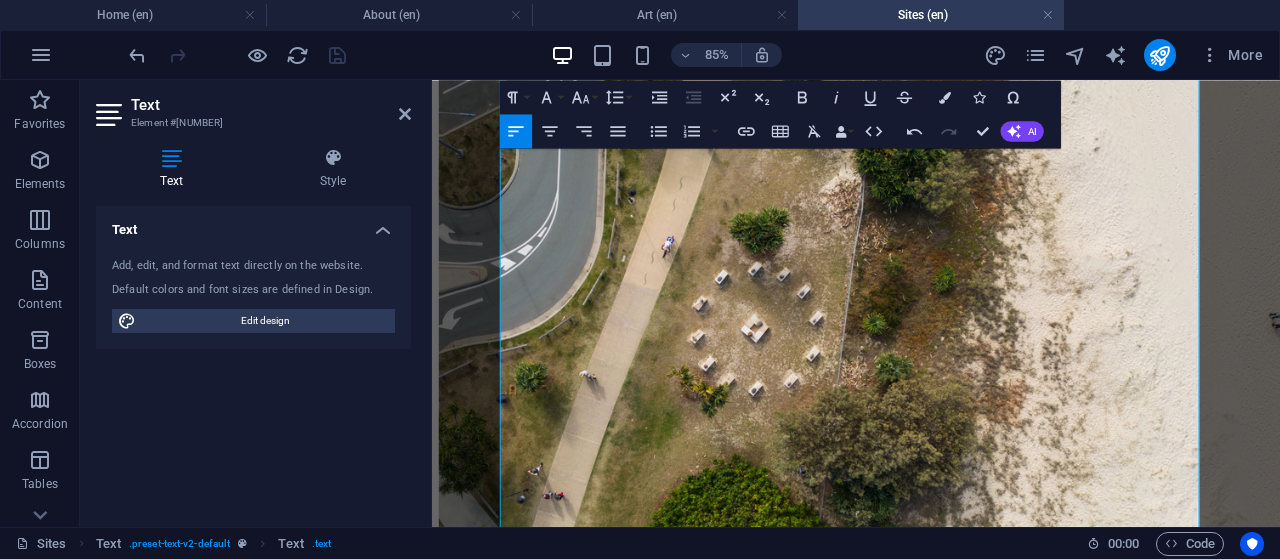 drag, startPoint x: 553, startPoint y: 431, endPoint x: 466, endPoint y: 430, distance: 87.005745 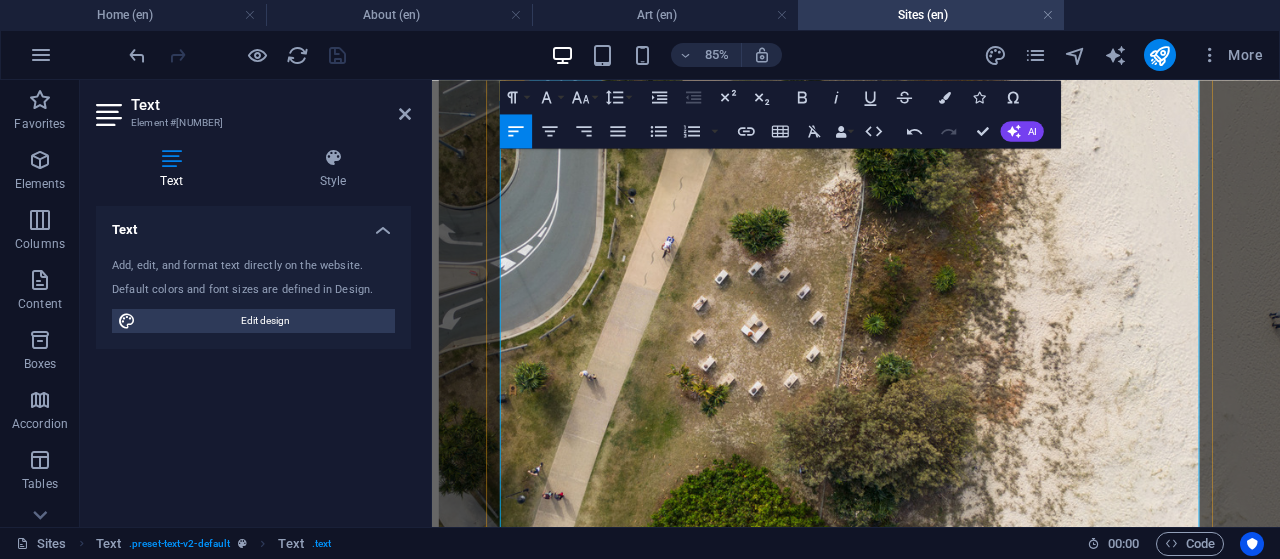 drag, startPoint x: 615, startPoint y: 429, endPoint x: 513, endPoint y: 429, distance: 102 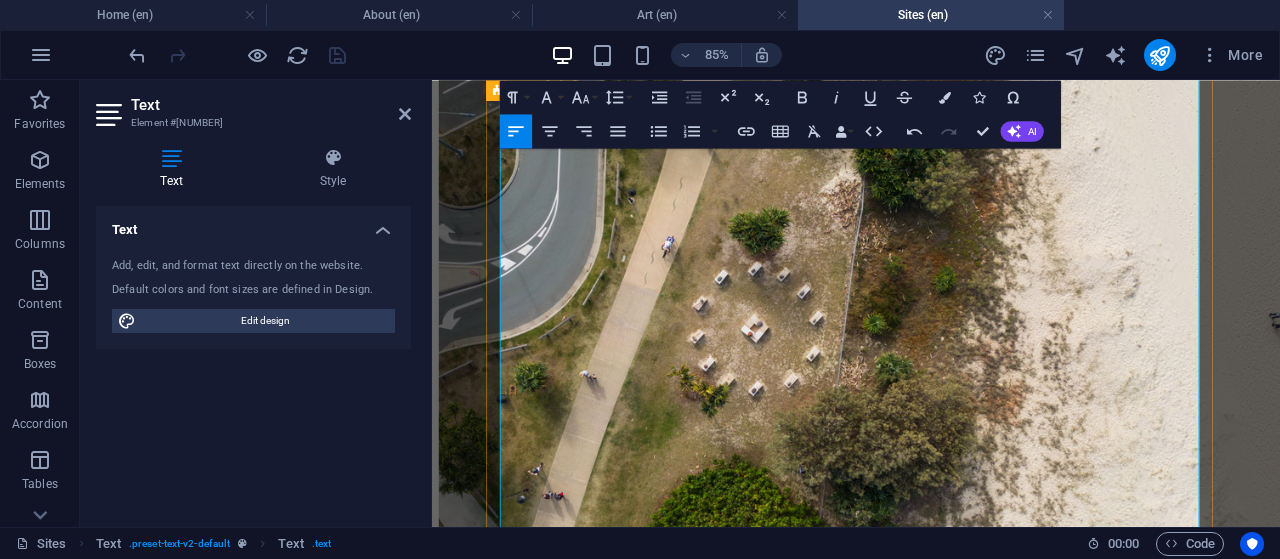 drag, startPoint x: 554, startPoint y: 454, endPoint x: 510, endPoint y: 454, distance: 44 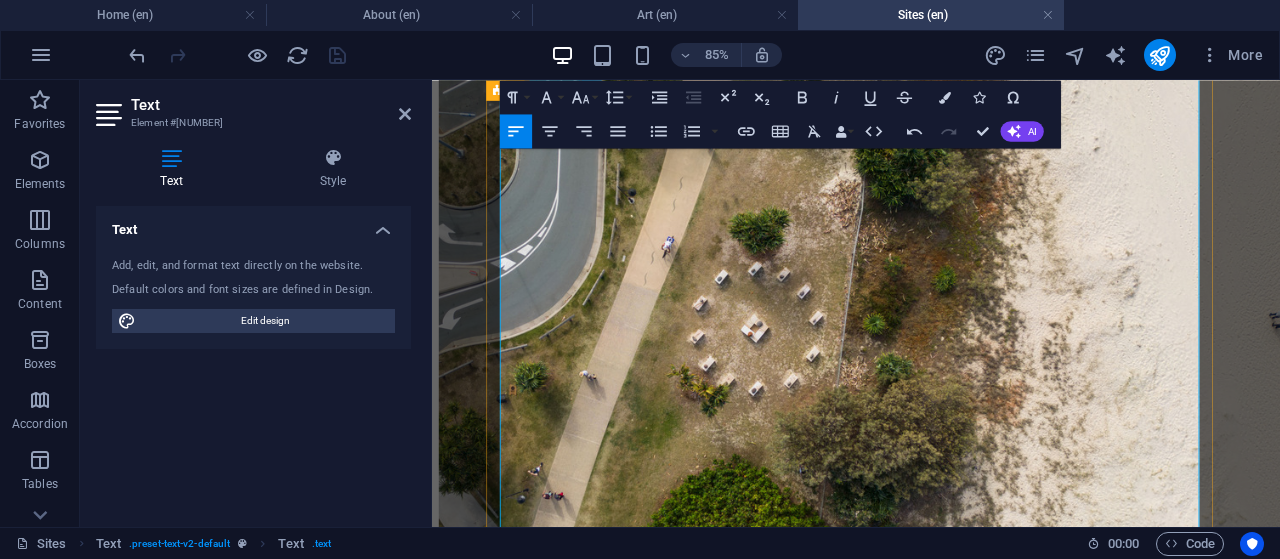 drag, startPoint x: 647, startPoint y: 428, endPoint x: 511, endPoint y: 428, distance: 136 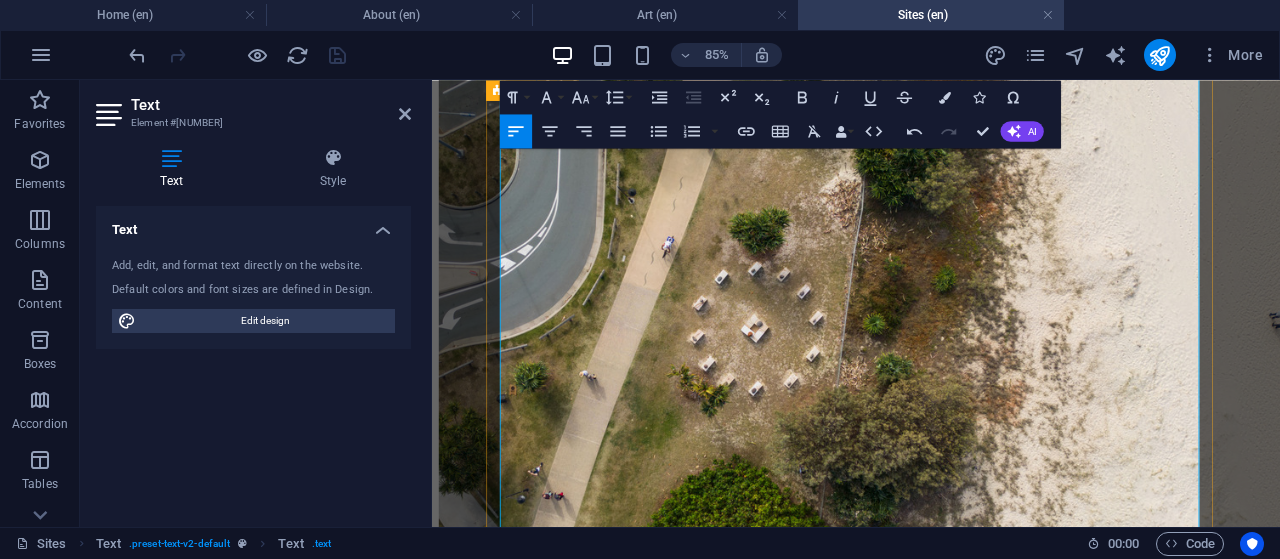drag, startPoint x: 615, startPoint y: 475, endPoint x: 503, endPoint y: 474, distance: 112.00446 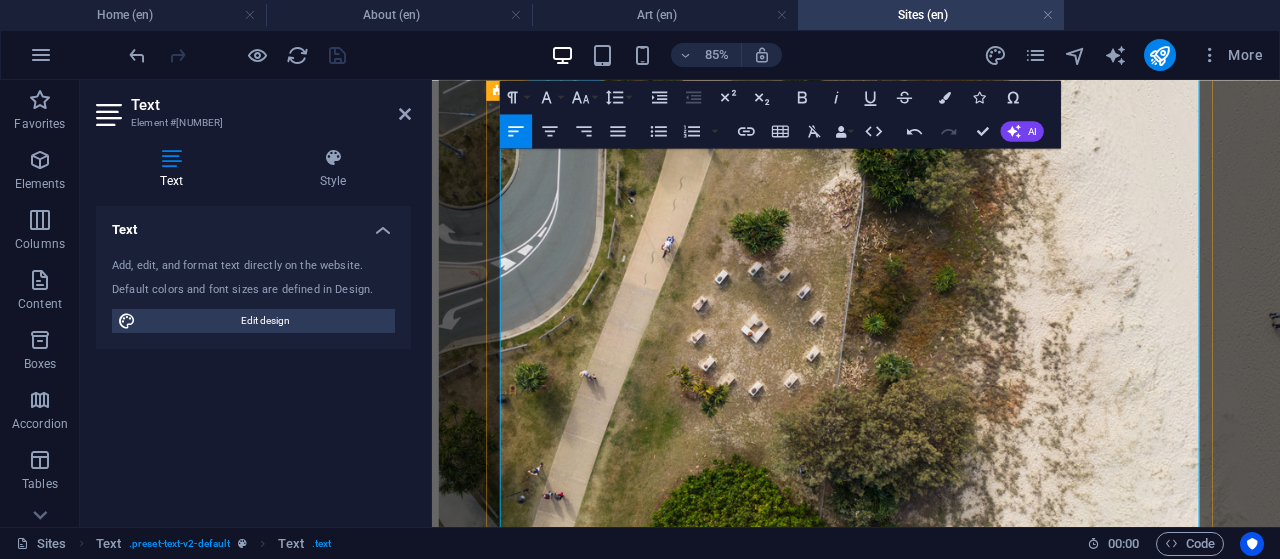 click on ", DakshinaChitra Centre, Madras Craft Foundation, Chennai, India; Indiana" at bounding box center [931, 4160] 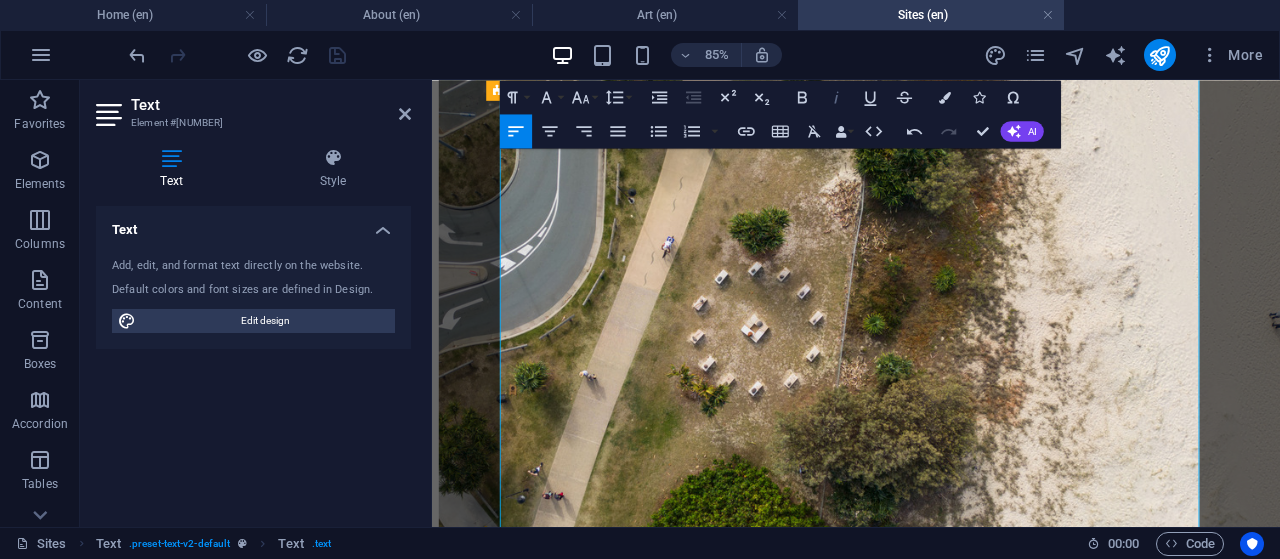click 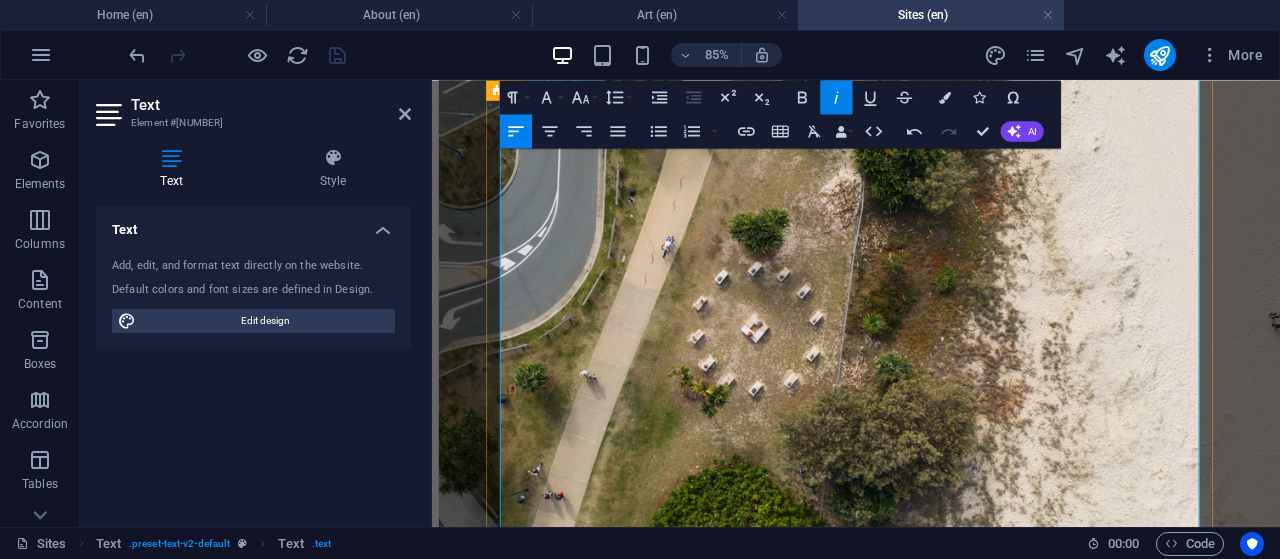 click on "[YEAR] Sonic Circus, UWS Art Gallery, University of Western Sydney, [CITY], [STATE], Australia; QPIX, [CITY], [STATE], Australia" at bounding box center (931, 4179) 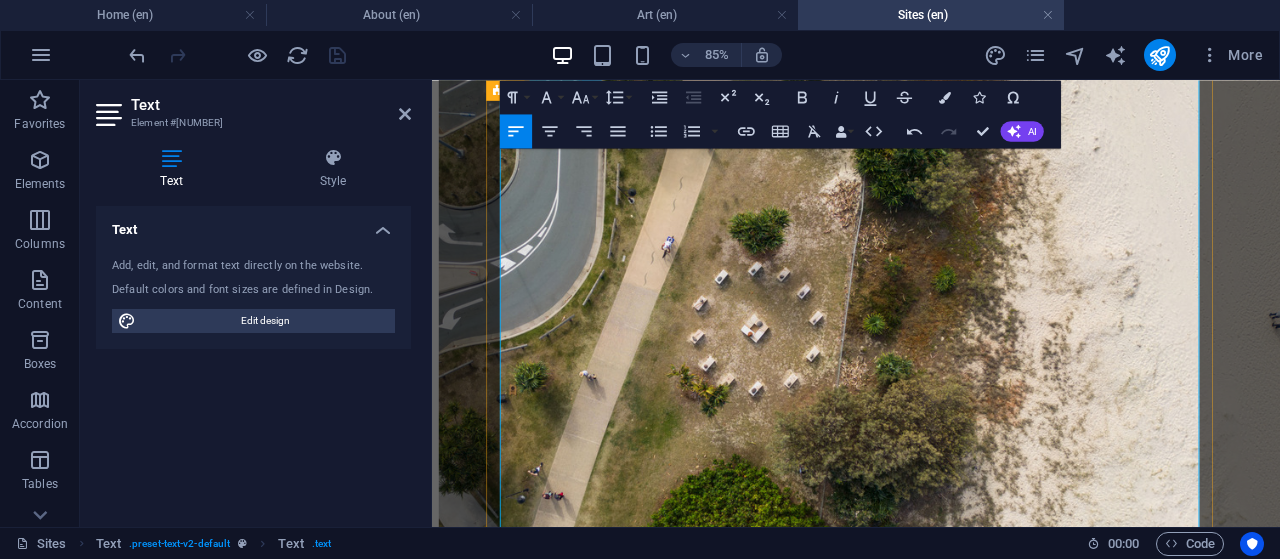 click on "DakshinaChitra Centre, Madras Craft Foundation" at bounding box center (642, 2764) 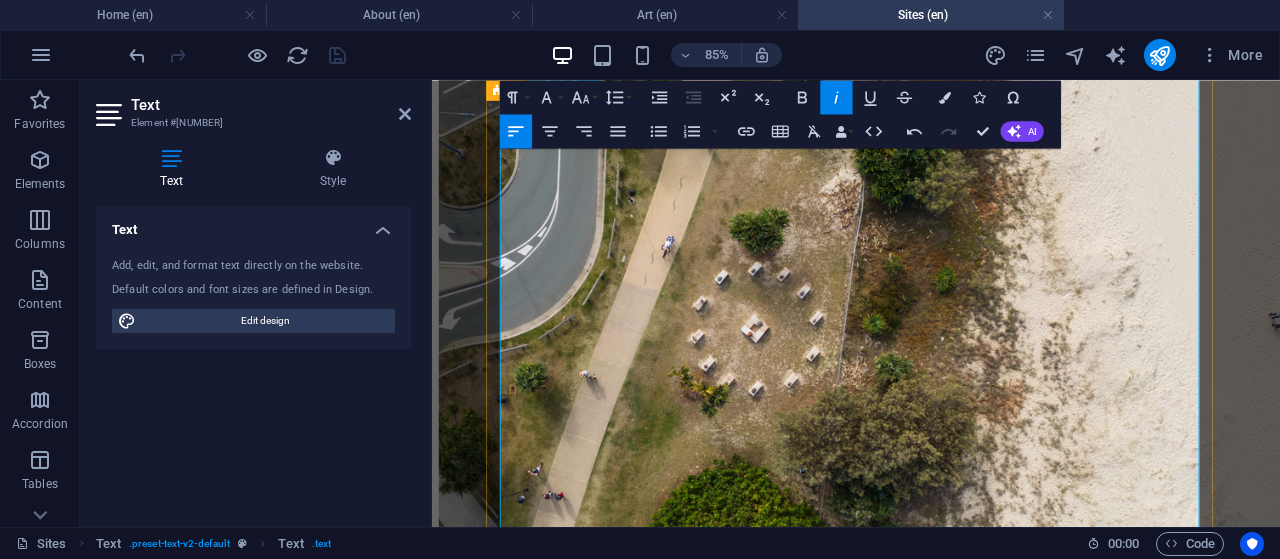 click on "[FESTIVAL], [UNIVERSITY] [GALLERY], [COUNTRY]" at bounding box center (931, 4160) 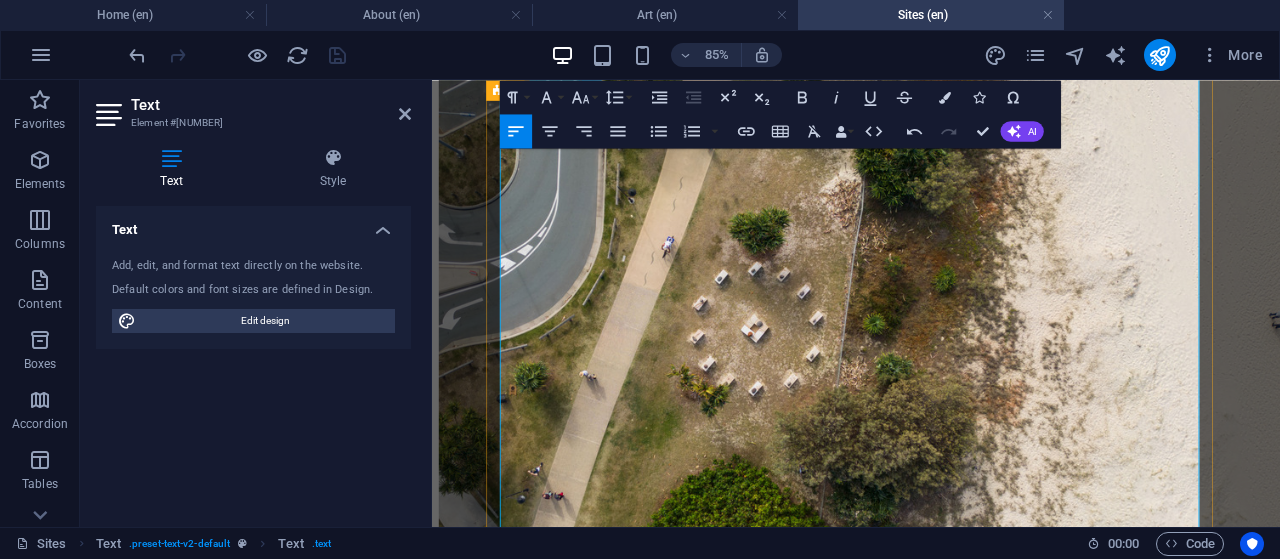drag, startPoint x: 945, startPoint y: 502, endPoint x: 1271, endPoint y: 499, distance: 326.0138 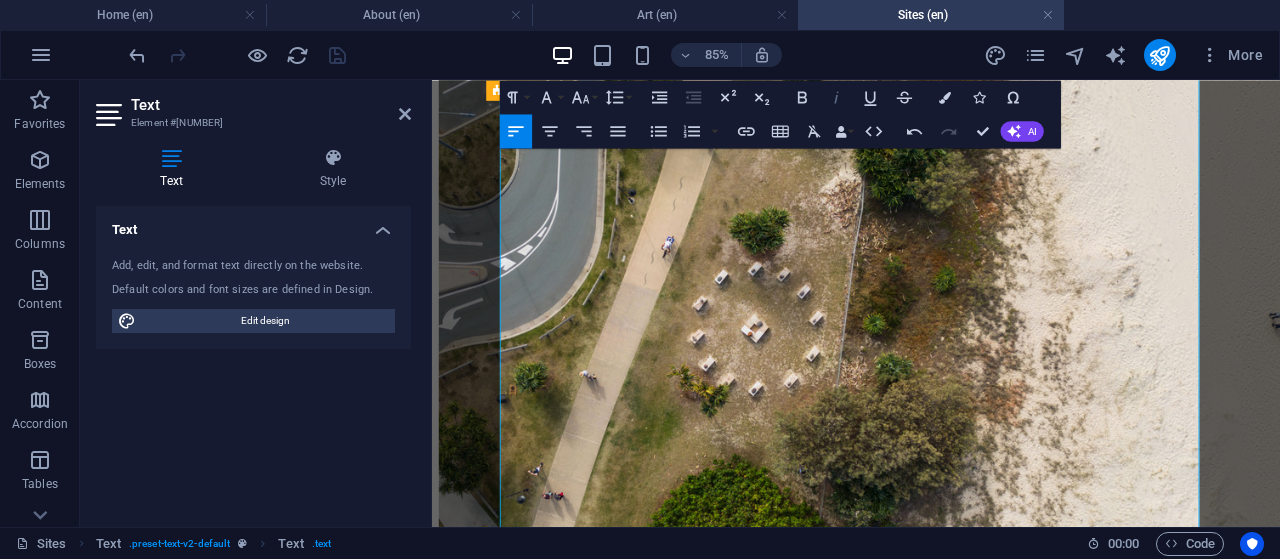 click 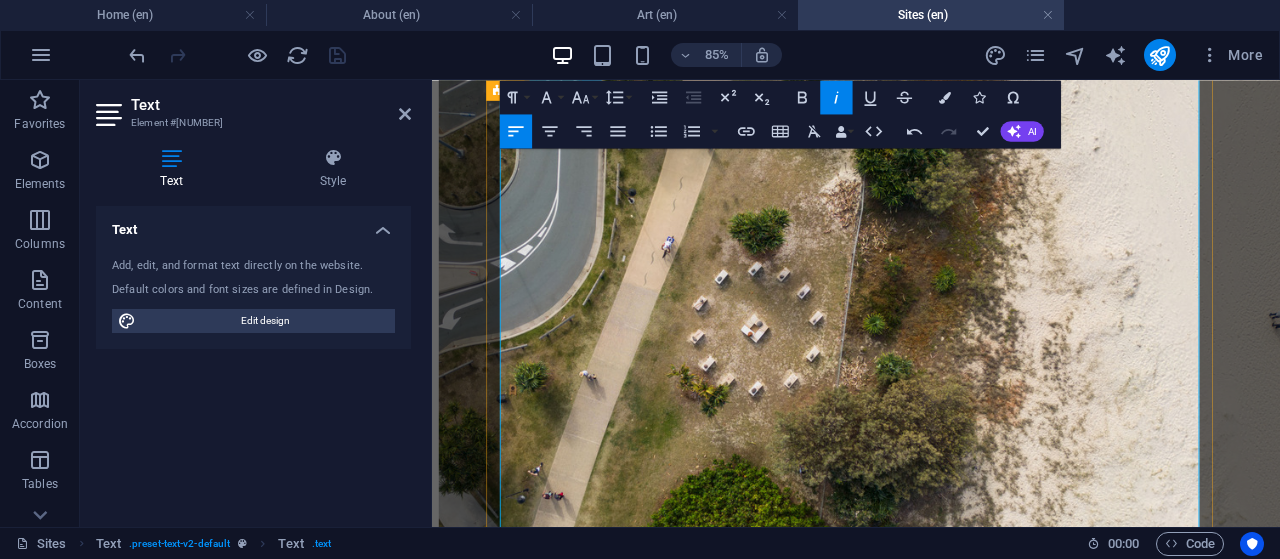 click on "INTERNATIONAL VIDEO ART AND ARCHITECTURE FESTIVAL, Indiana University Kokomo Art Gallery, USA" at bounding box center (931, 4160) 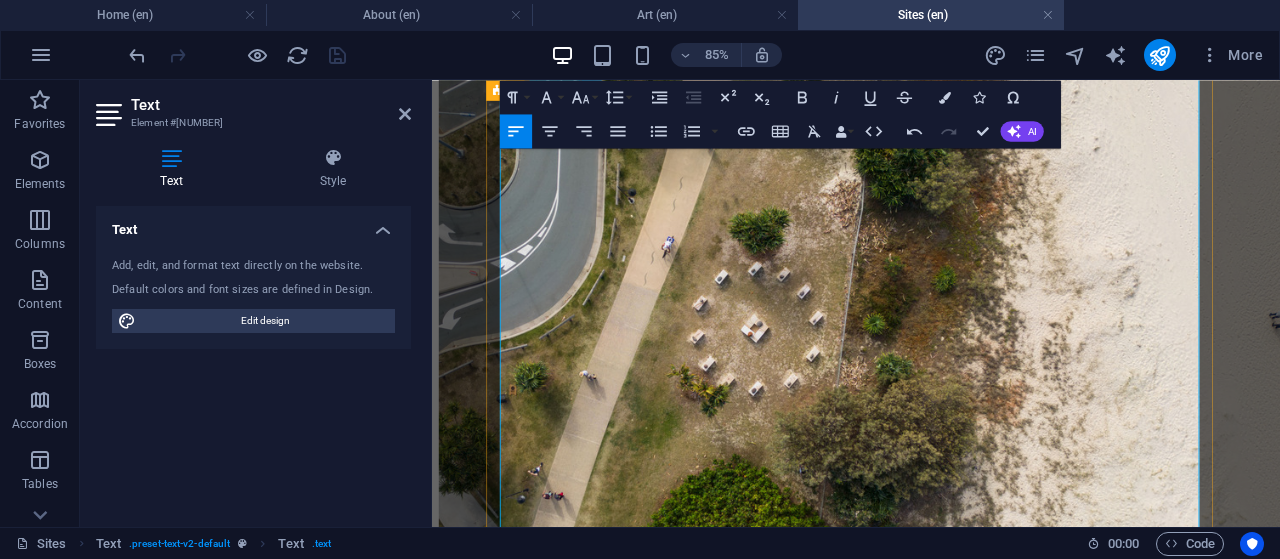 click on "[YEAR] Sonic Circus, UWS Art Gallery, University of Western Sydney, [CITY], [STATE], Australia; QPIX, [CITY], [STATE], Australia" at bounding box center (931, 4179) 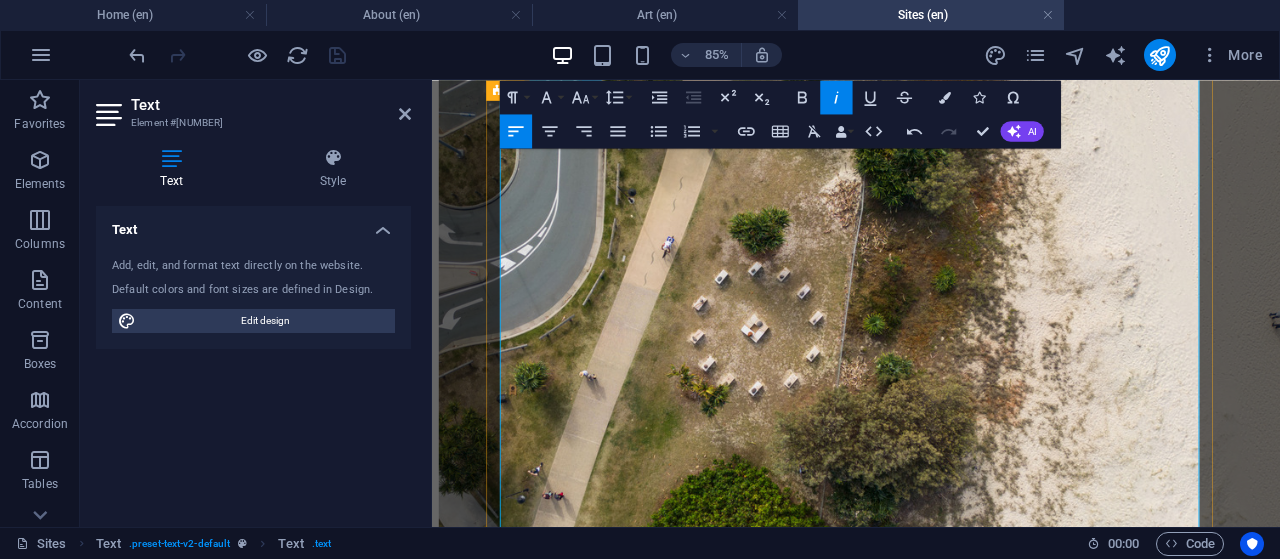 click on "Indiana University Kokomo Art Gallery" at bounding box center (1000, 4160) 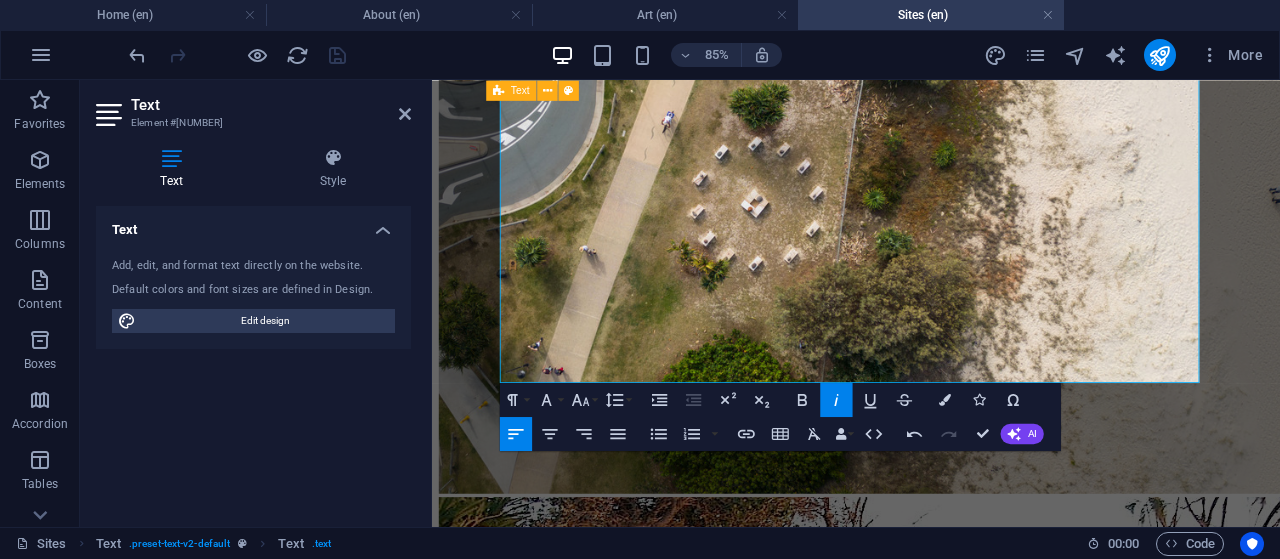 scroll, scrollTop: 1979, scrollLeft: 0, axis: vertical 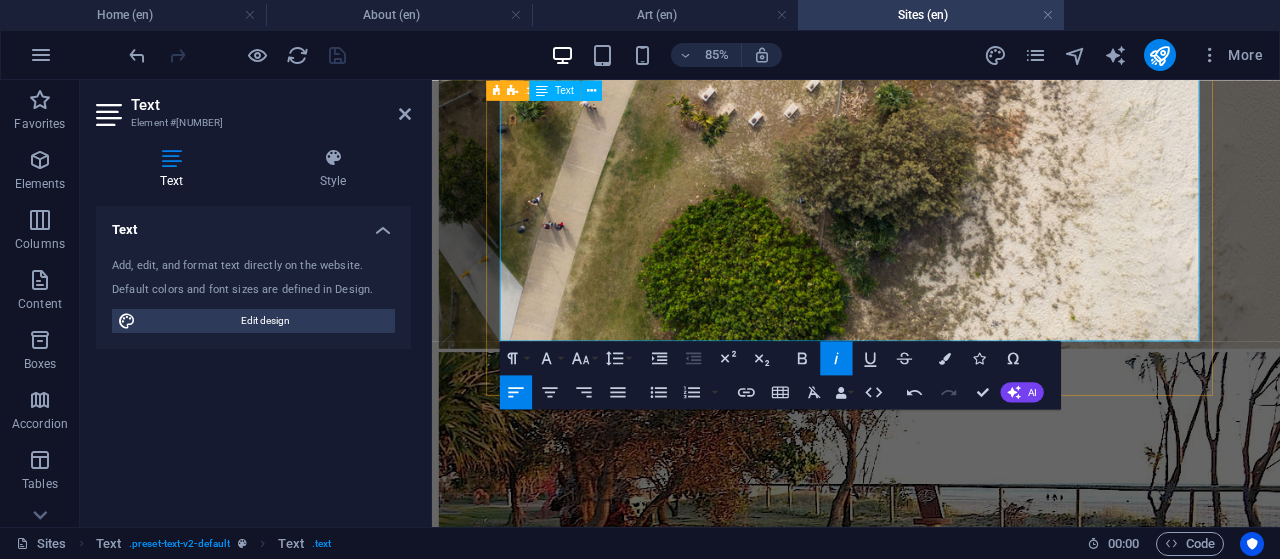 drag, startPoint x: 970, startPoint y: 404, endPoint x: 919, endPoint y: 263, distance: 149.93999 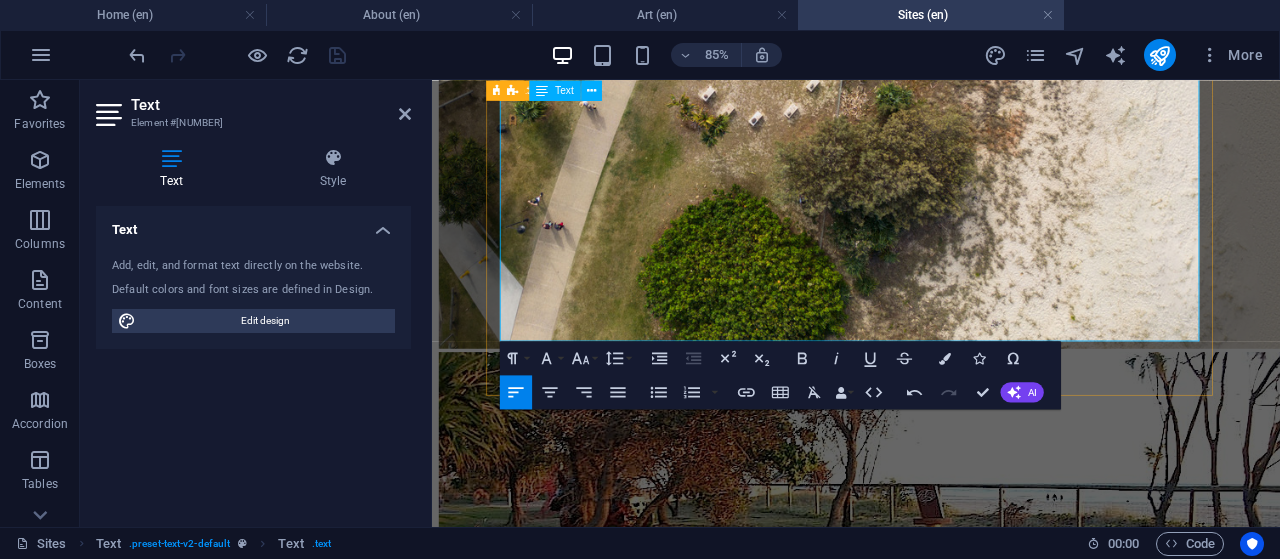 click on "[YEAR] Faulconer Gallery, Grinnell College Art Gallery, [CITY], [STATE]; Studiolo, [CITY], [STATE]; Prairie Moon Gallery, [CITY], [STATE], [COUNTRY]" at bounding box center (931, 3929) 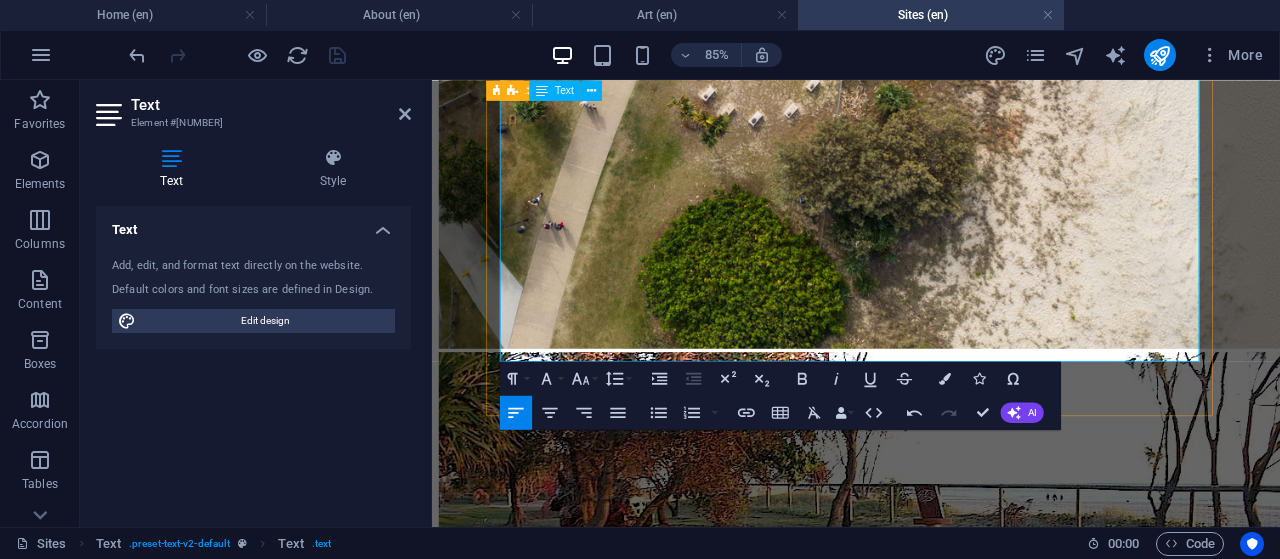 click on "[YEAR] Boxed Constructions, Quad City Arts Gallery, [CITY], [STATE]; A Sense of Place: Revisioning the Regional, CSPS, [CITY], [STATE], [COUNTRY]" at bounding box center (931, 3986) 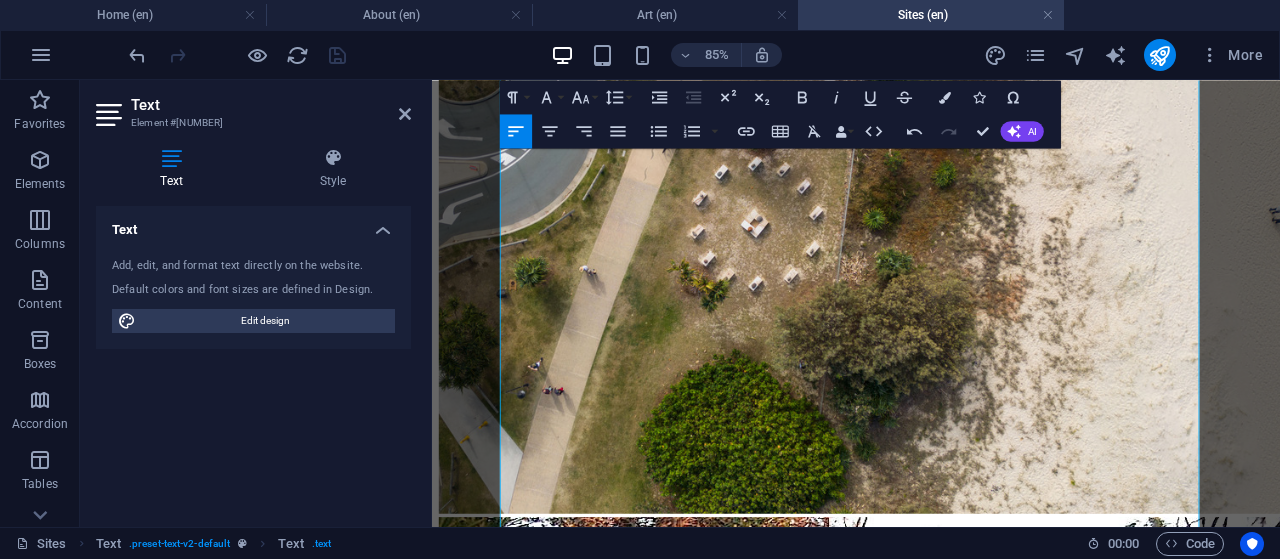scroll, scrollTop: 1862, scrollLeft: 0, axis: vertical 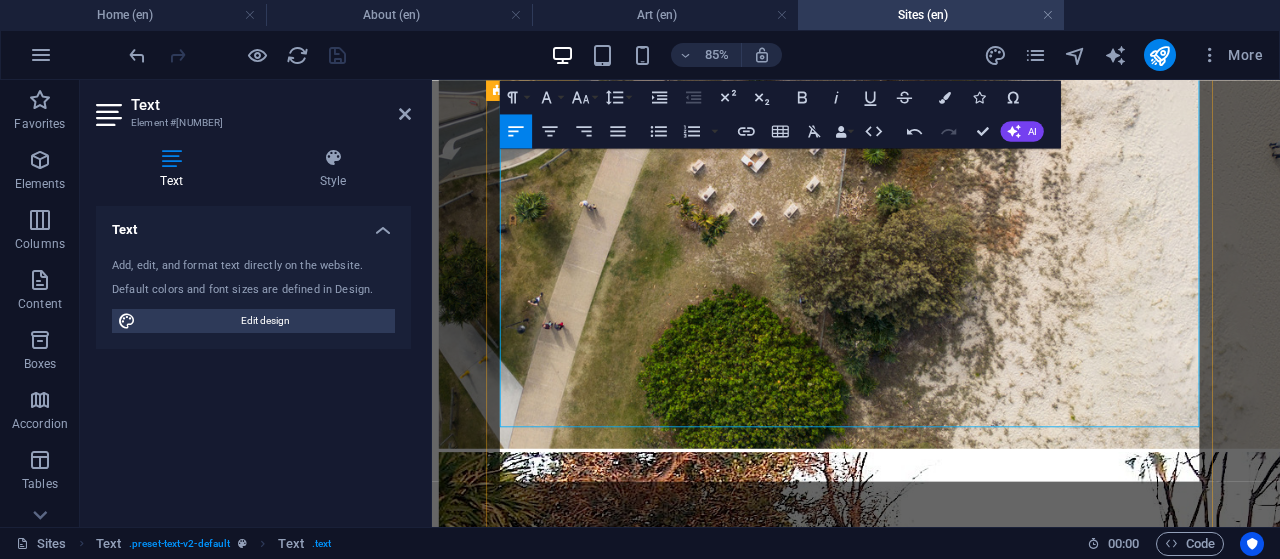 drag, startPoint x: 1115, startPoint y: 422, endPoint x: 982, endPoint y: 549, distance: 183.89671 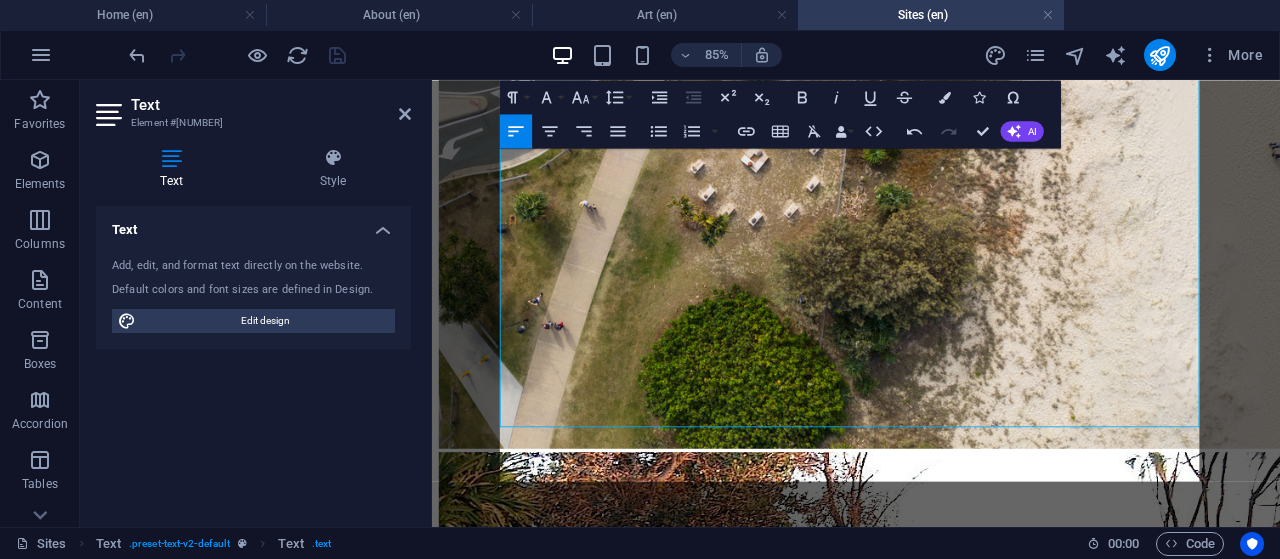 click at bounding box center [237, 55] 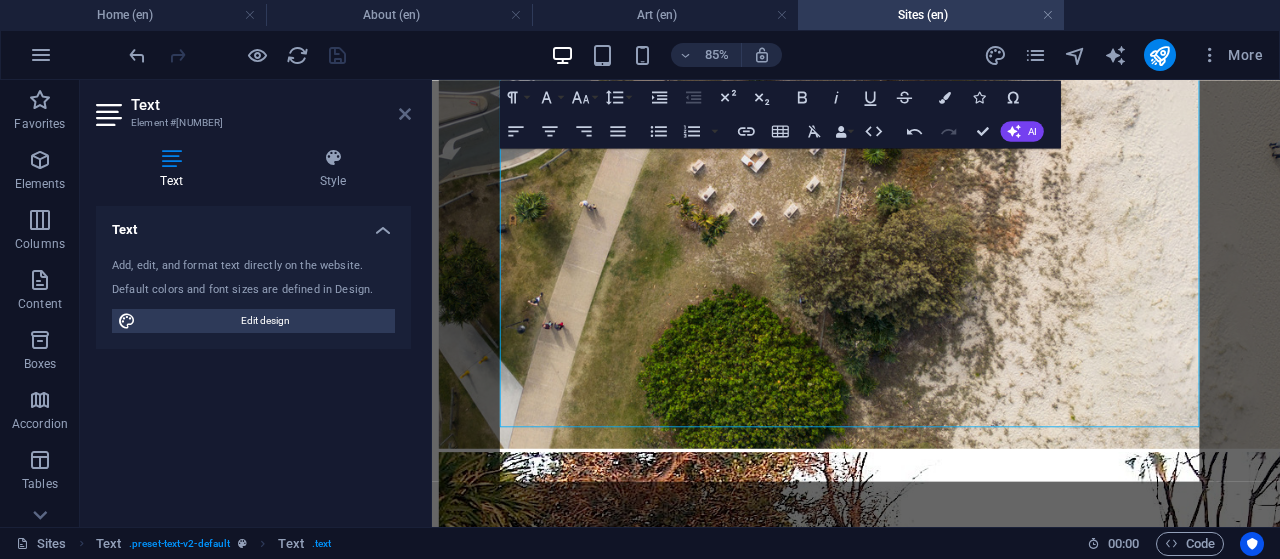 click at bounding box center [405, 114] 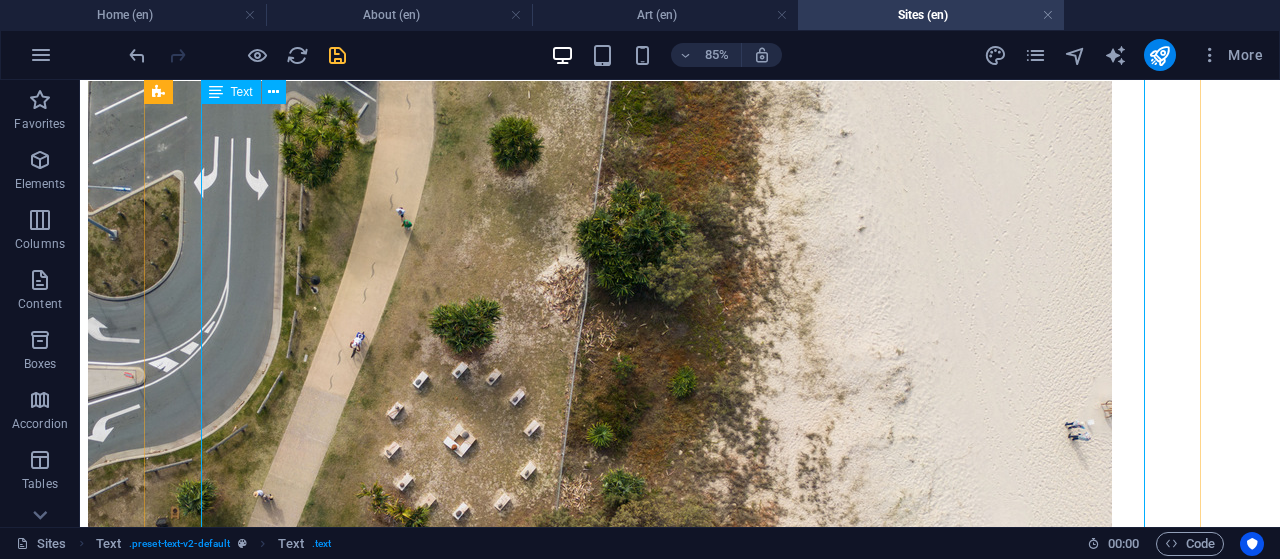 scroll, scrollTop: 1742, scrollLeft: 0, axis: vertical 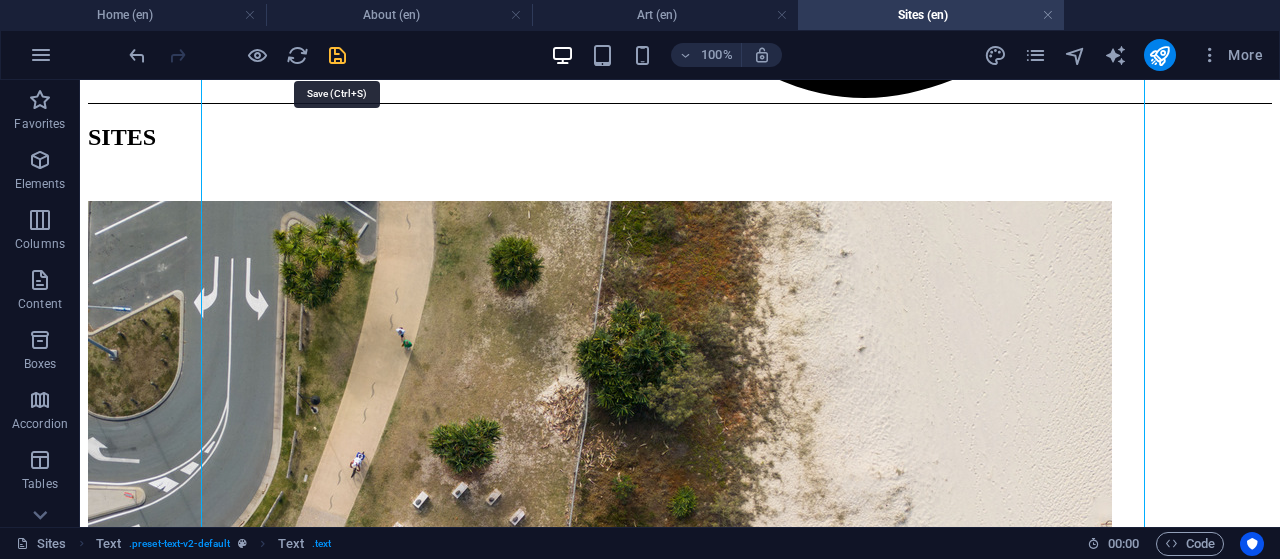 click at bounding box center [337, 55] 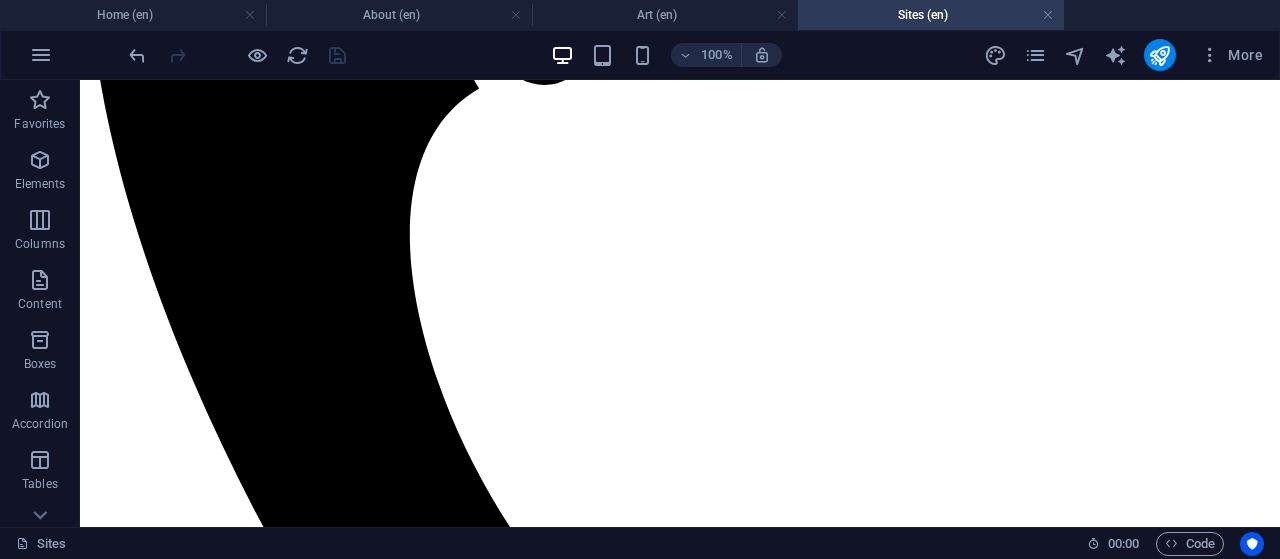 scroll, scrollTop: 723, scrollLeft: 0, axis: vertical 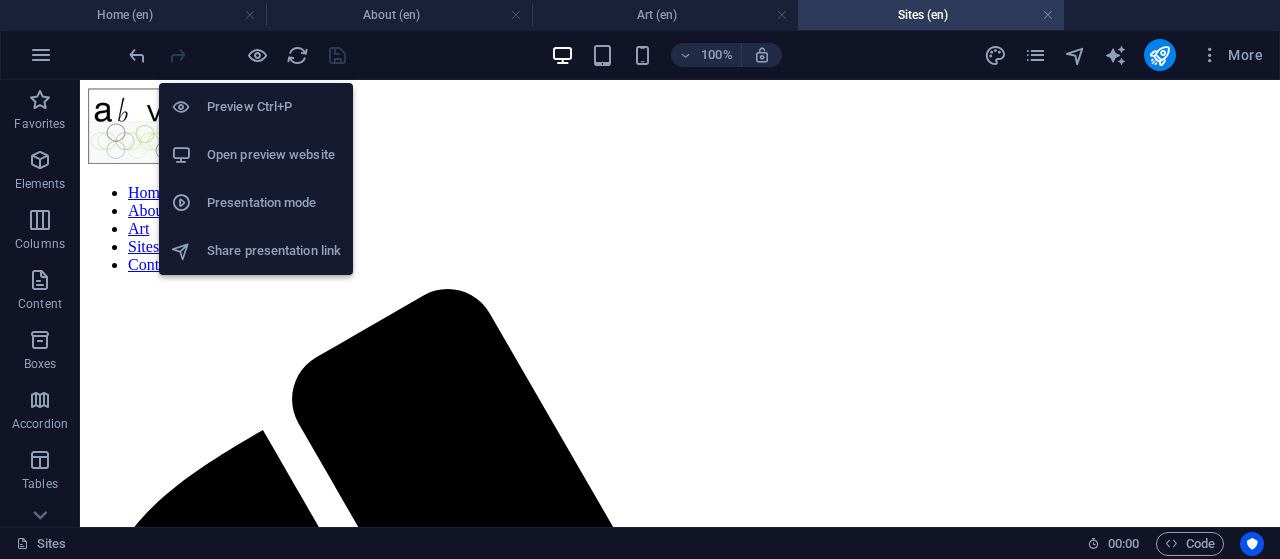 click on "Open preview website" at bounding box center (274, 155) 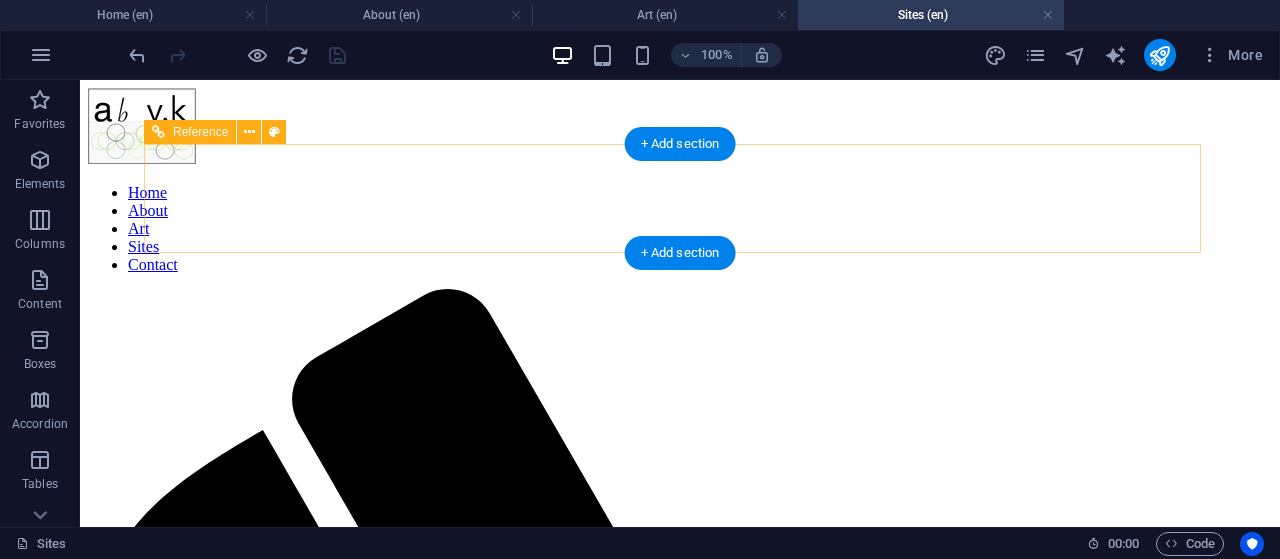 click on "Home About Art Sites Contact" at bounding box center (680, 229) 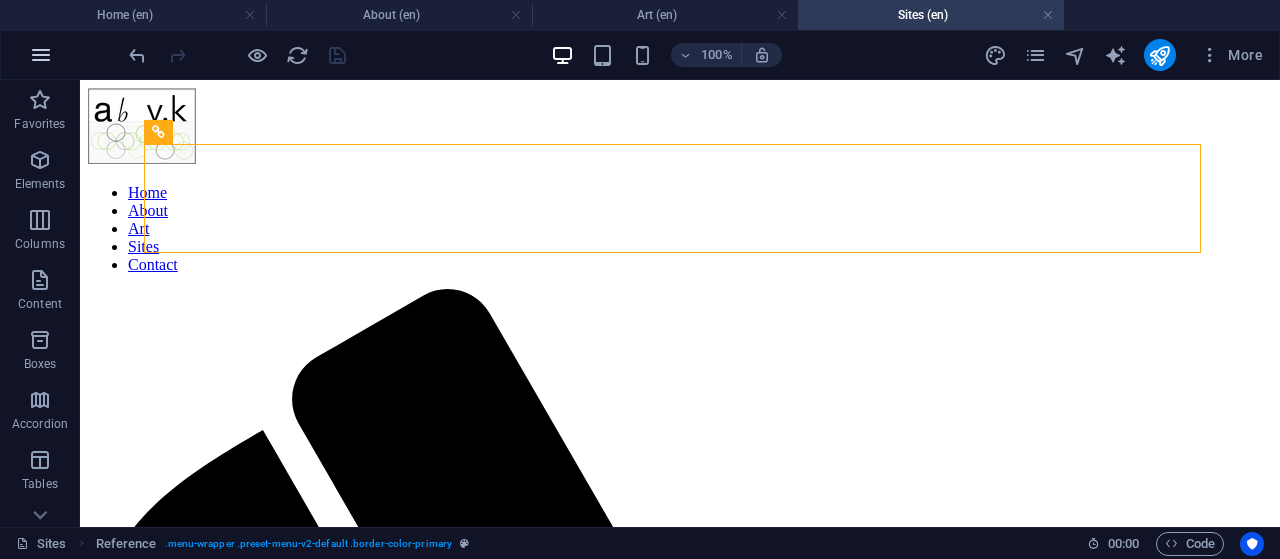 click at bounding box center [41, 55] 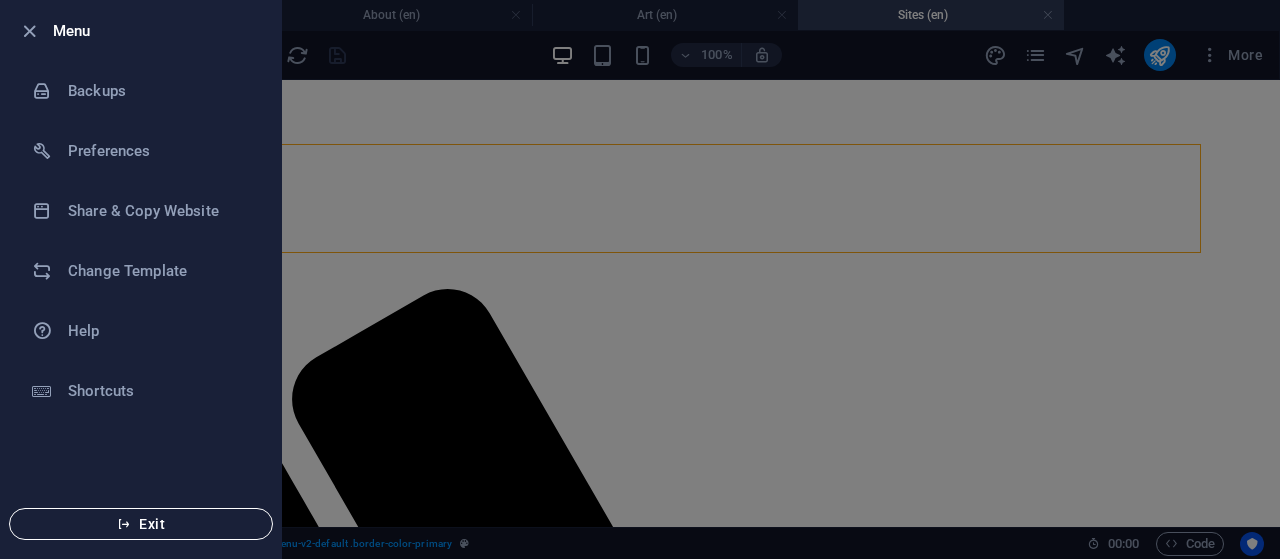 click on "Exit" at bounding box center (141, 524) 